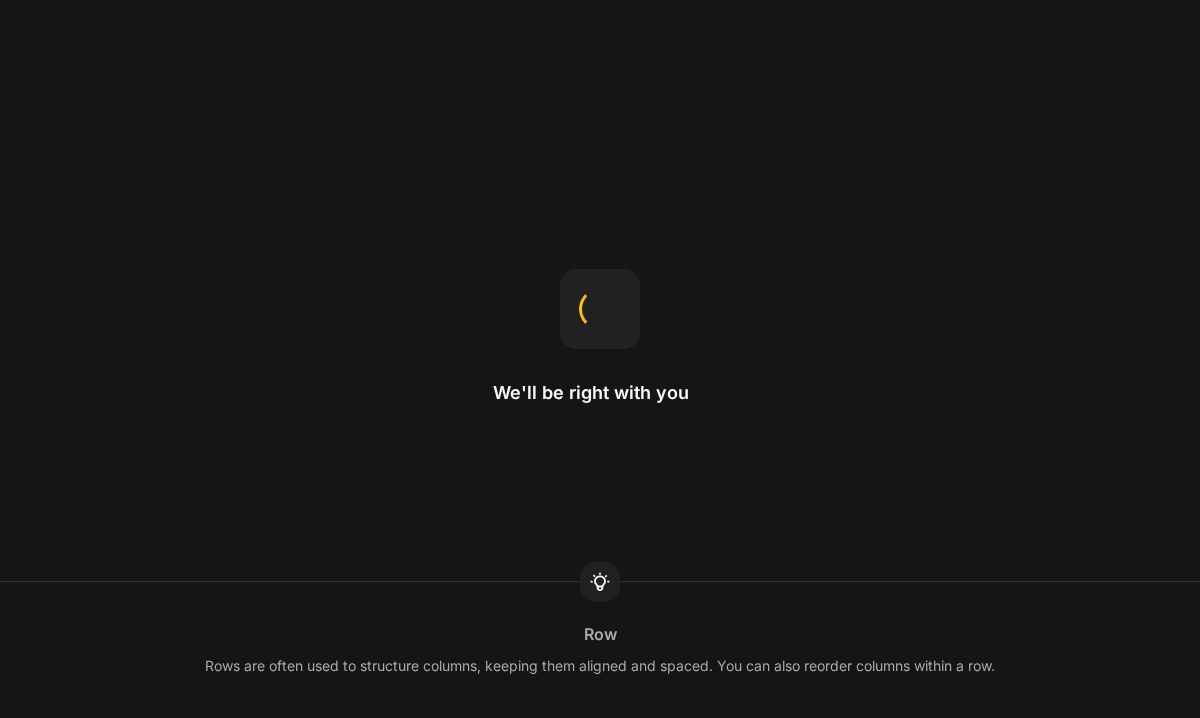 scroll, scrollTop: 0, scrollLeft: 0, axis: both 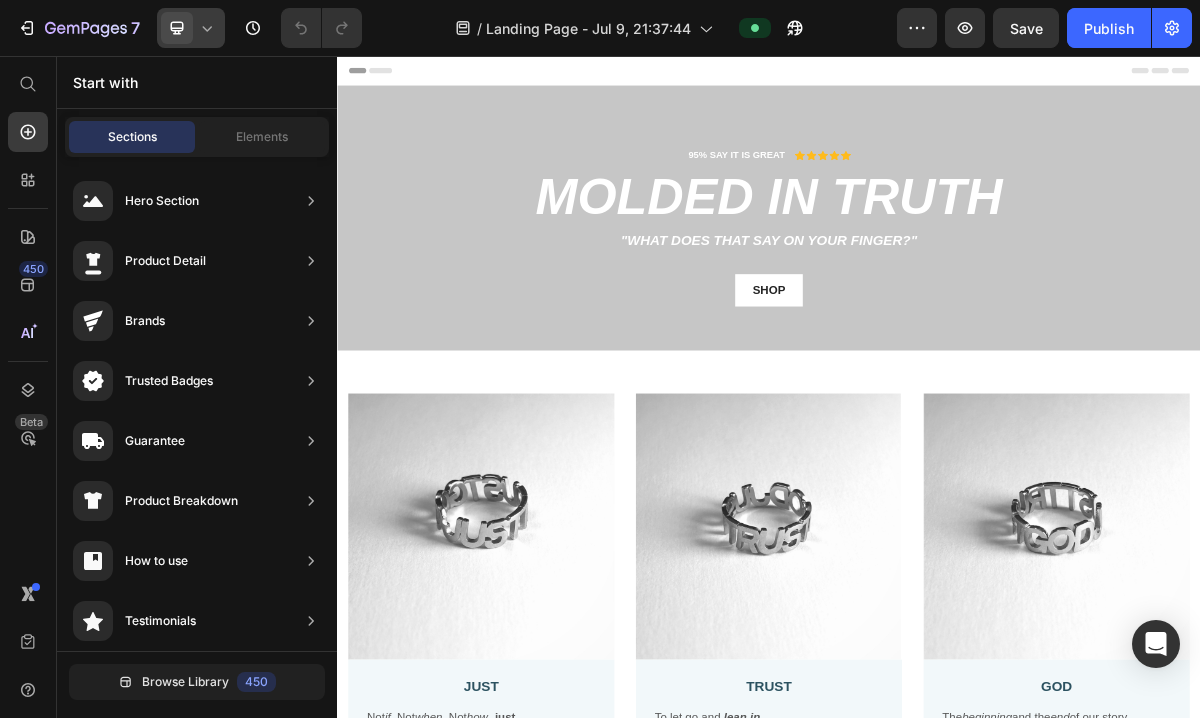 click 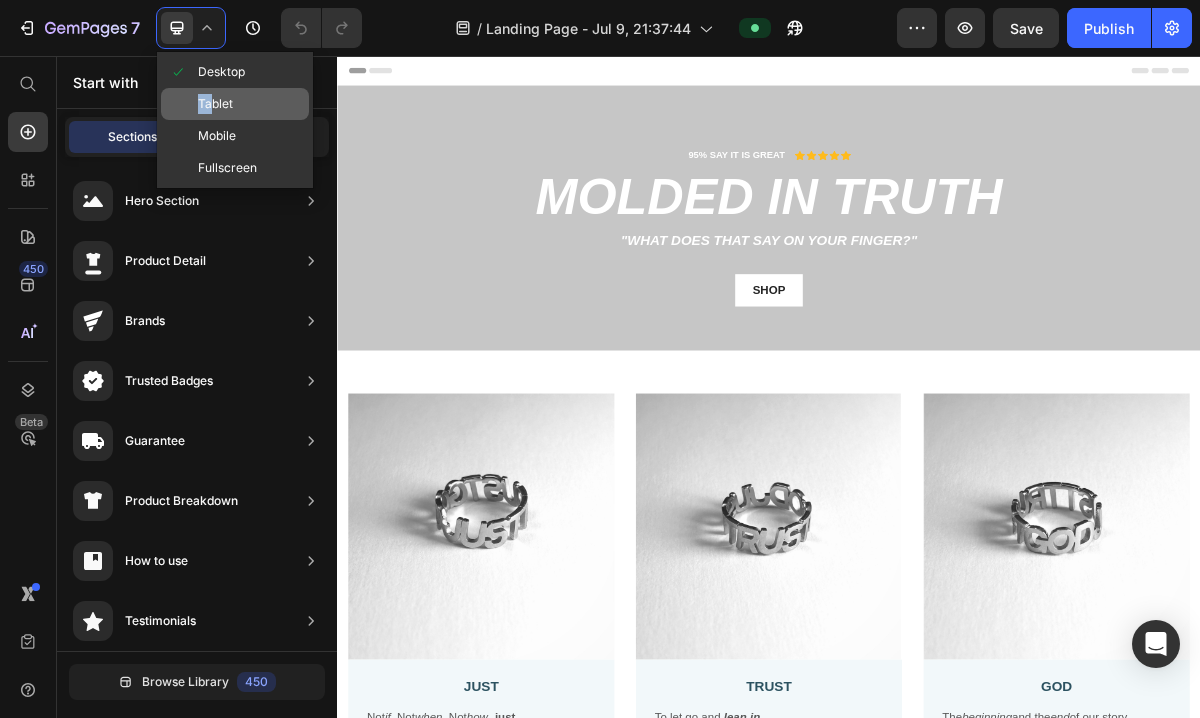 click on "Tablet" at bounding box center (215, 104) 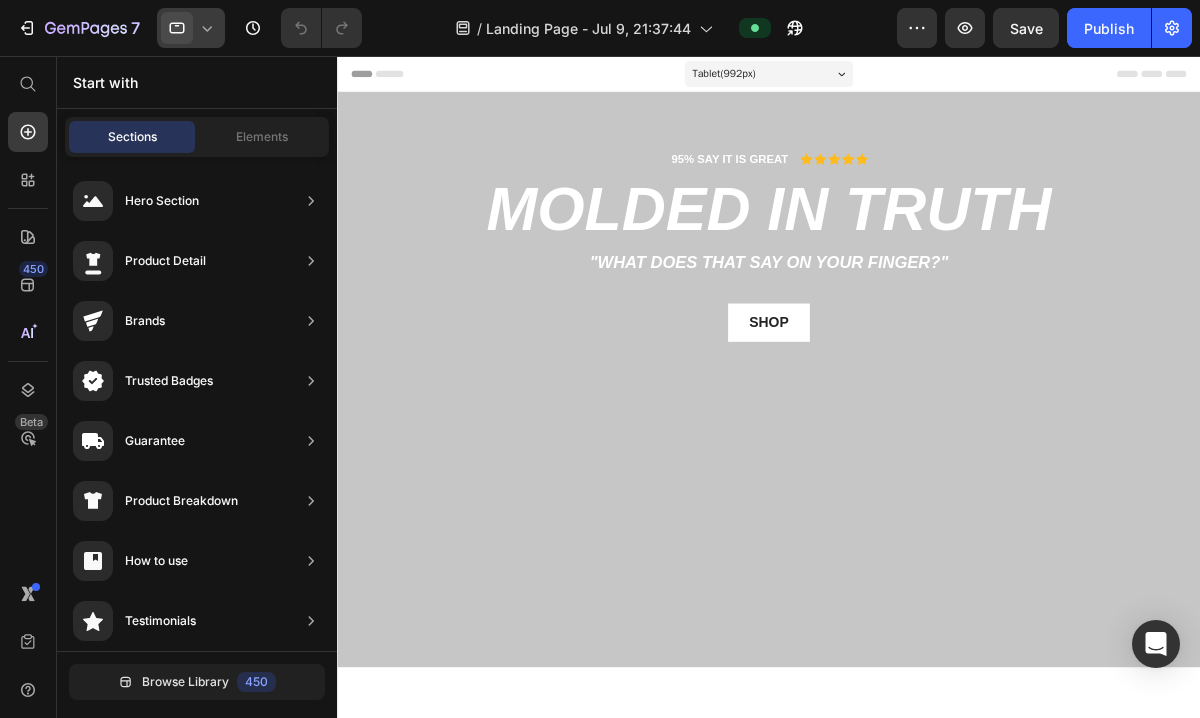 click at bounding box center (177, 28) 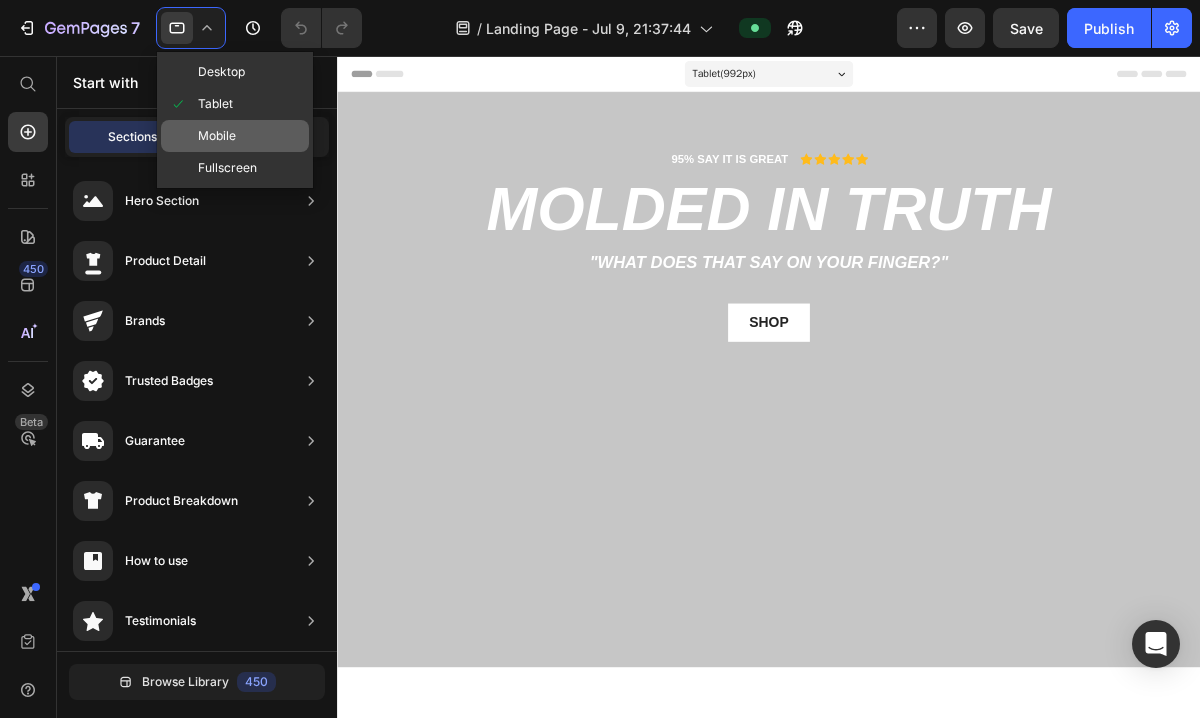 click on "Mobile" at bounding box center (217, 136) 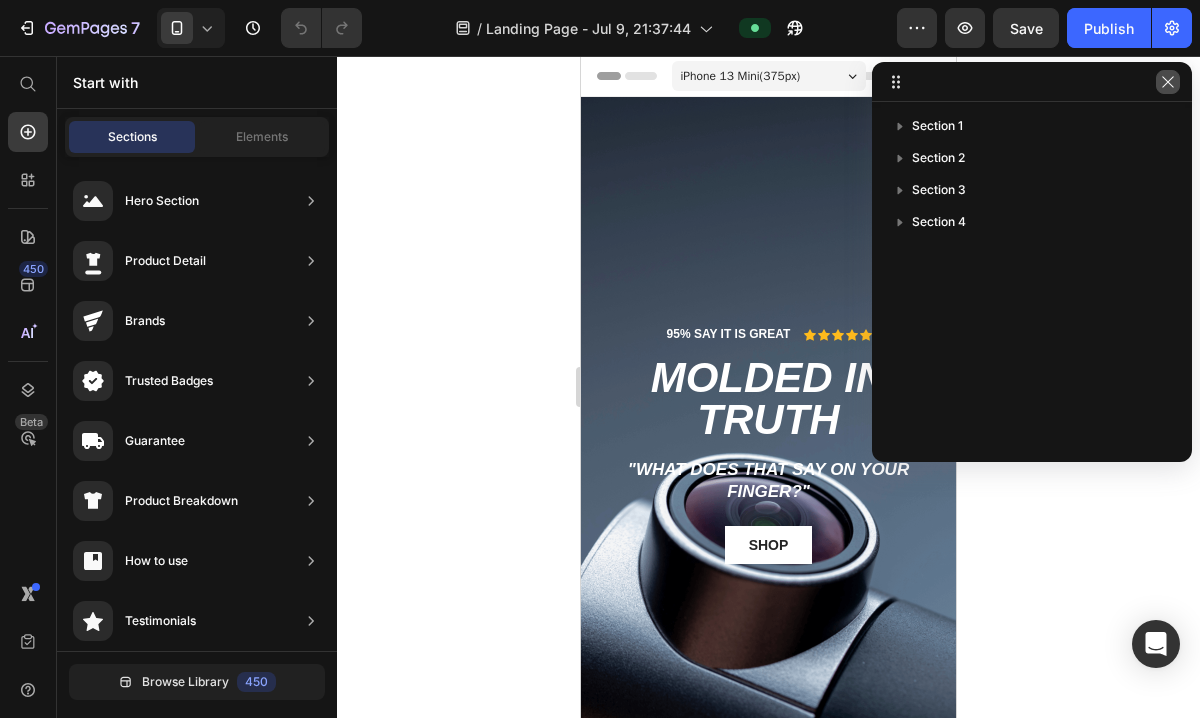 click at bounding box center [1168, 82] 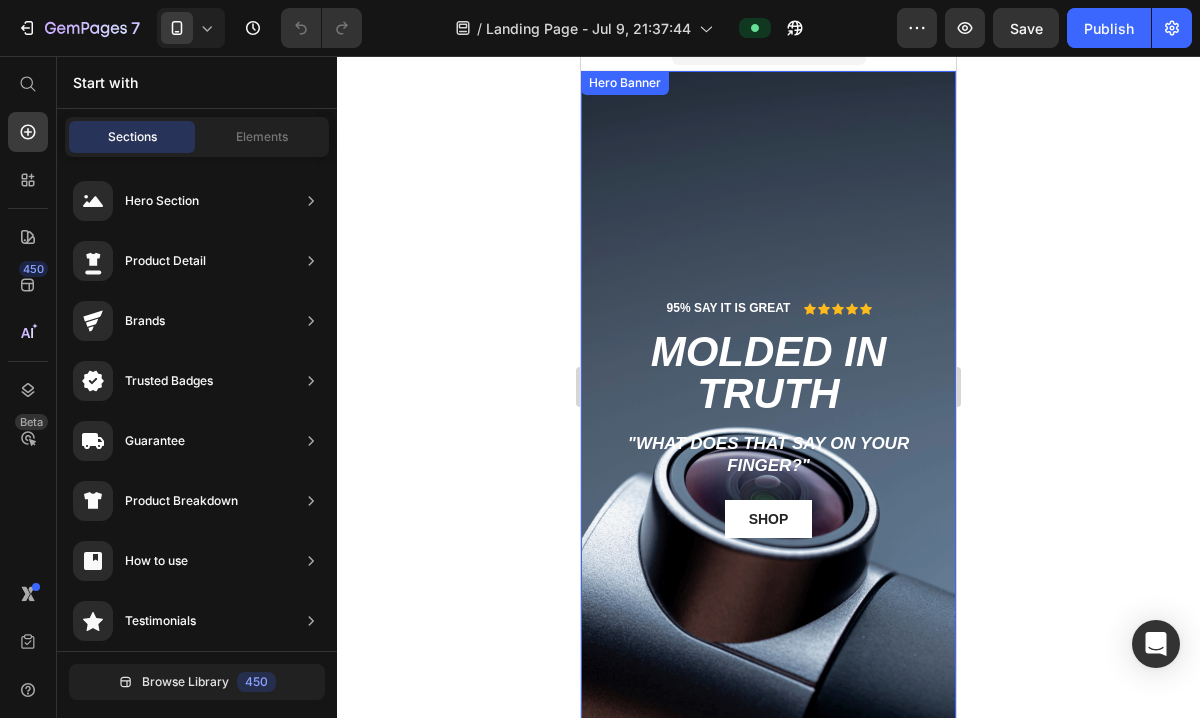 scroll, scrollTop: 0, scrollLeft: 0, axis: both 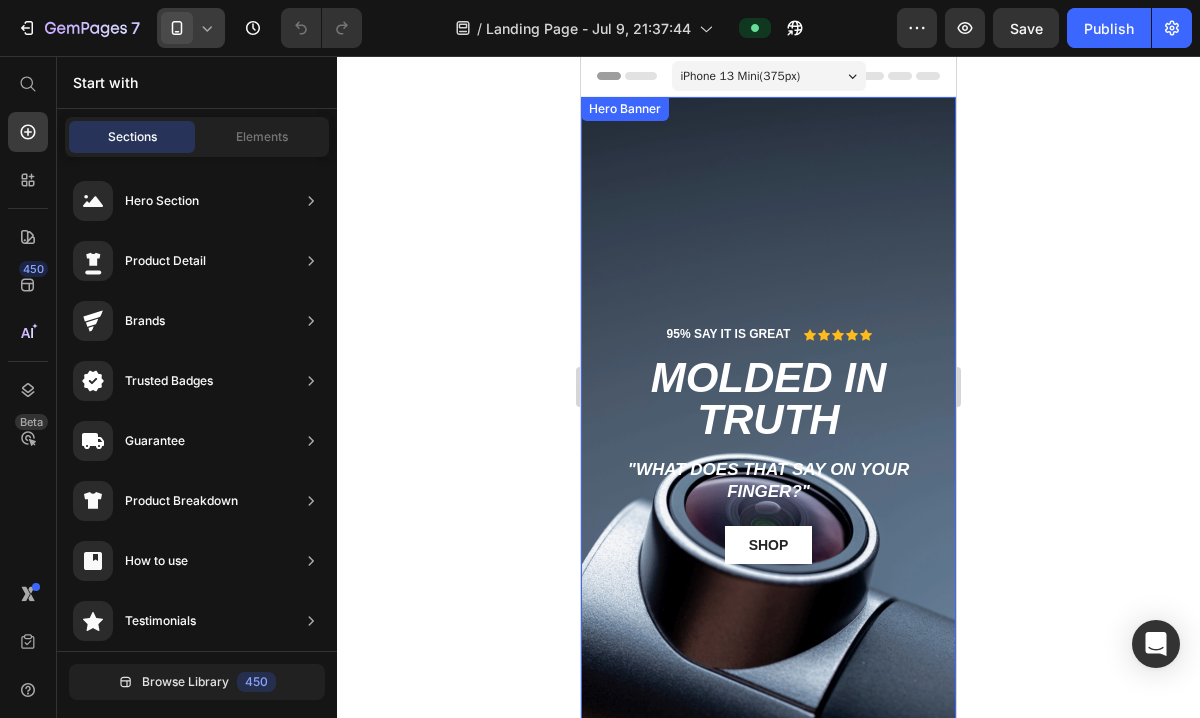 click 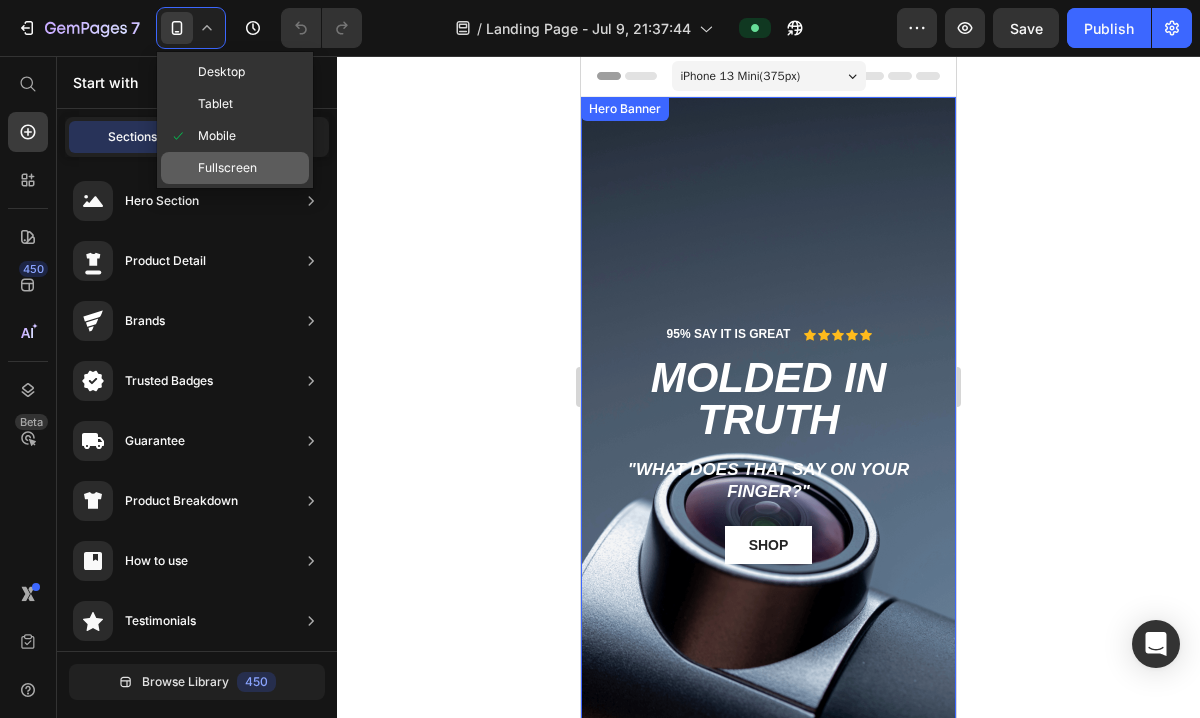 click on "Fullscreen" at bounding box center (227, 168) 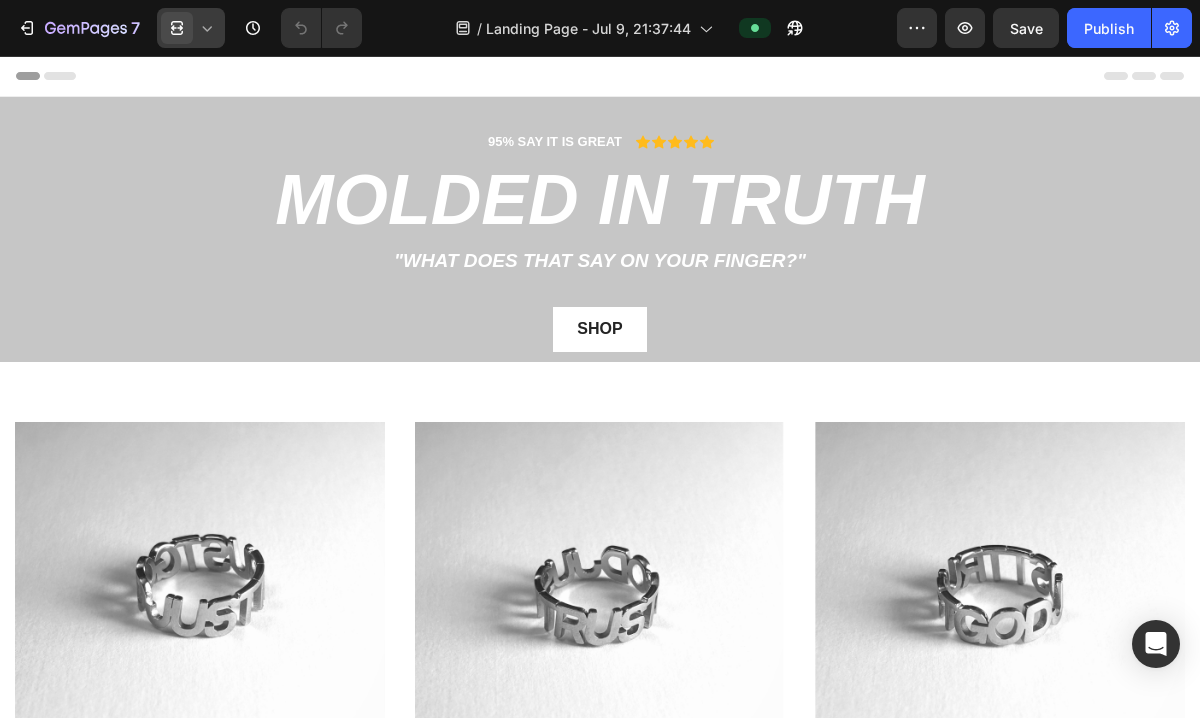 click at bounding box center (177, 28) 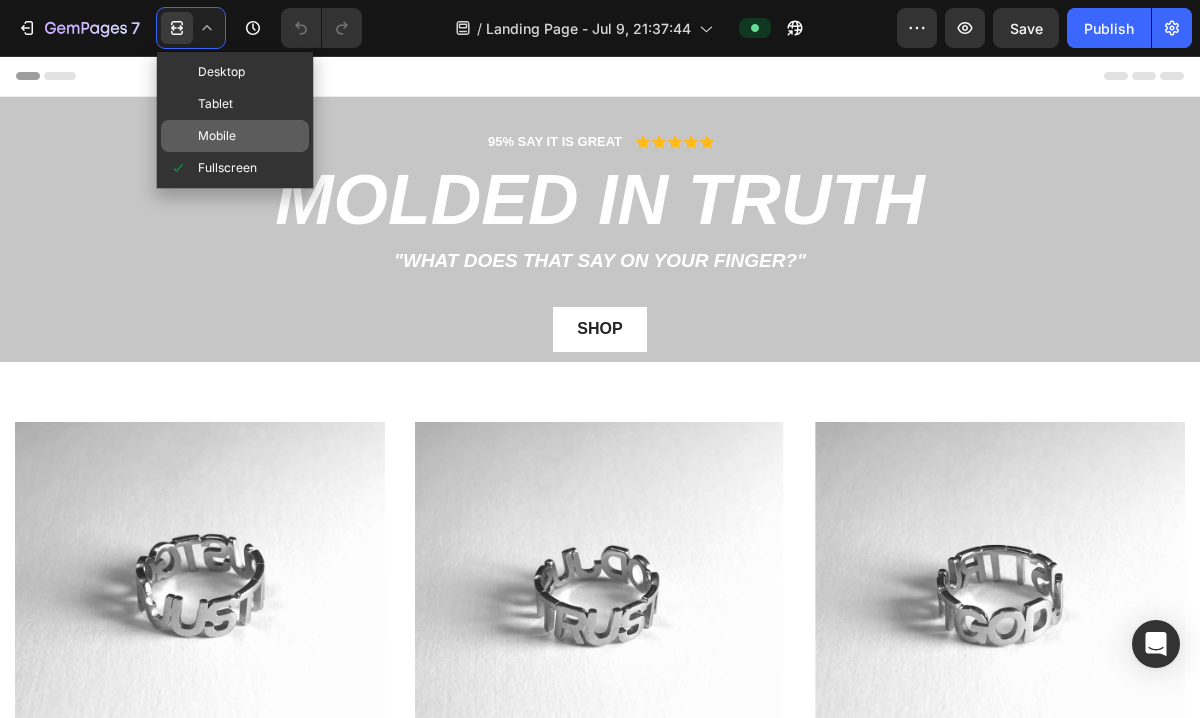 click on "Mobile" at bounding box center [217, 136] 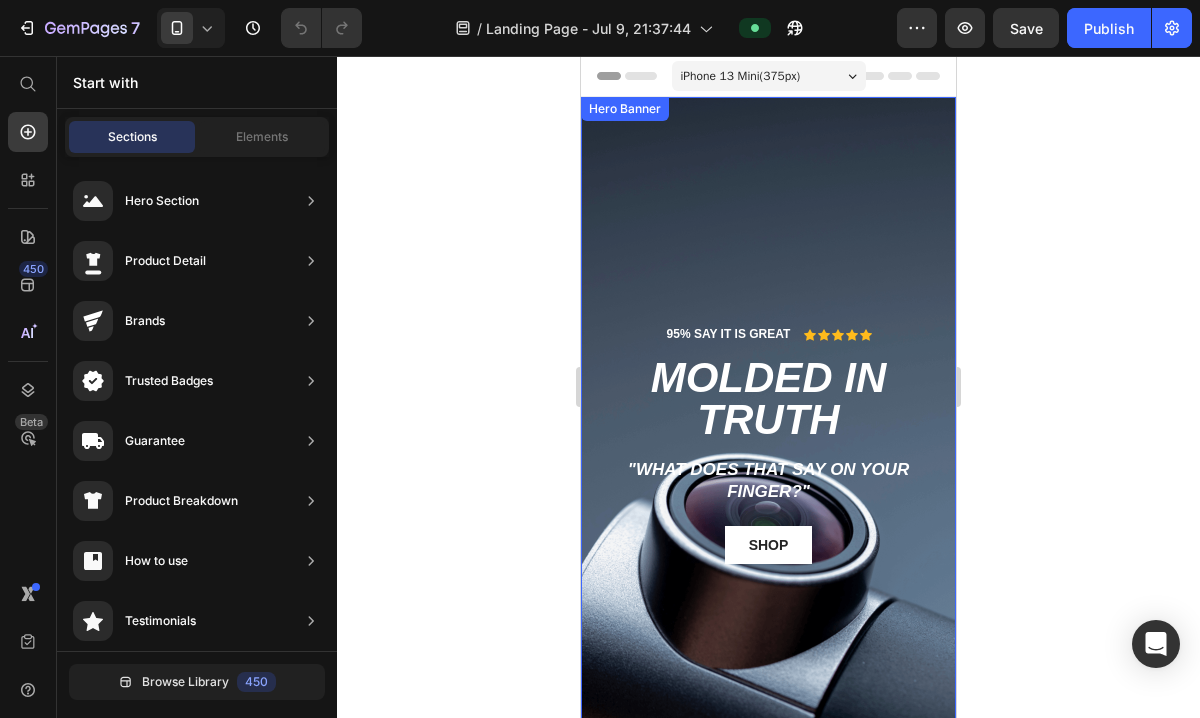 click at bounding box center (768, 430) 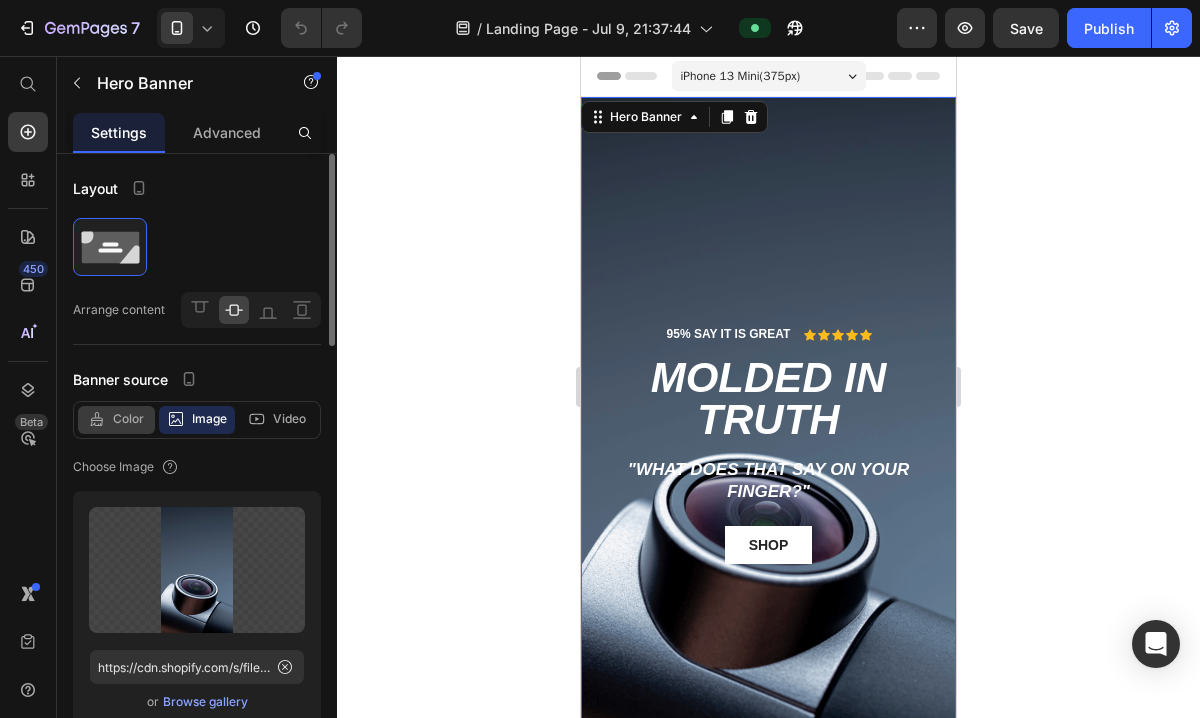 click on "Color" at bounding box center [128, 419] 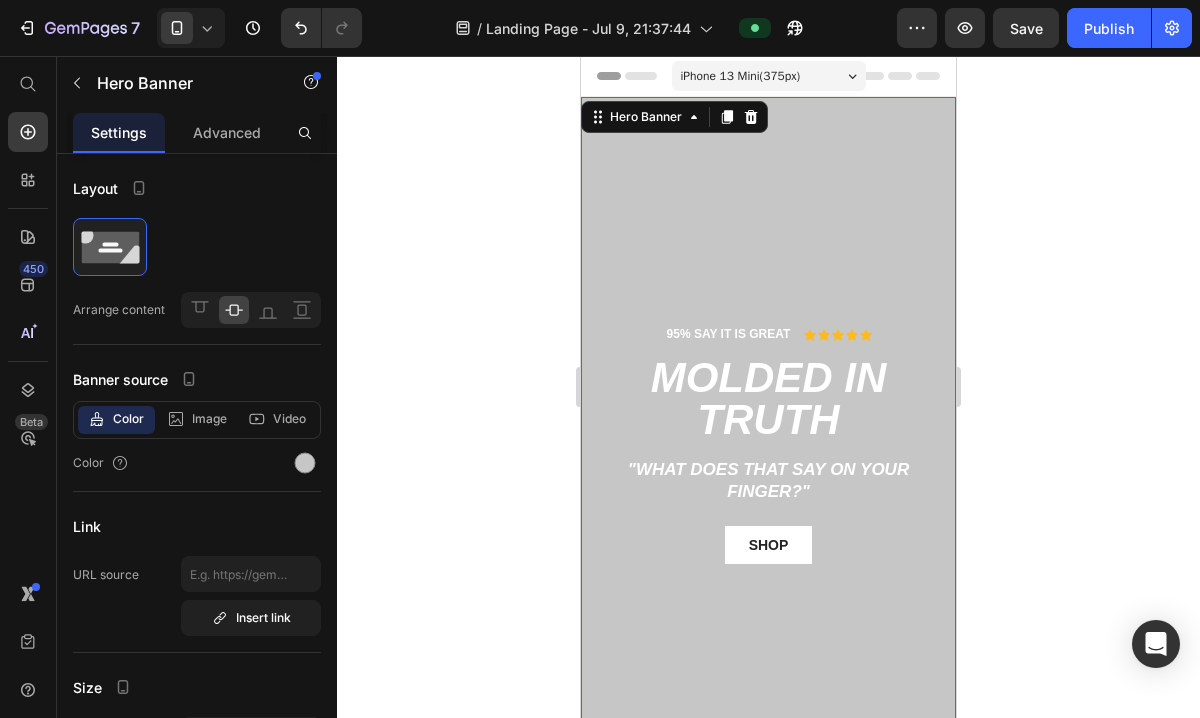 click 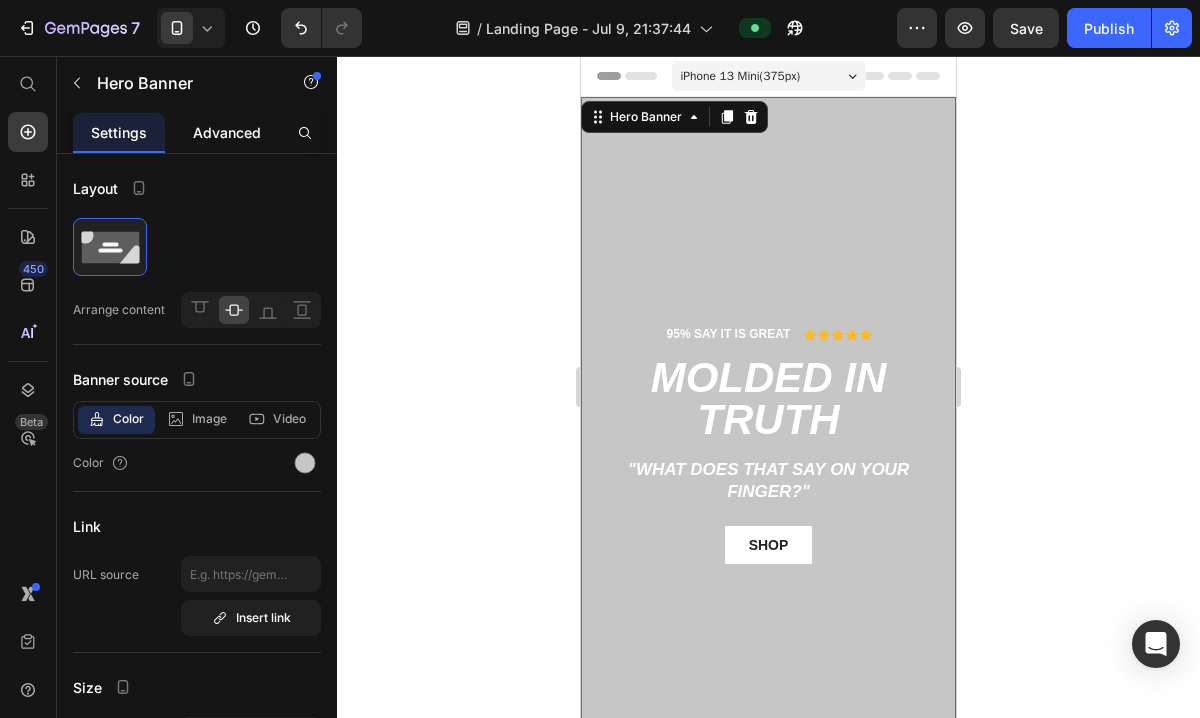 click on "Advanced" at bounding box center [227, 132] 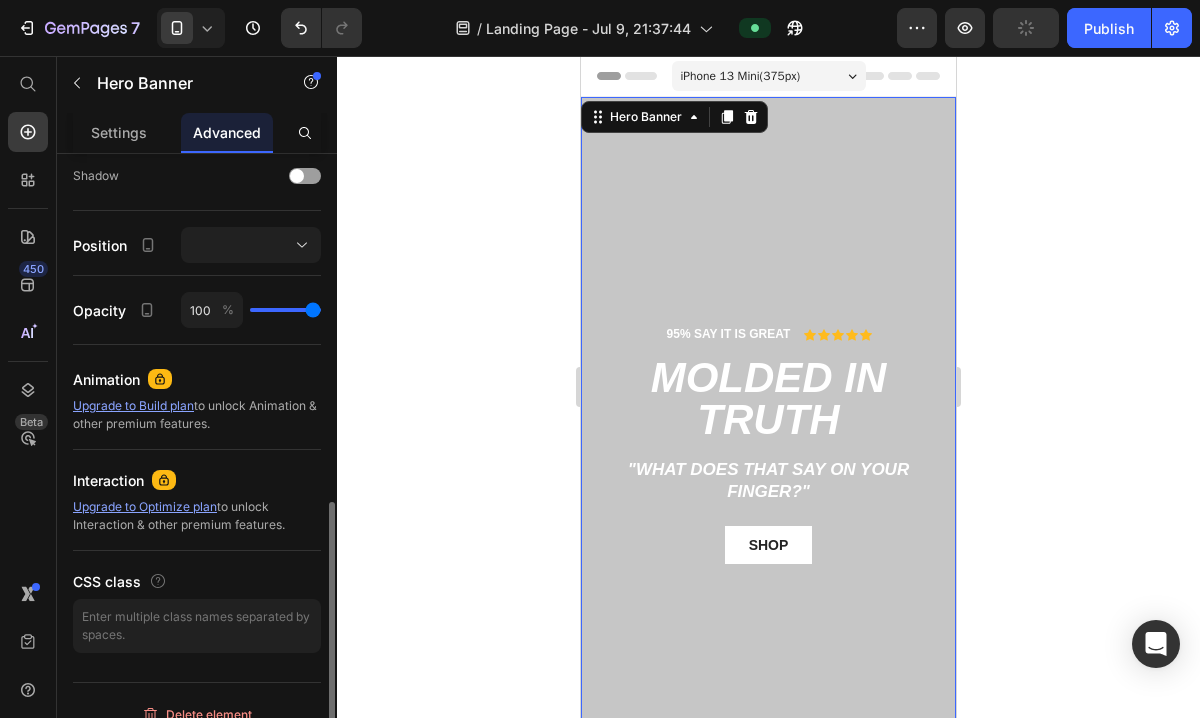 scroll, scrollTop: 684, scrollLeft: 0, axis: vertical 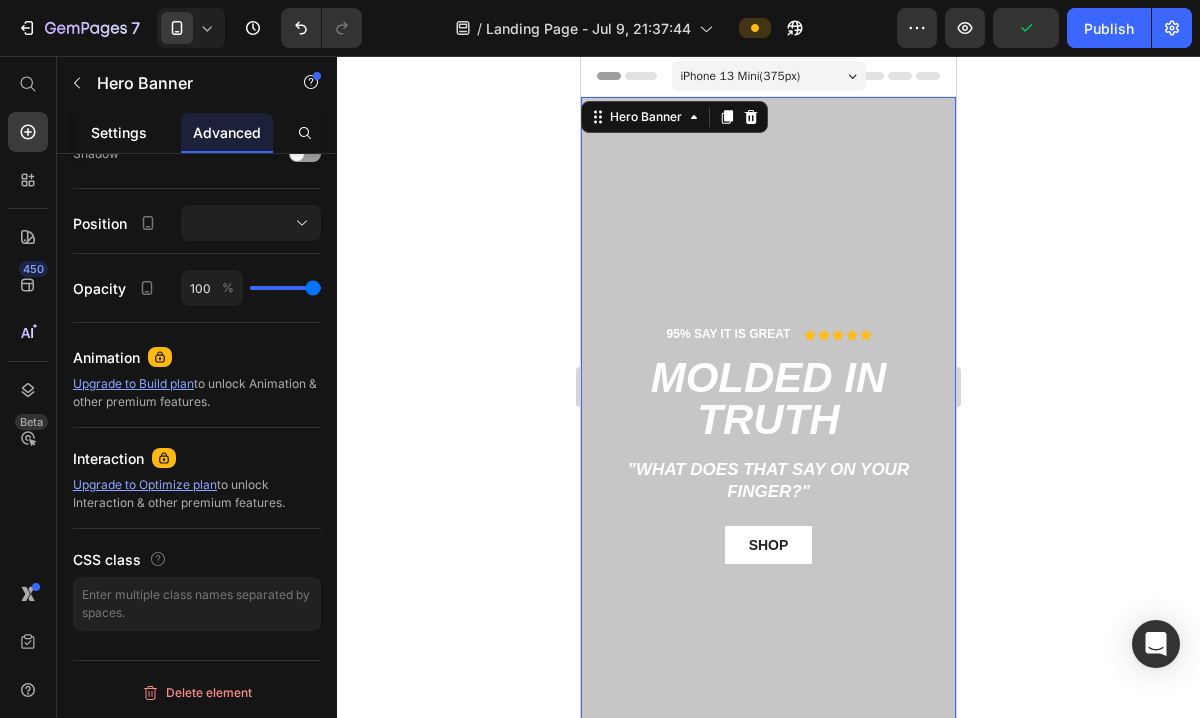 click on "Settings" at bounding box center [119, 132] 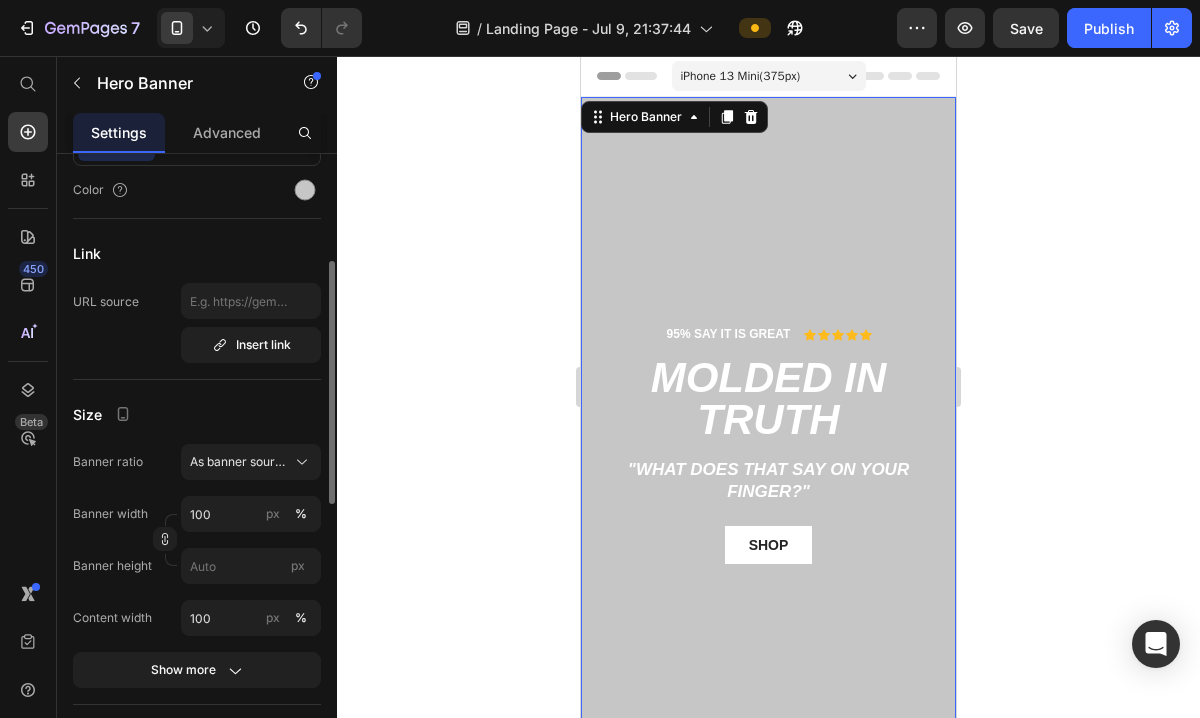 scroll, scrollTop: 310, scrollLeft: 0, axis: vertical 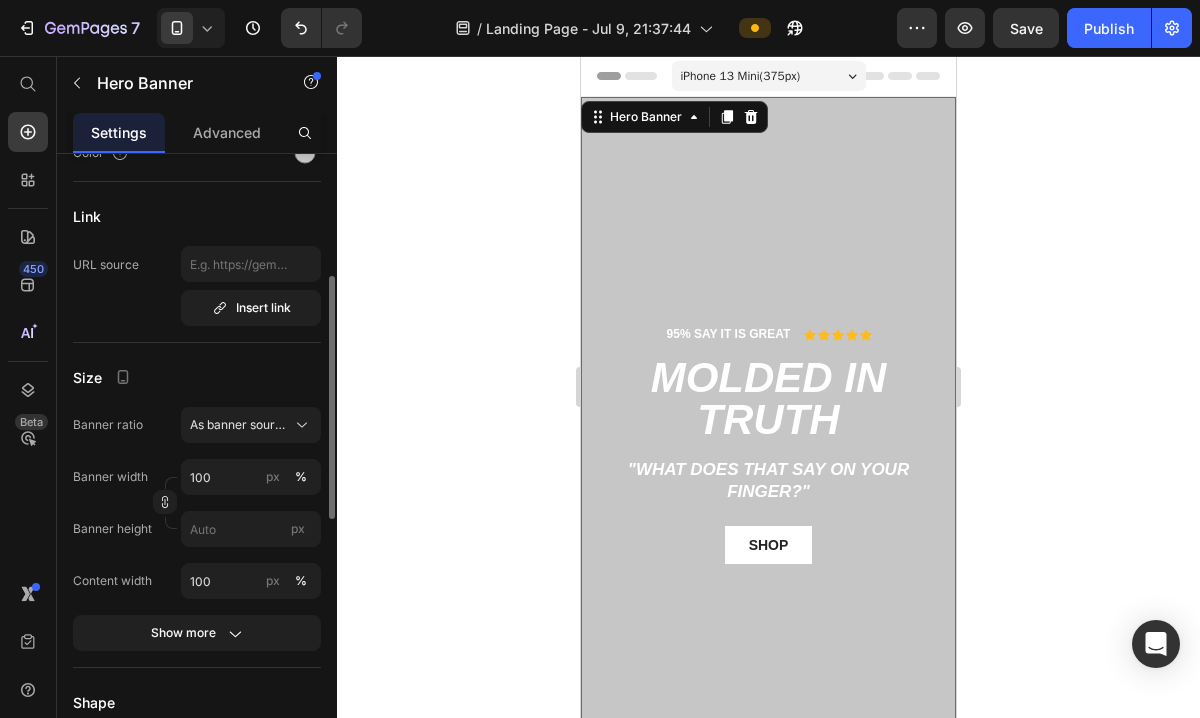 click on "Size Banner ratio As banner source Banner width 100 px % Banner height px Content width 100 px % Show more" 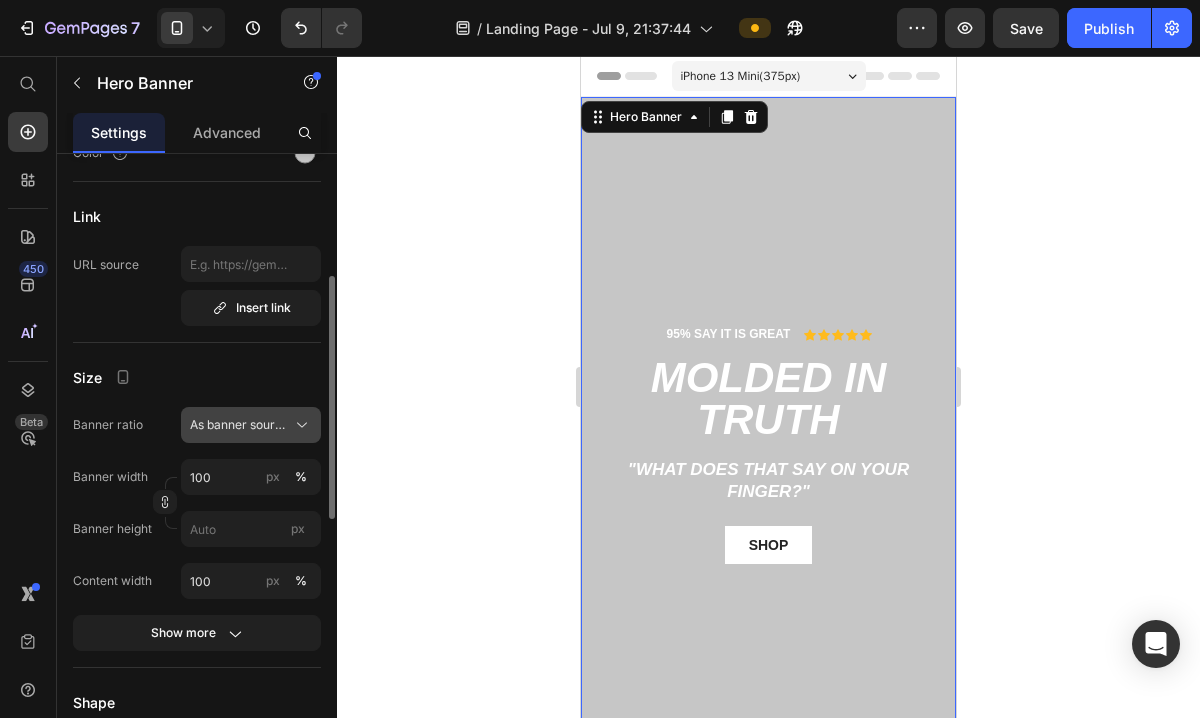 click on "As banner source" at bounding box center (239, 425) 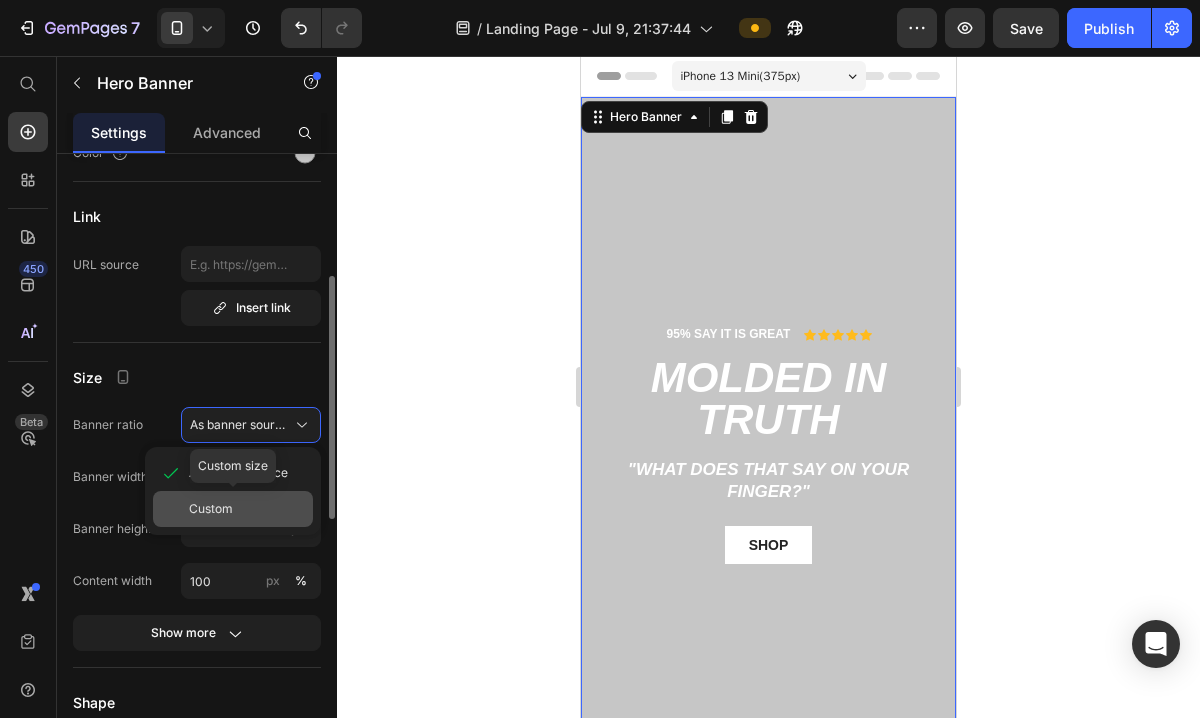 click on "Custom" at bounding box center (247, 509) 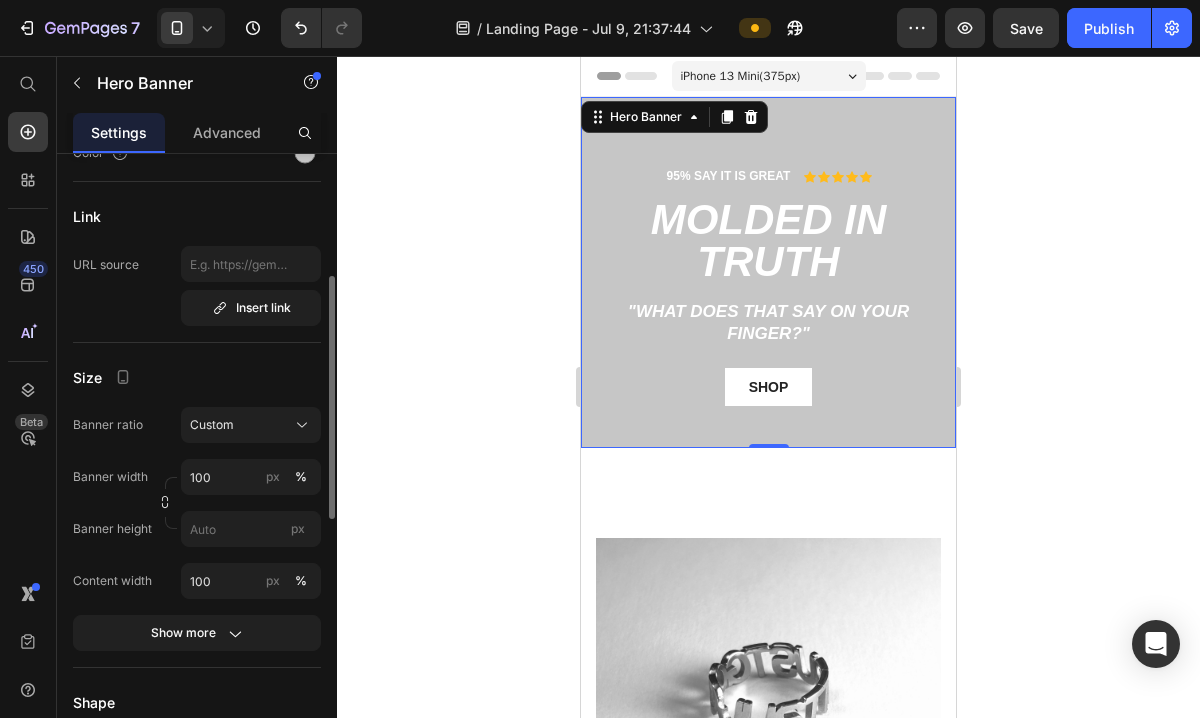 click 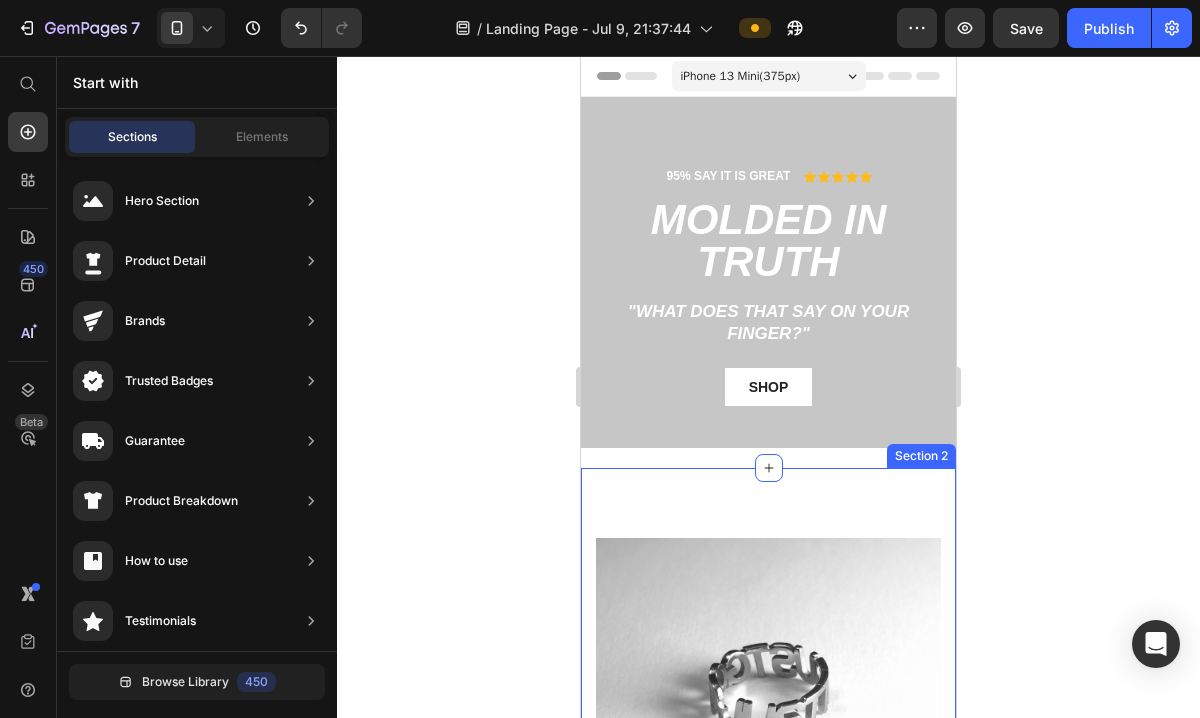 click on "Image JUST Text Block Not  if , Not  when , Not  how -  just .   No conditions, no delays, no overthinking. A call to simply just surrend from your stress, An invitation to quiet the noise and return to what matters most. The shining light amongst the pitches of darkness.   Text Block Row Image TRUST Text Block To let go and   lean in .   Trust  means believing that even in the silence, God is still speaking. To place your faith in not what you see, but in what you believe. It's choosing peace over panic, hope over fear, and God's plan over your own control.  Text Block Row Image GOD Text Block The  beginning  and the  end  of our story.   The anchor of the phrase and the heart of our hope. Our God who sees, who knows, who forgives, and who loves beyond measure. The God who has never failed us, who holds our future and who is always enough.  Text Block Row Row Product Images Just Trust God - Ring Product Title £24.00 Product Price Icon Icon Icon Icon
Icon Icon List Row Details :" at bounding box center (768, 1970) 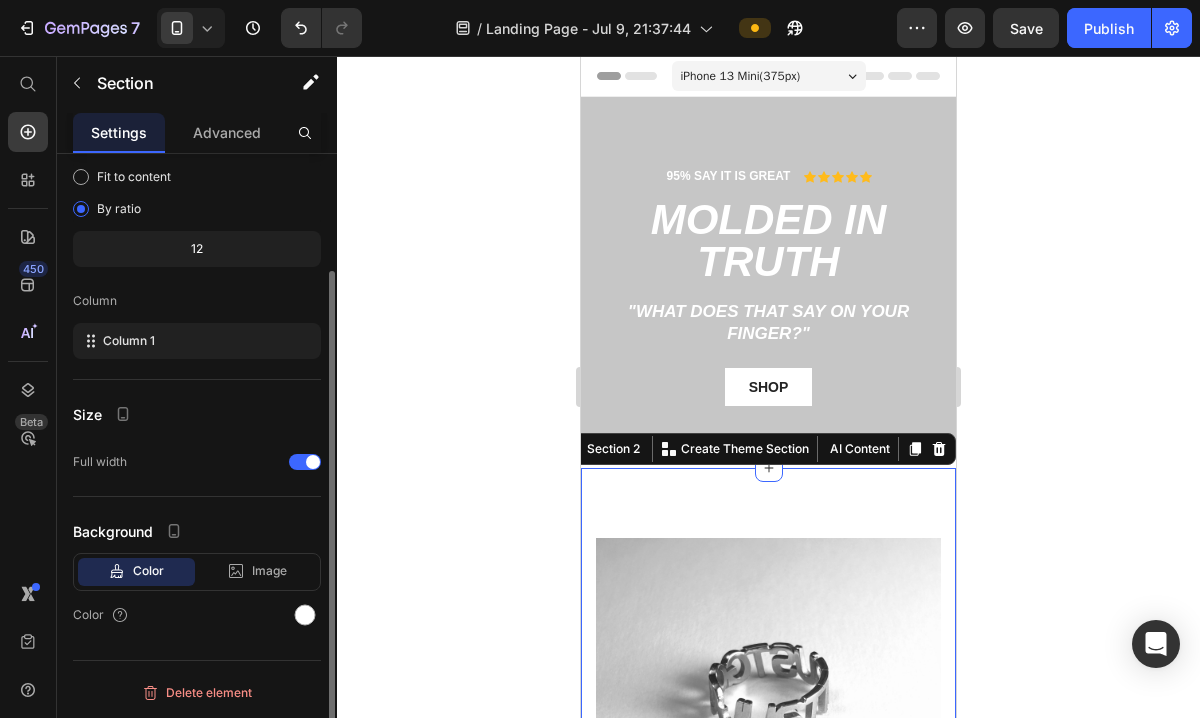 scroll, scrollTop: 0, scrollLeft: 0, axis: both 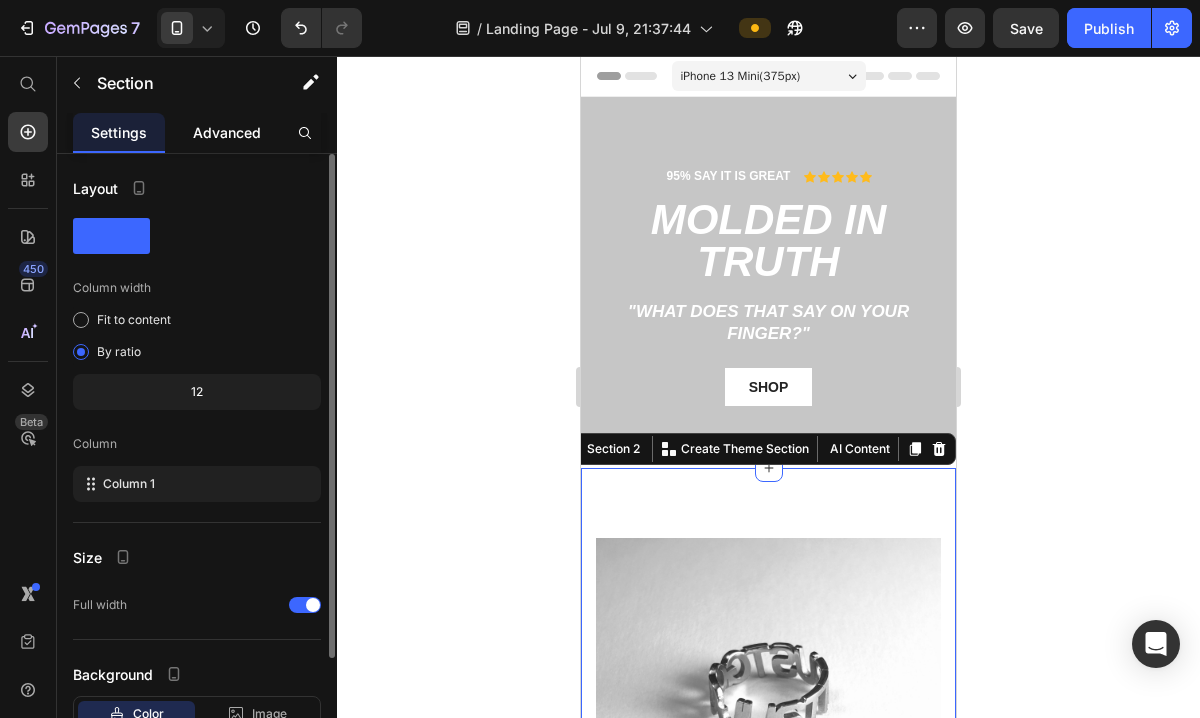 click on "Advanced" at bounding box center (227, 132) 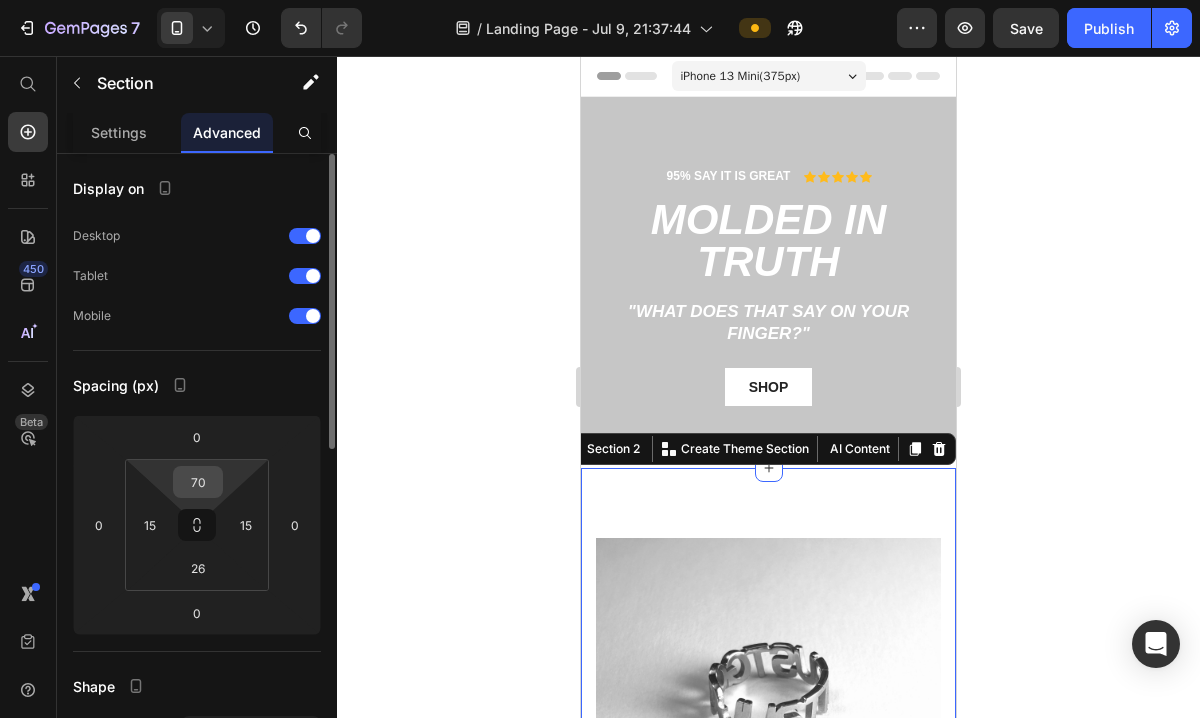 click on "70" at bounding box center [198, 482] 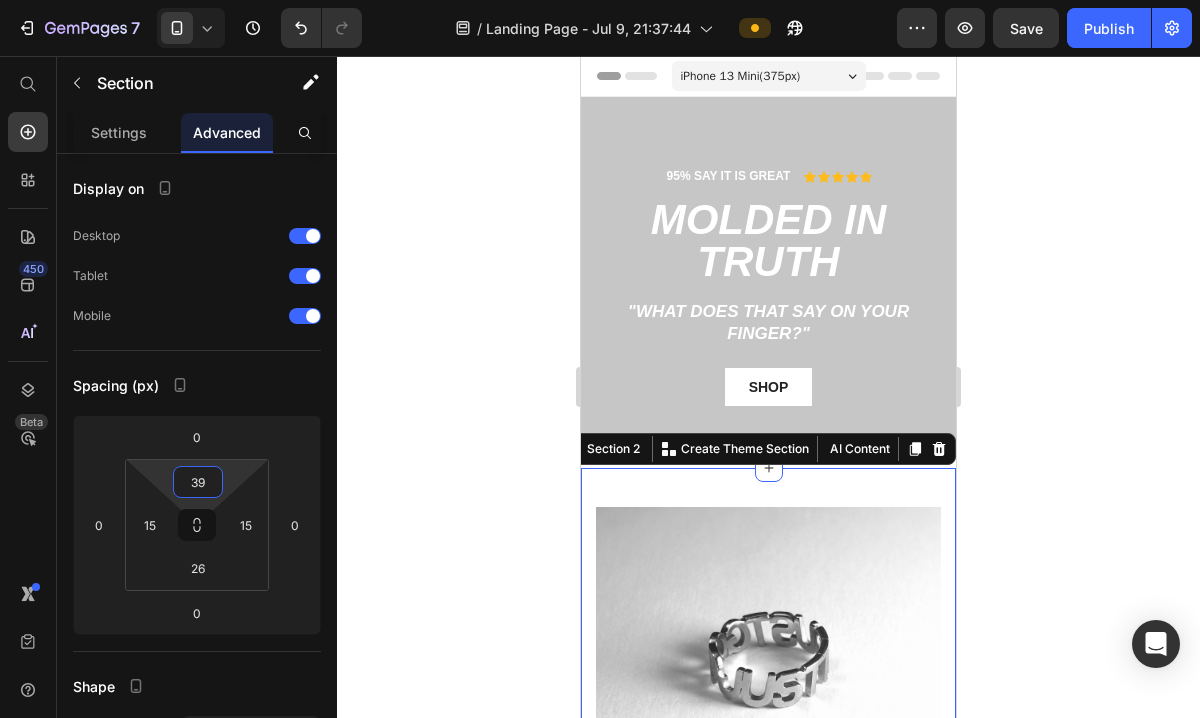 type on "39" 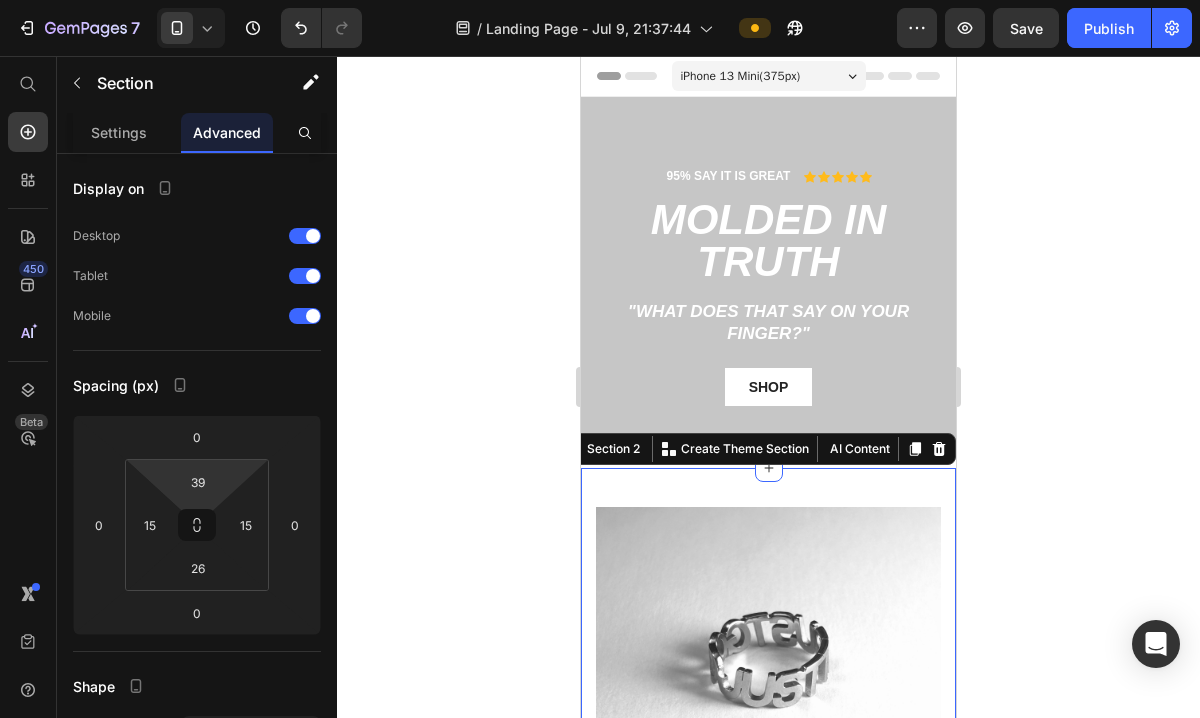 click 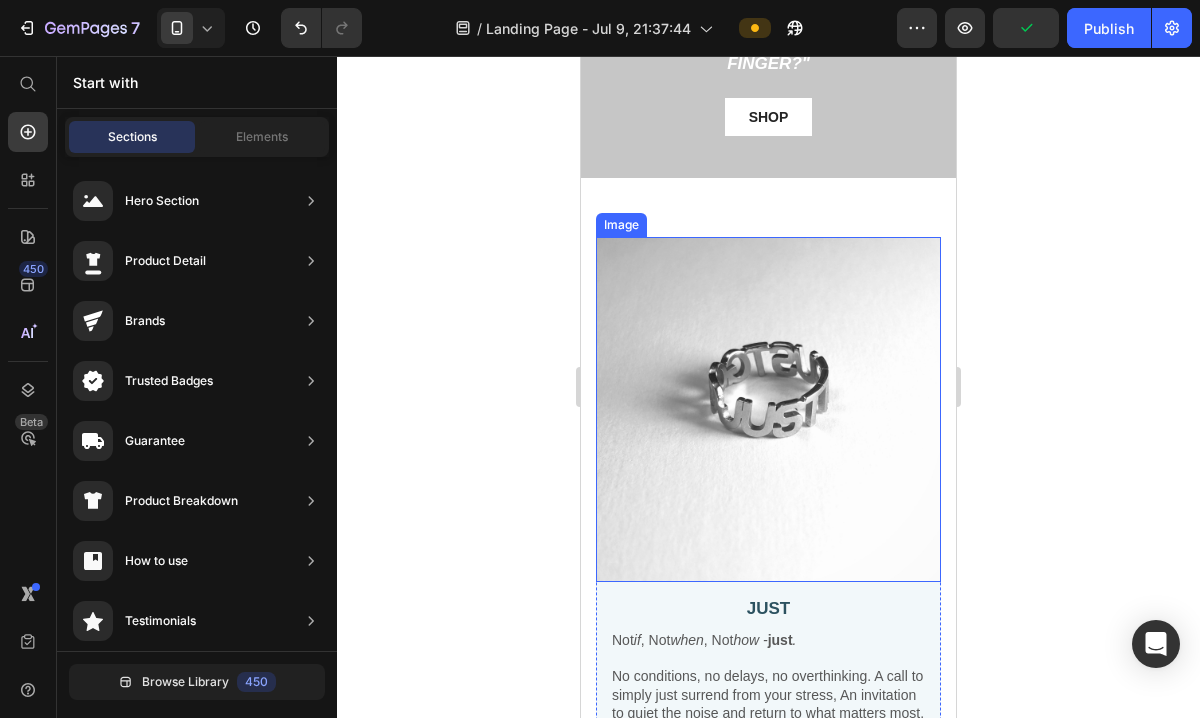 scroll, scrollTop: 281, scrollLeft: 0, axis: vertical 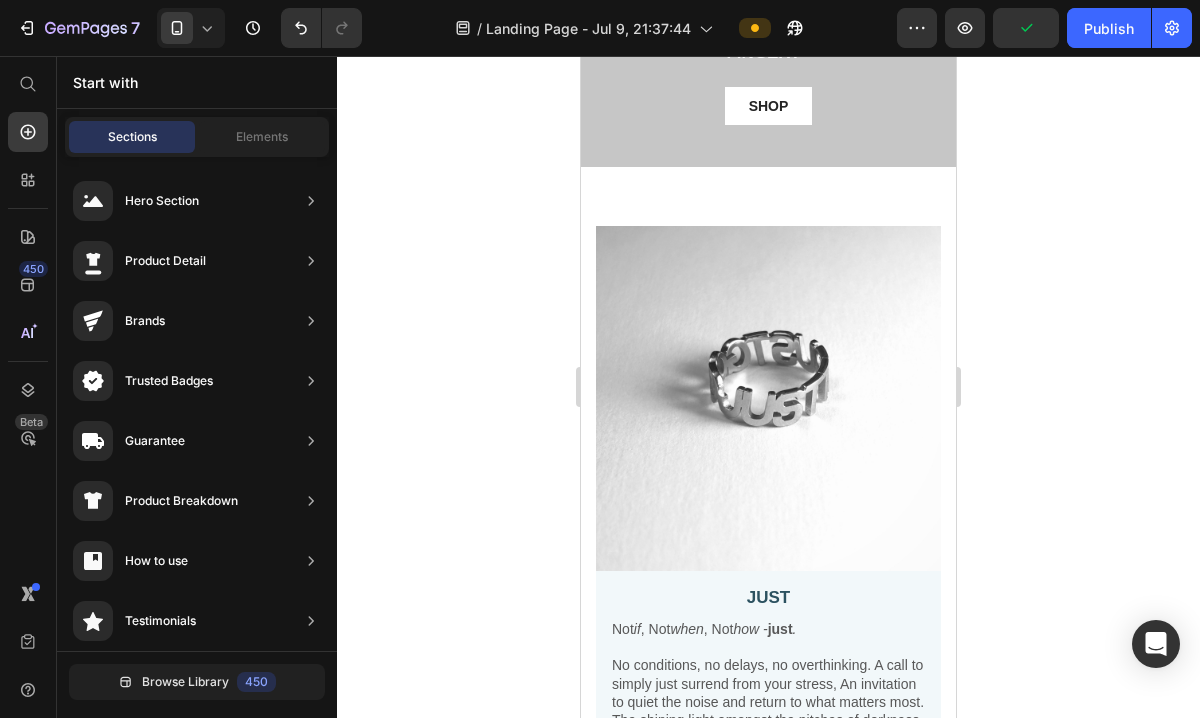 click 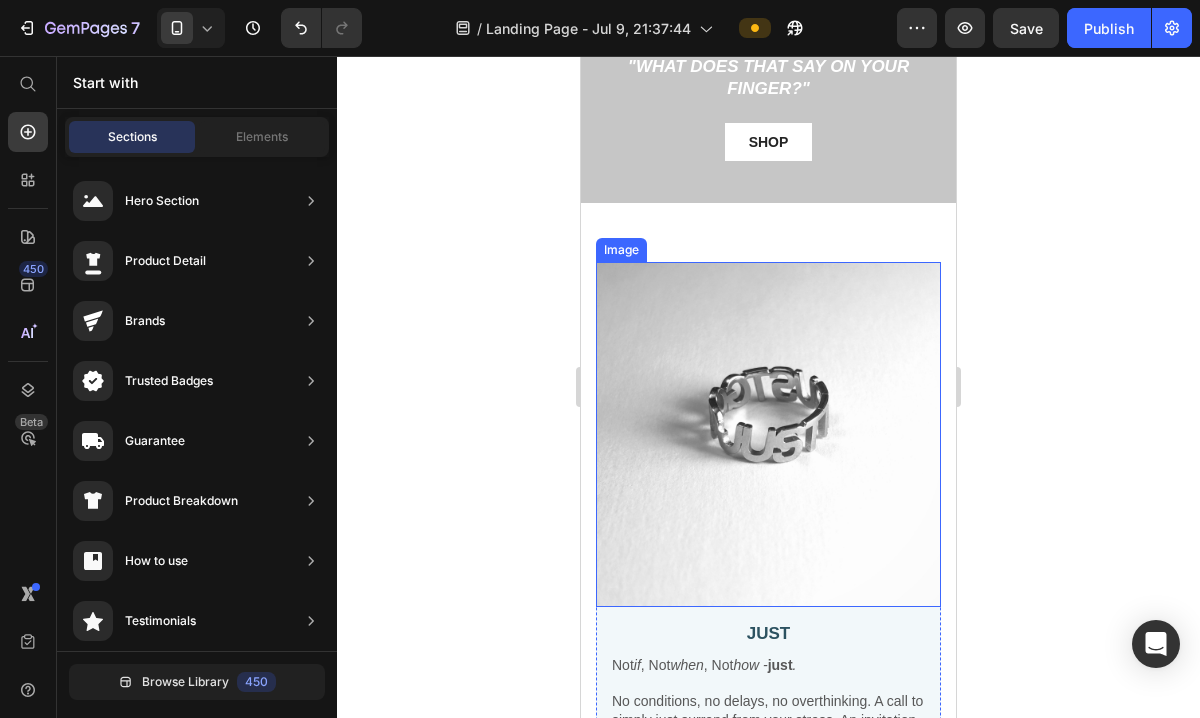 scroll, scrollTop: 242, scrollLeft: 0, axis: vertical 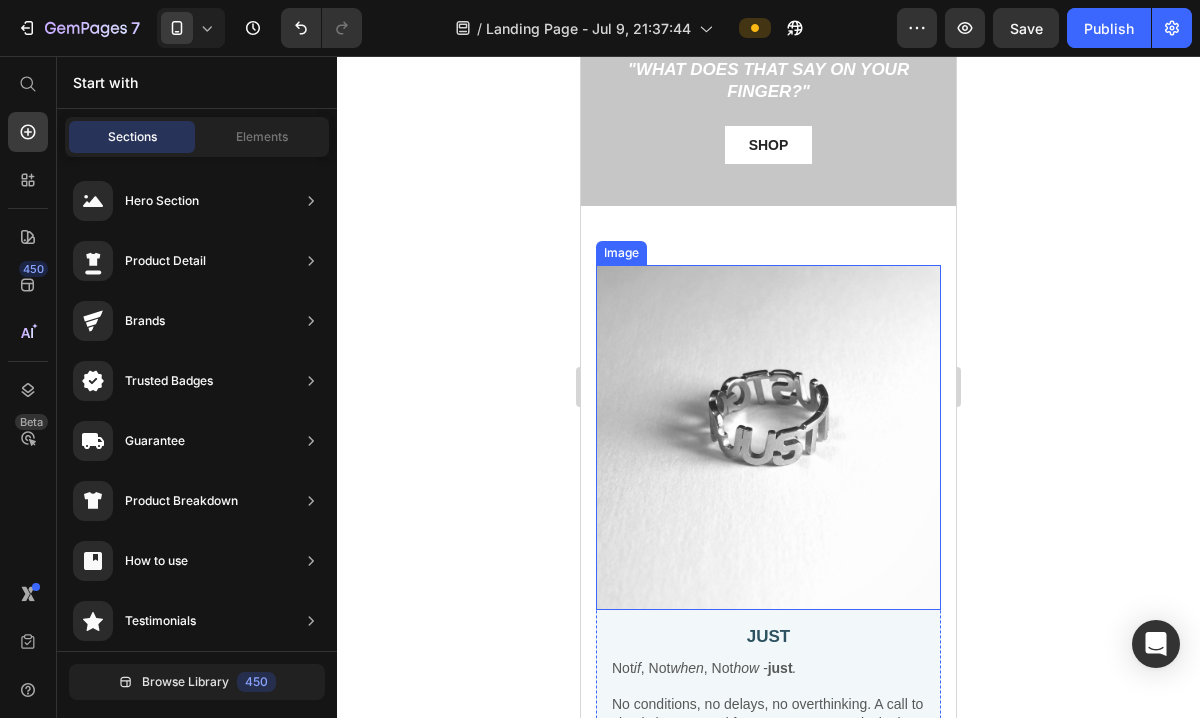 click 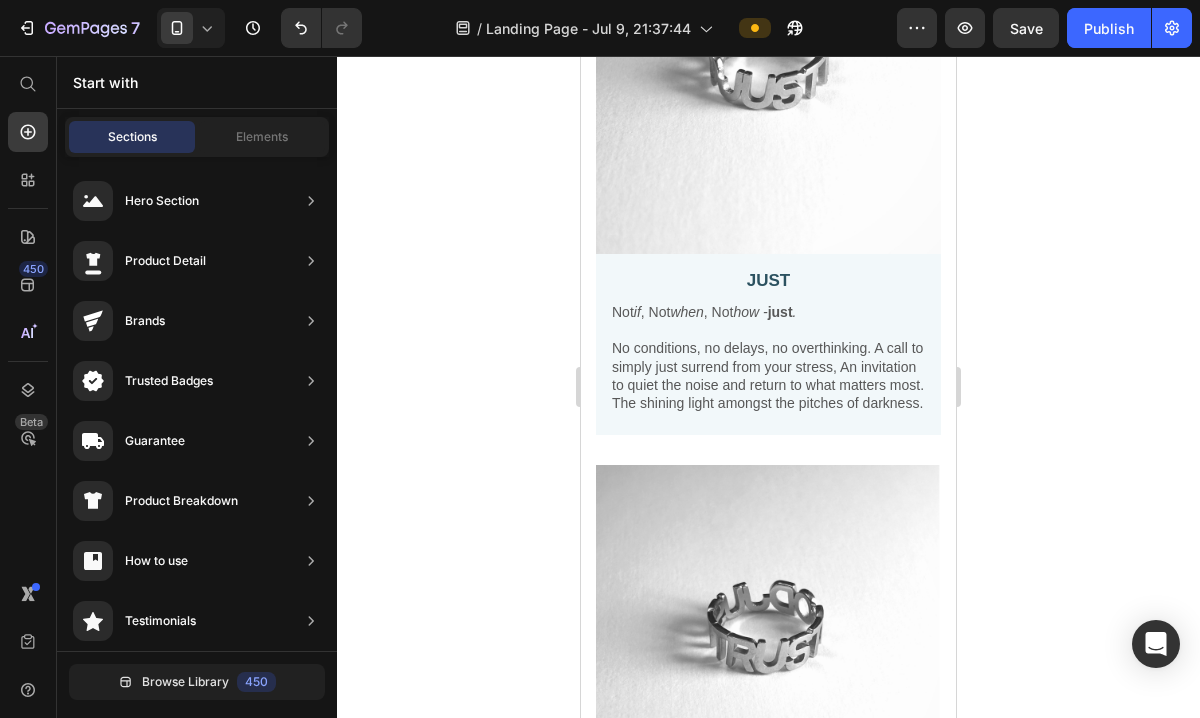 scroll, scrollTop: 0, scrollLeft: 0, axis: both 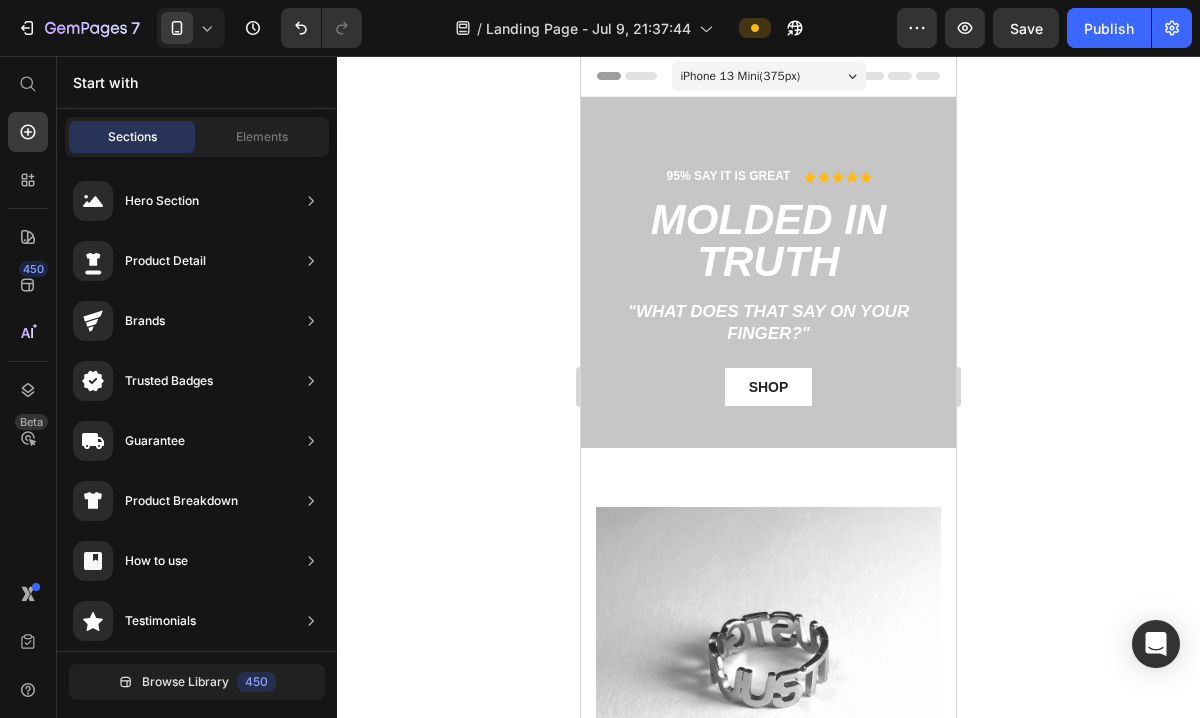 click on "iPhone 13 Mini  ( 375 px)" at bounding box center [741, 76] 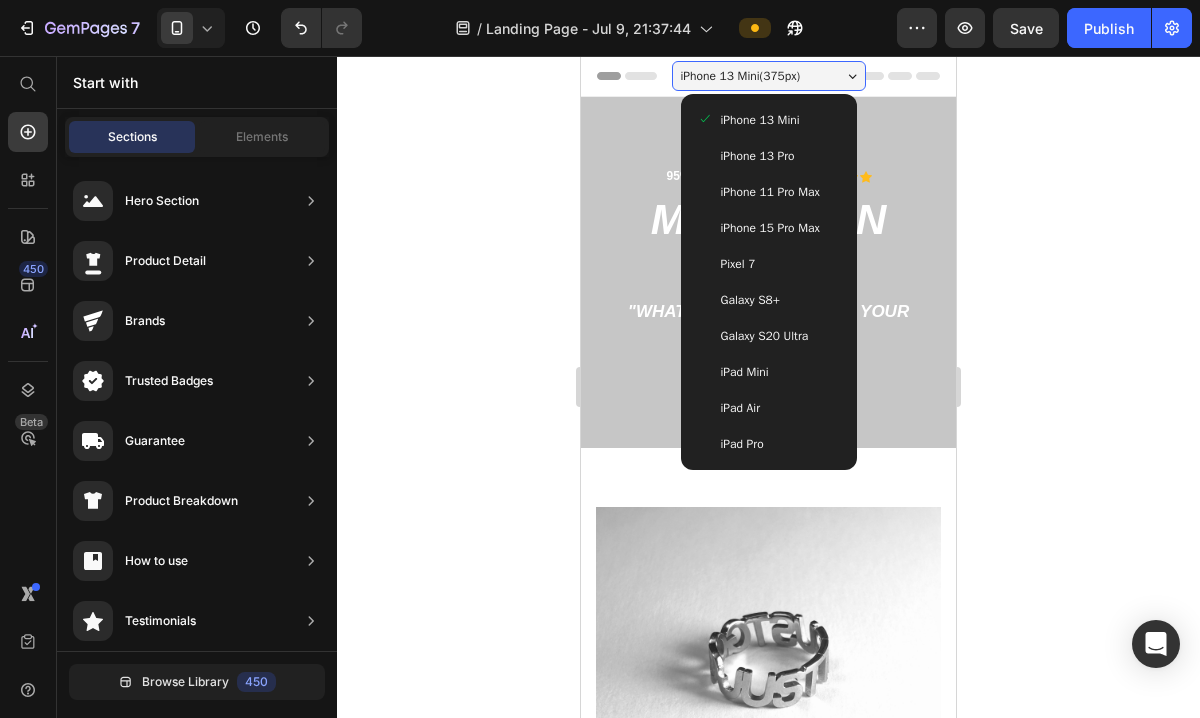 click on "iPhone 13 Pro" at bounding box center (758, 156) 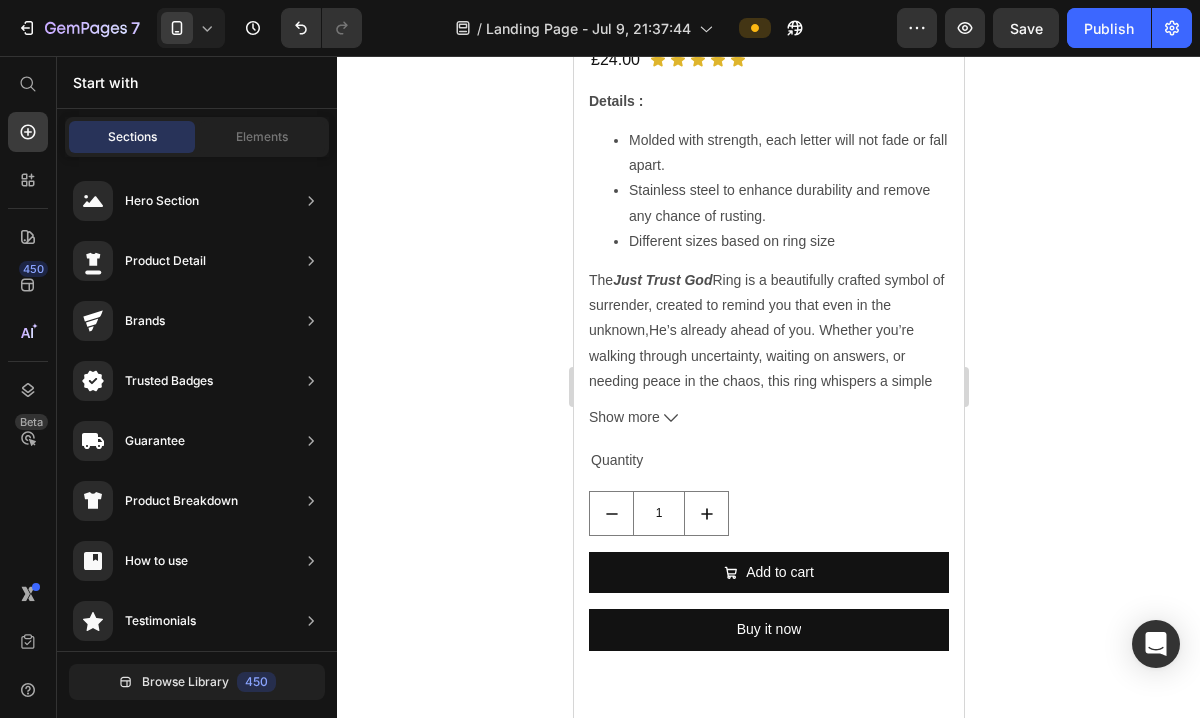 scroll, scrollTop: 2812, scrollLeft: 0, axis: vertical 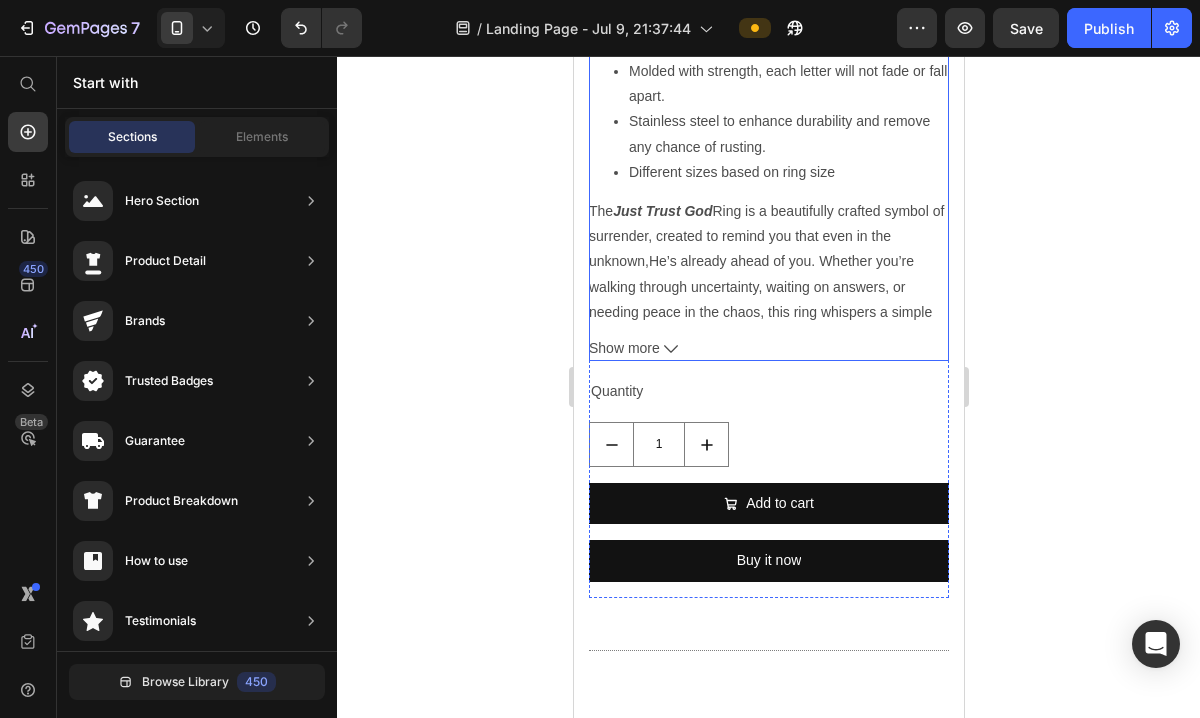 click 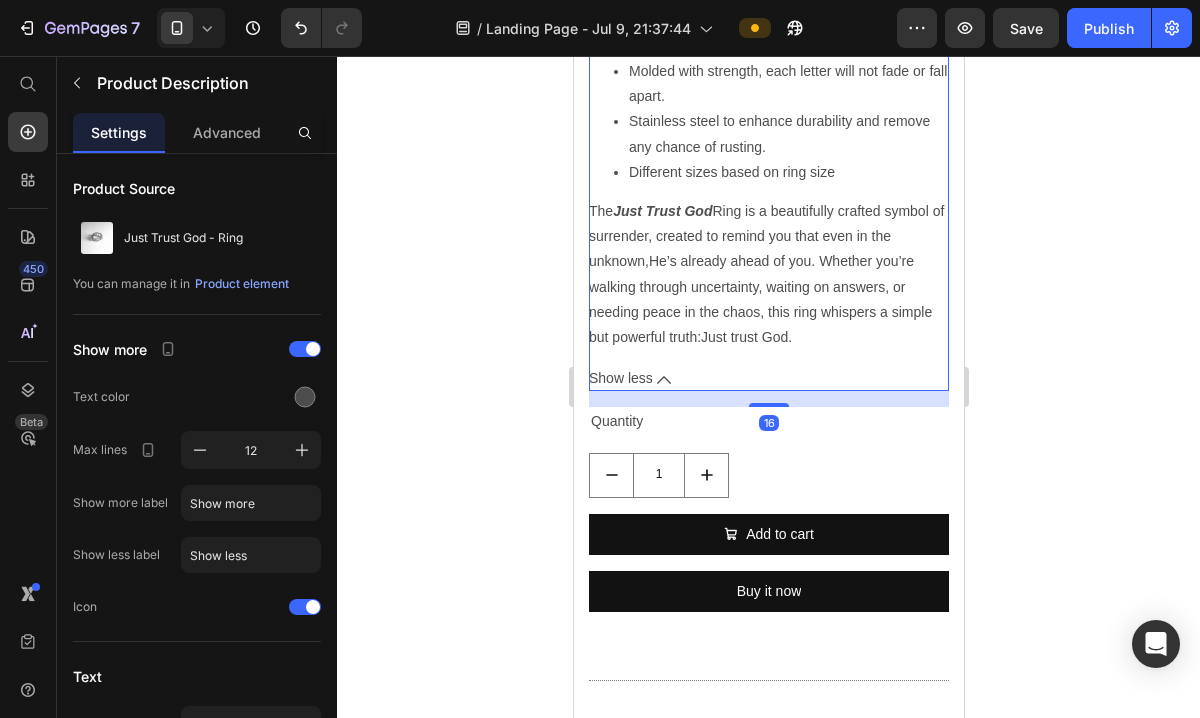 click on "Show less" at bounding box center [768, 378] 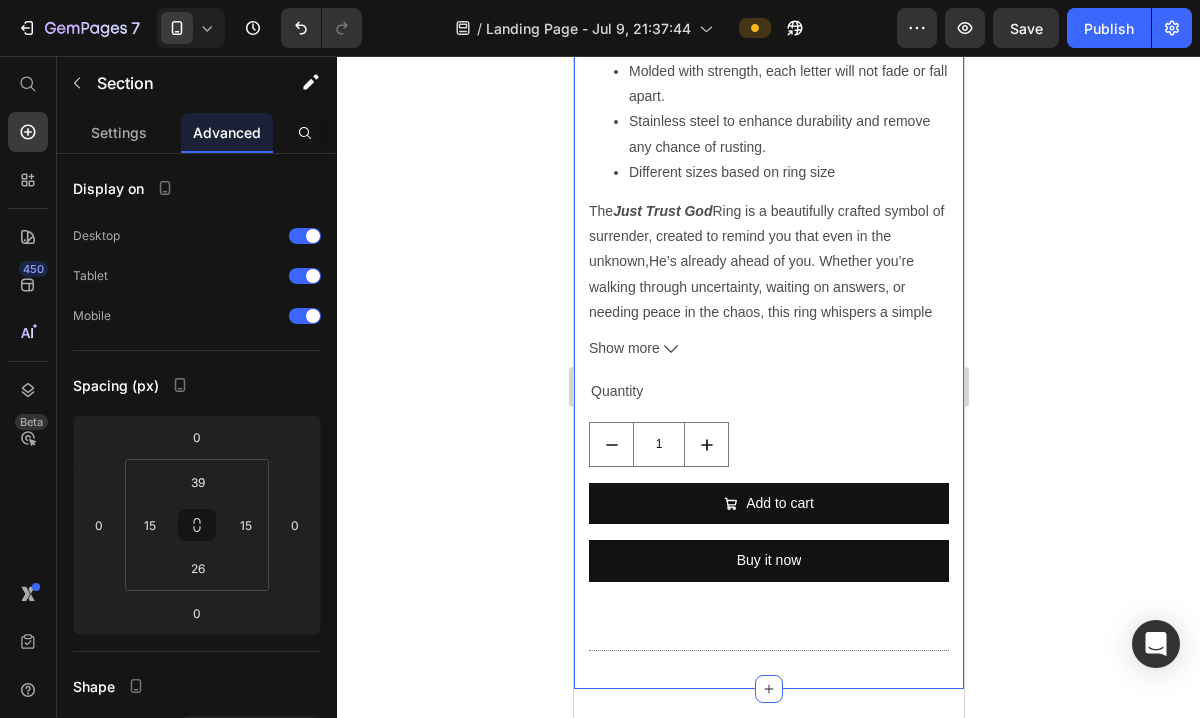 drag, startPoint x: 958, startPoint y: 383, endPoint x: 1536, endPoint y: 439, distance: 580.7065 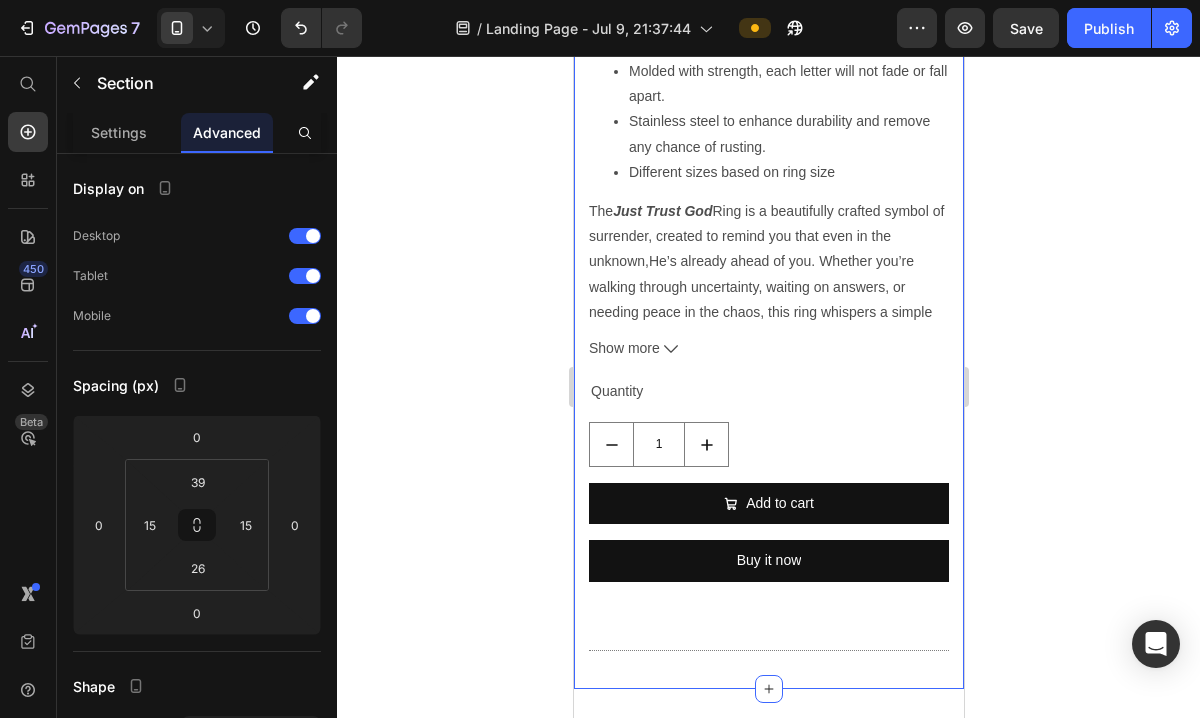 click on "Image JUST Text Block Not  if , Not  when , Not  how -  just .   No conditions, no delays, no overthinking. A call to simply just surrend from your stress, An invitation to quiet the noise and return to what matters most. The shining light amongst the pitches of darkness.   Text Block Row Image TRUST Text Block To let go and   lean in .   Trust  means believing that even in the silence, God is still speaking. To place your faith in not what you see, but in what you believe. It's choosing peace over panic, hope over fear, and God's plan over your own control.  Text Block Row Image GOD Text Block The  beginning  and the  end  of our story.   The anchor of the phrase and the heart of our hope. Our God who sees, who knows, who forgives, and who loves beyond measure. The God who has never failed us, who holds our future and who is always enough.  Text Block Row Row Product Images Just Trust God - Ring Product Title £24.00 Product Price Icon Icon Icon Icon
Icon Icon List Row Details :" at bounding box center (768, -828) 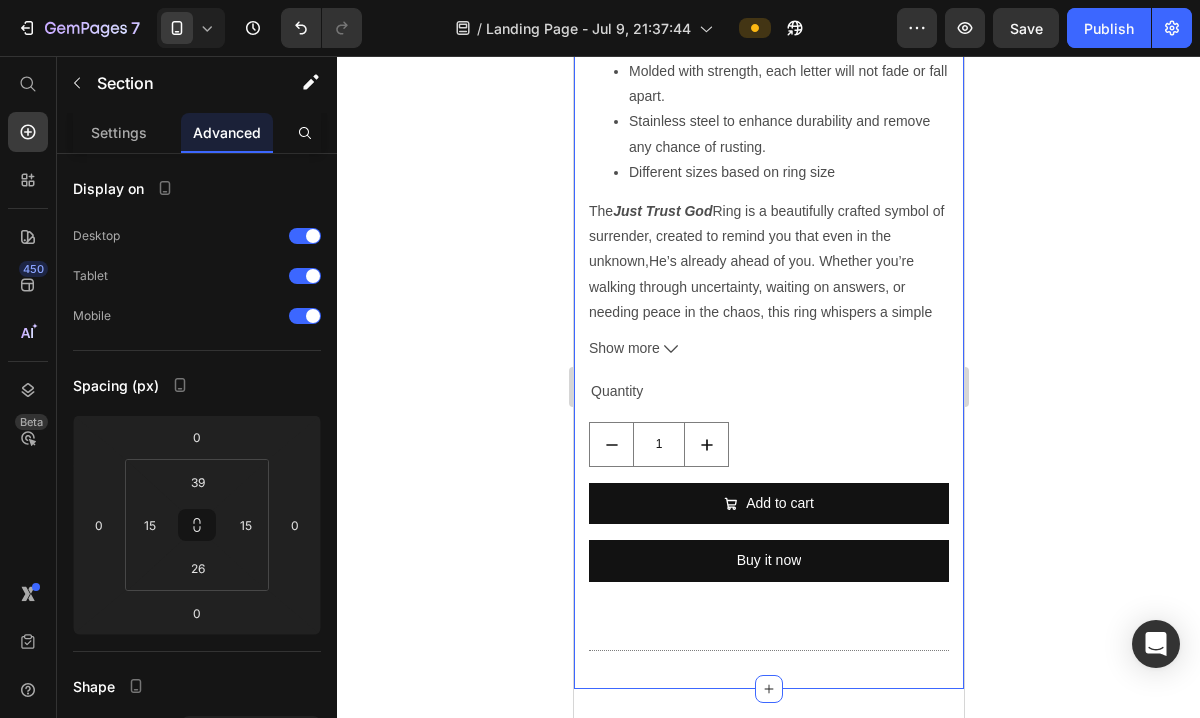 click 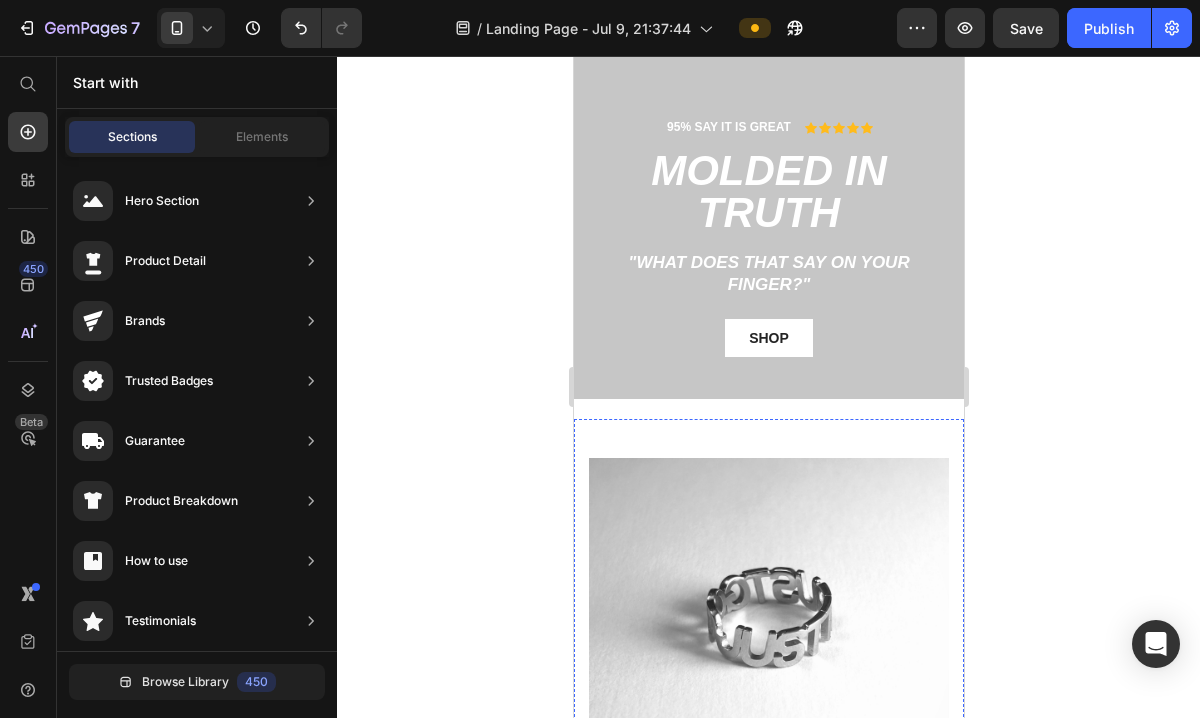 scroll, scrollTop: 0, scrollLeft: 0, axis: both 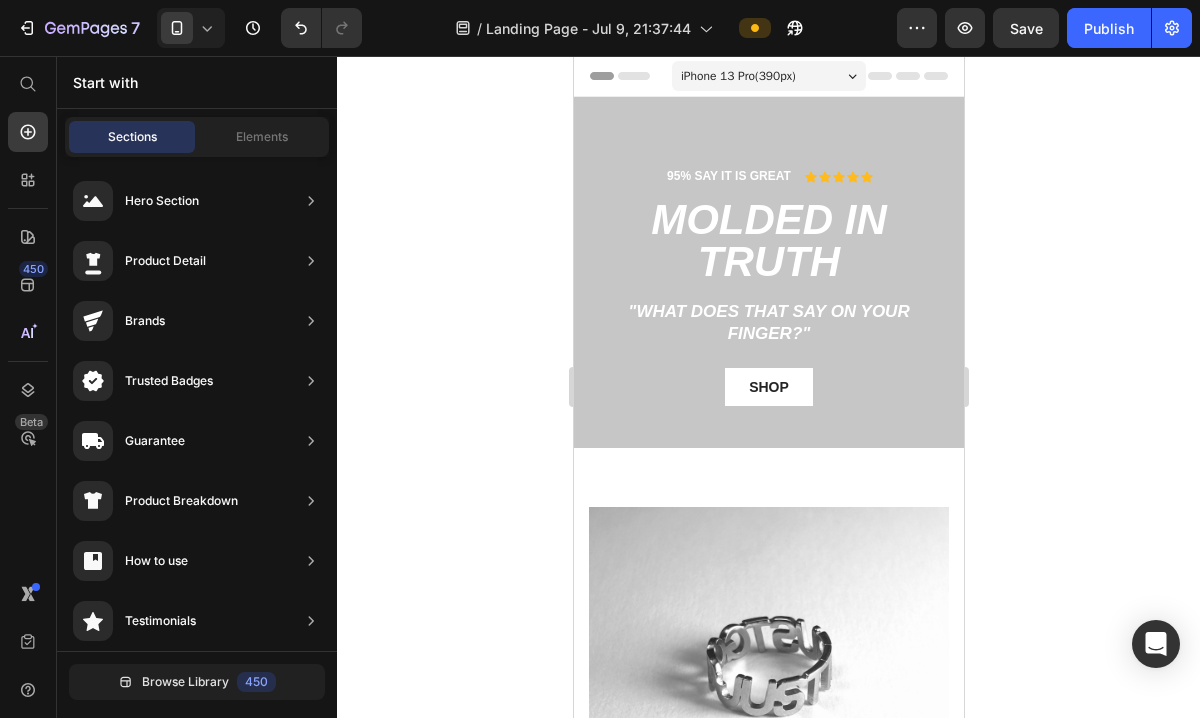 click on "iPhone 13 Pro  ( 390 px)" at bounding box center [768, 76] 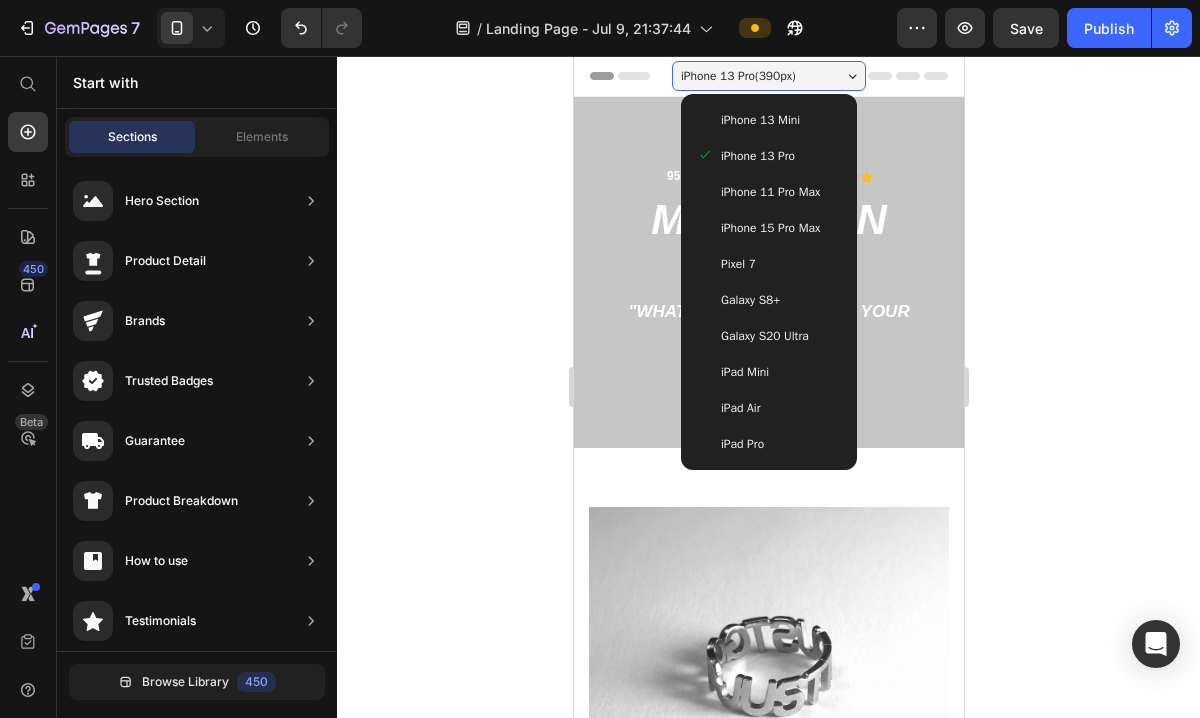 click on "iPad Mini" at bounding box center [768, 372] 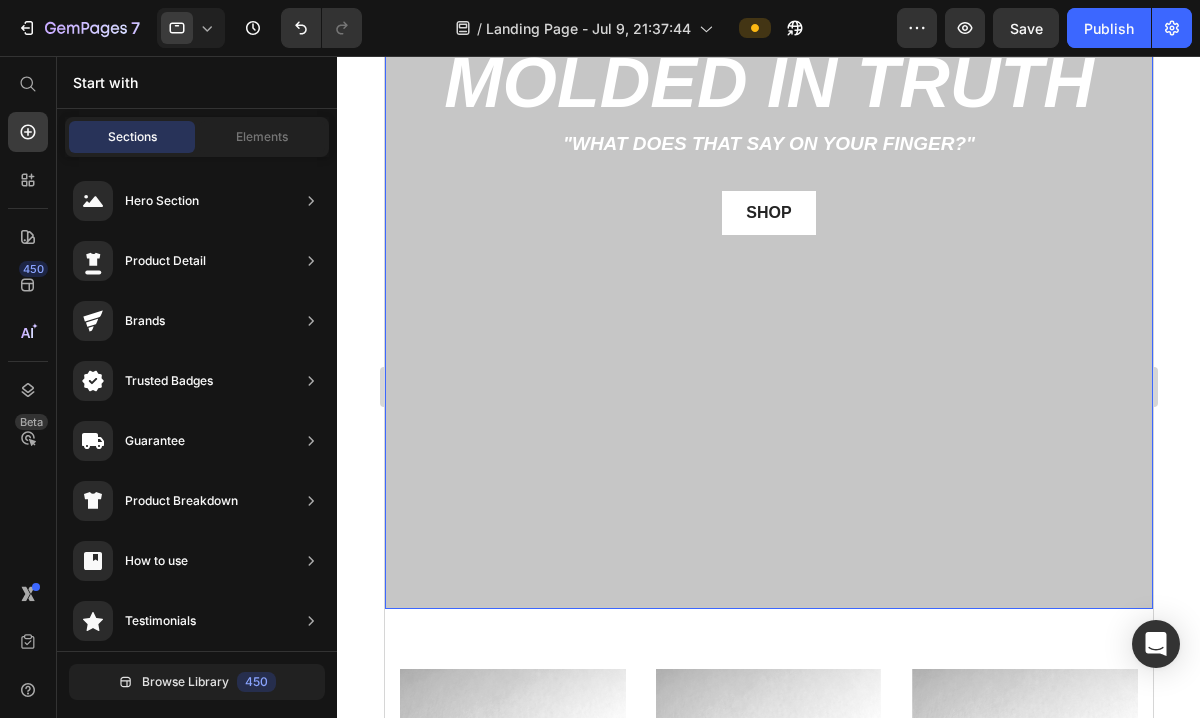 scroll, scrollTop: 94, scrollLeft: 0, axis: vertical 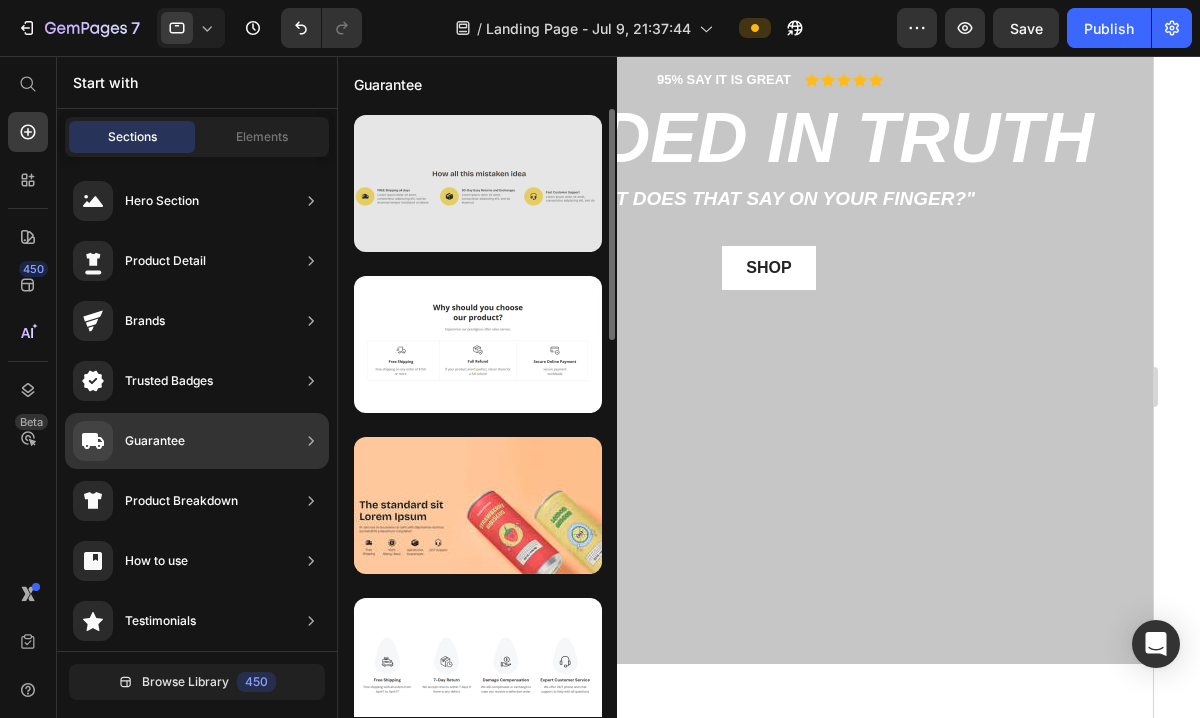 click at bounding box center (478, 183) 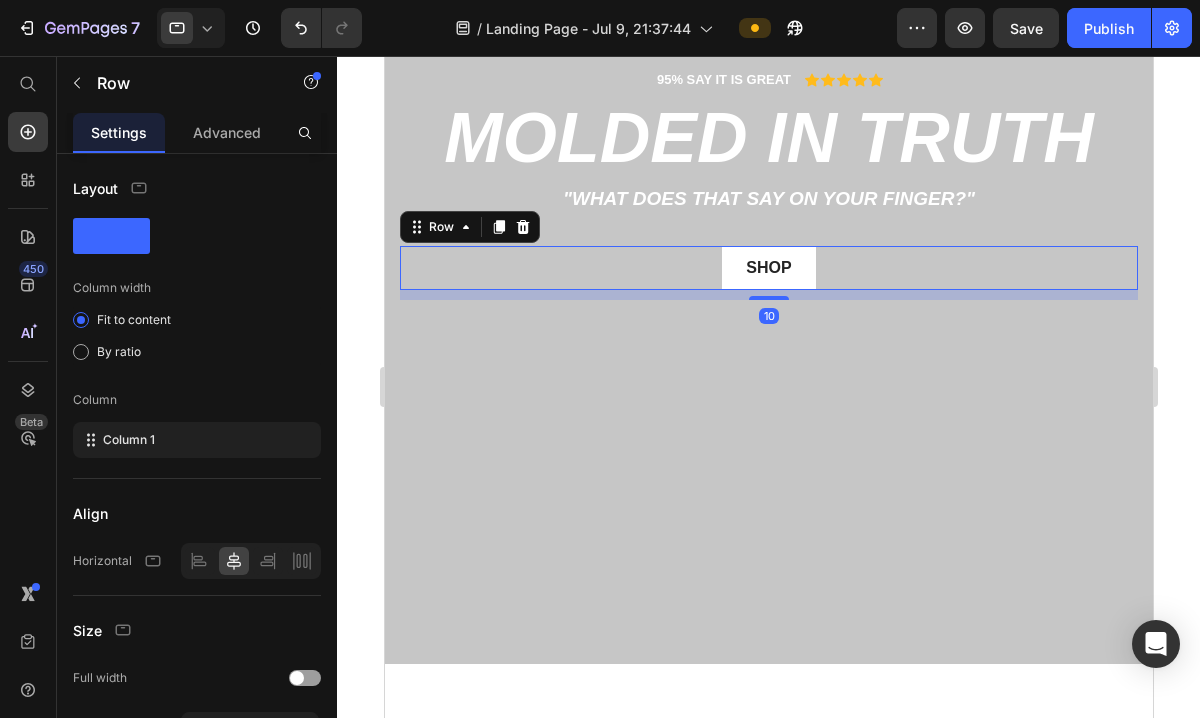 click on "shop Button Row   10" at bounding box center (768, 268) 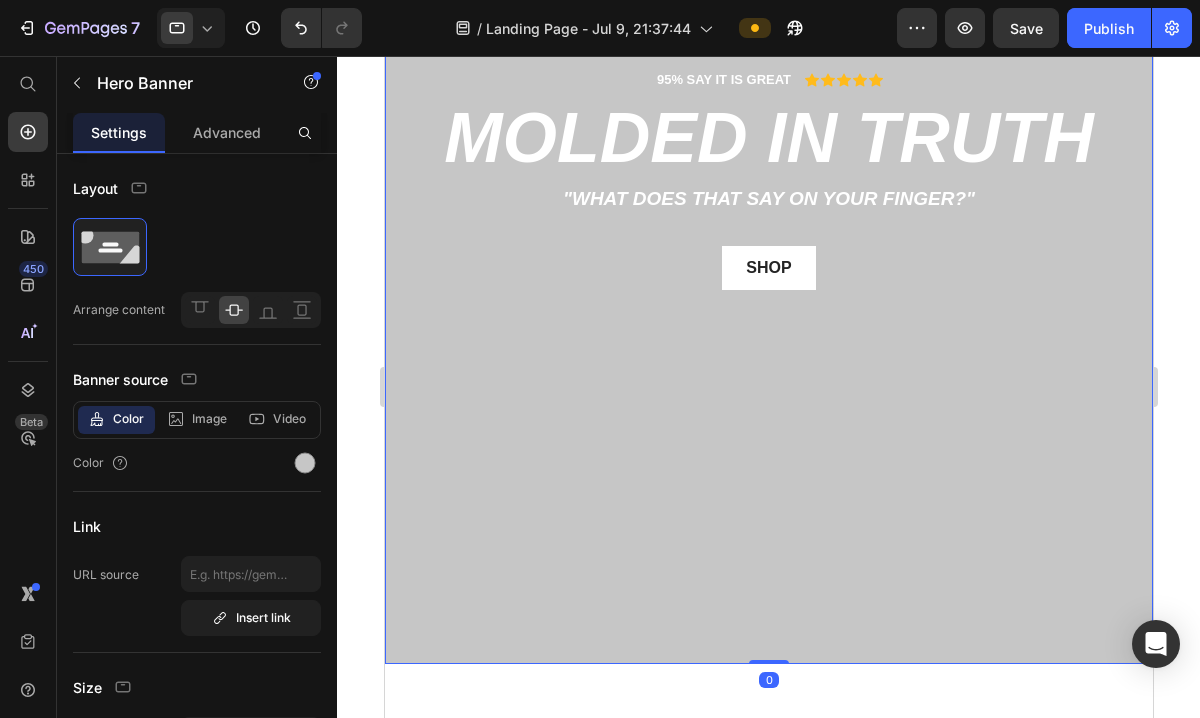 click on "95% SAY IT IS GREAT Text Block Icon Icon Icon Icon Icon Icon List Row molded in truth Heading "What does that say on your finger?" Text Block shop Button Row" at bounding box center (768, 333) 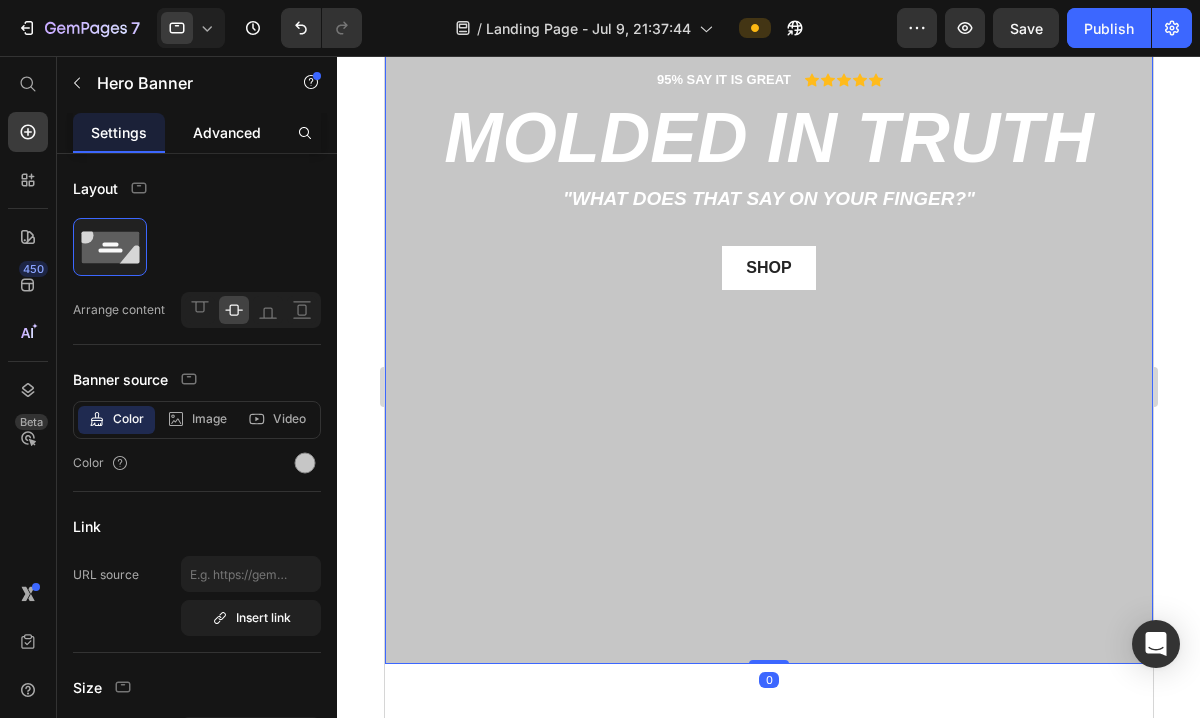 click on "Advanced" at bounding box center [227, 132] 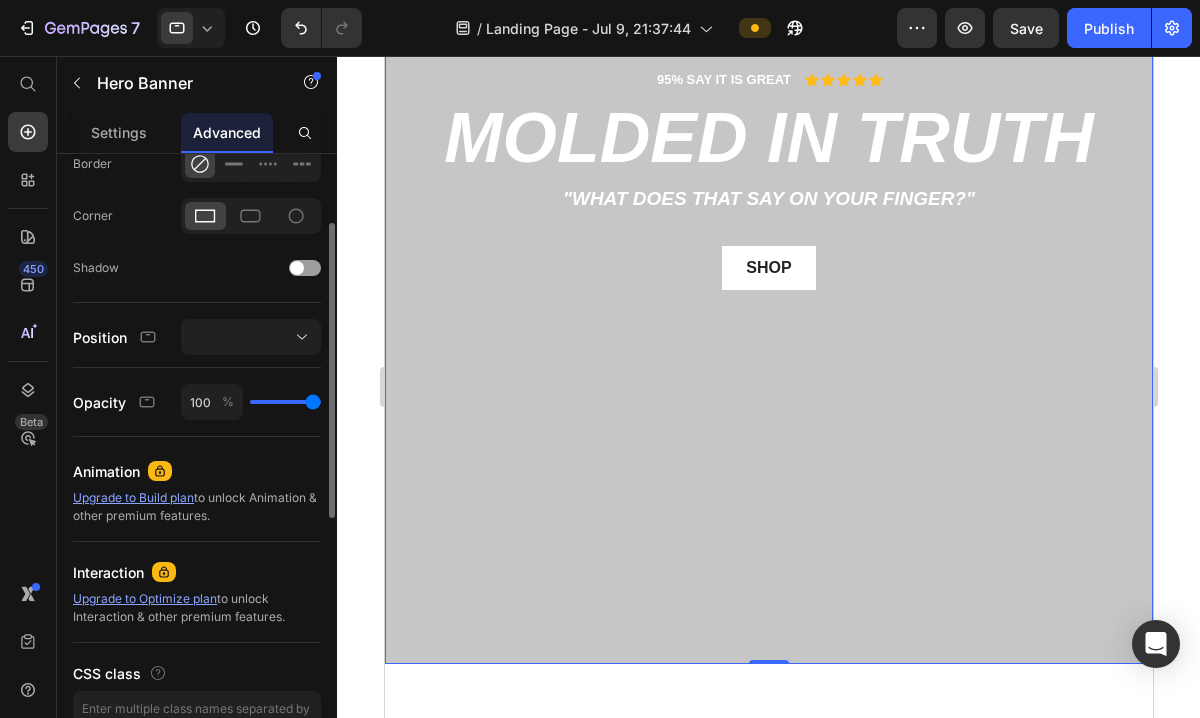 scroll, scrollTop: 684, scrollLeft: 0, axis: vertical 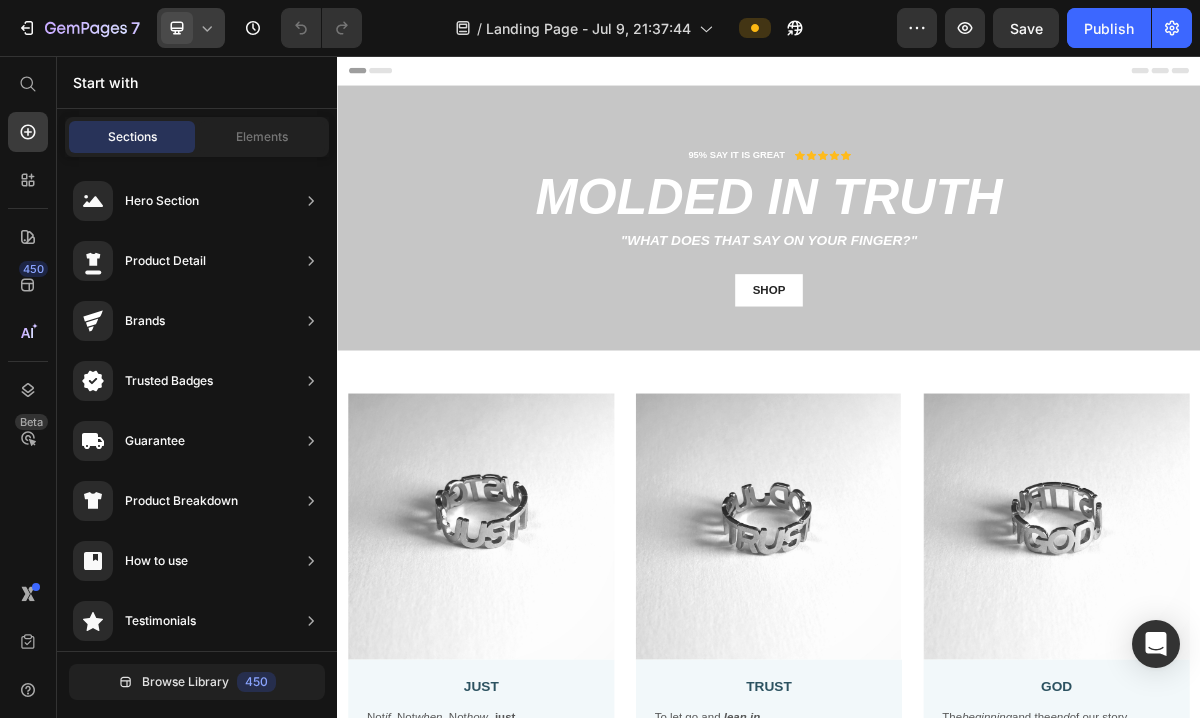 click at bounding box center [177, 28] 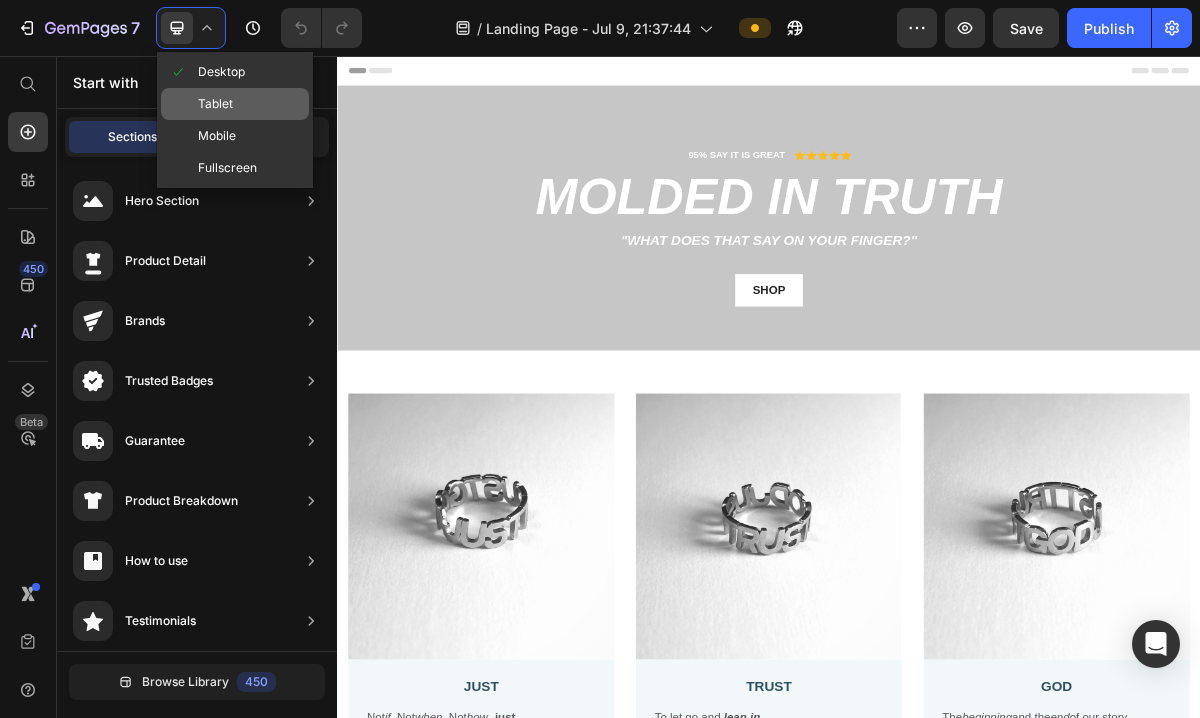 click on "Tablet" at bounding box center [215, 104] 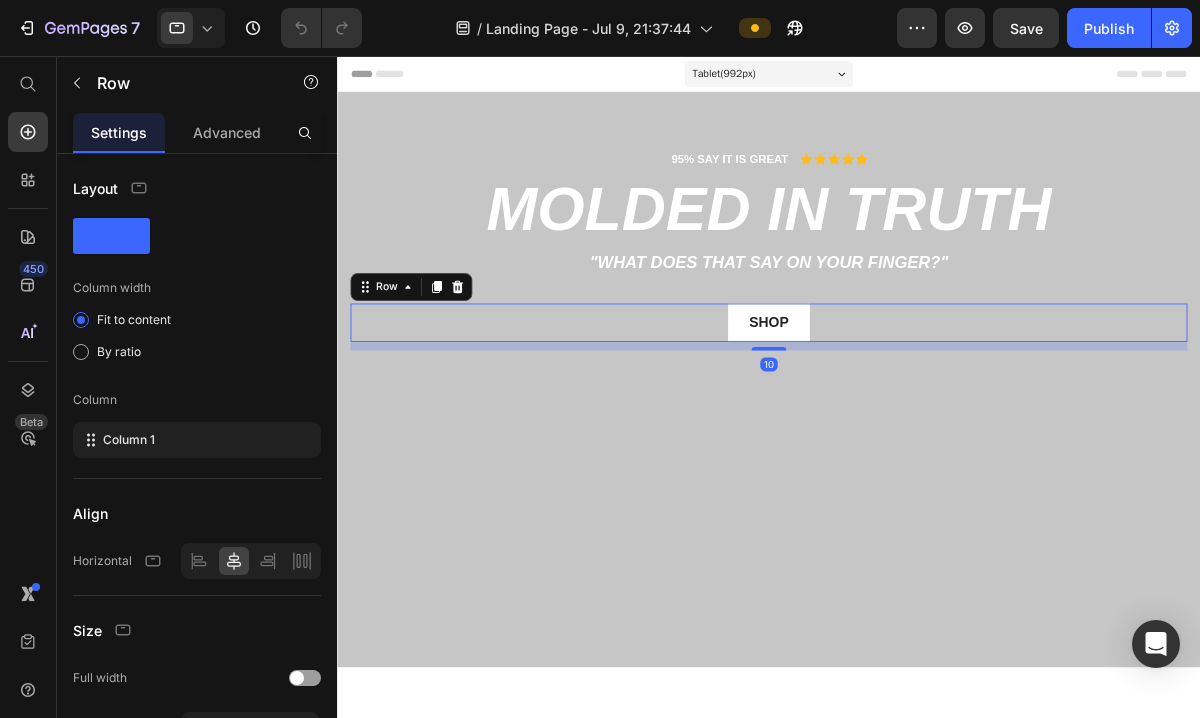 click on "shop Button Row   10" at bounding box center (833, 362) 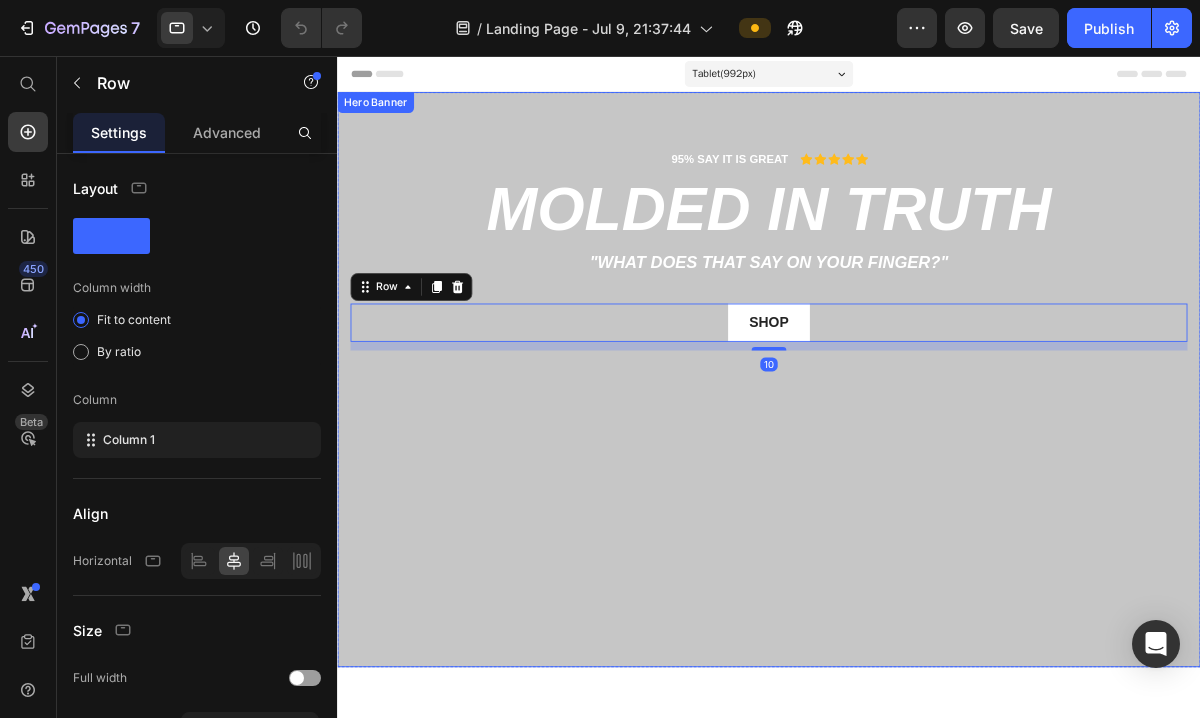 click on "95% SAY IT IS GREAT Text Block Icon Icon Icon Icon Icon Icon List Row molded in truth Heading "What does that say on your finger?" Text Block shop Button Row   10" at bounding box center (833, 427) 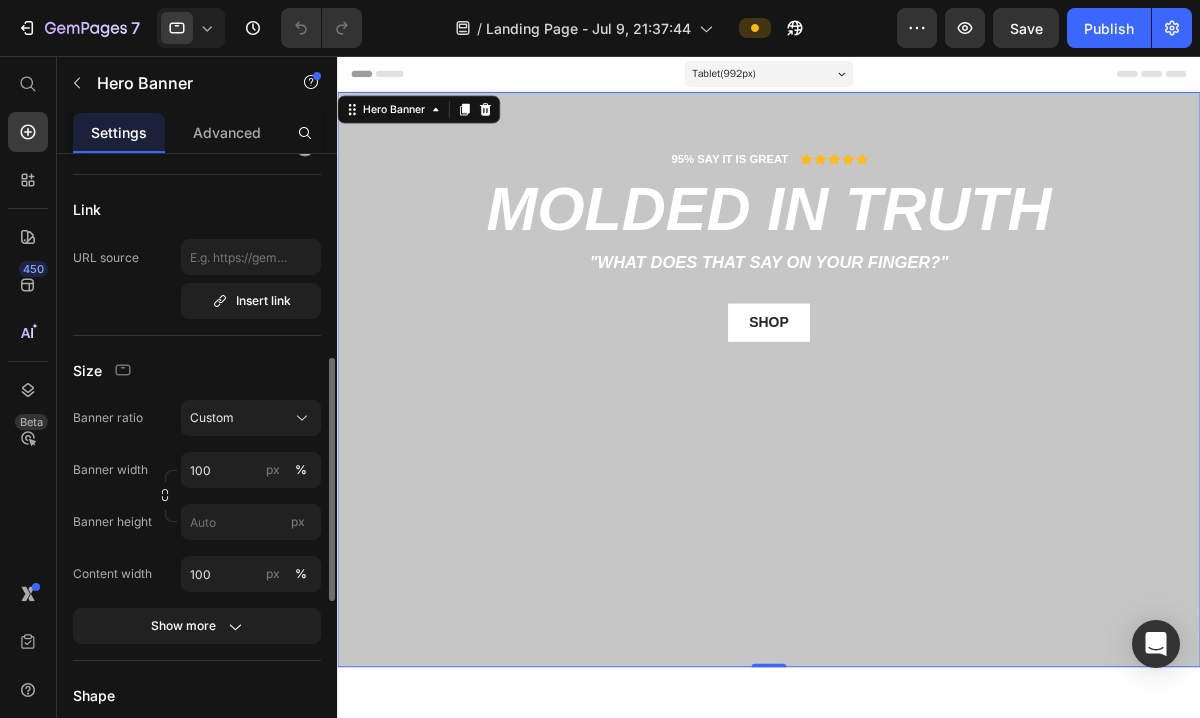 scroll, scrollTop: 374, scrollLeft: 0, axis: vertical 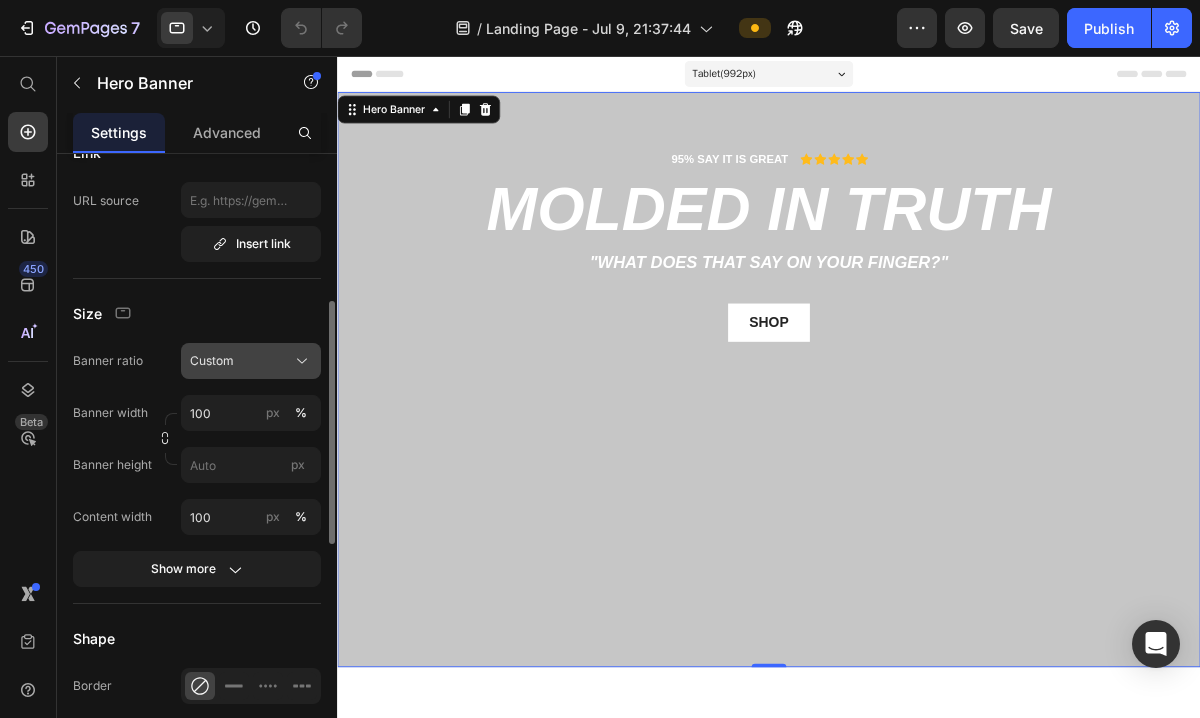 click on "Custom" at bounding box center [251, 361] 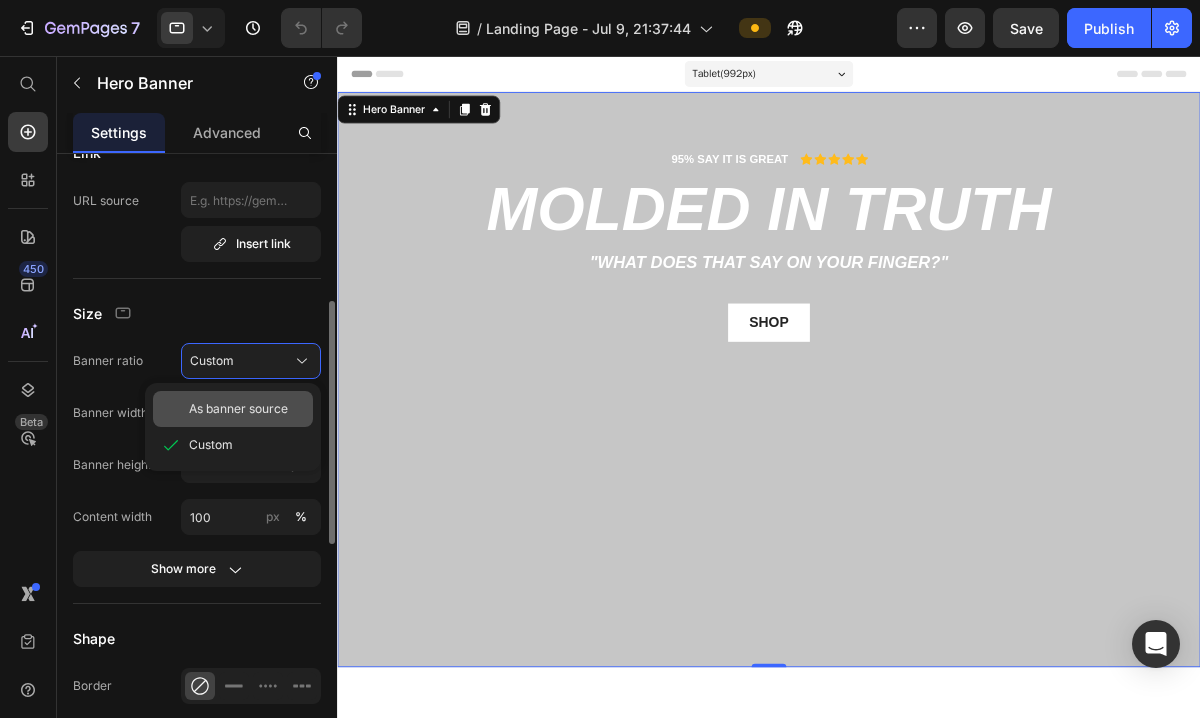click on "As banner source" at bounding box center [238, 409] 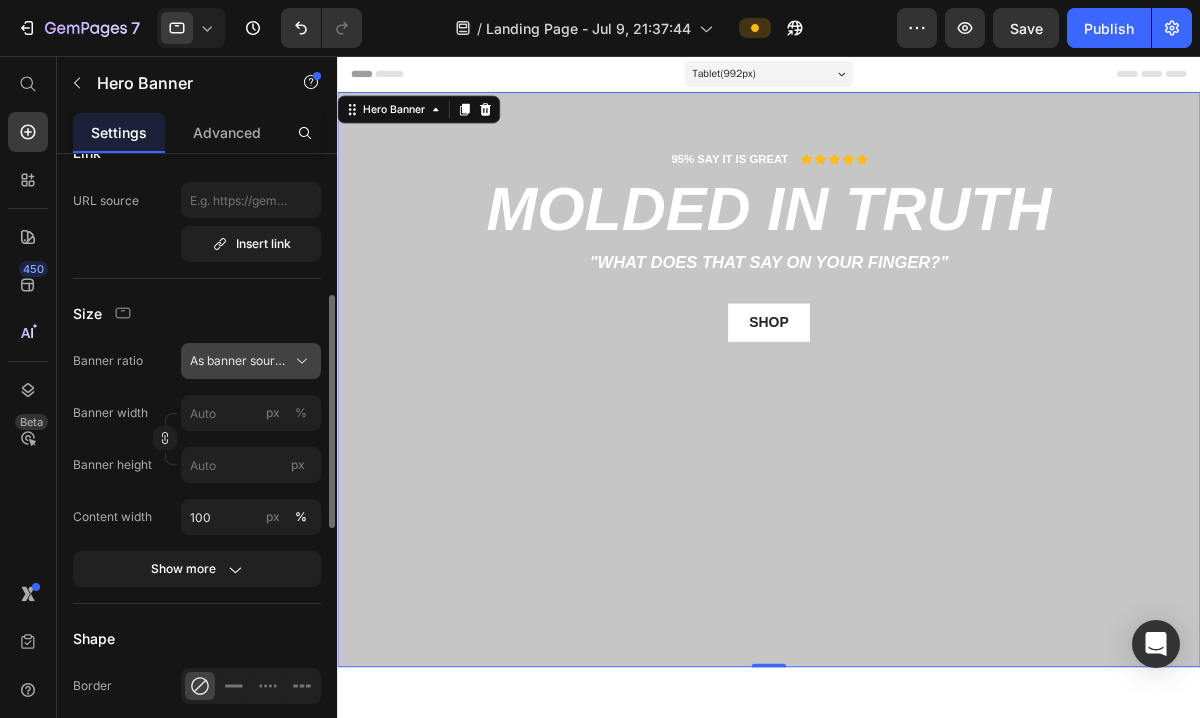 click on "As banner source" at bounding box center (239, 361) 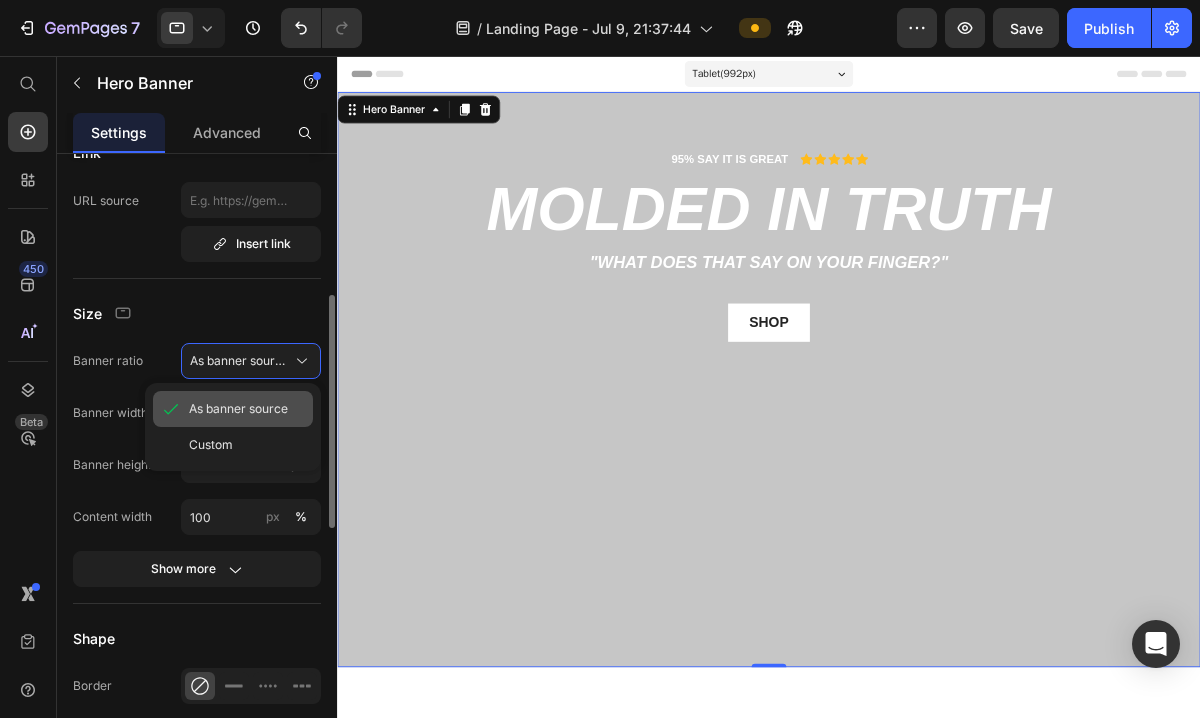click on "As banner source" 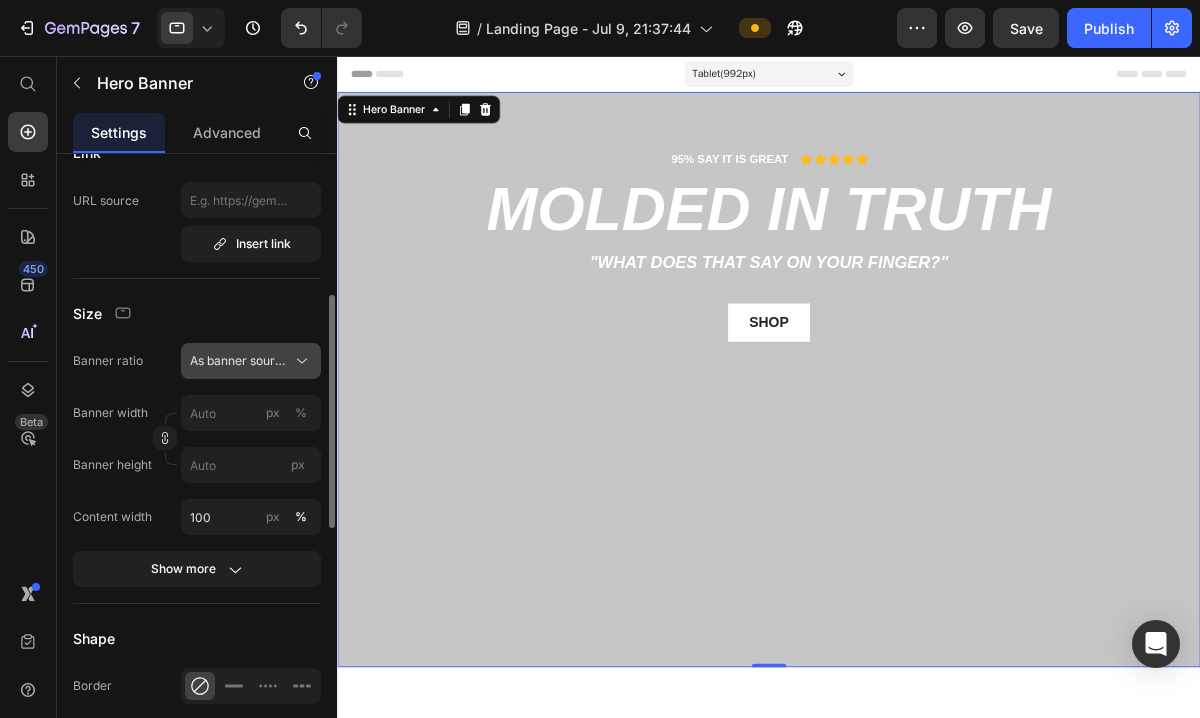 click on "As banner source" at bounding box center [251, 361] 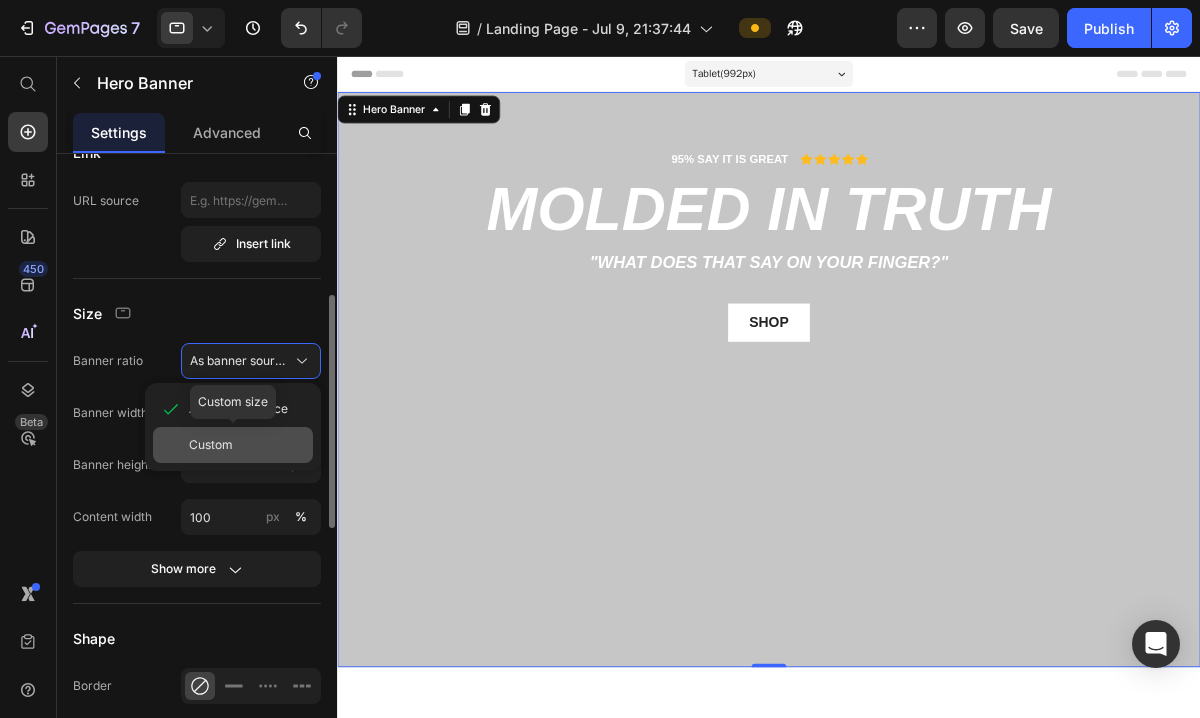 click on "Custom" at bounding box center [247, 445] 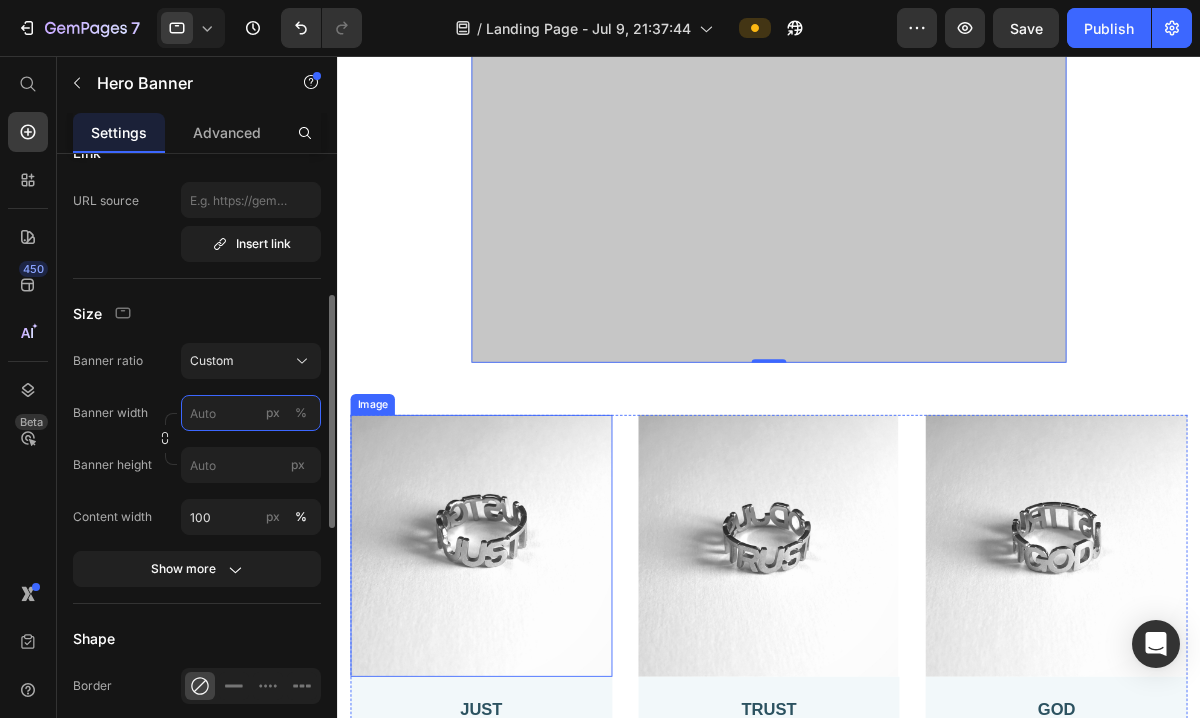 scroll, scrollTop: 0, scrollLeft: 0, axis: both 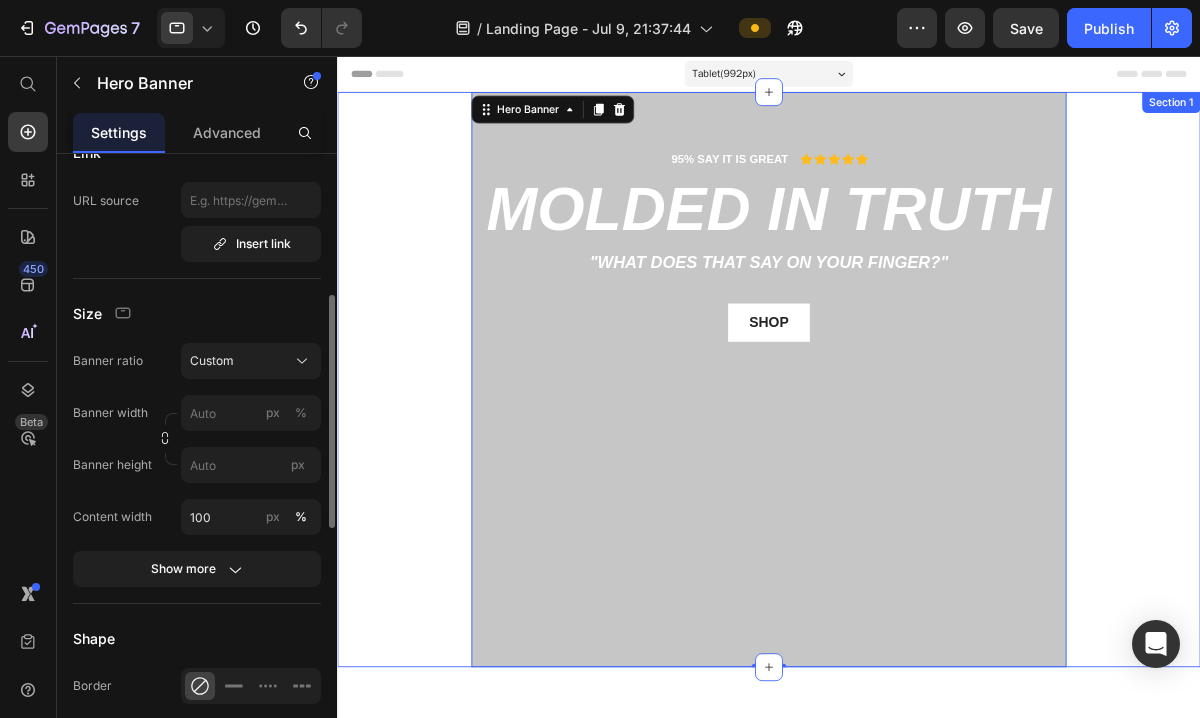 click on "95% SAY IT IS GREAT Text Block Icon Icon Icon Icon Icon Icon List Row molded in truth Heading "What does that say on your finger?" Text Block shop Button Row Hero Banner   0" at bounding box center [833, 427] 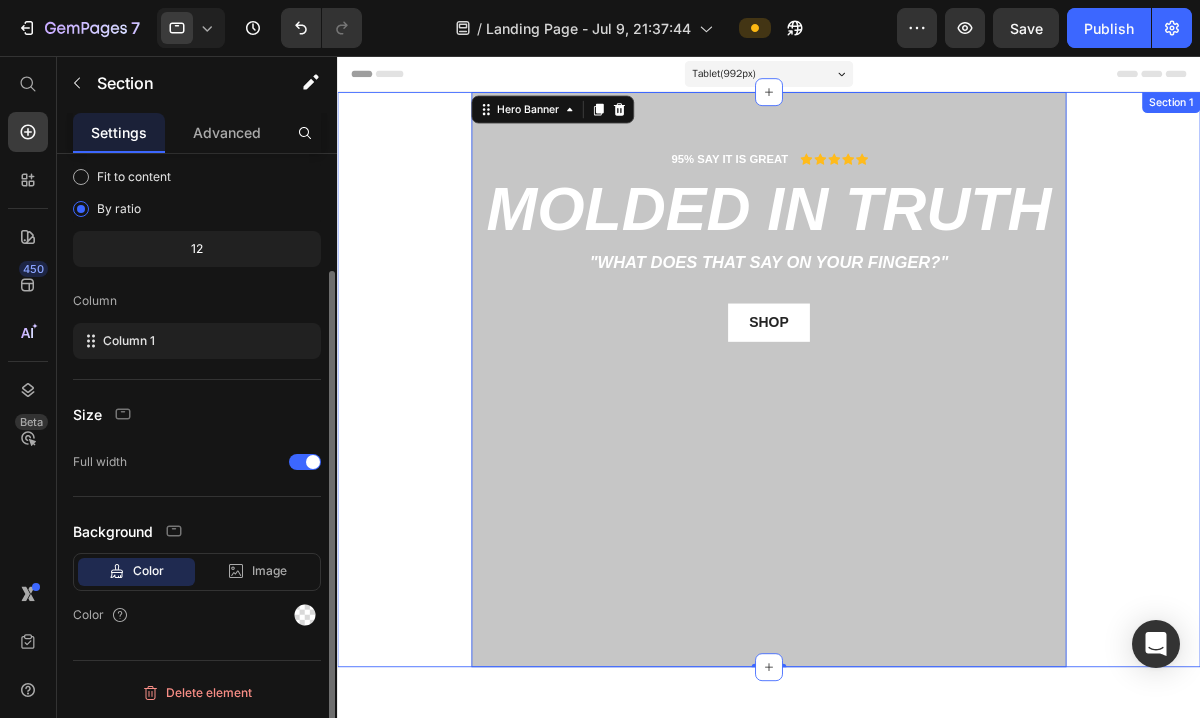 scroll, scrollTop: 0, scrollLeft: 0, axis: both 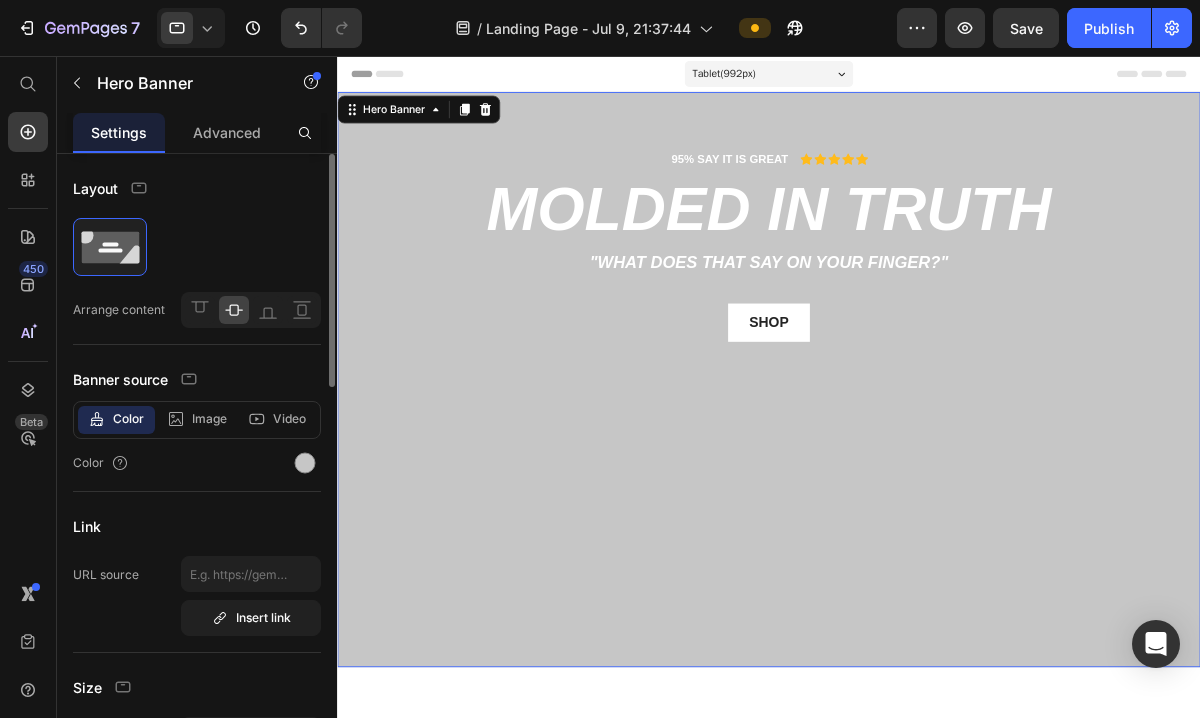 click on "95% SAY IT IS GREAT Text Block Icon Icon Icon Icon Icon Icon List Row molded in truth Heading "What does that say on your finger?" Text Block shop Button Row" at bounding box center [833, 427] 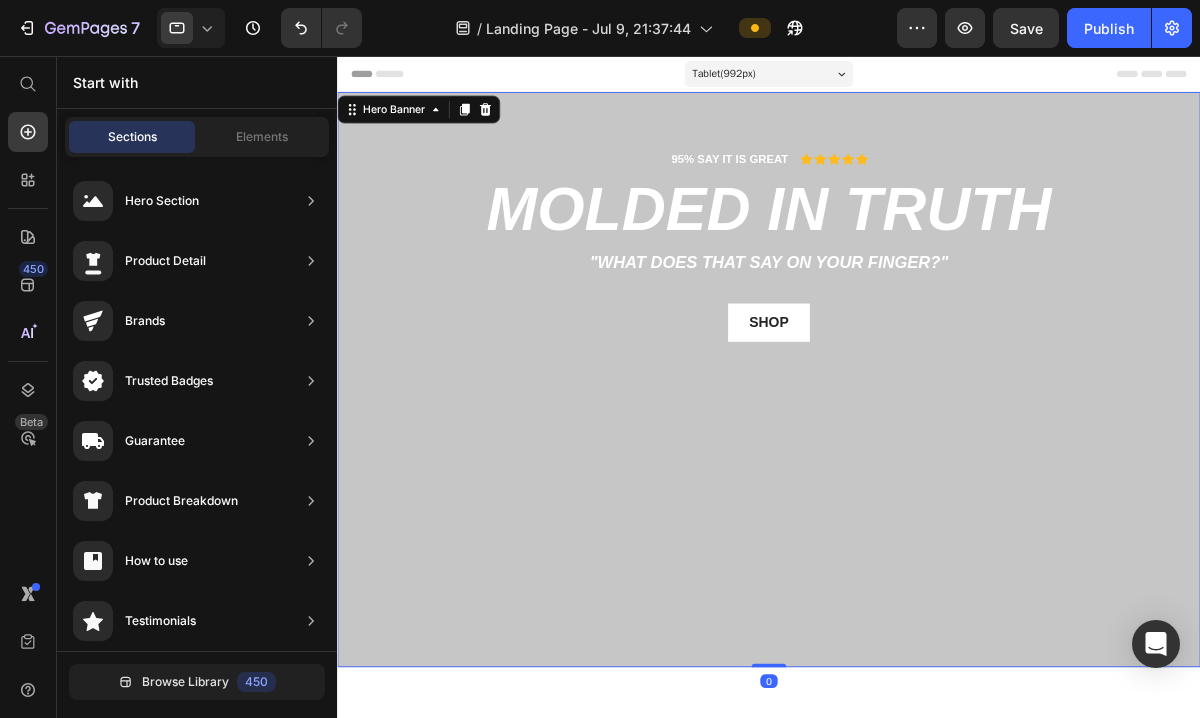 click on "Header" at bounding box center [833, 76] 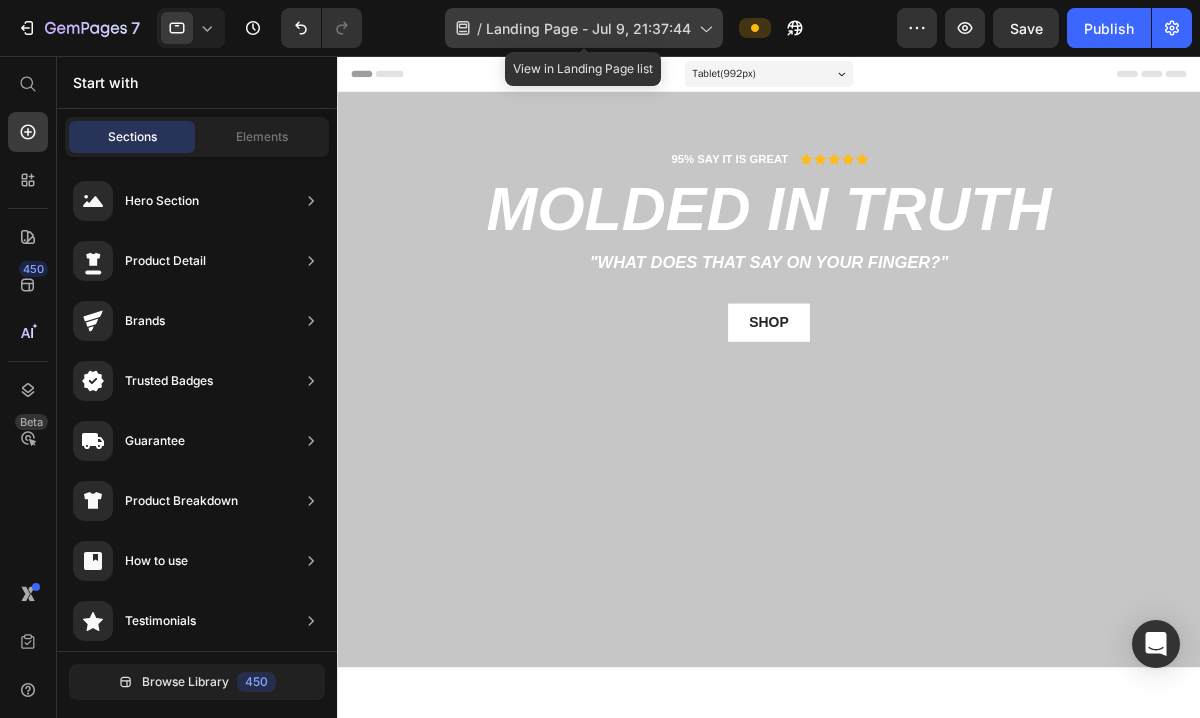 click 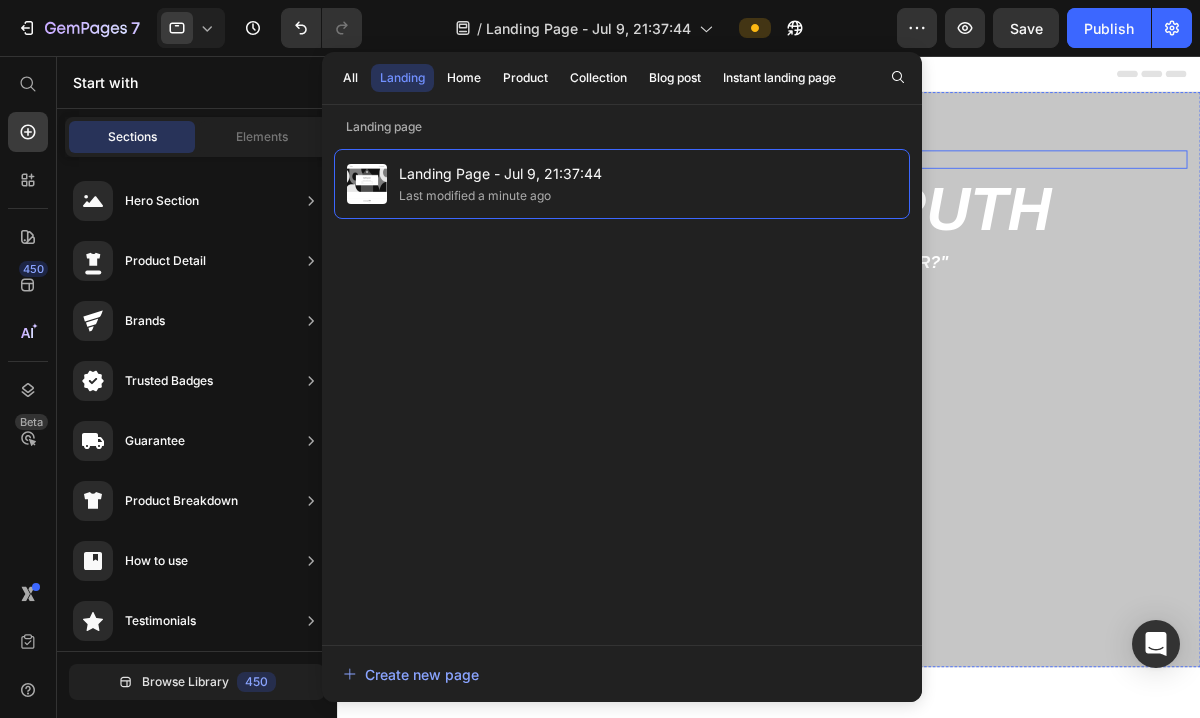 click on "95% SAY IT IS GREAT Text Block Icon Icon Icon Icon Icon Icon List Row" at bounding box center (833, 174) 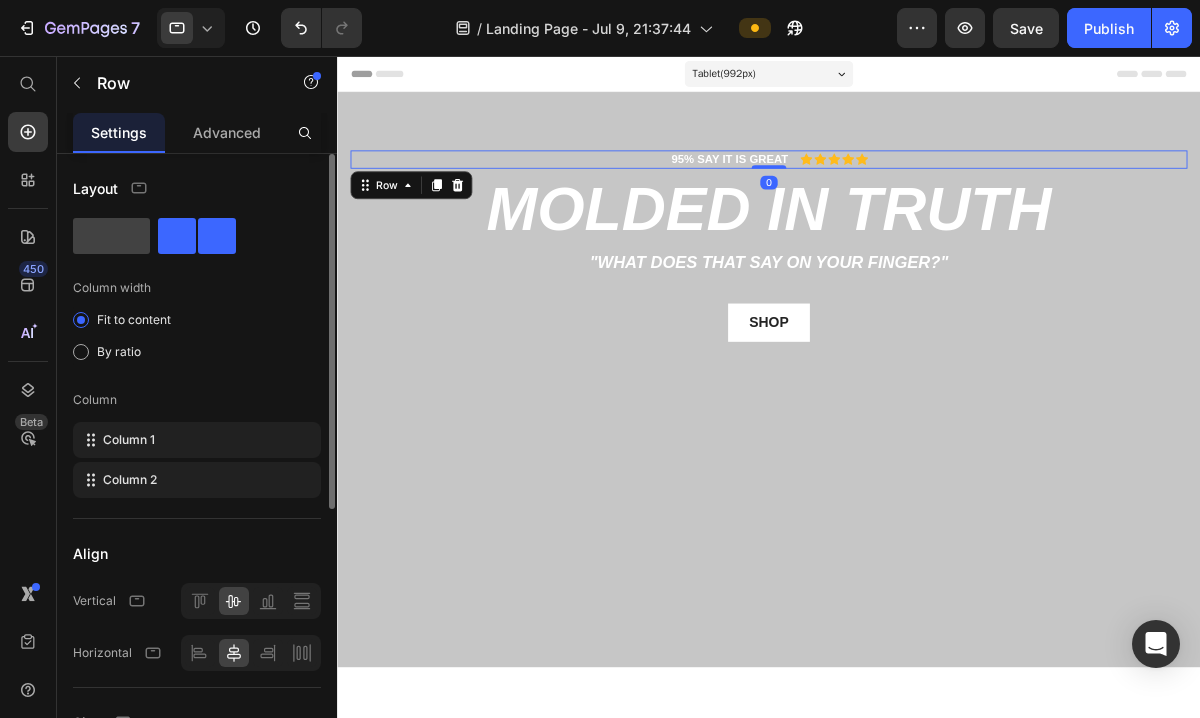 click on "Tablet  ( 992 px)" at bounding box center (781, 76) 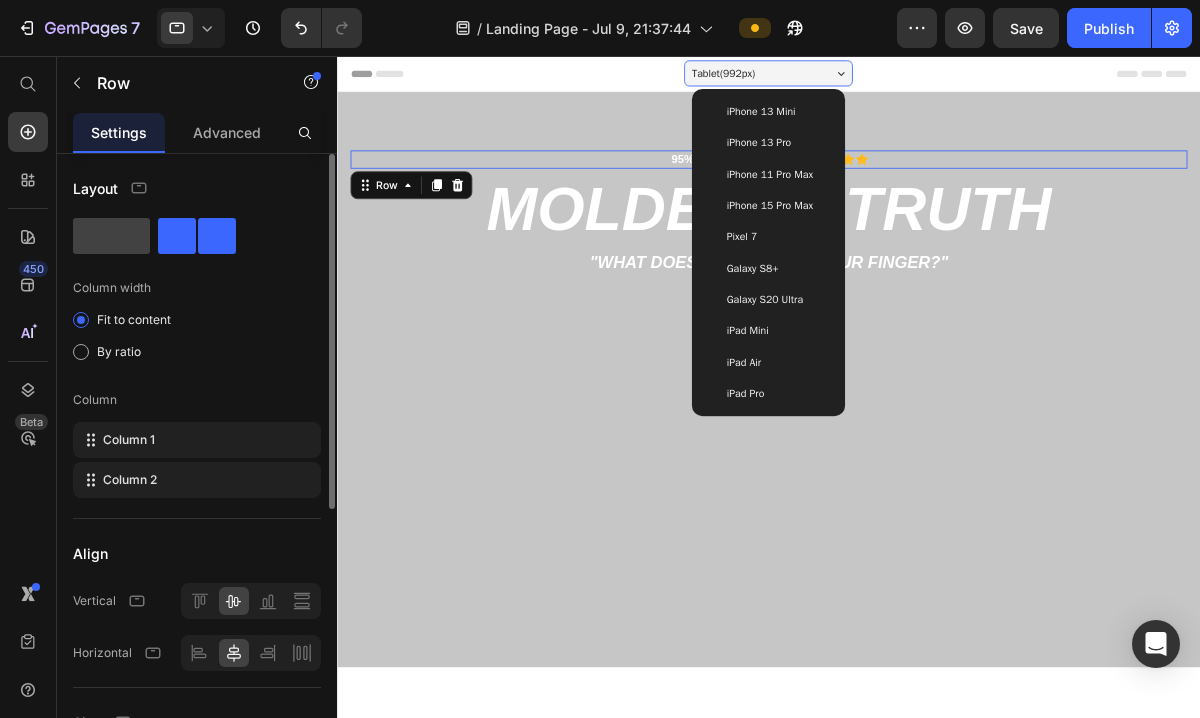 click on "iPad Mini" at bounding box center (833, 372) 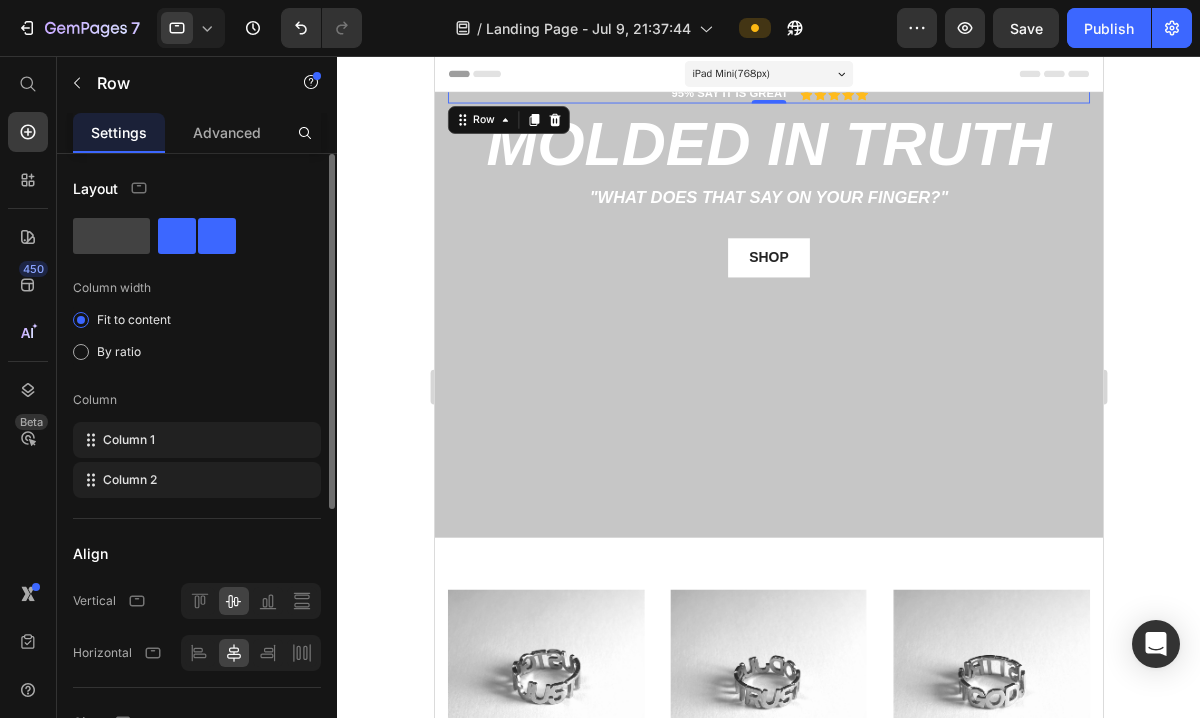 click 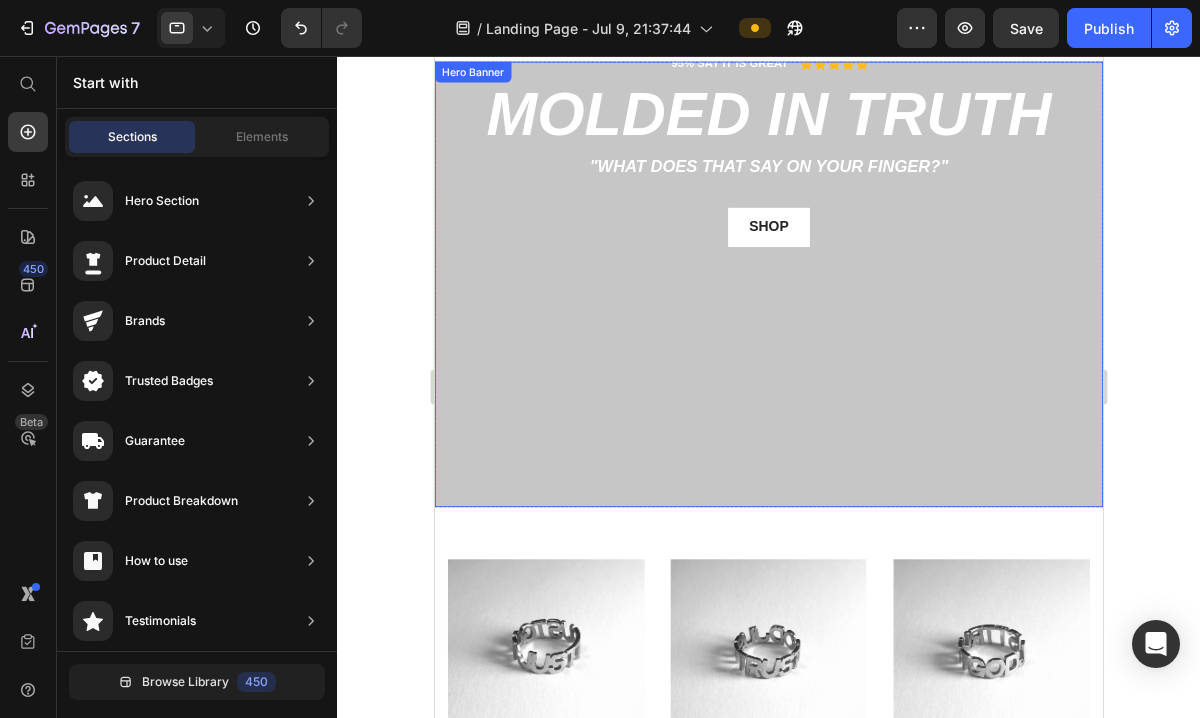 scroll, scrollTop: 0, scrollLeft: 0, axis: both 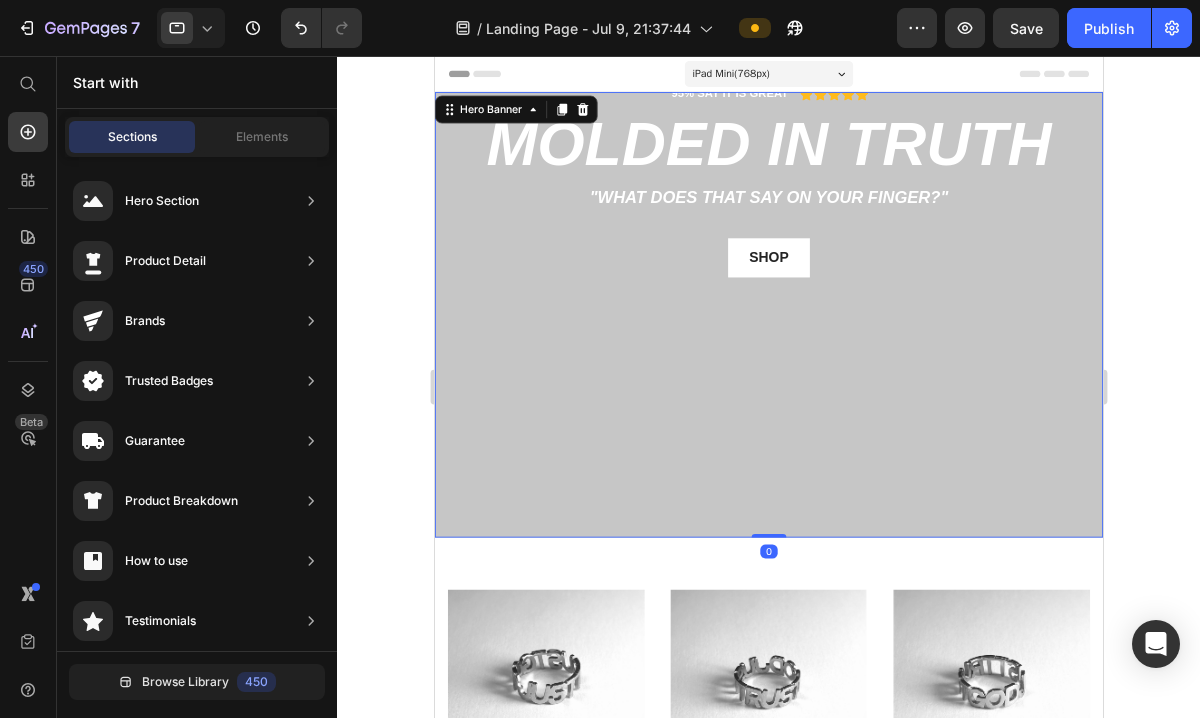 click on "95% SAY IT IS GREAT Text Block Icon Icon Icon Icon Icon Icon List Row molded in truth Heading "What does that say on your finger?" Text Block shop Button Row" at bounding box center [818, 352] 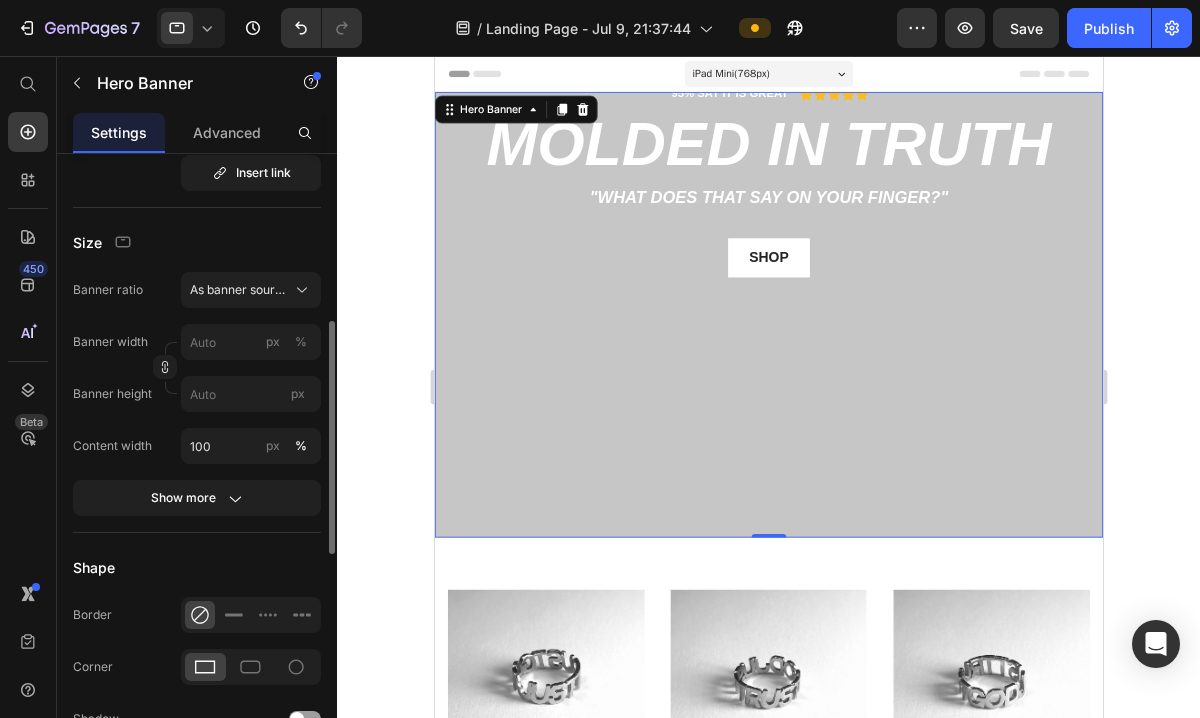 scroll, scrollTop: 446, scrollLeft: 0, axis: vertical 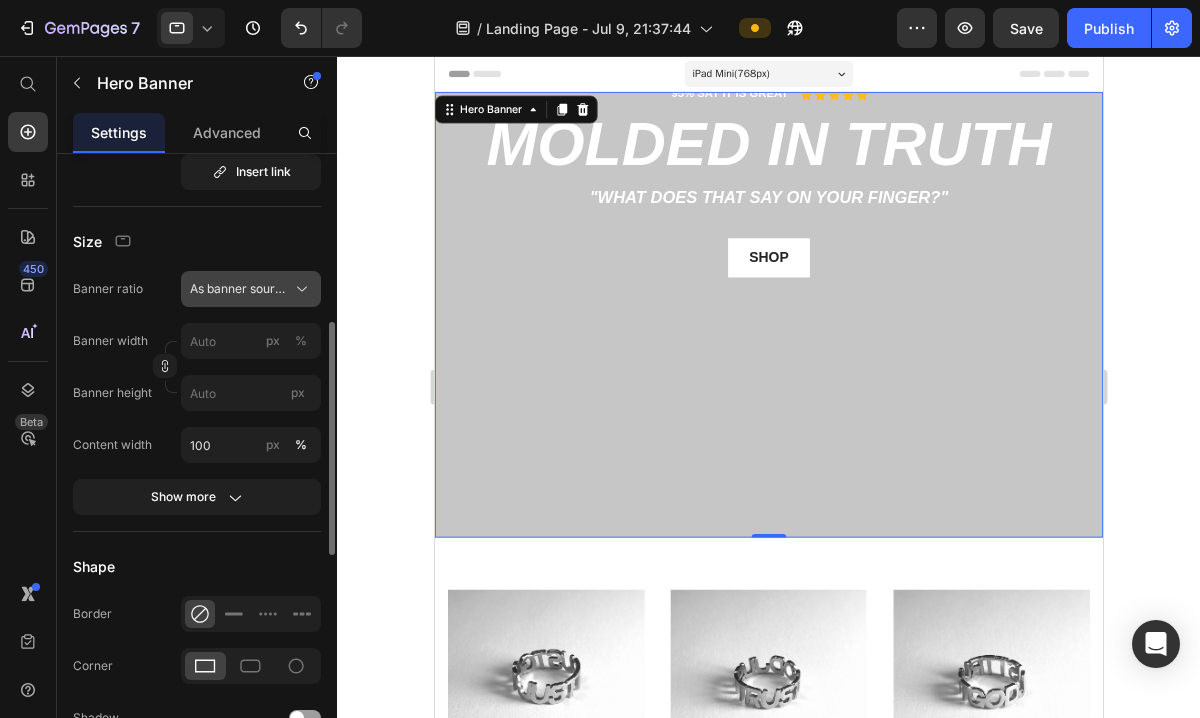 click on "As banner source" at bounding box center (239, 289) 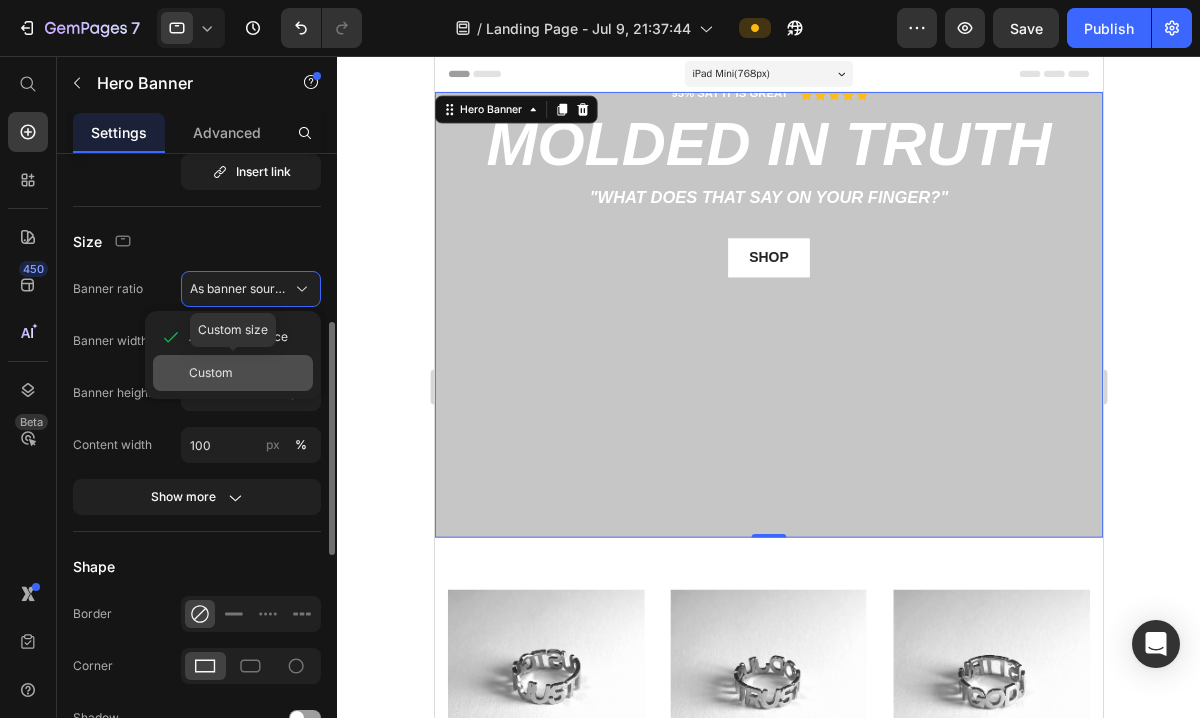 click on "Custom" at bounding box center (211, 373) 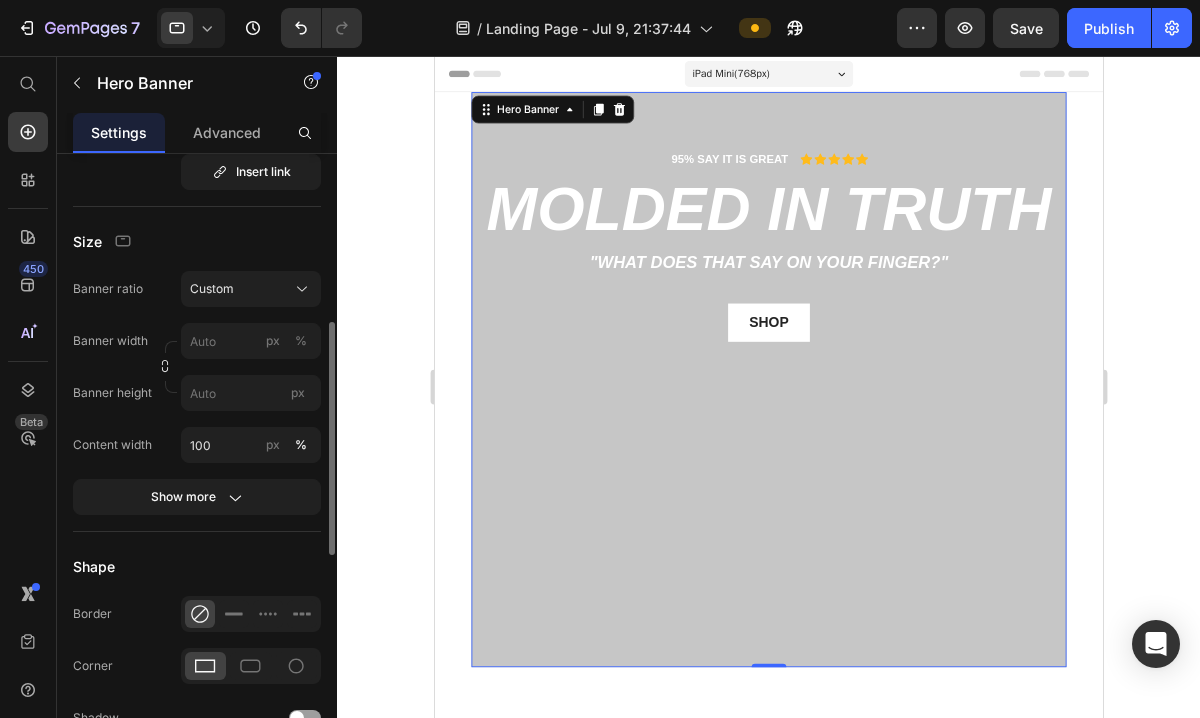 click on "95% SAY IT IS GREAT Text Block Icon Icon Icon Icon Icon Icon List Row molded in truth Heading "What does that say on your finger?" Text Block shop Button Row" at bounding box center (817, 427) 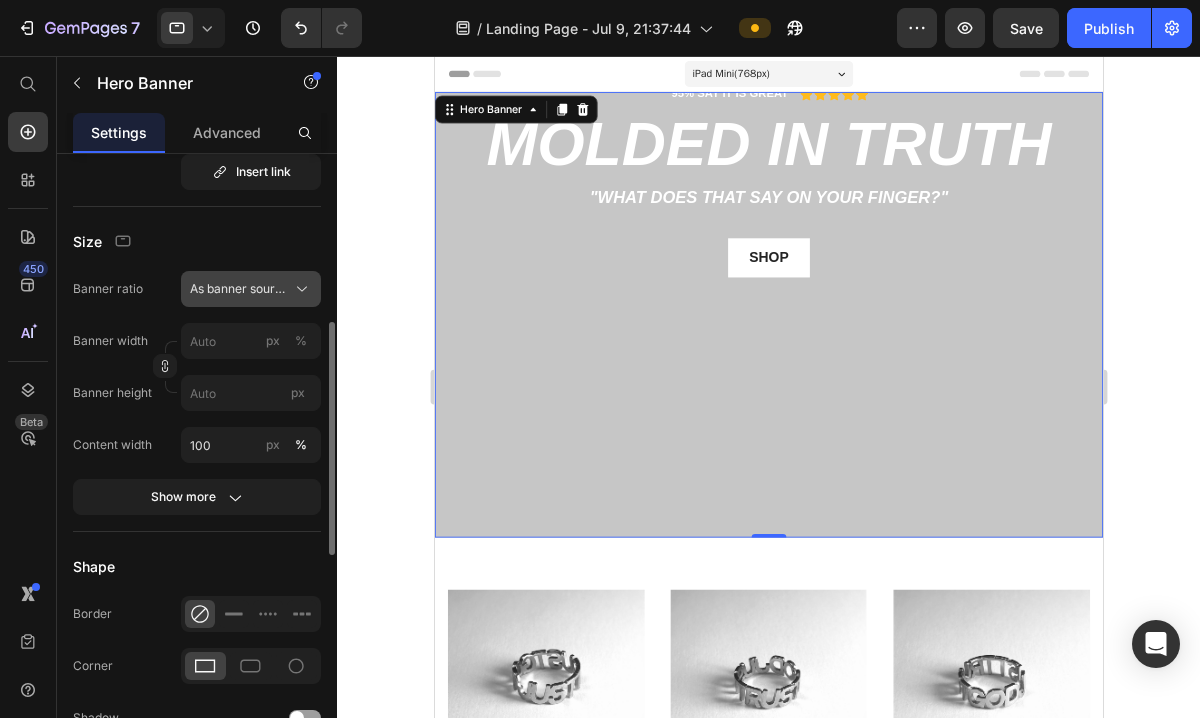click on "As banner source" at bounding box center [239, 289] 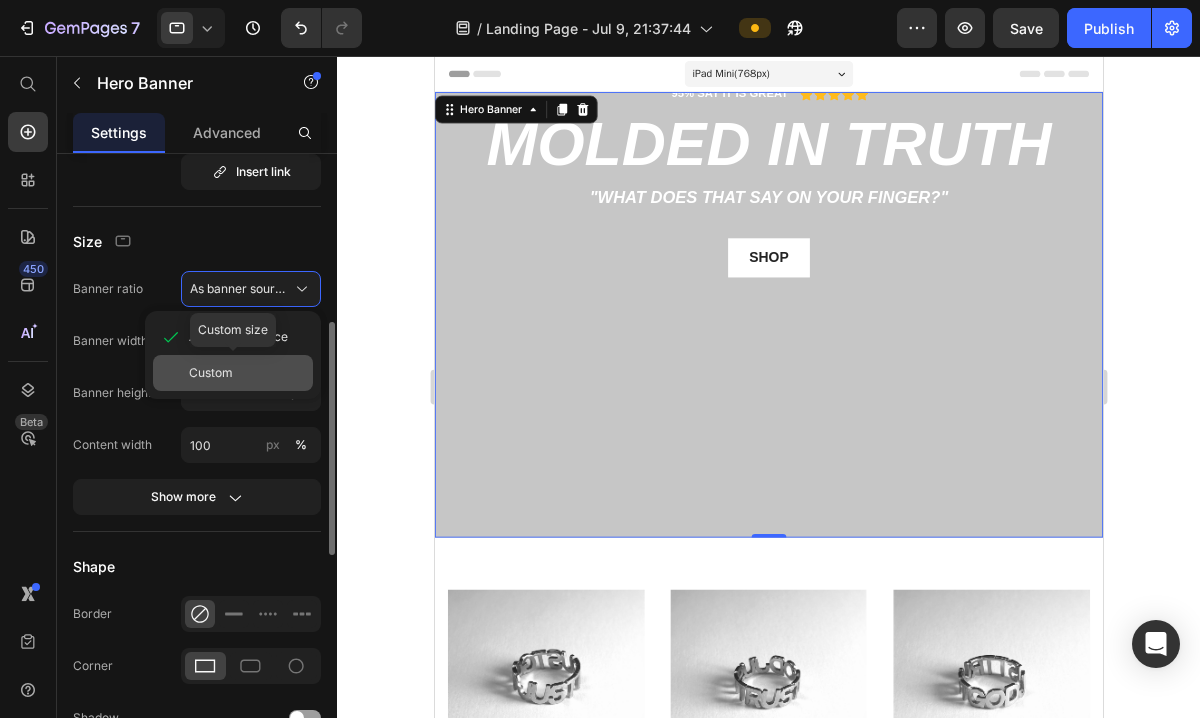 click on "Custom" at bounding box center (247, 373) 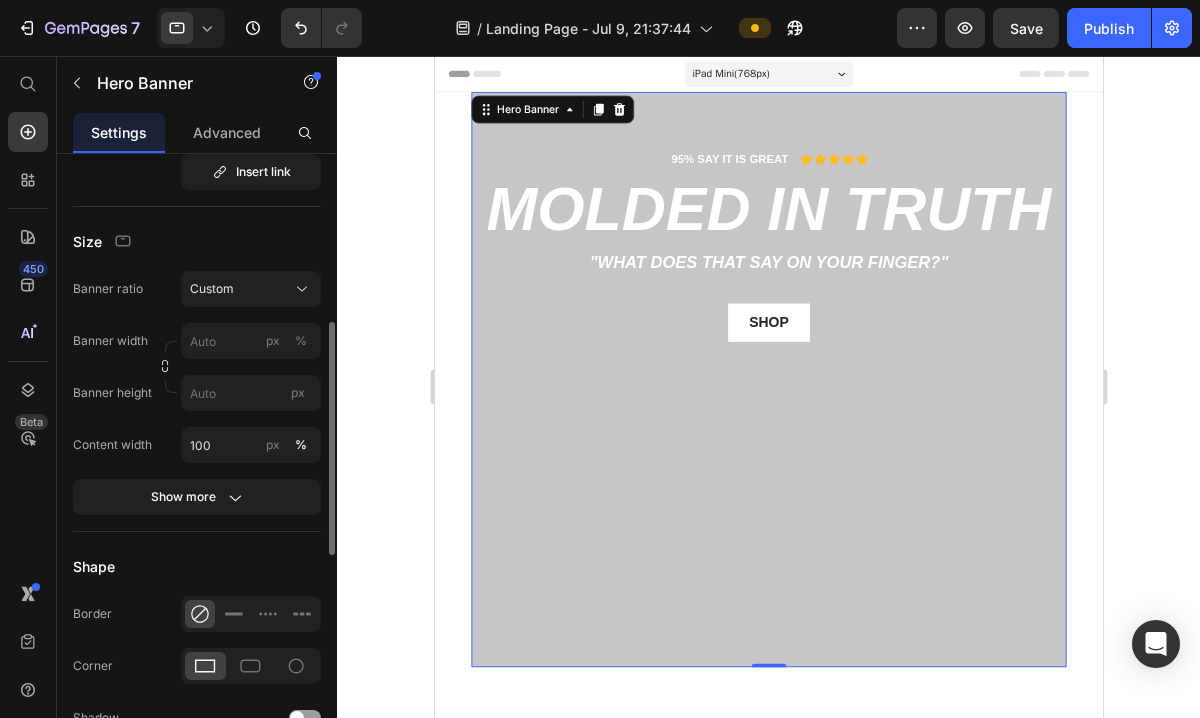 click on "Size Banner ratio Custom Banner width px % Banner height px Content width 100 px % Show more" 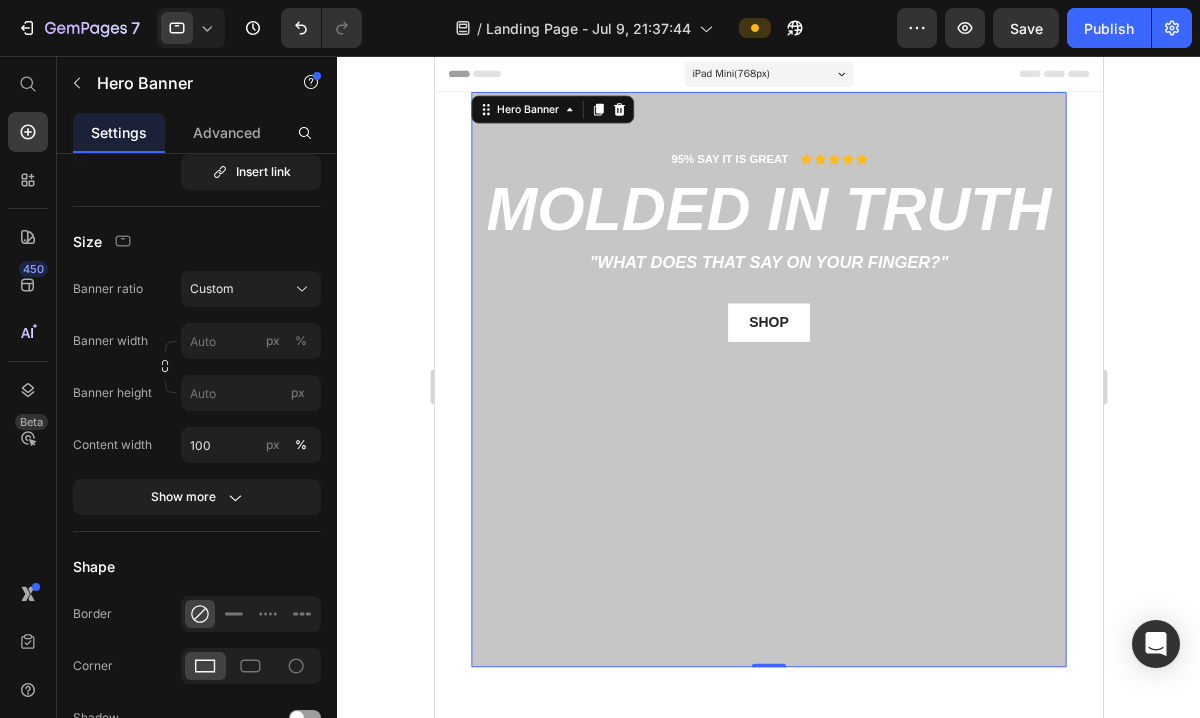 click 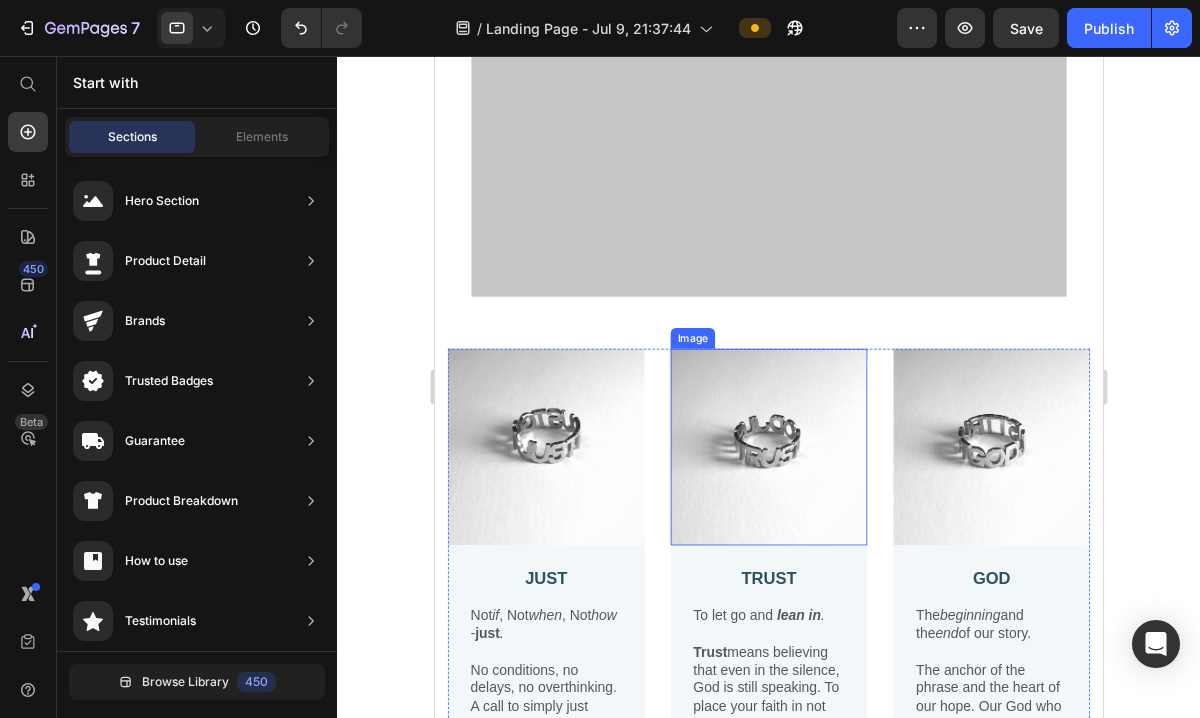 scroll, scrollTop: 390, scrollLeft: 0, axis: vertical 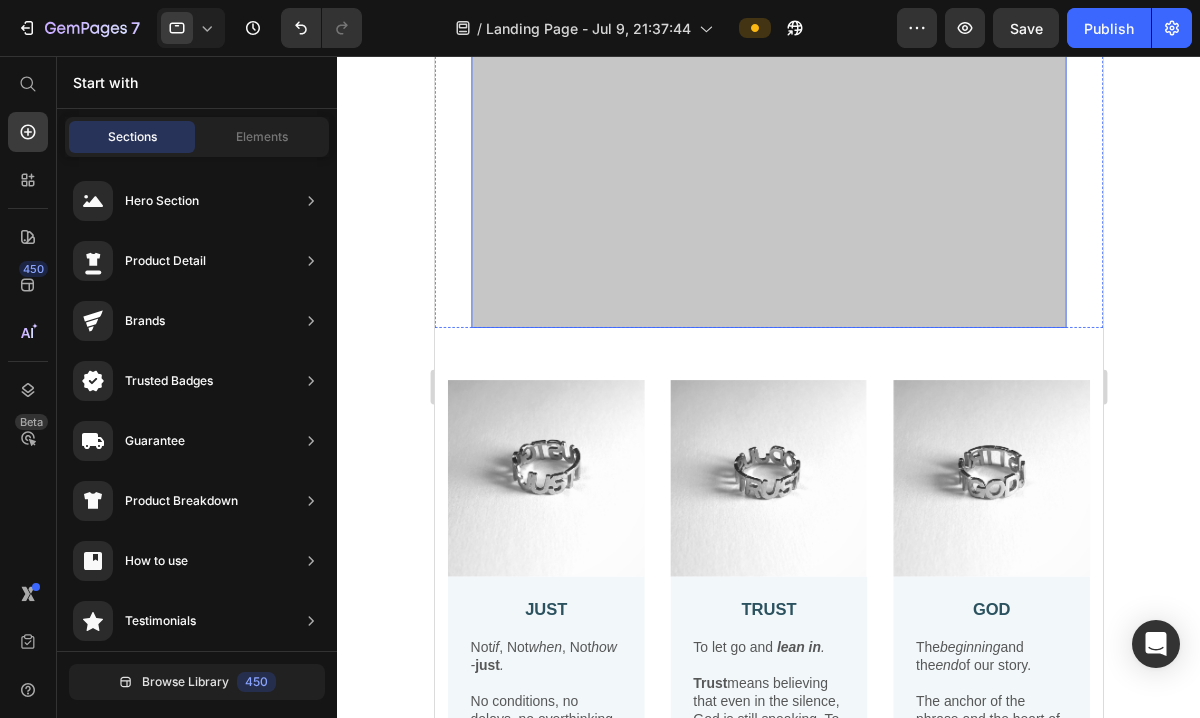click on "95% SAY IT IS GREAT Text Block Icon Icon Icon Icon Icon Icon List Row molded in truth Heading "What does that say on your finger?" Text Block shop Button Row Hero Banner" at bounding box center (818, 37) 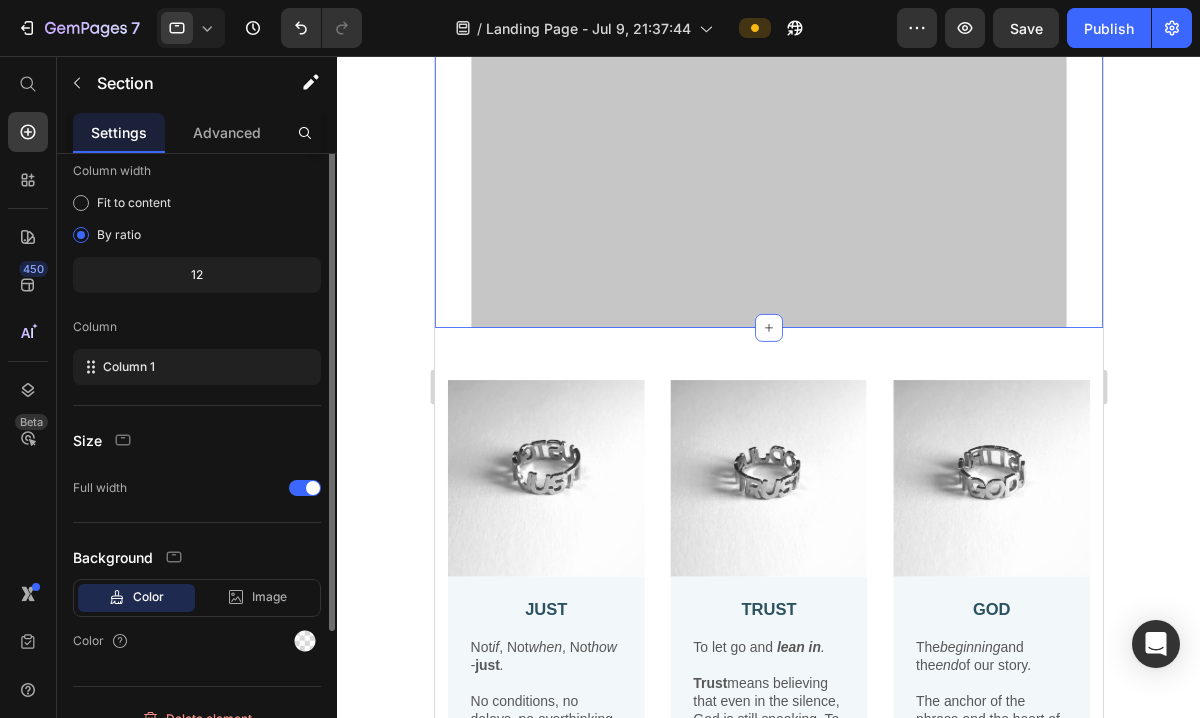 scroll, scrollTop: 143, scrollLeft: 0, axis: vertical 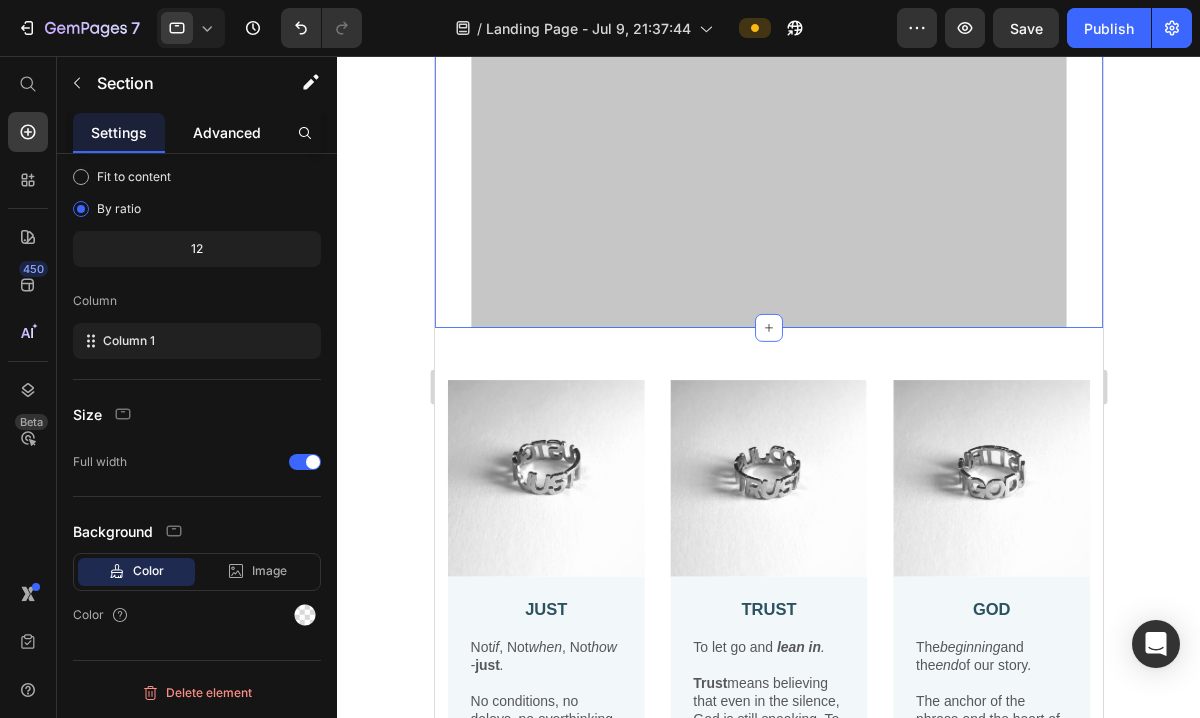 click on "Advanced" at bounding box center (227, 132) 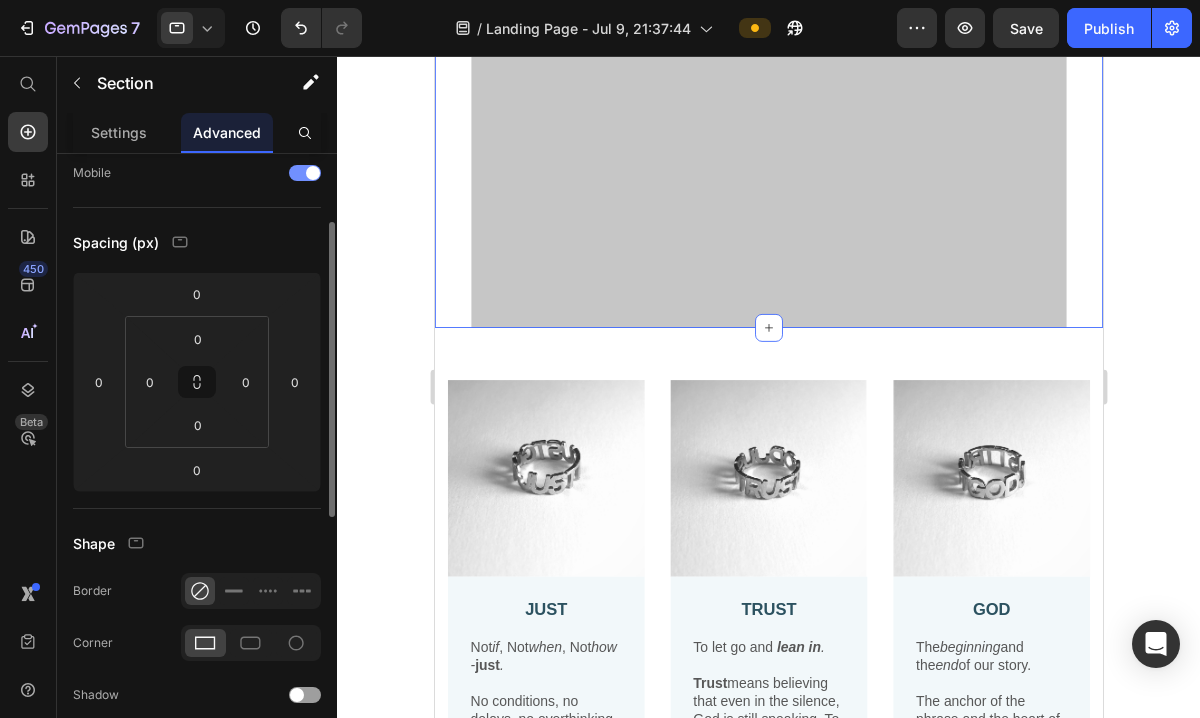 scroll, scrollTop: 0, scrollLeft: 0, axis: both 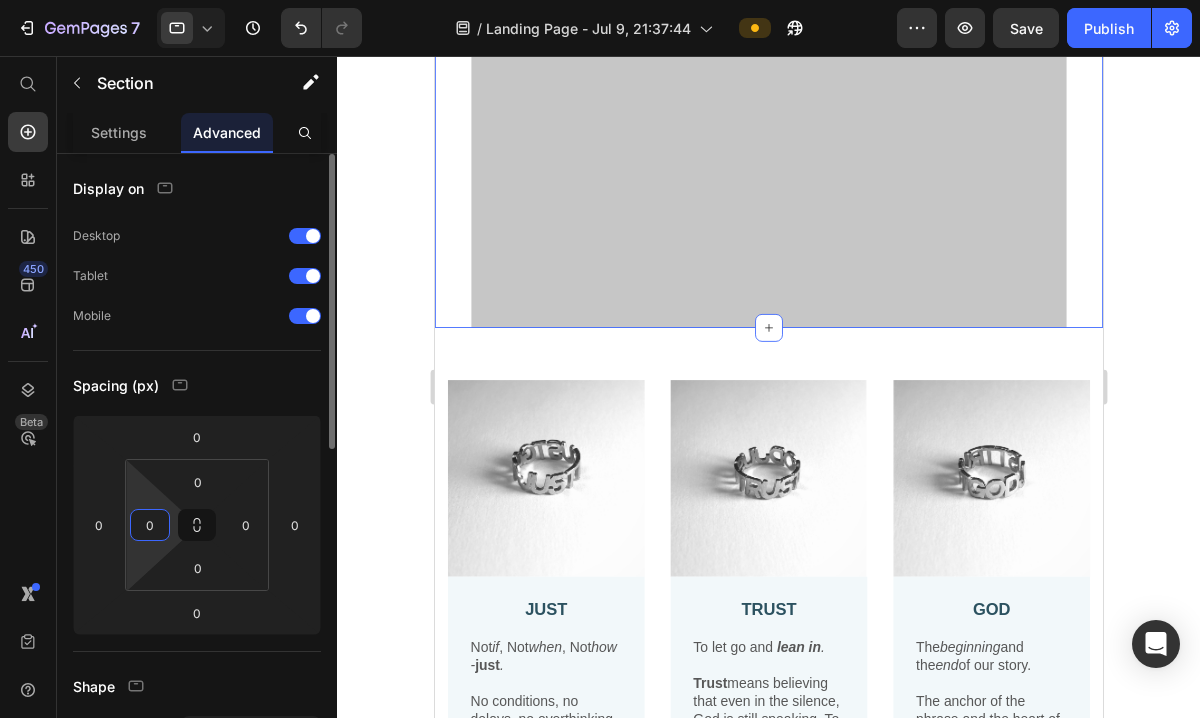 click on "0" at bounding box center (150, 525) 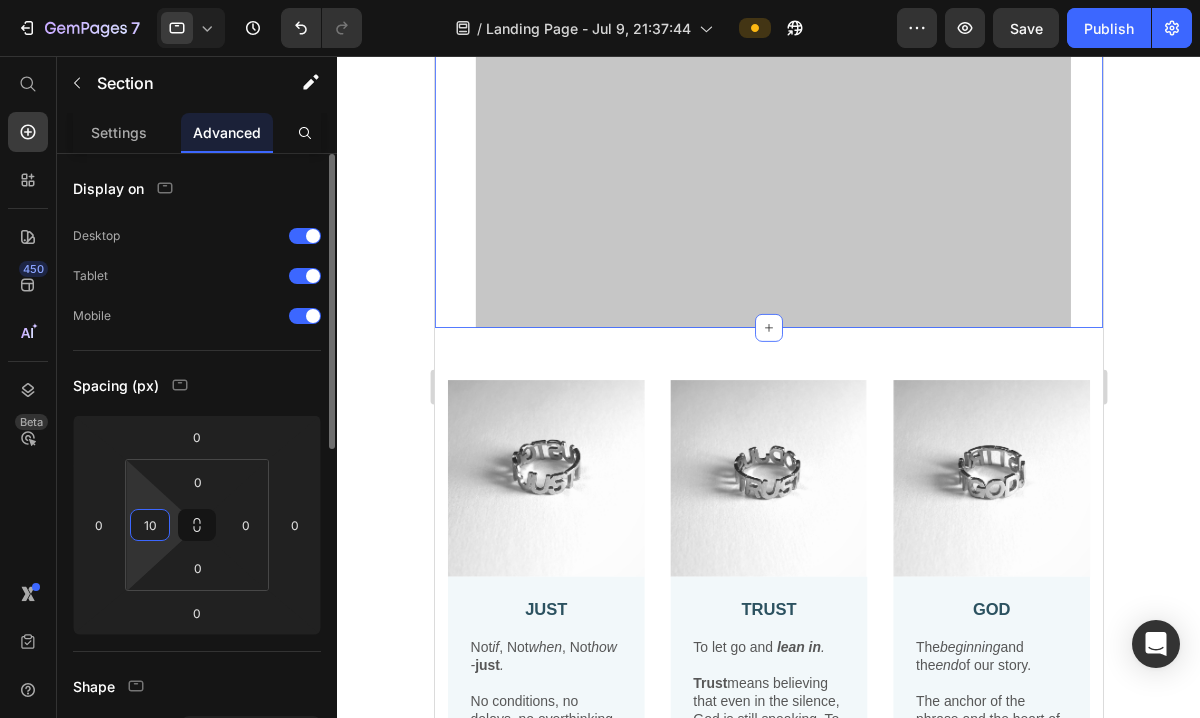 type on "1" 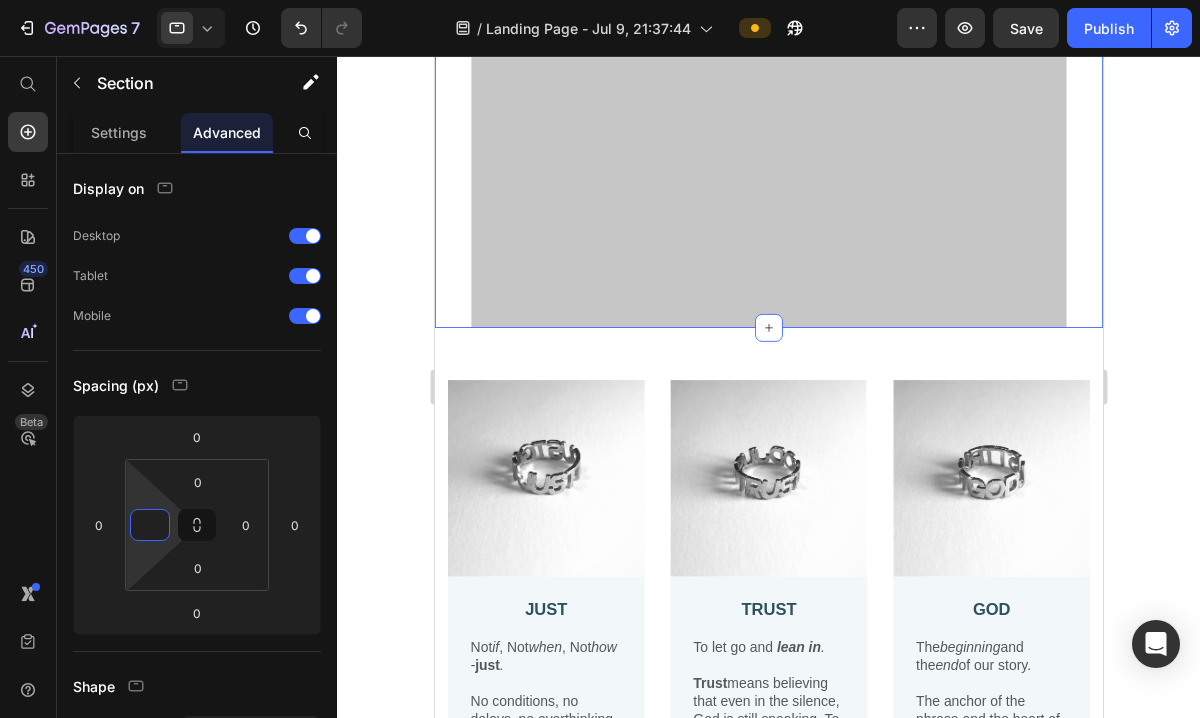 type on "0" 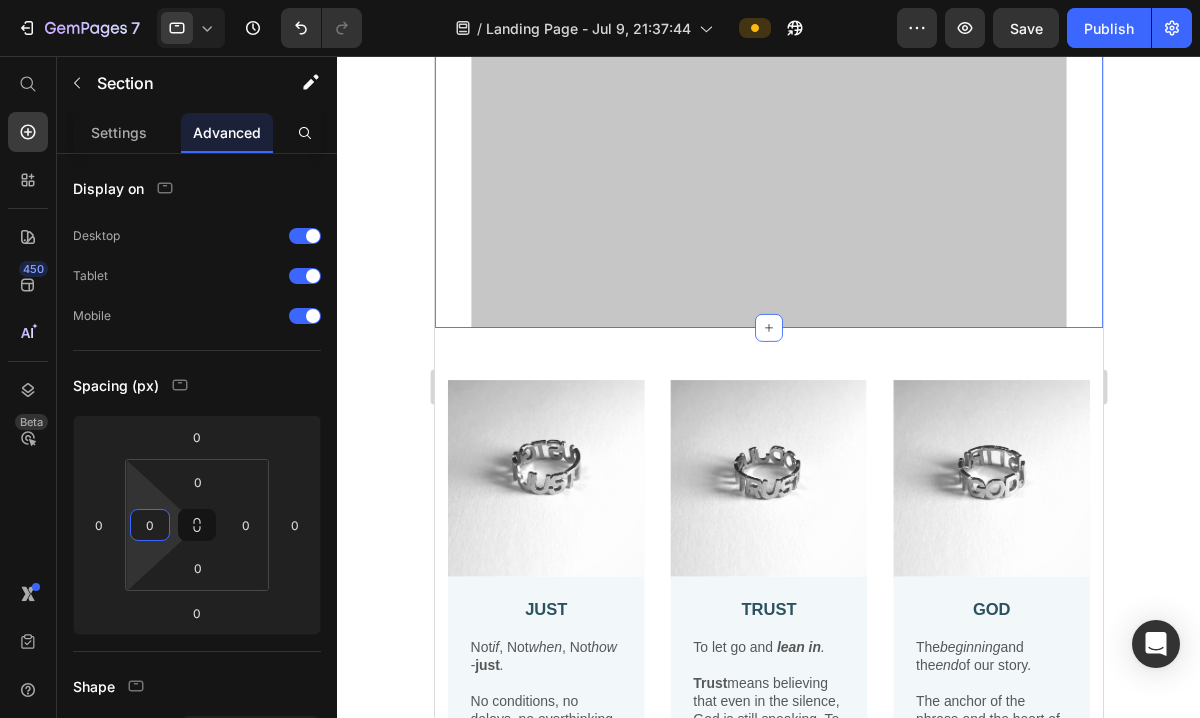 click 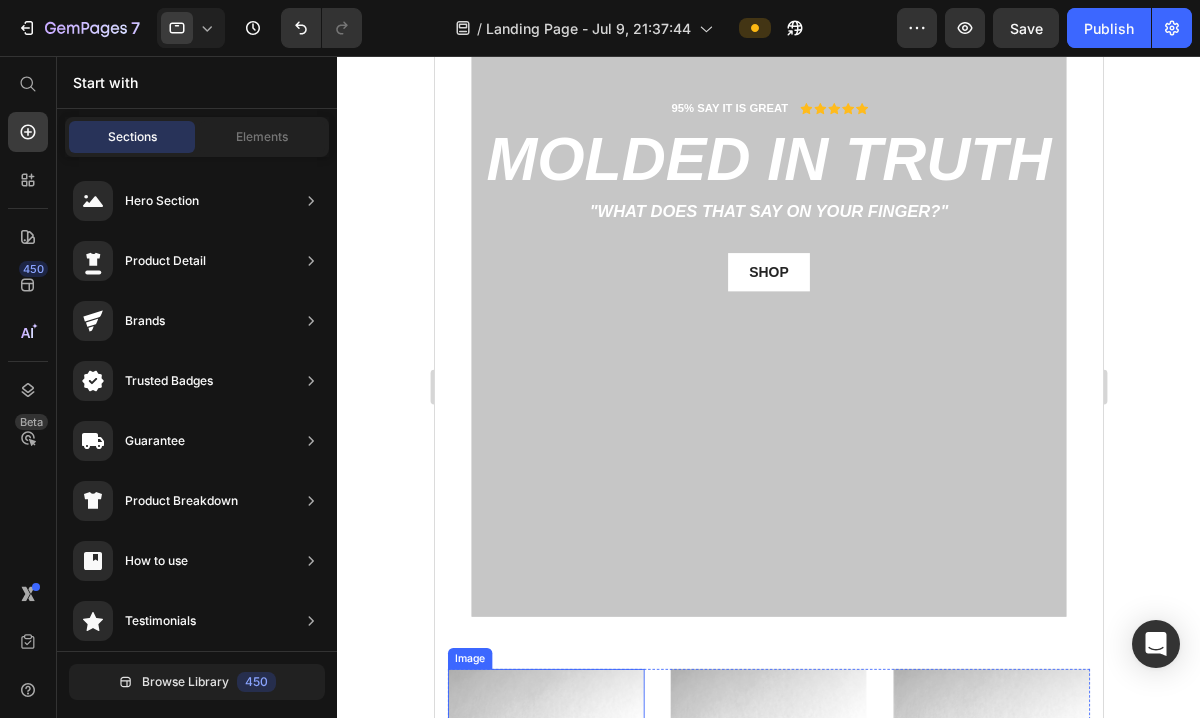 scroll, scrollTop: 0, scrollLeft: 0, axis: both 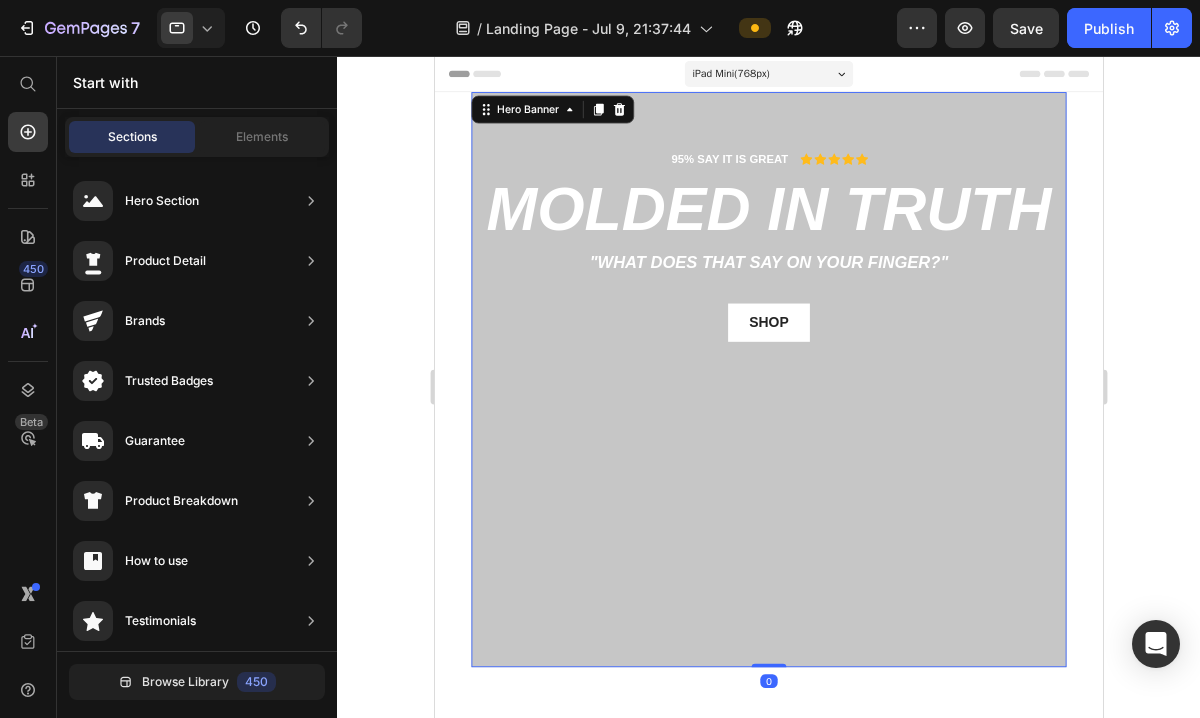click on "95% SAY IT IS GREAT Text Block Icon Icon Icon Icon Icon Icon List Row molded in truth Heading "What does that say on your finger?" Text Block shop Button Row" at bounding box center [817, 427] 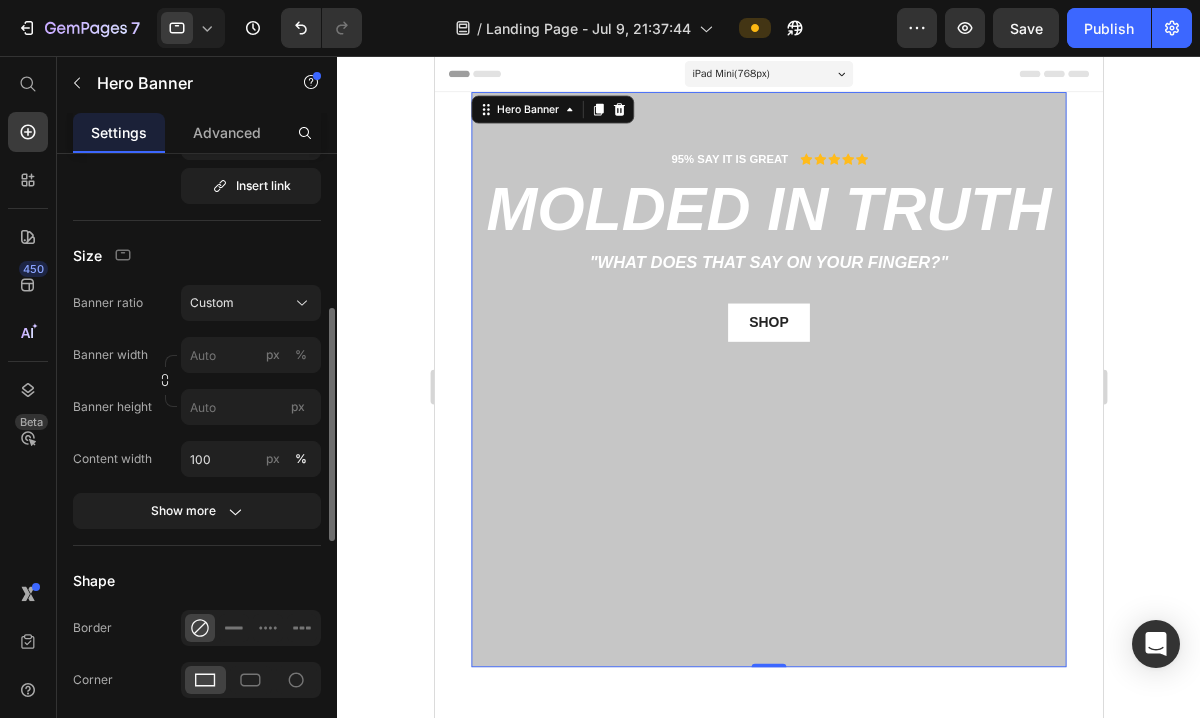 scroll, scrollTop: 490, scrollLeft: 0, axis: vertical 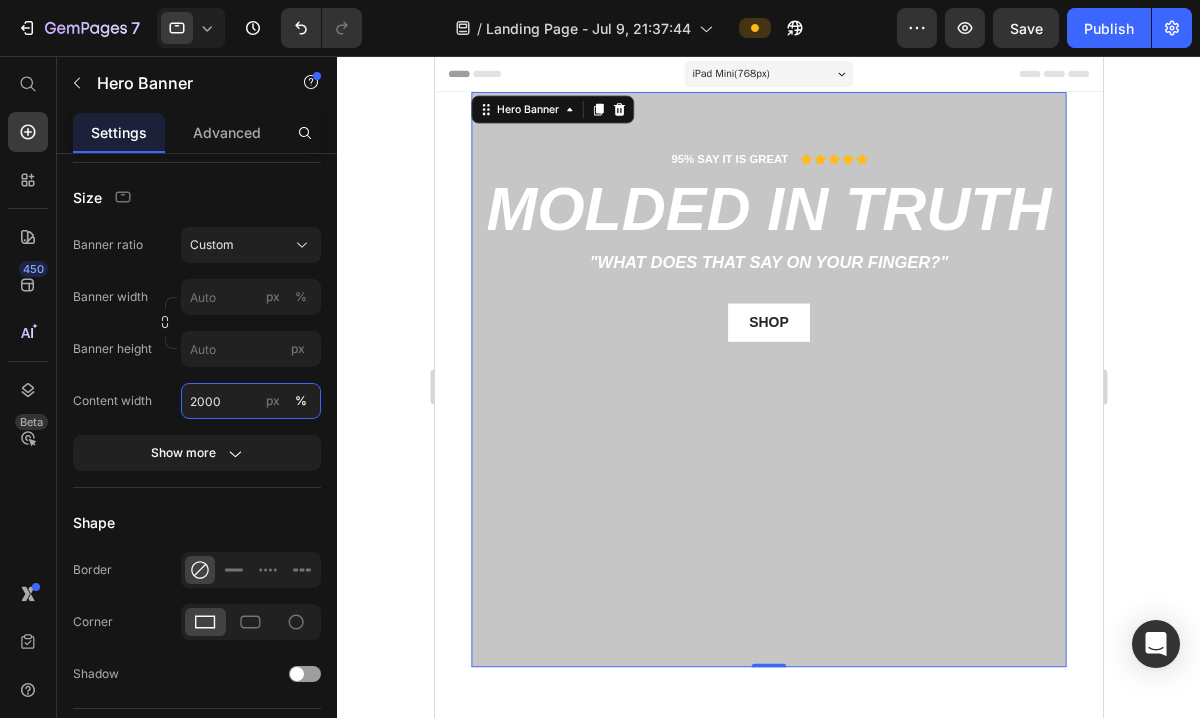 type on "2000" 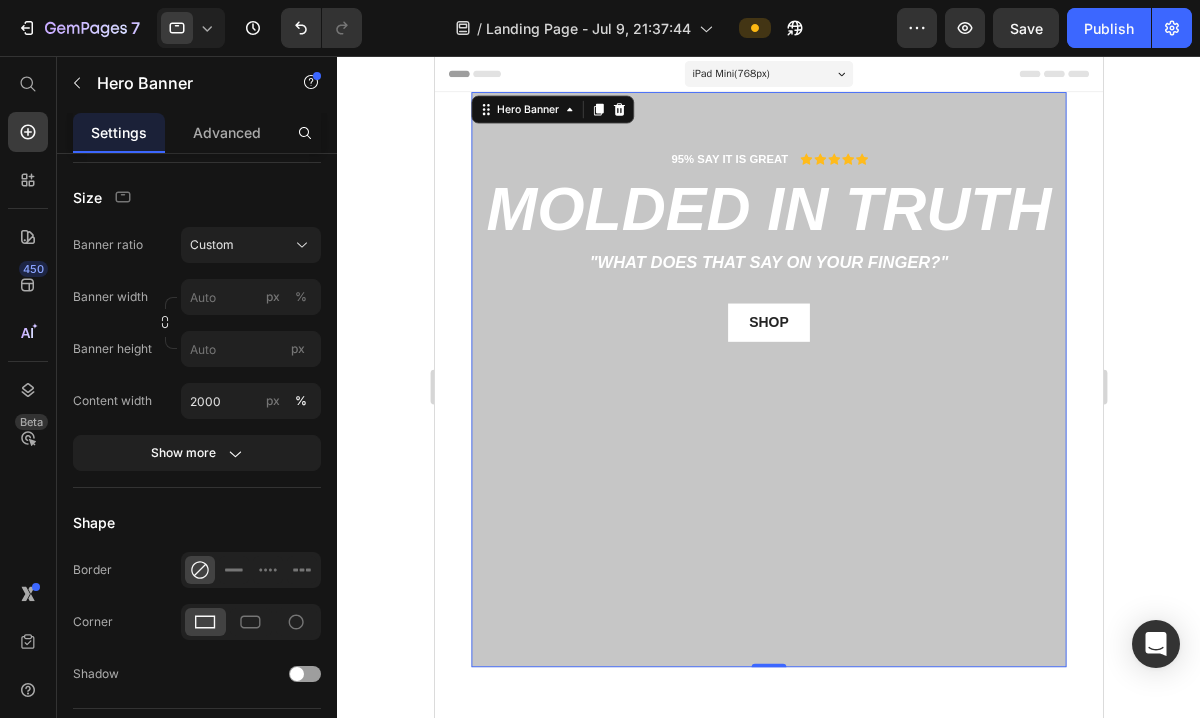 click 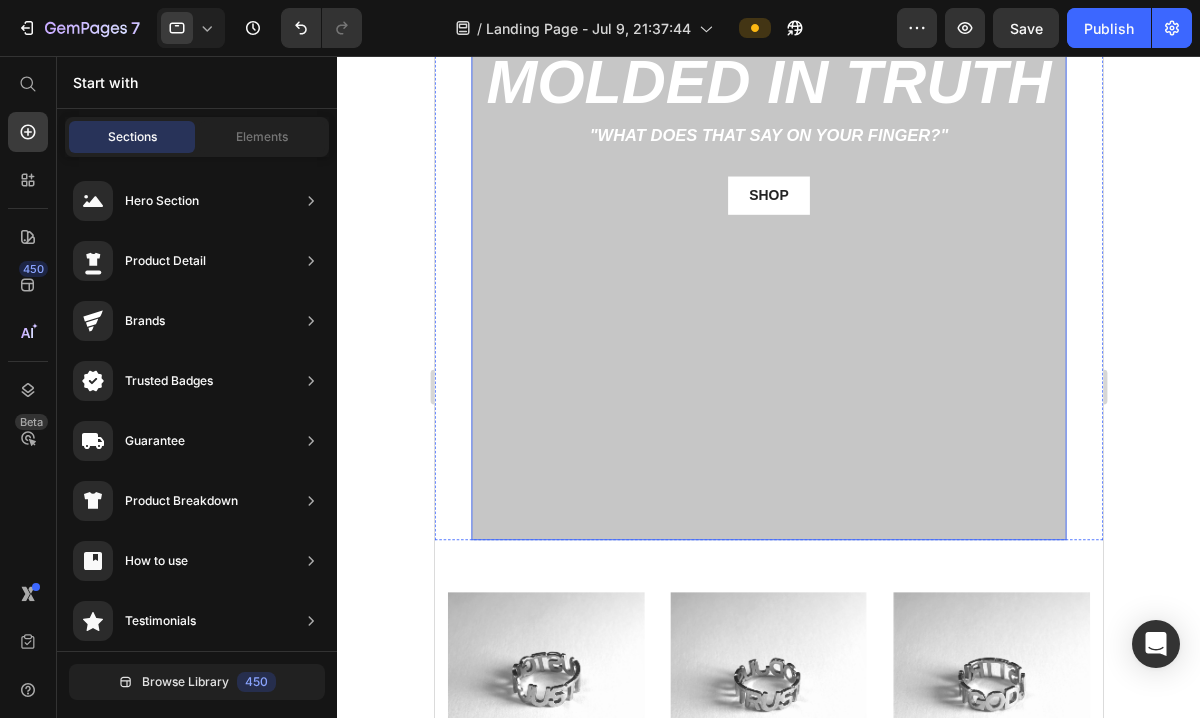 scroll, scrollTop: 0, scrollLeft: 0, axis: both 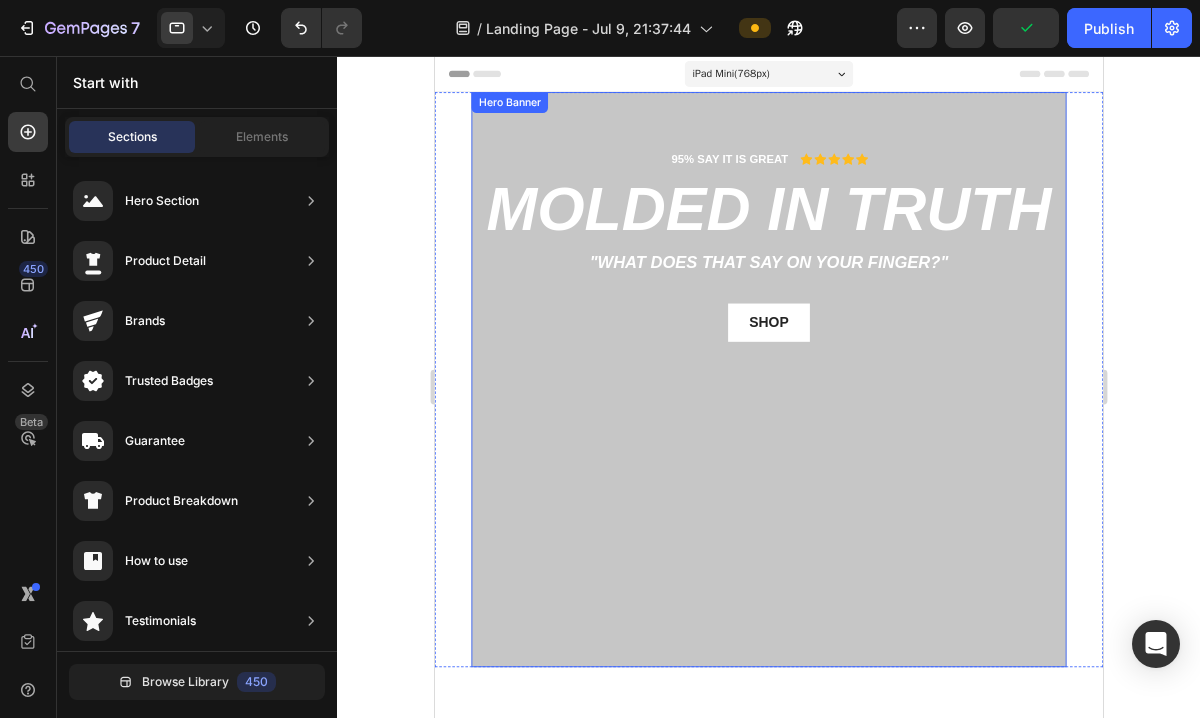click on "95% SAY IT IS GREAT Text Block Icon Icon Icon Icon Icon Icon List Row molded in truth Heading "What does that say on your finger?" Text Block shop Button Row" at bounding box center (817, 427) 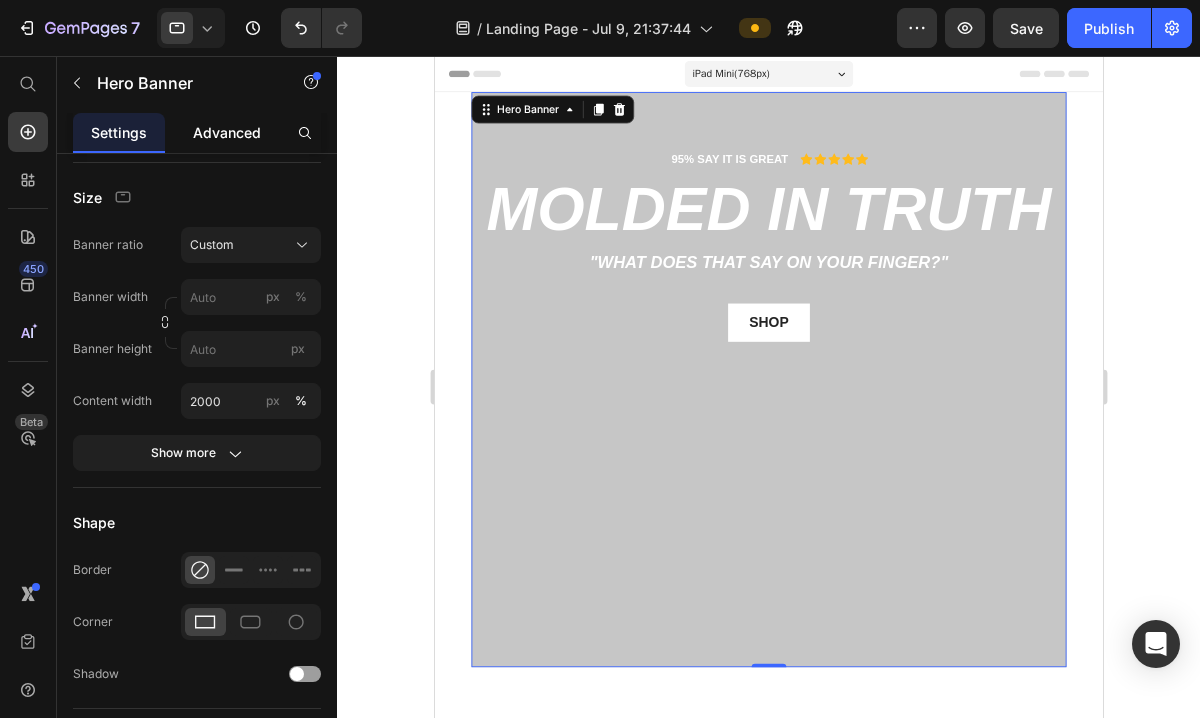 click on "Advanced" 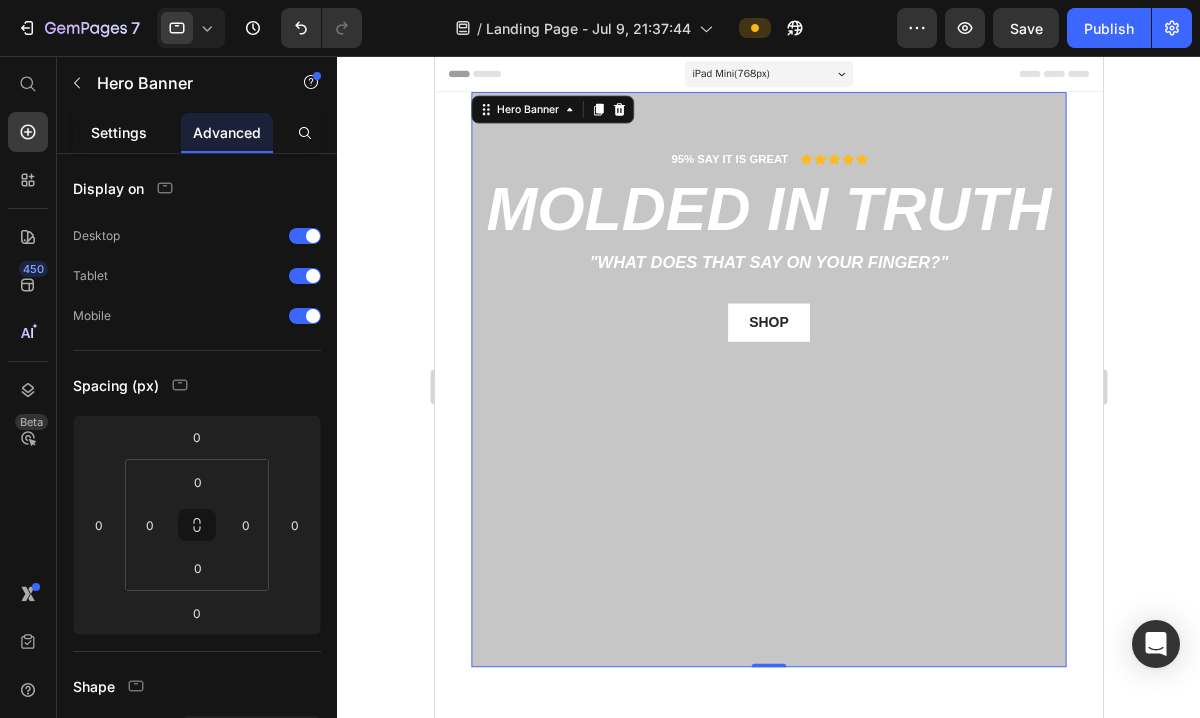 click on "Settings" 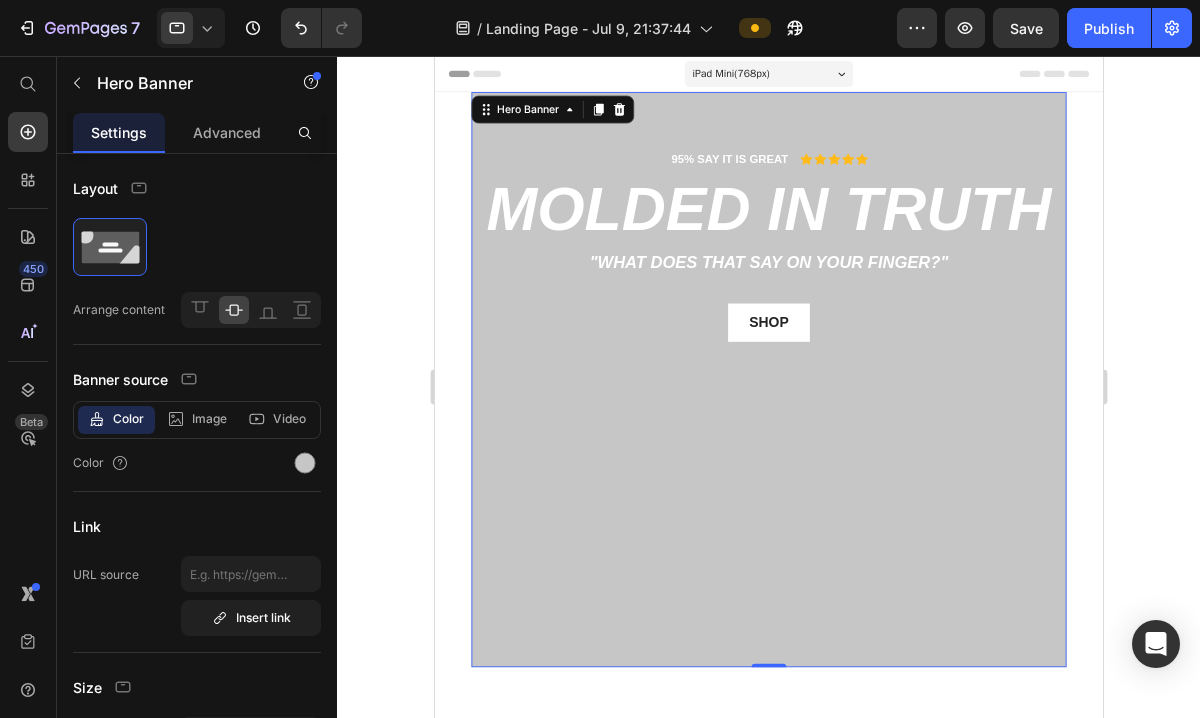 click on "iPad Mini  ( 768 px)" at bounding box center (774, 76) 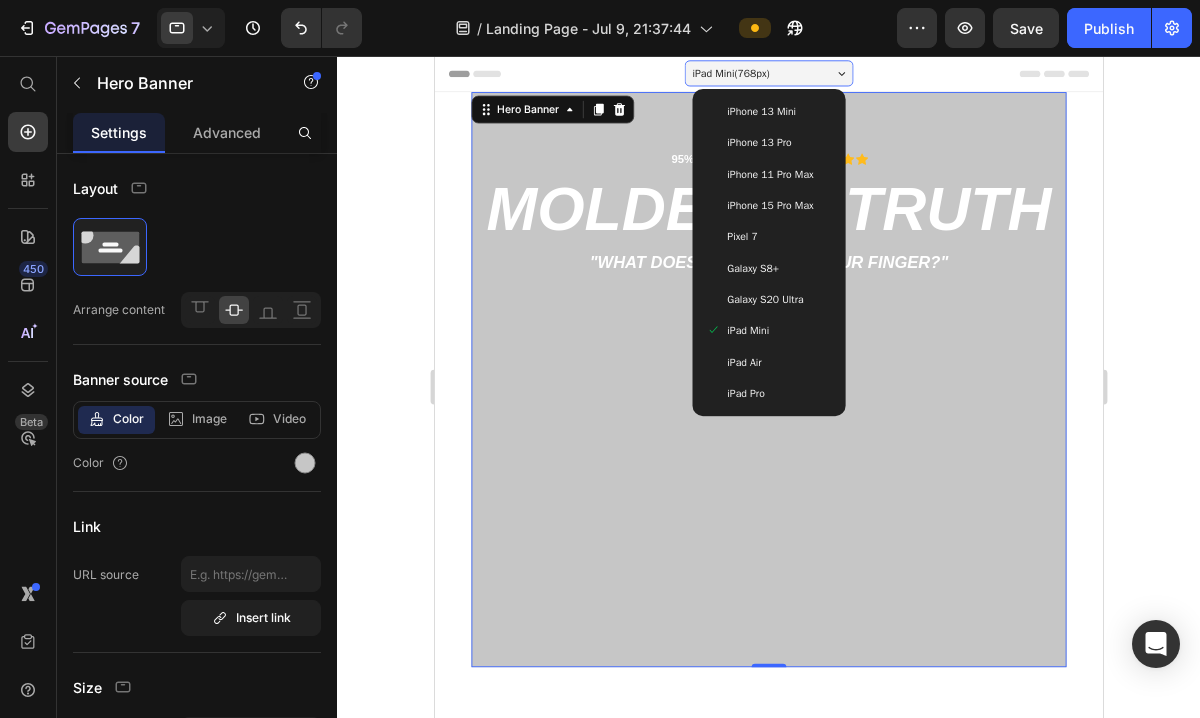 click on "Pixel 7" at bounding box center (787, 264) 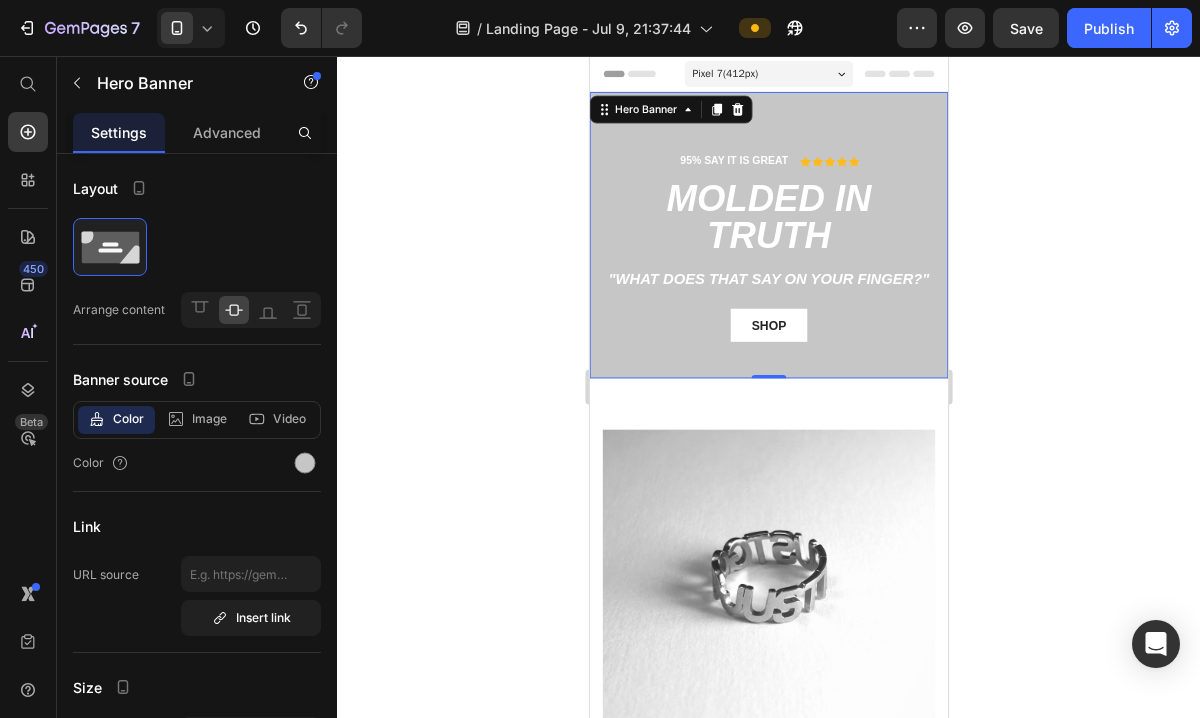click 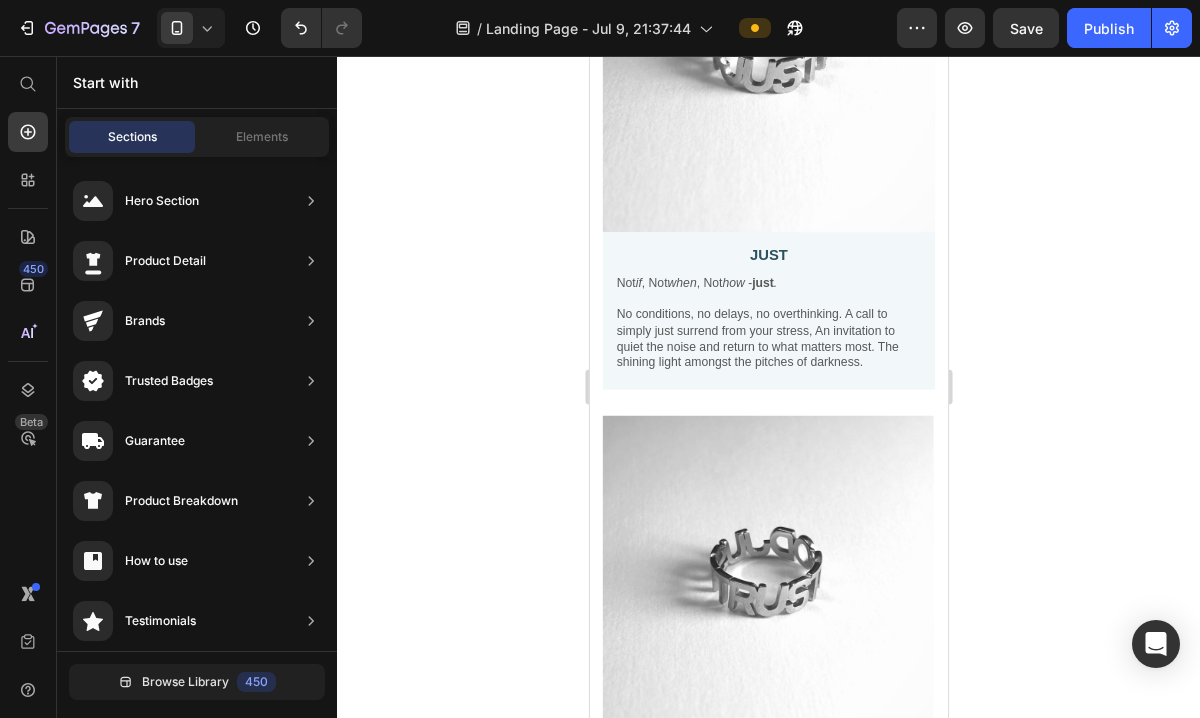 scroll, scrollTop: 513, scrollLeft: 0, axis: vertical 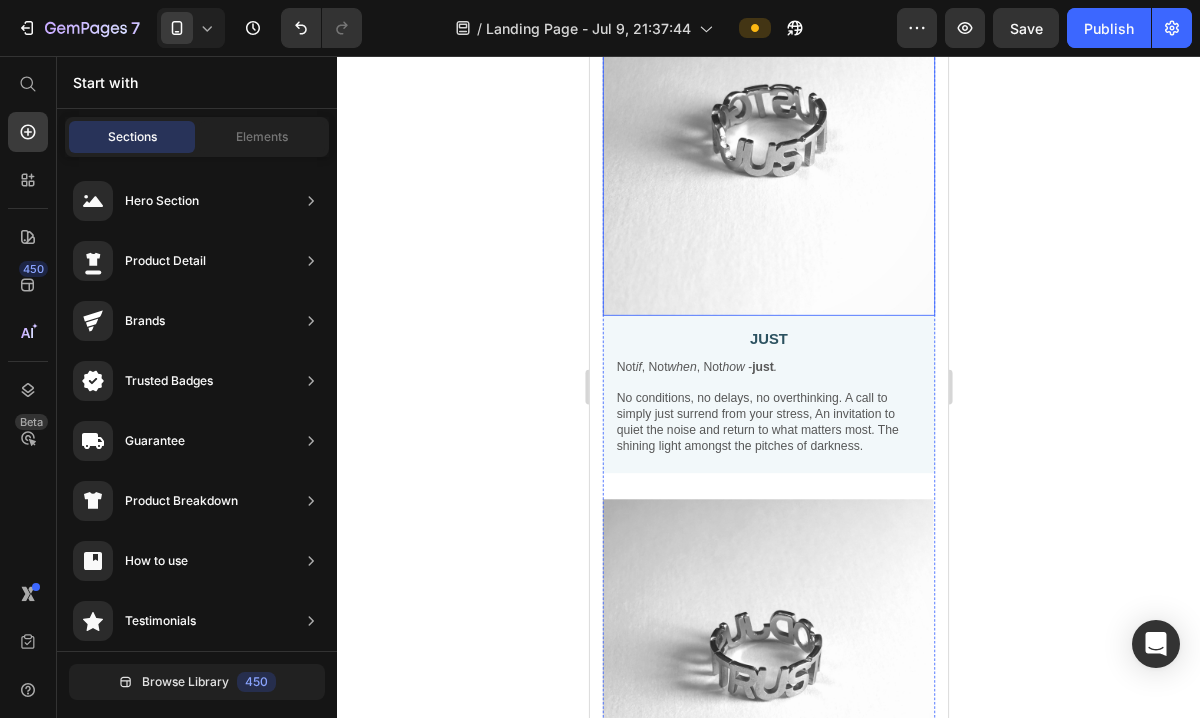 click at bounding box center (795, 163) 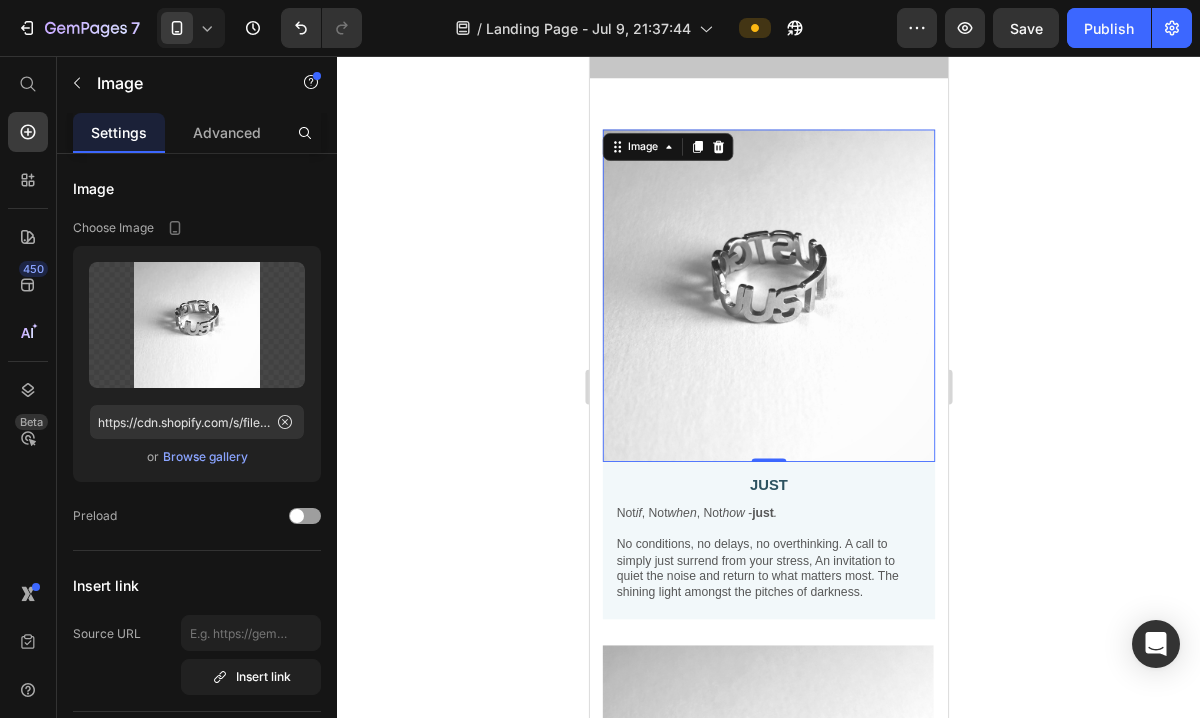 scroll, scrollTop: 330, scrollLeft: 0, axis: vertical 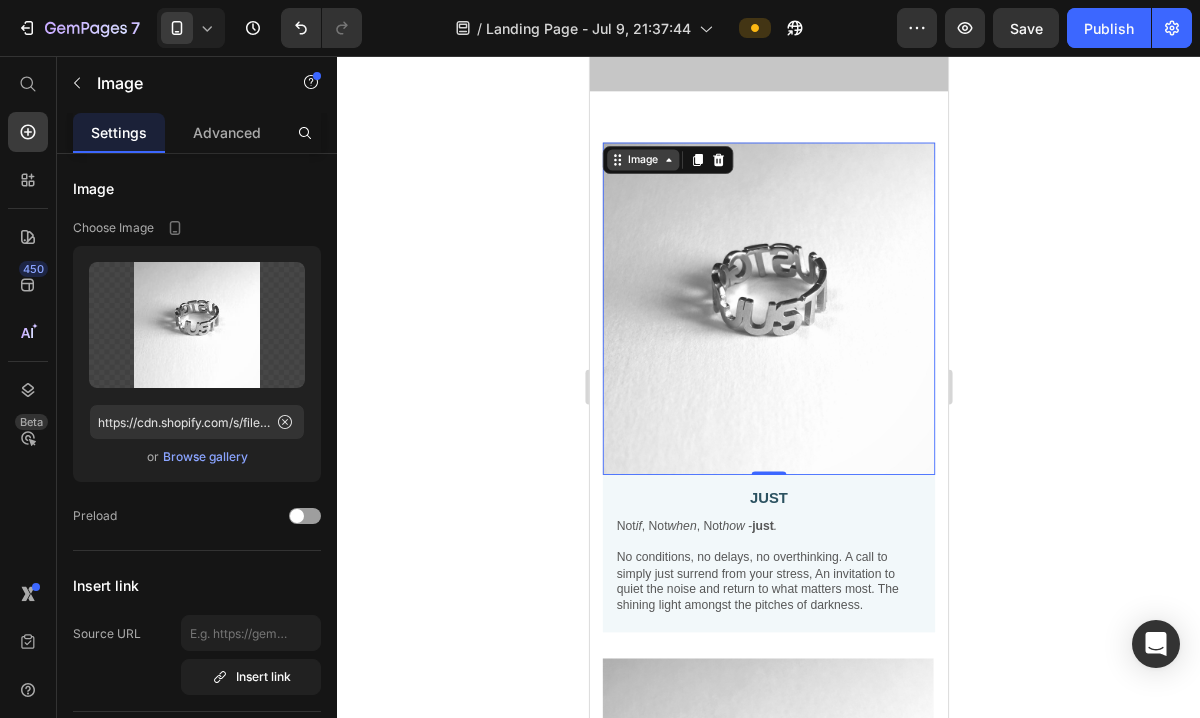 click on "Image" at bounding box center (650, 175) 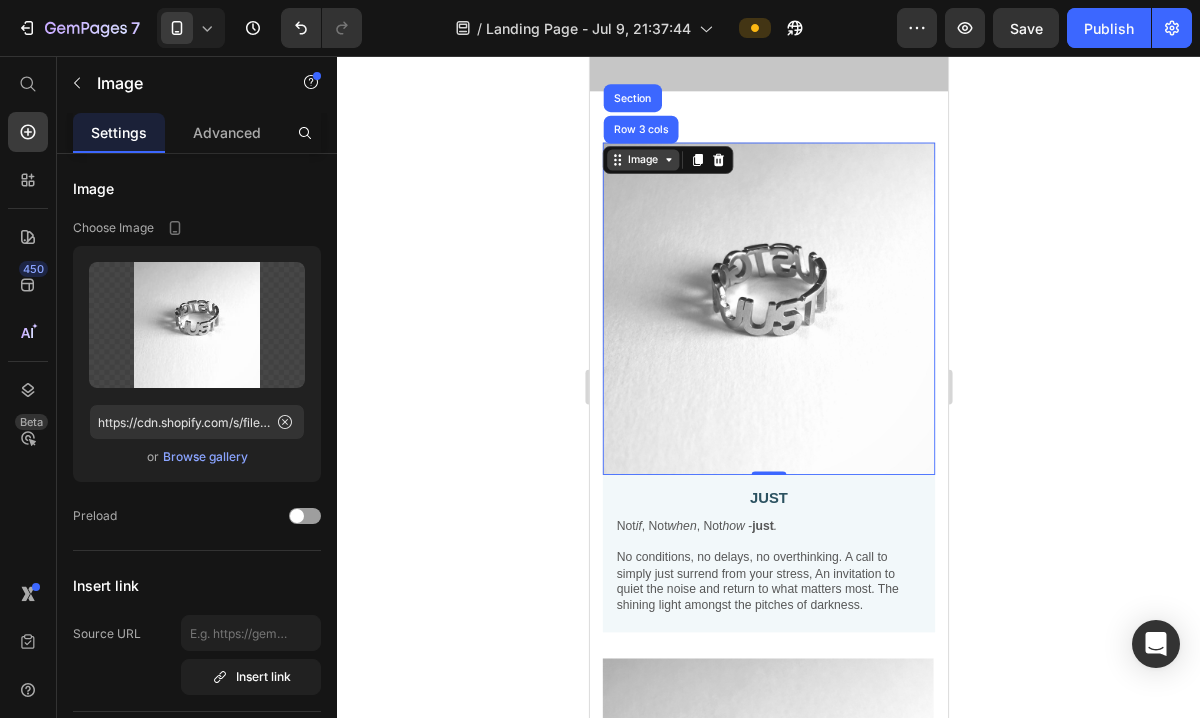 click on "Image" at bounding box center (650, 175) 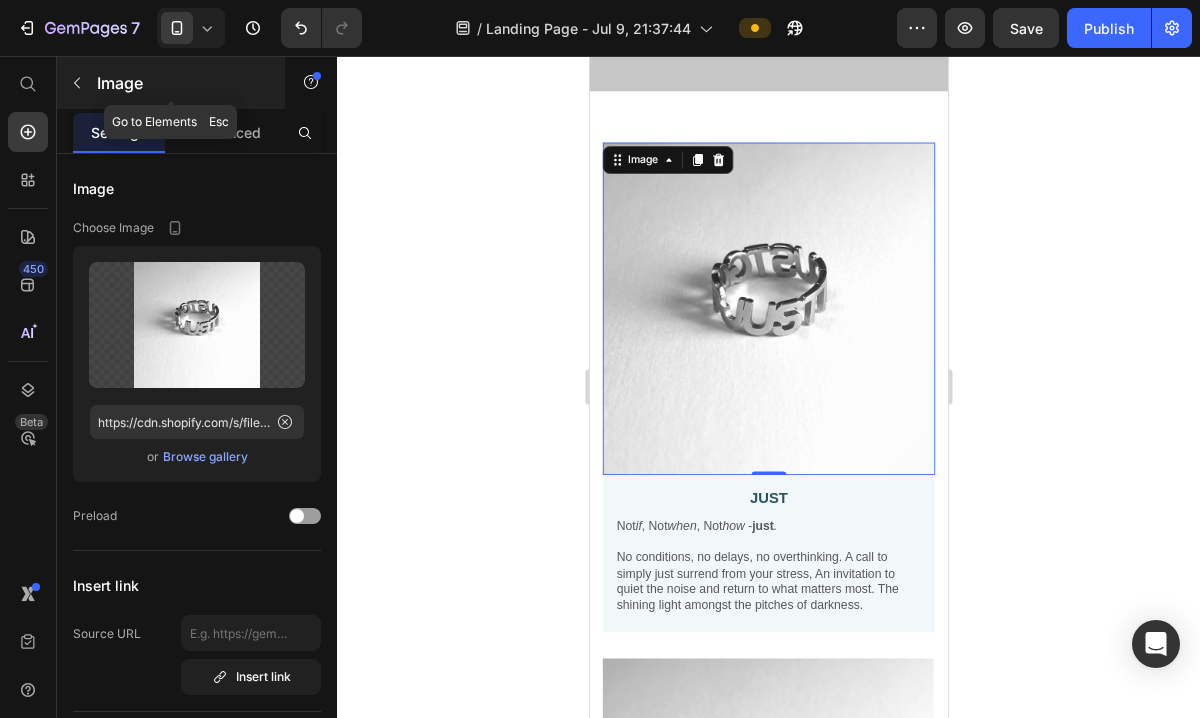 click at bounding box center [77, 83] 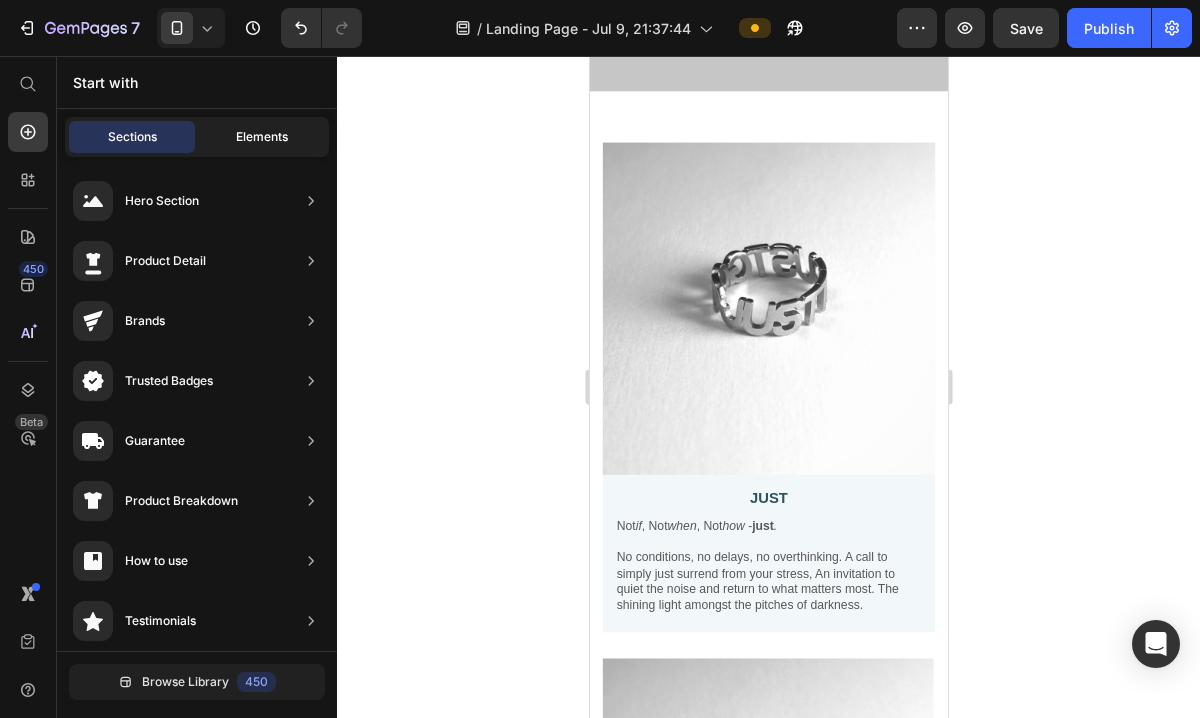 click on "Elements" 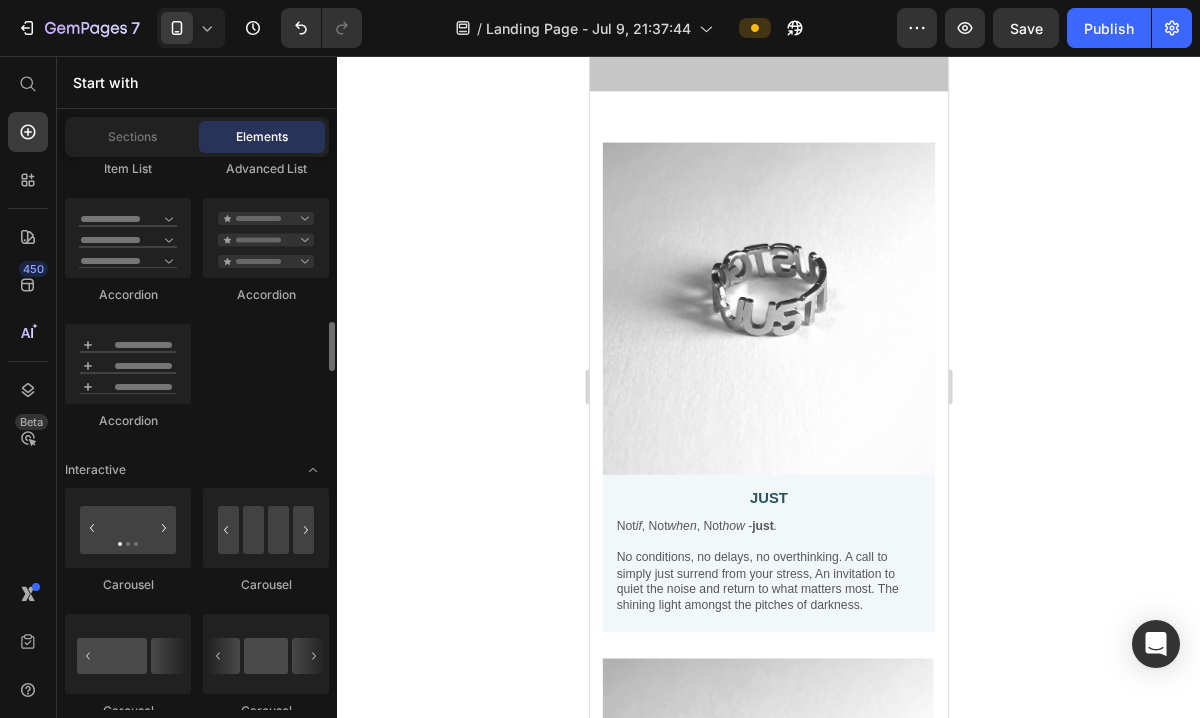 scroll, scrollTop: 2141, scrollLeft: 0, axis: vertical 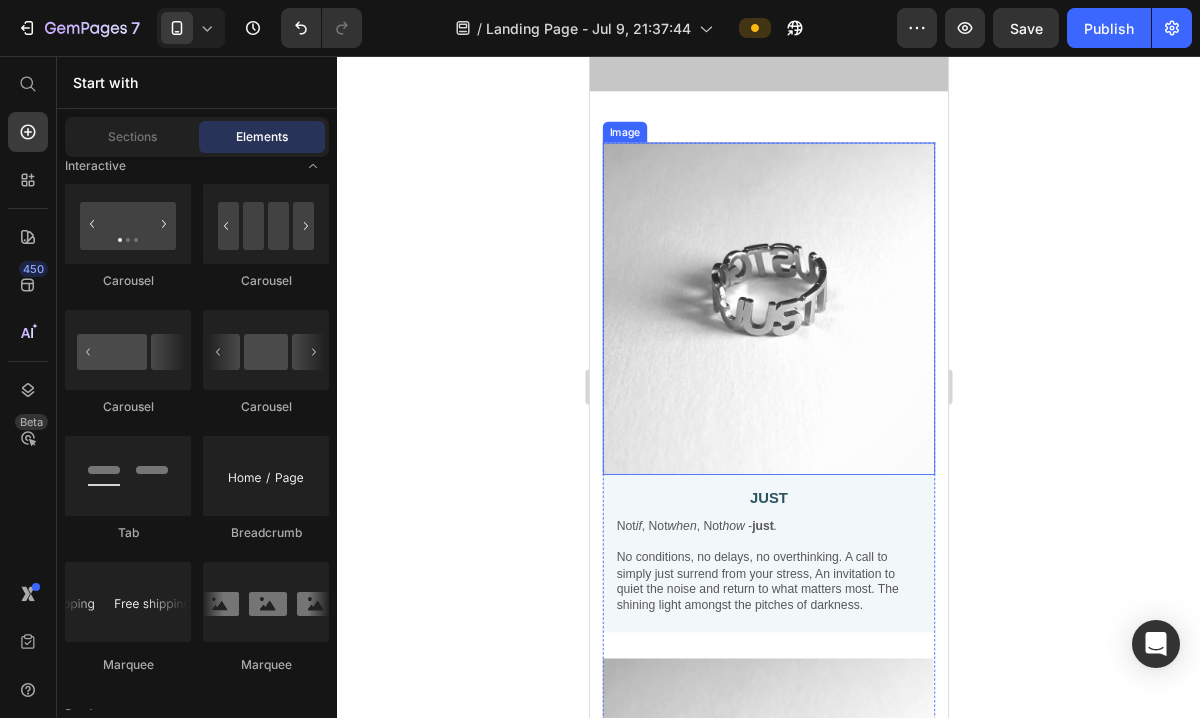 click at bounding box center [795, 346] 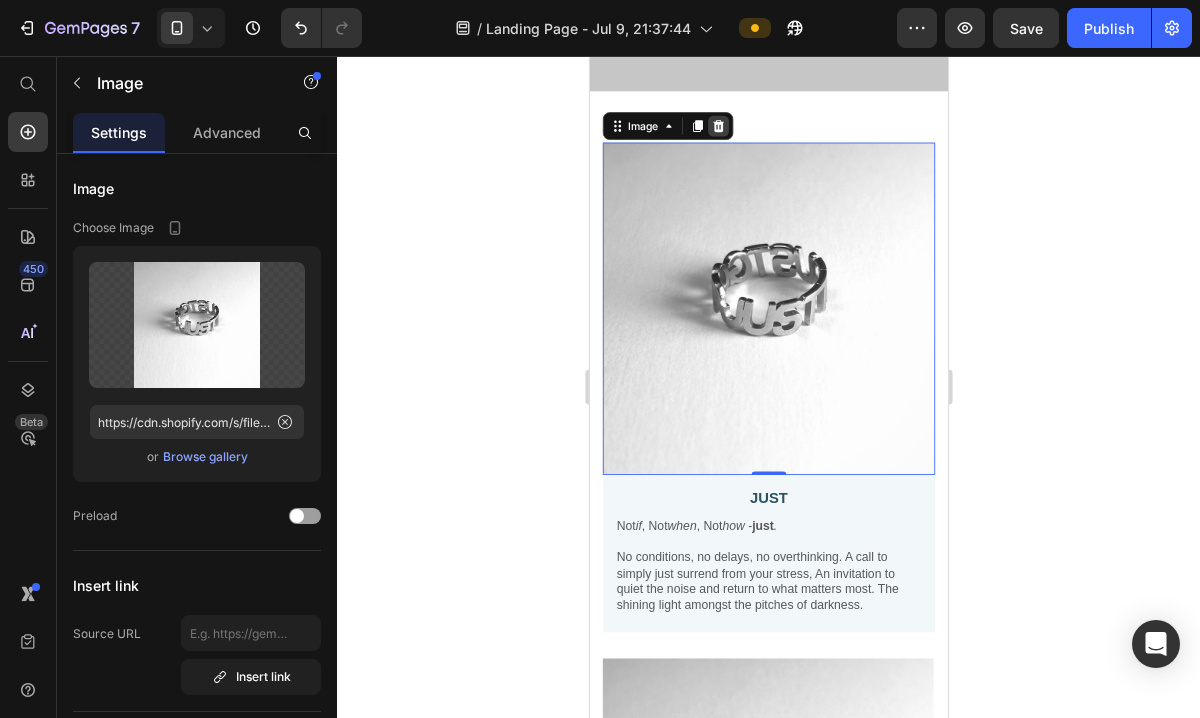 click 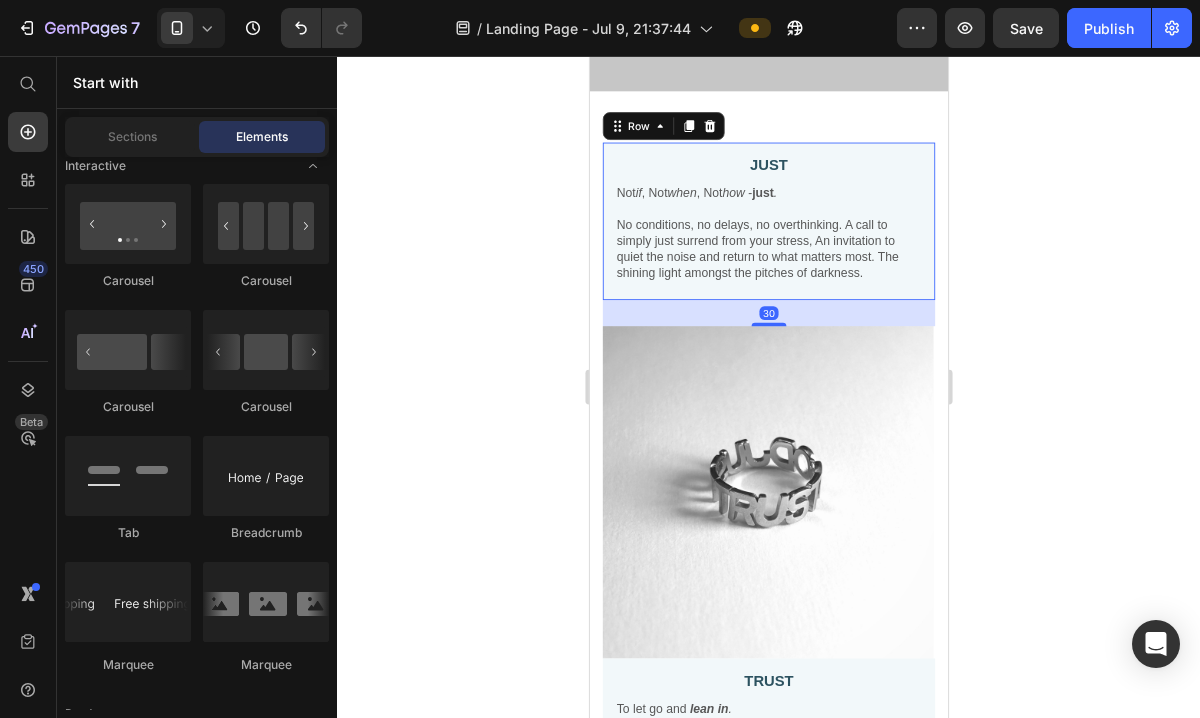 click on "JUST Text Block Not  if , Not  when , Not  how -  just .   No conditions, no delays, no overthinking. A call to simply just surrend from your stress, An invitation to quiet the noise and return to what matters most. The shining light amongst the pitches of darkness.   Text Block Row   30" at bounding box center (795, 245) 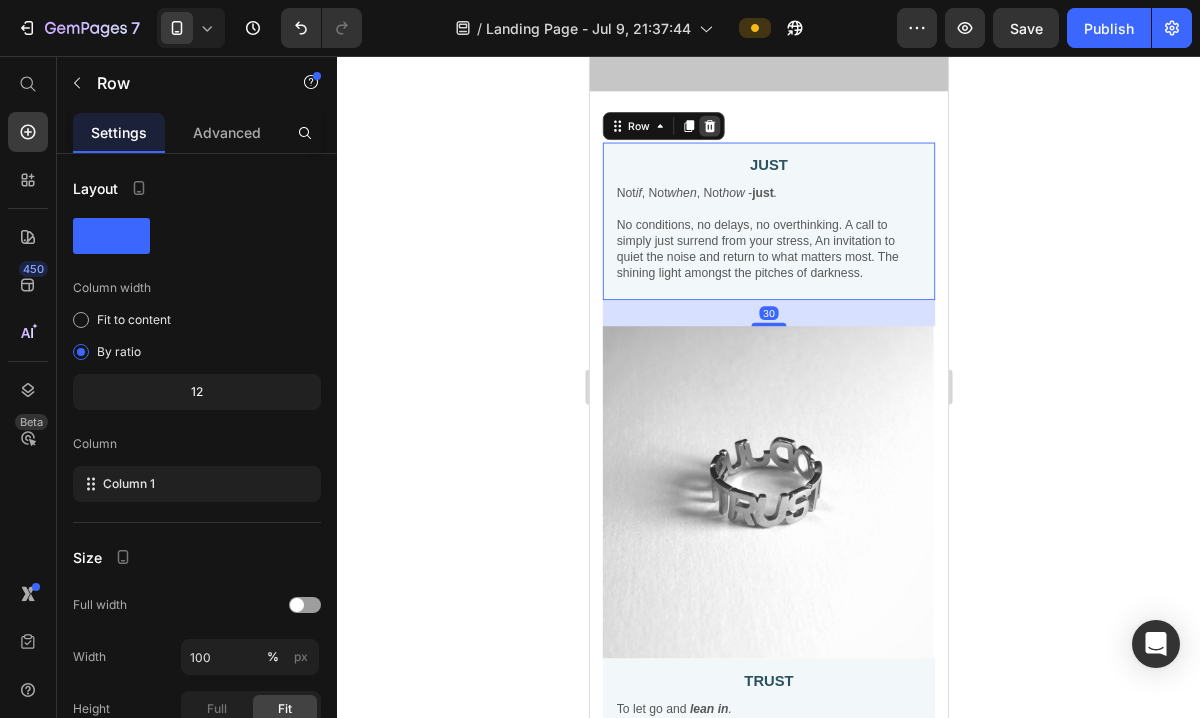click 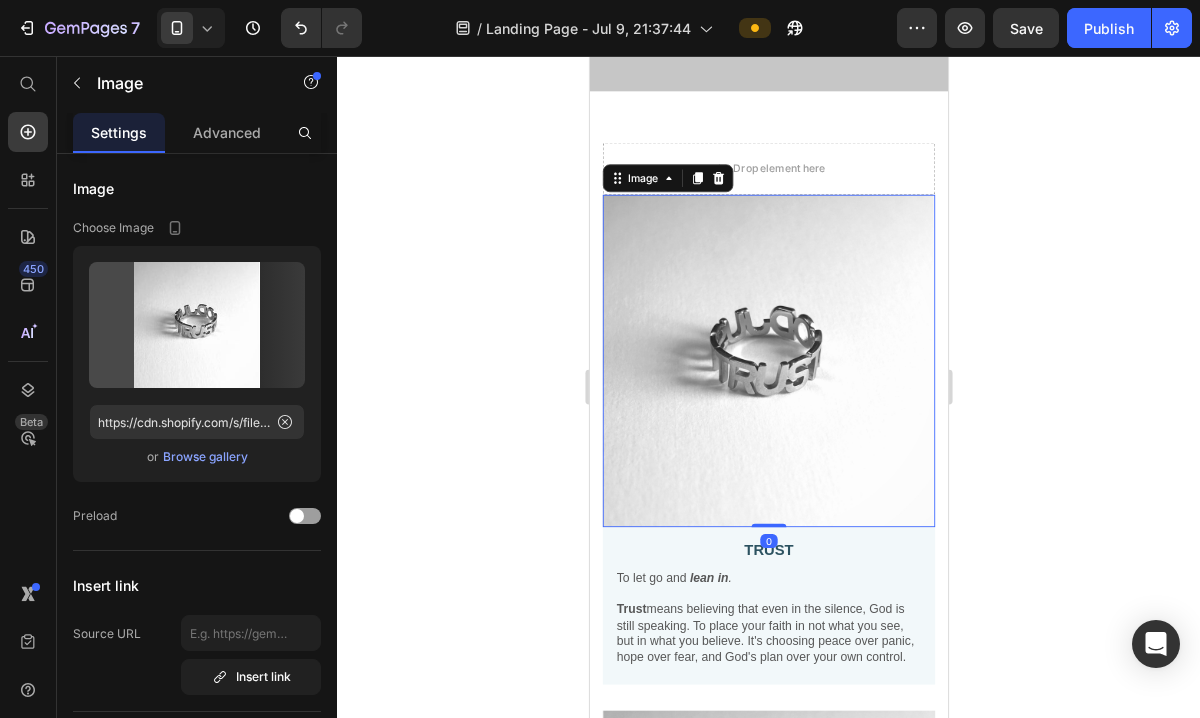 click at bounding box center [795, 406] 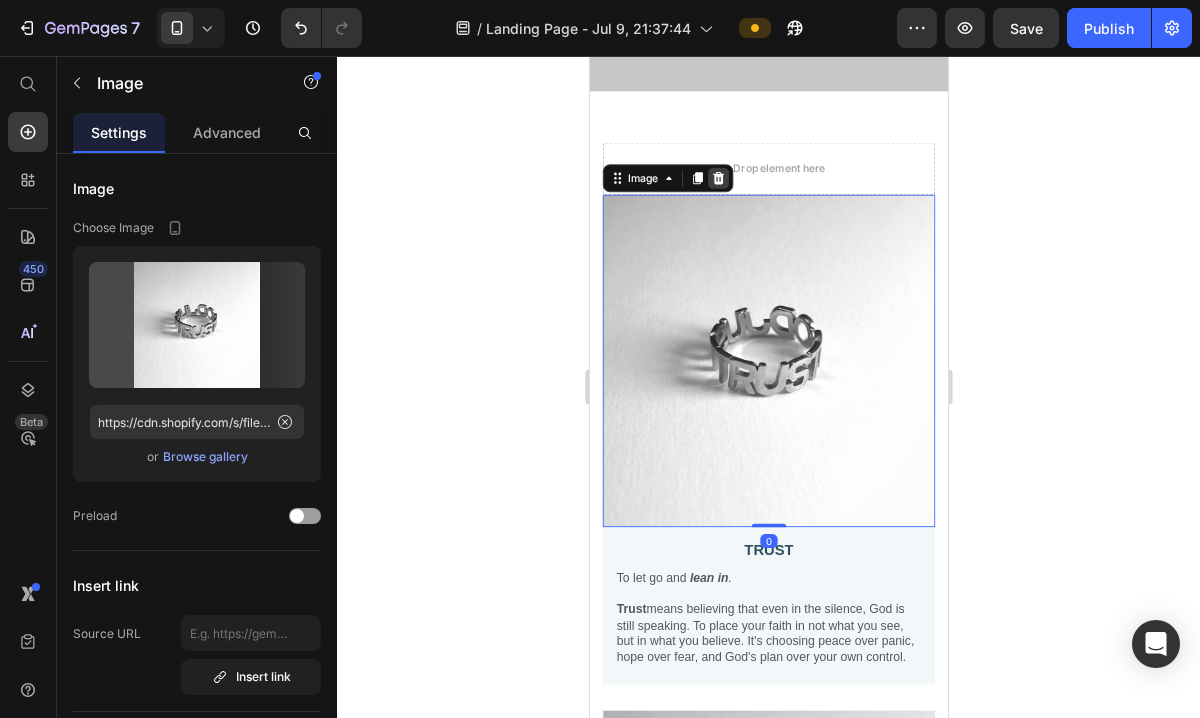 click at bounding box center [737, 196] 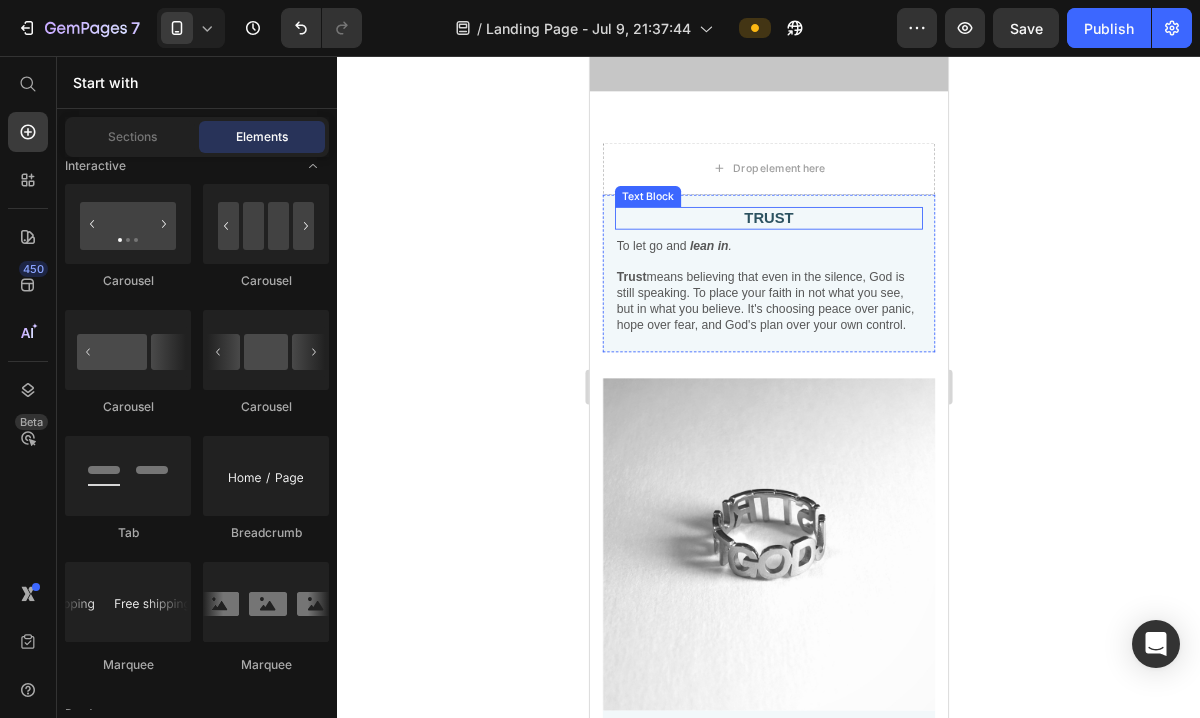 click on "TRUST" at bounding box center [795, 242] 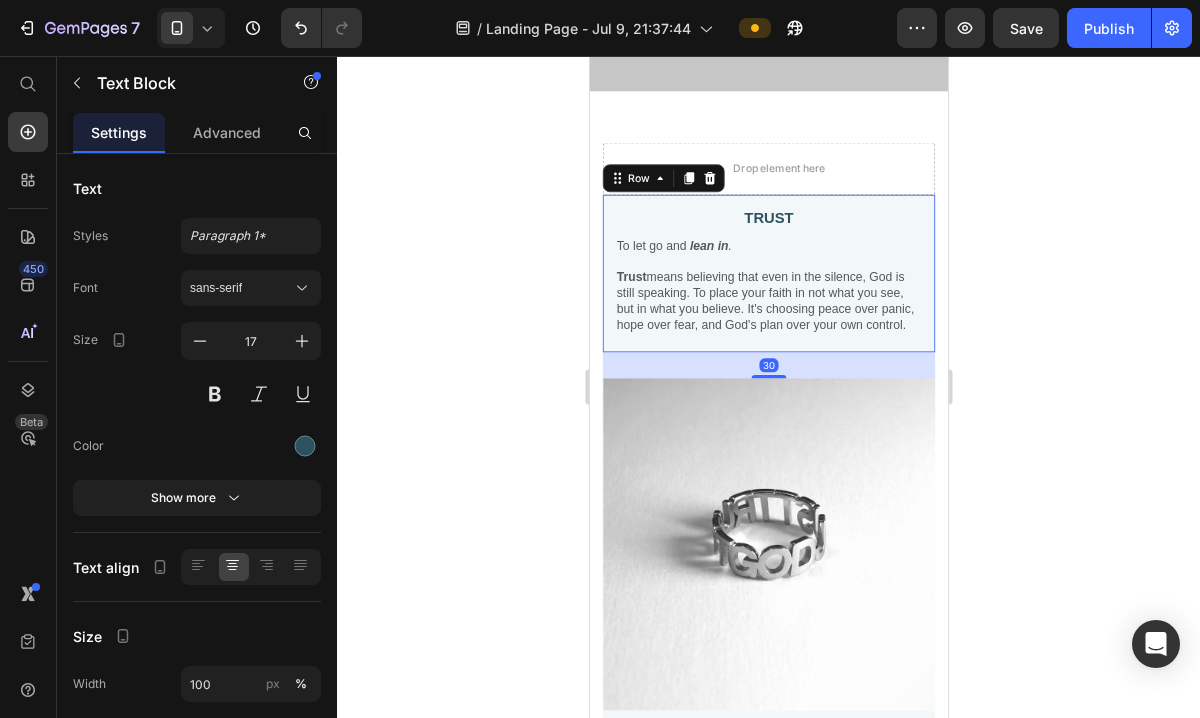 click on "TRUST Text Block To let go and   lean in .   Trust  means believing that even in the silence, God is still speaking. To place your faith in not what you see, but in what you believe. It's choosing peace over panic, hope over fear, and God's plan over your own control.  Text Block Row   30" at bounding box center (795, 305) 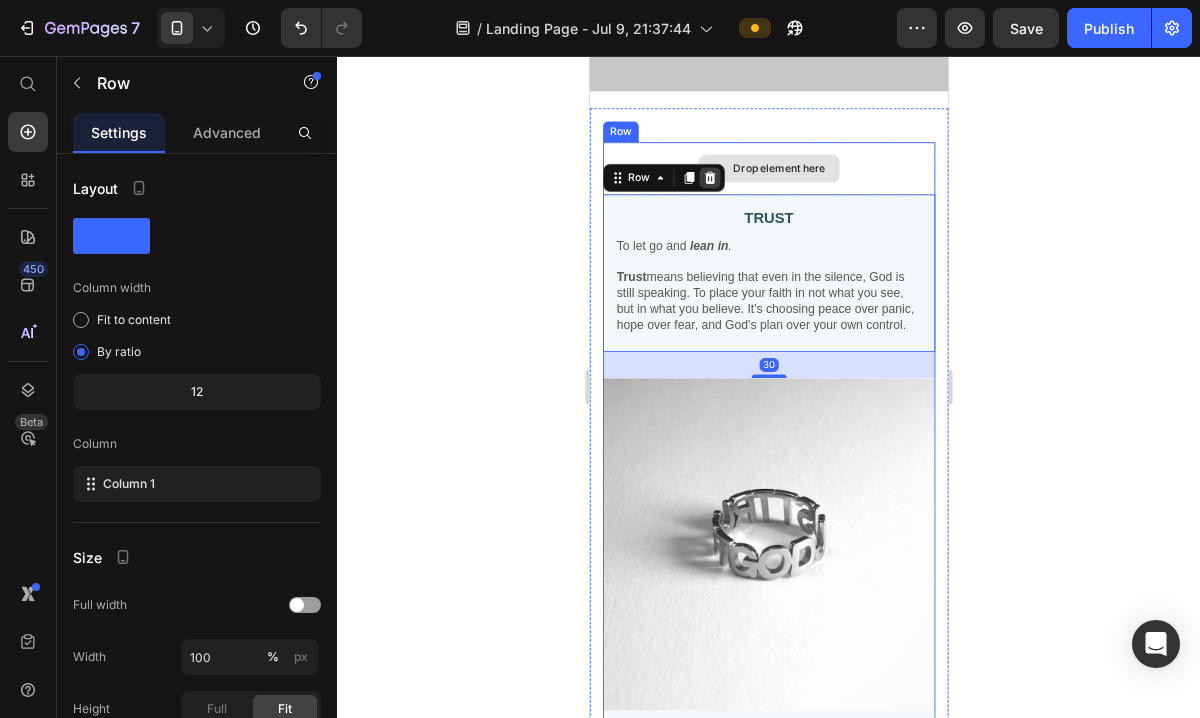 click 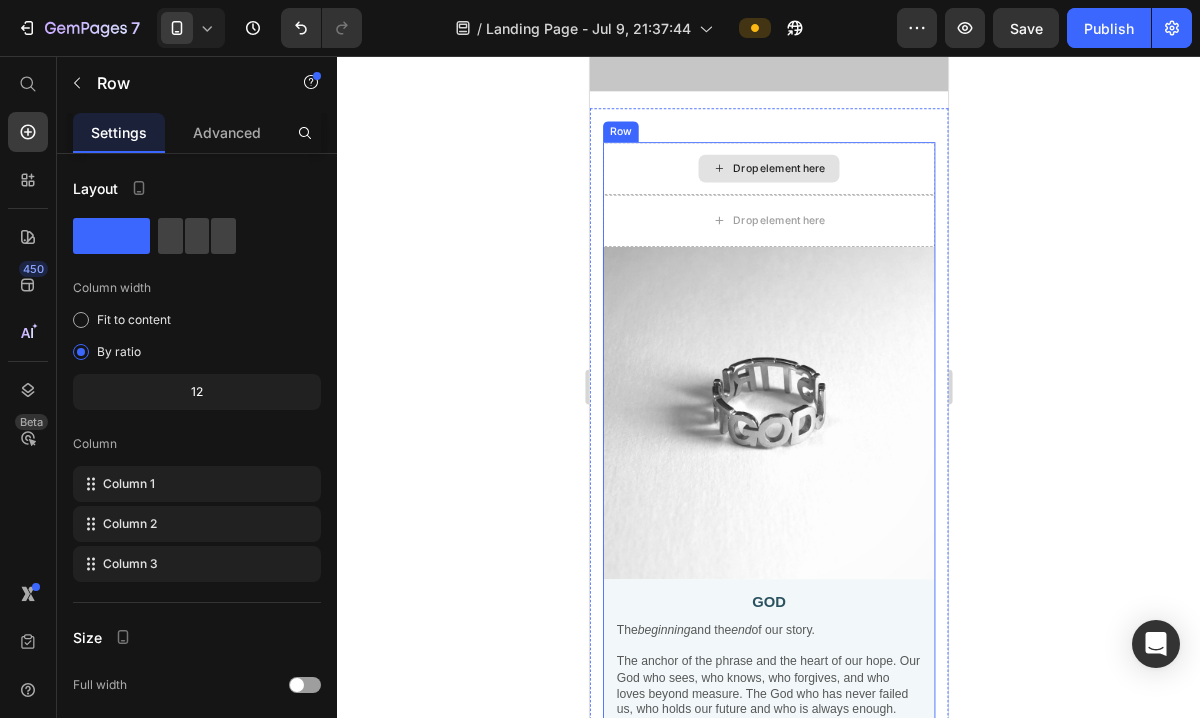 click on "Drop element here" at bounding box center (795, 185) 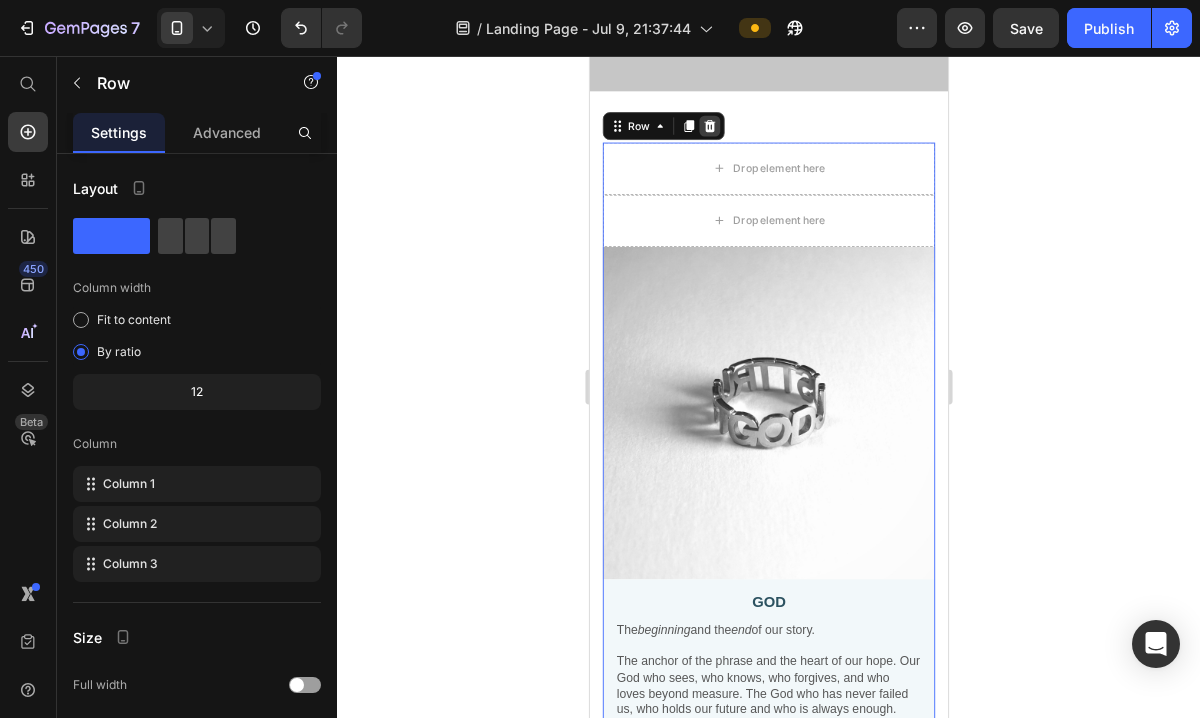 click 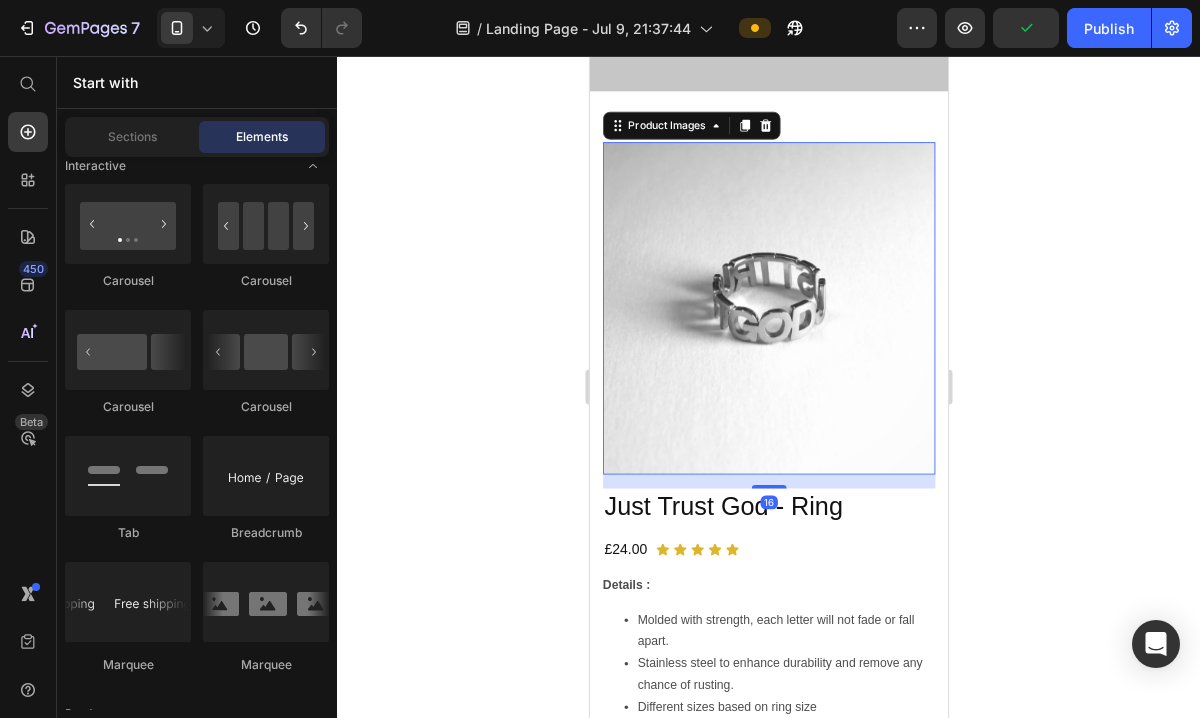 click at bounding box center [795, 346] 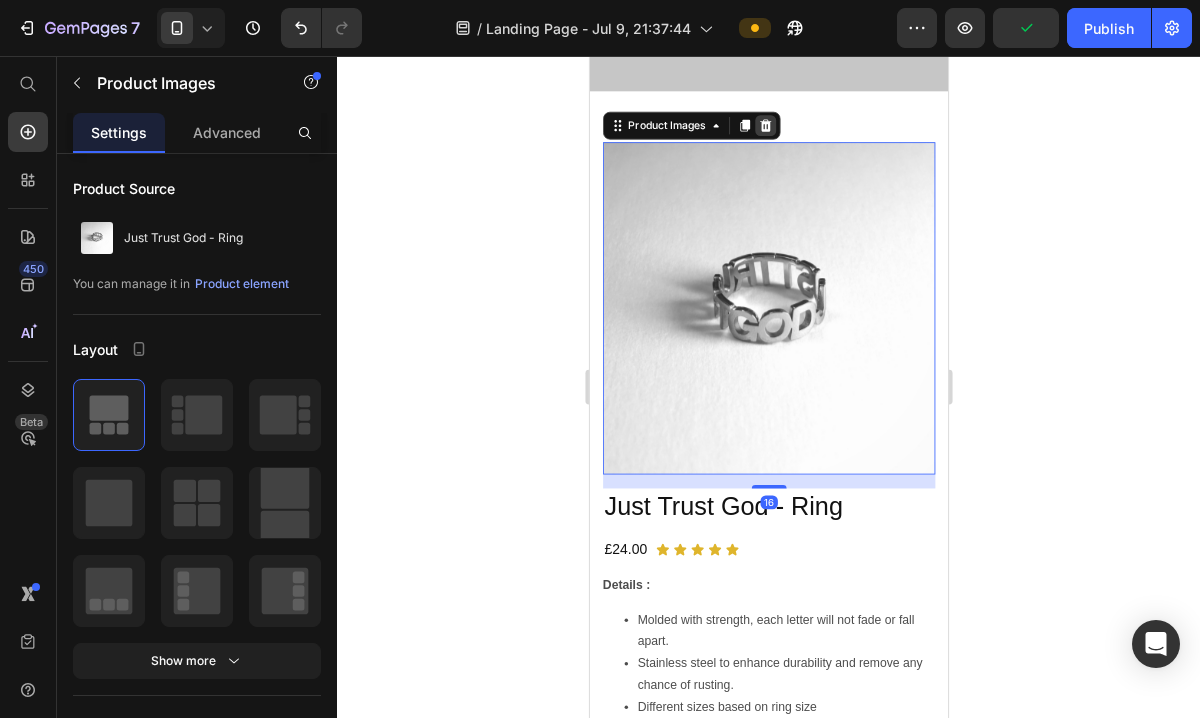 click 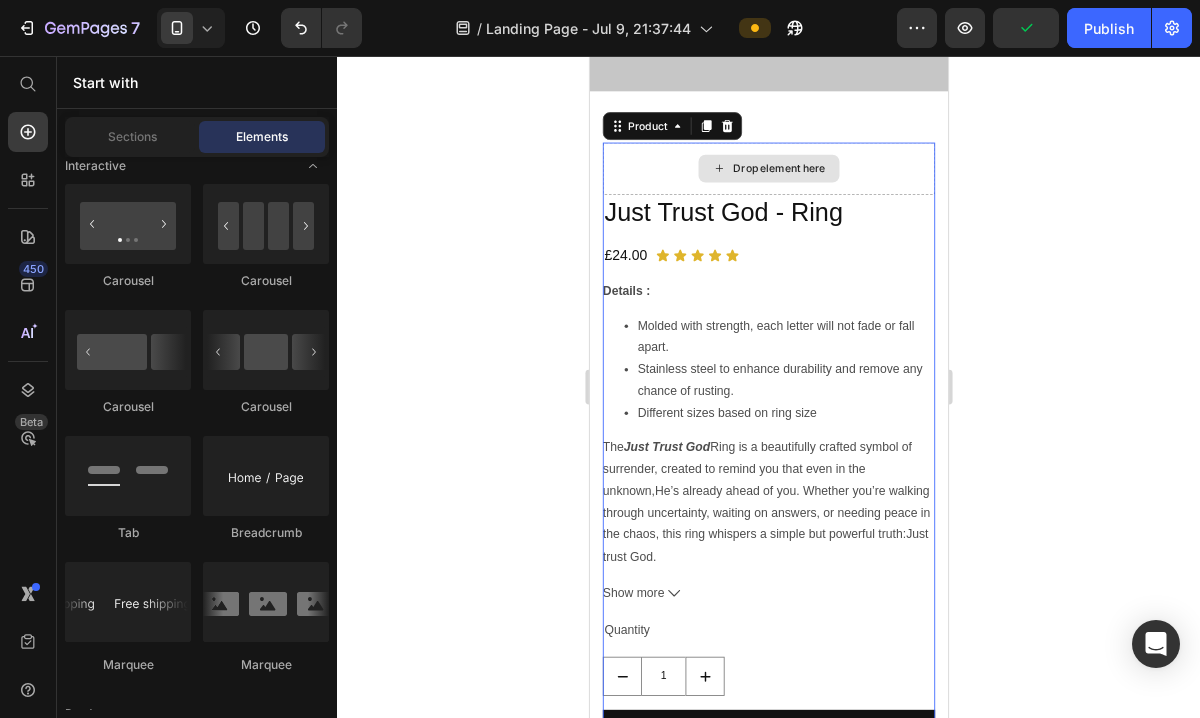 click on "Drop element here" at bounding box center (795, 185) 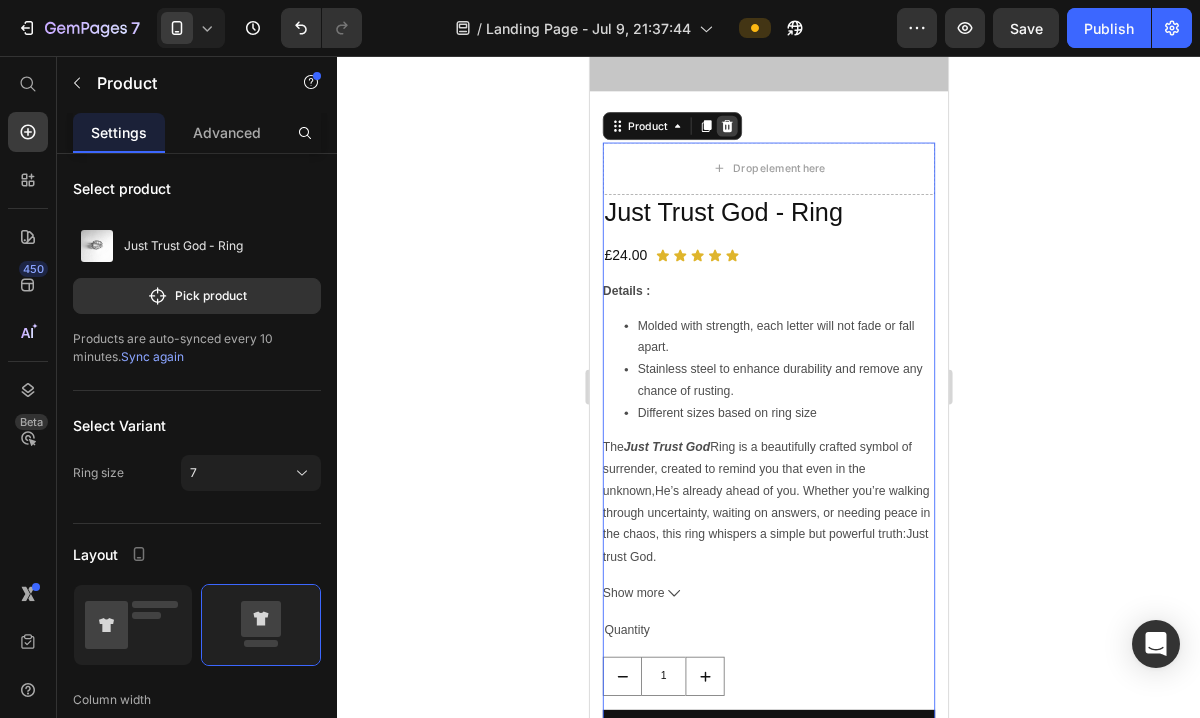 click at bounding box center [747, 136] 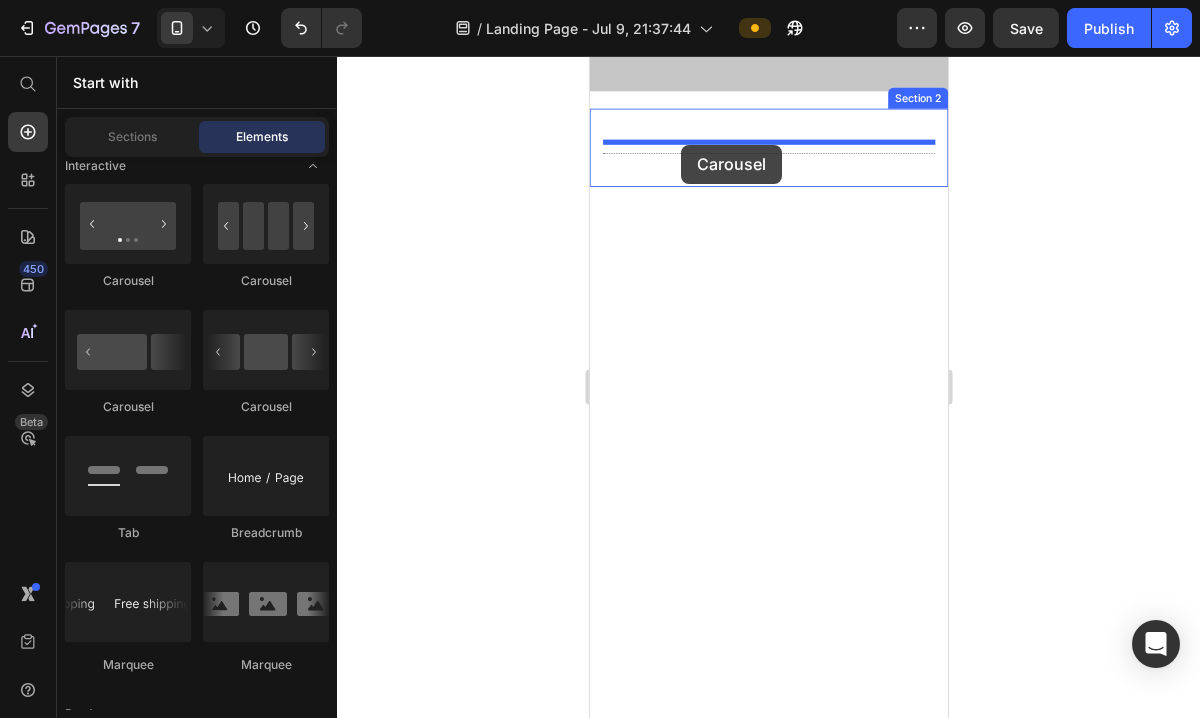 drag, startPoint x: 739, startPoint y: 306, endPoint x: 694, endPoint y: 158, distance: 154.69002 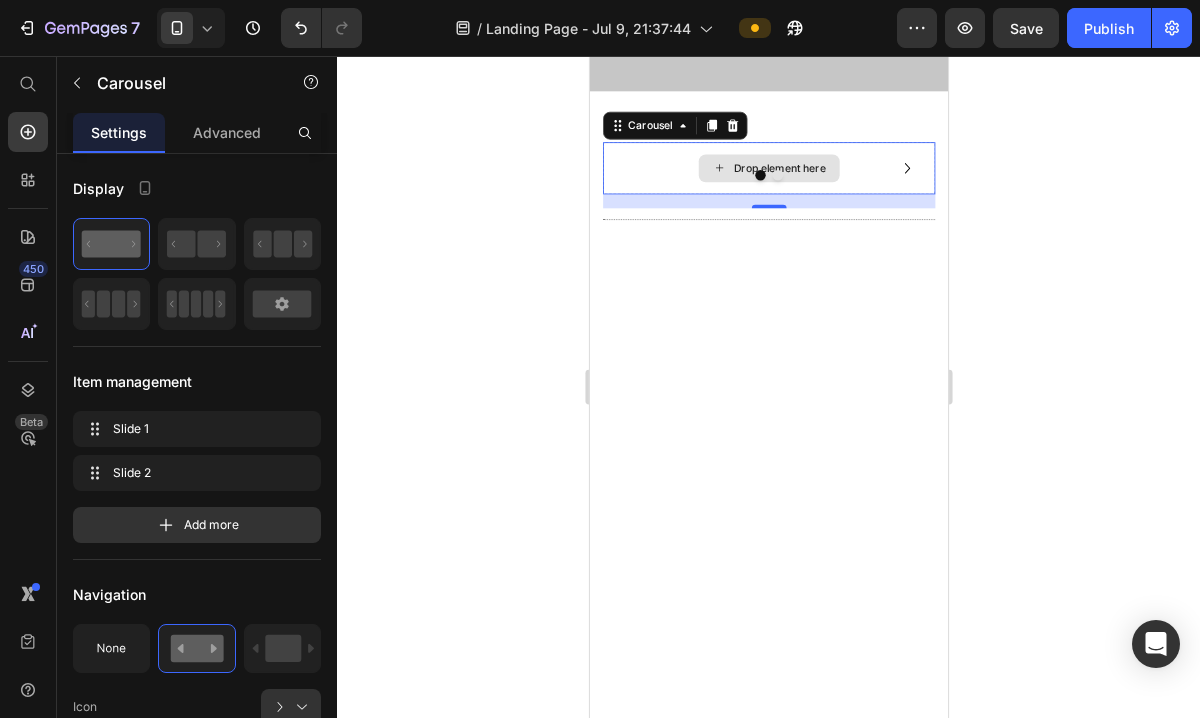 click on "Drop element here" at bounding box center [795, 185] 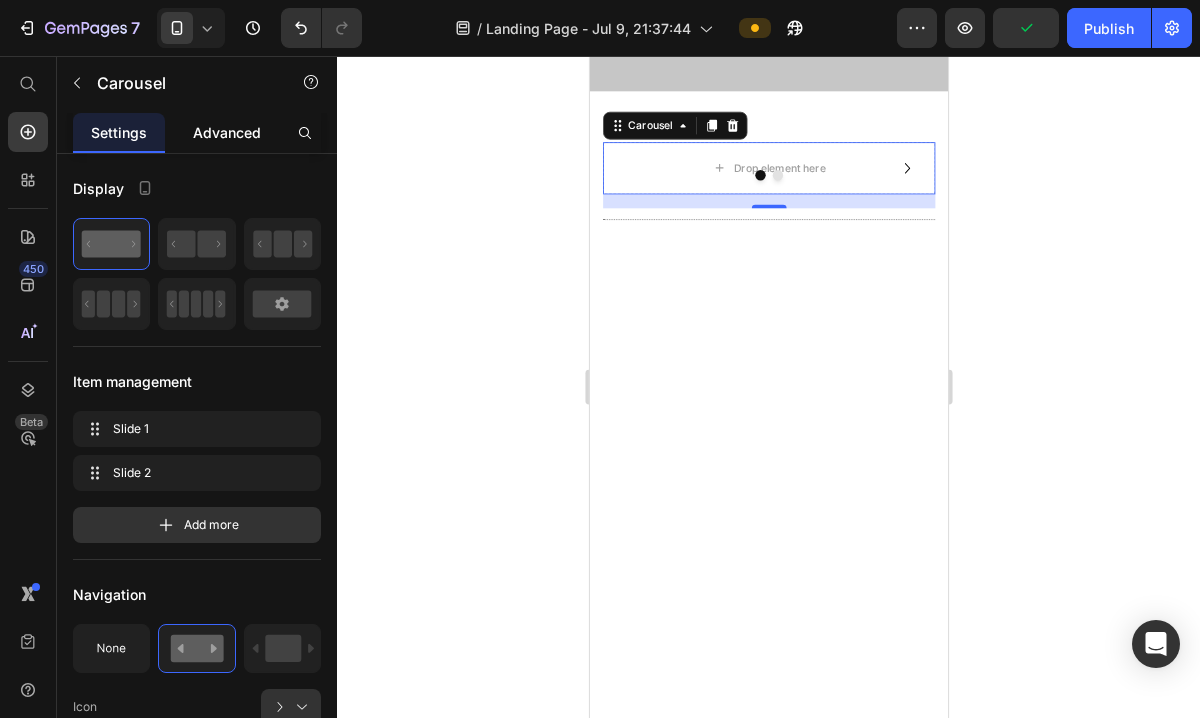 click on "Advanced" 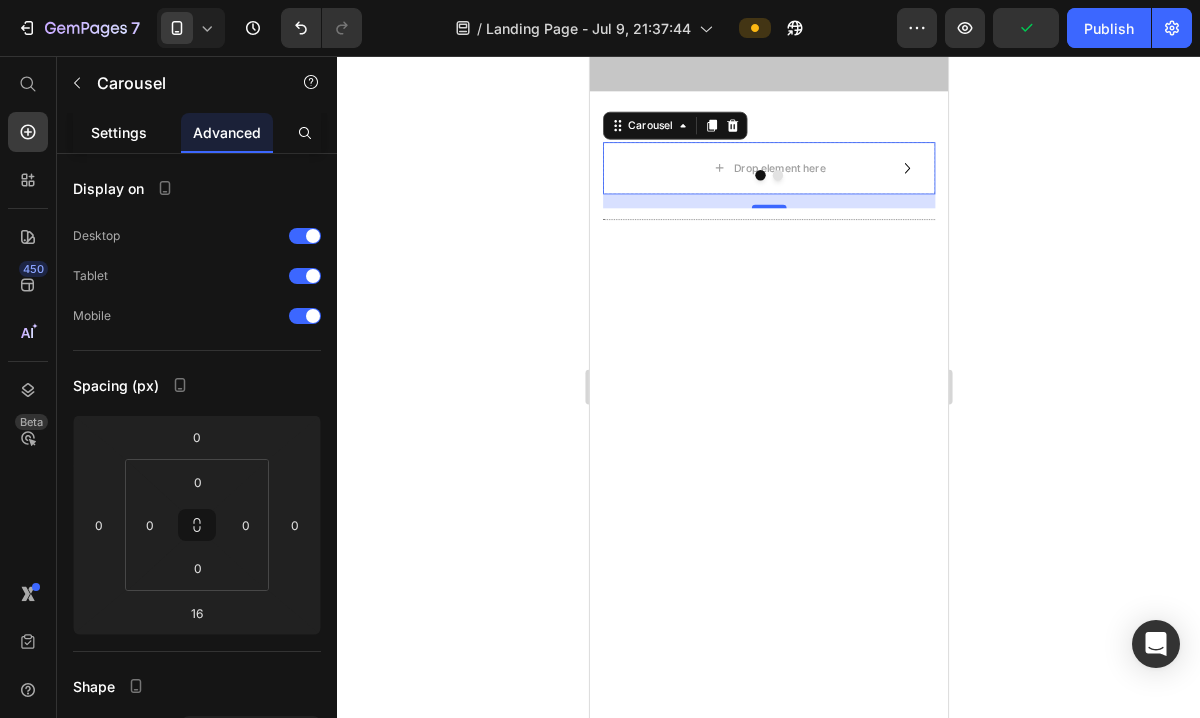 click on "Settings" at bounding box center [119, 132] 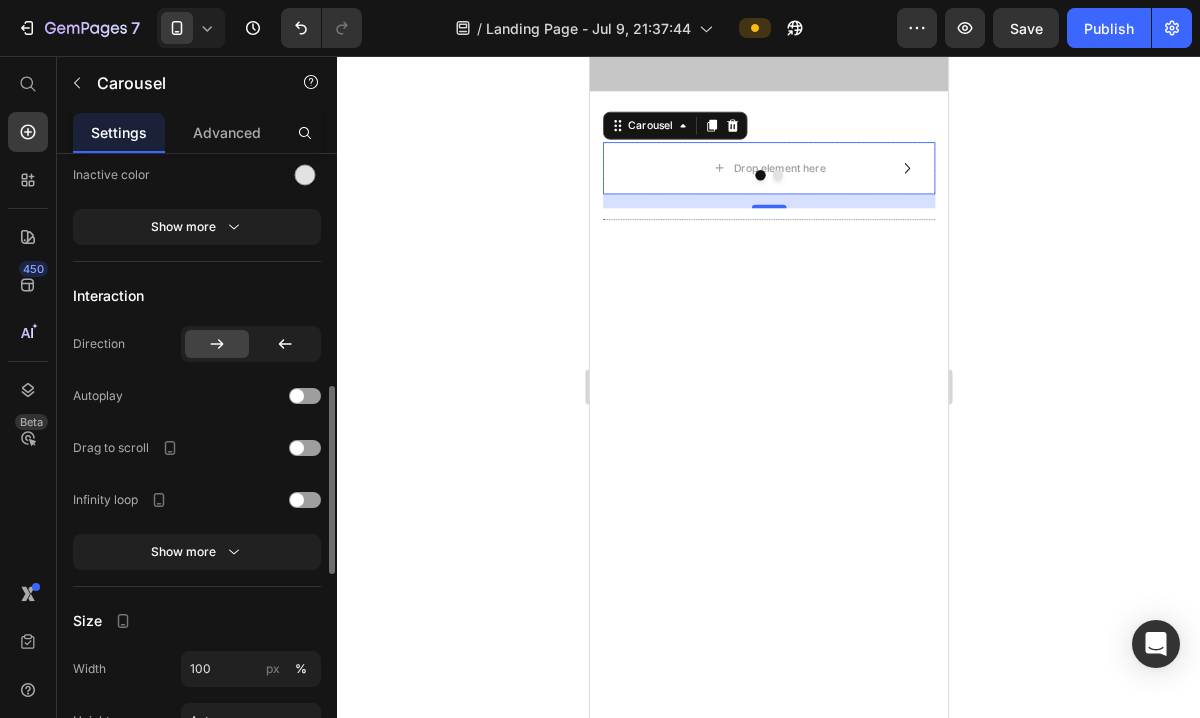 scroll, scrollTop: 912, scrollLeft: 0, axis: vertical 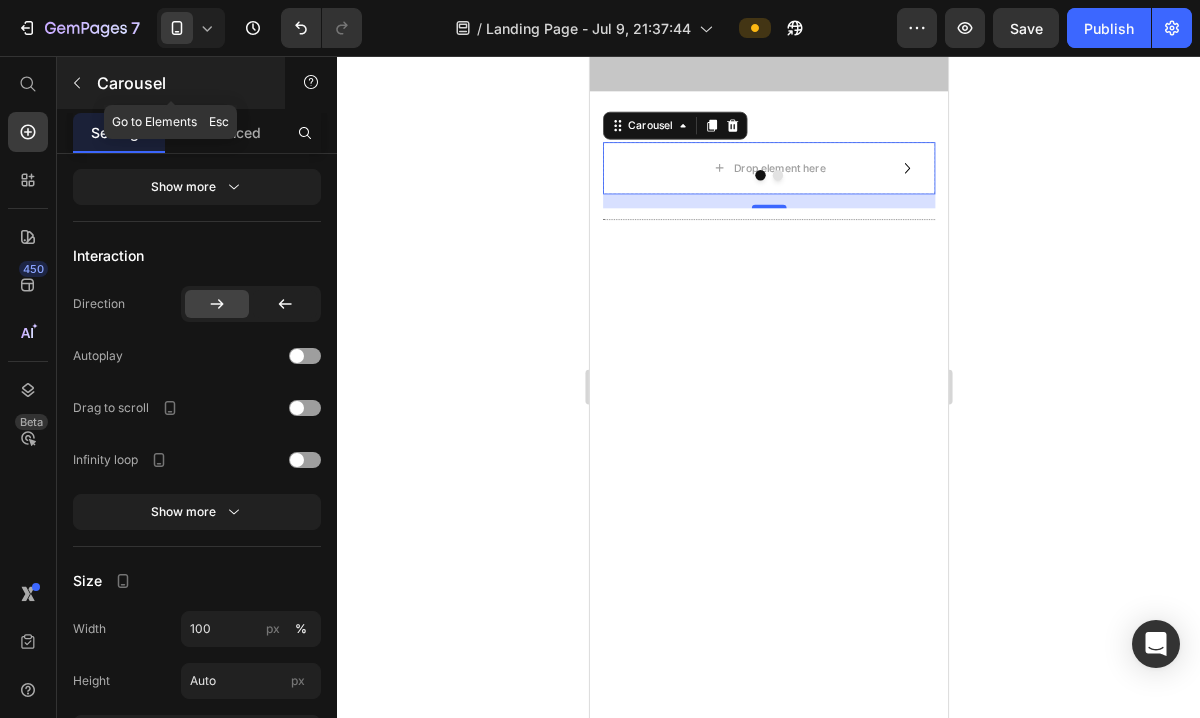 click 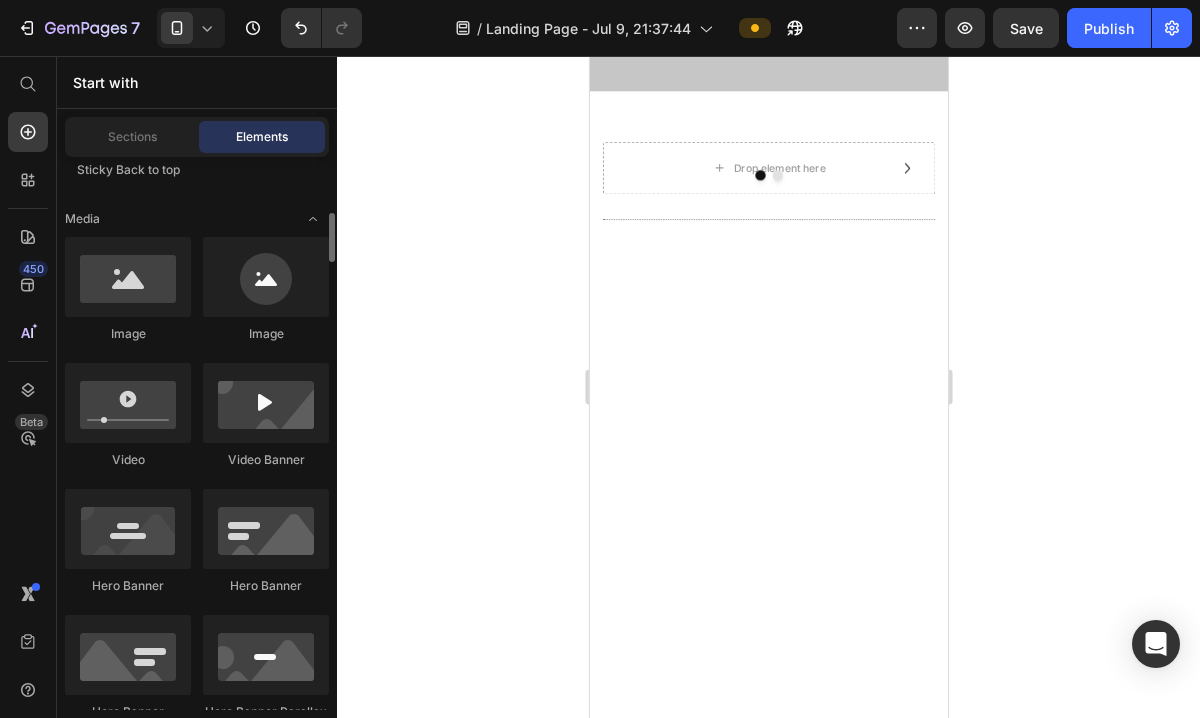 scroll, scrollTop: 699, scrollLeft: 0, axis: vertical 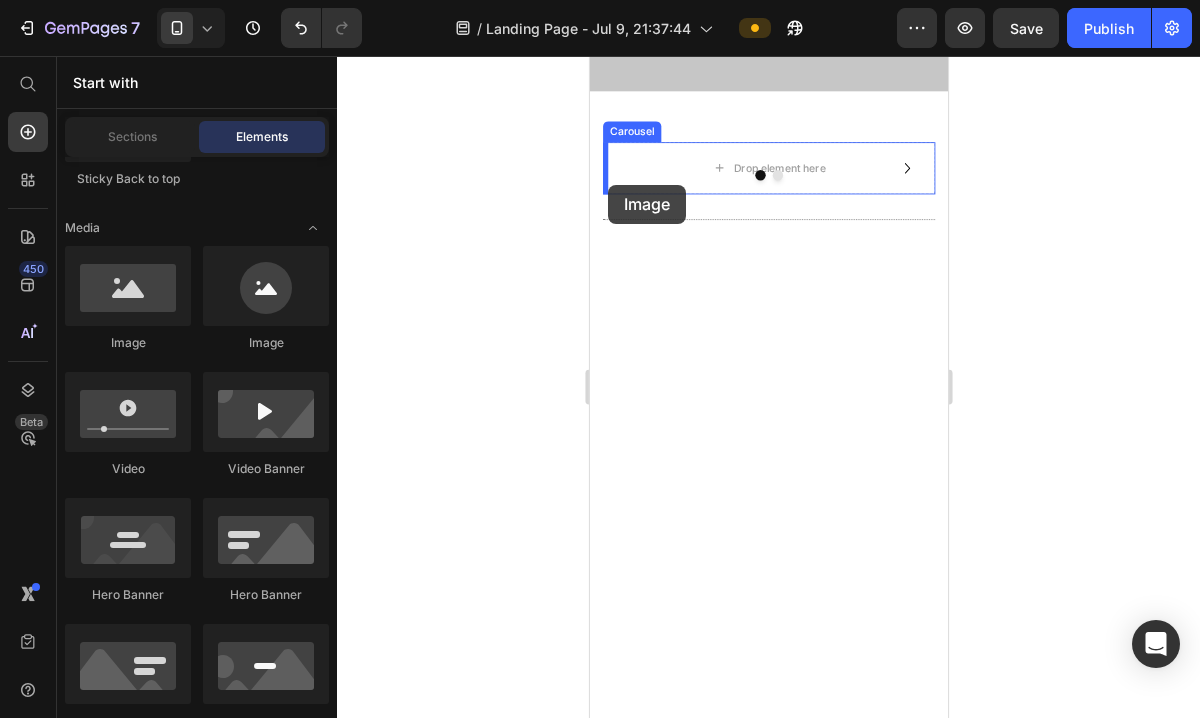 drag, startPoint x: 730, startPoint y: 363, endPoint x: 622, endPoint y: 198, distance: 197.20294 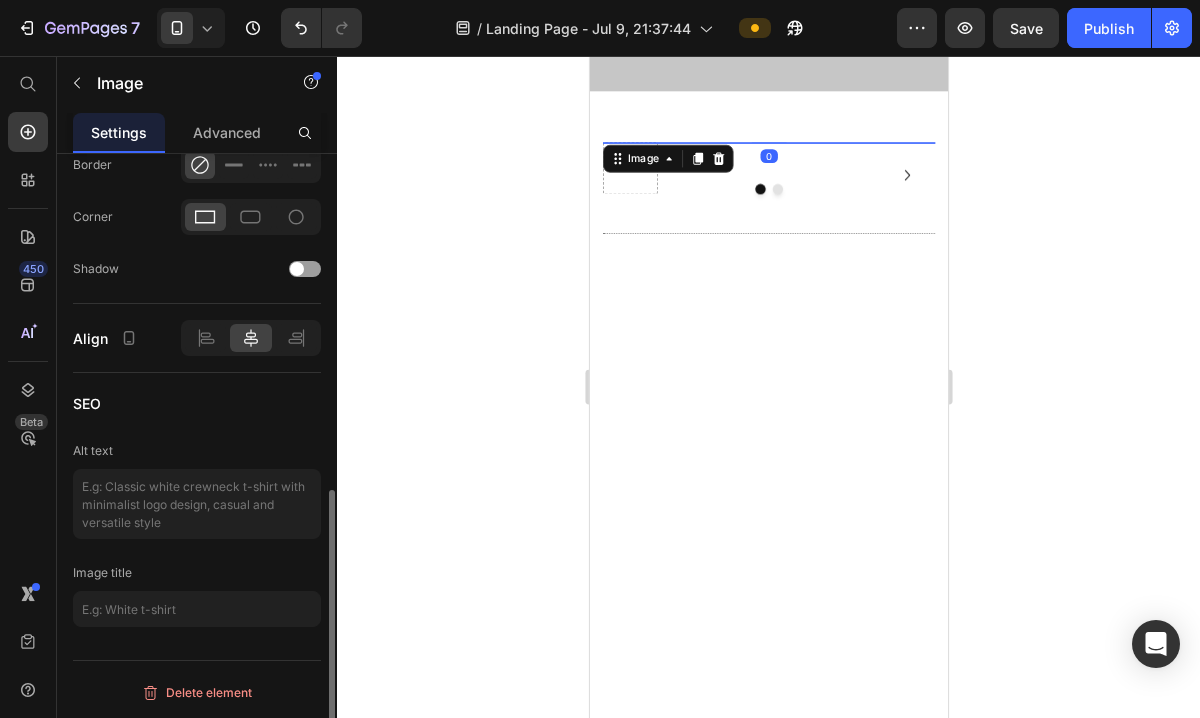 scroll, scrollTop: 0, scrollLeft: 0, axis: both 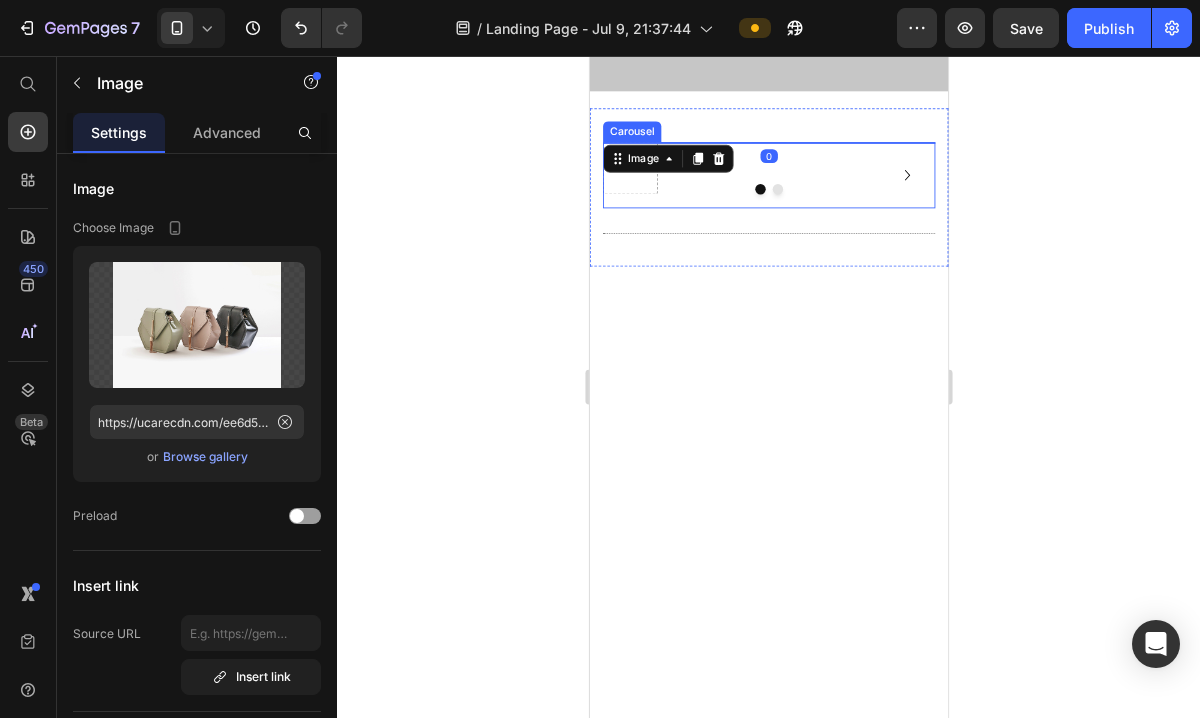 click 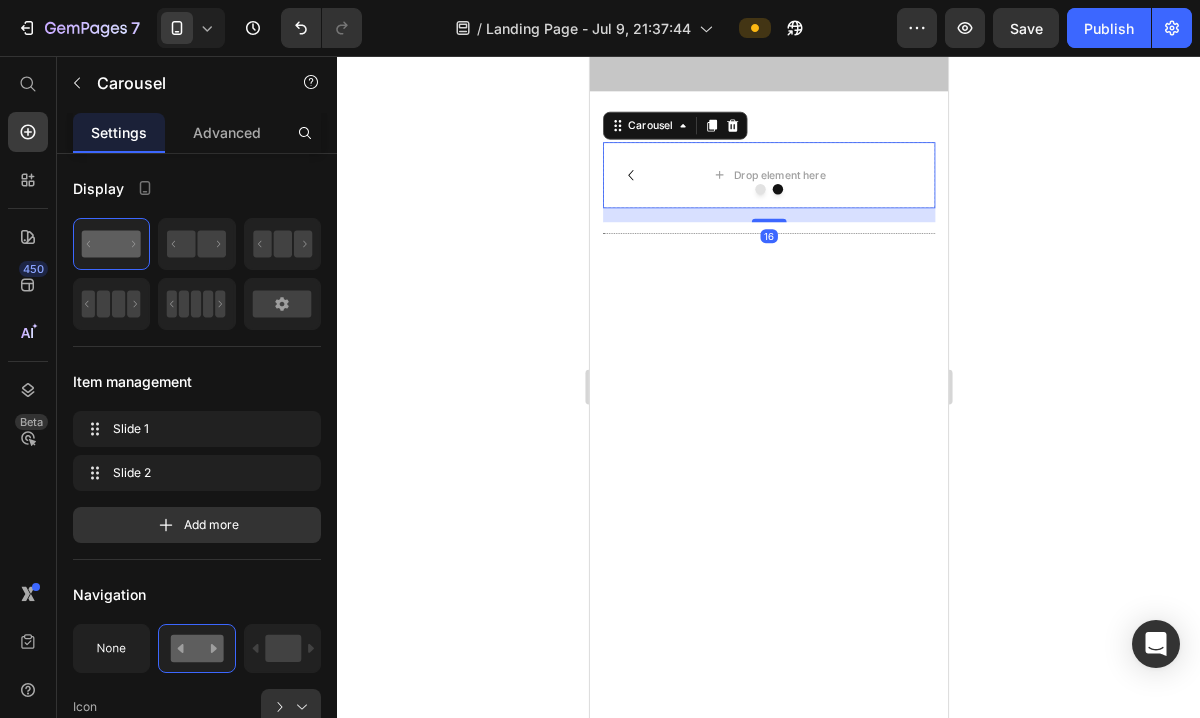 click 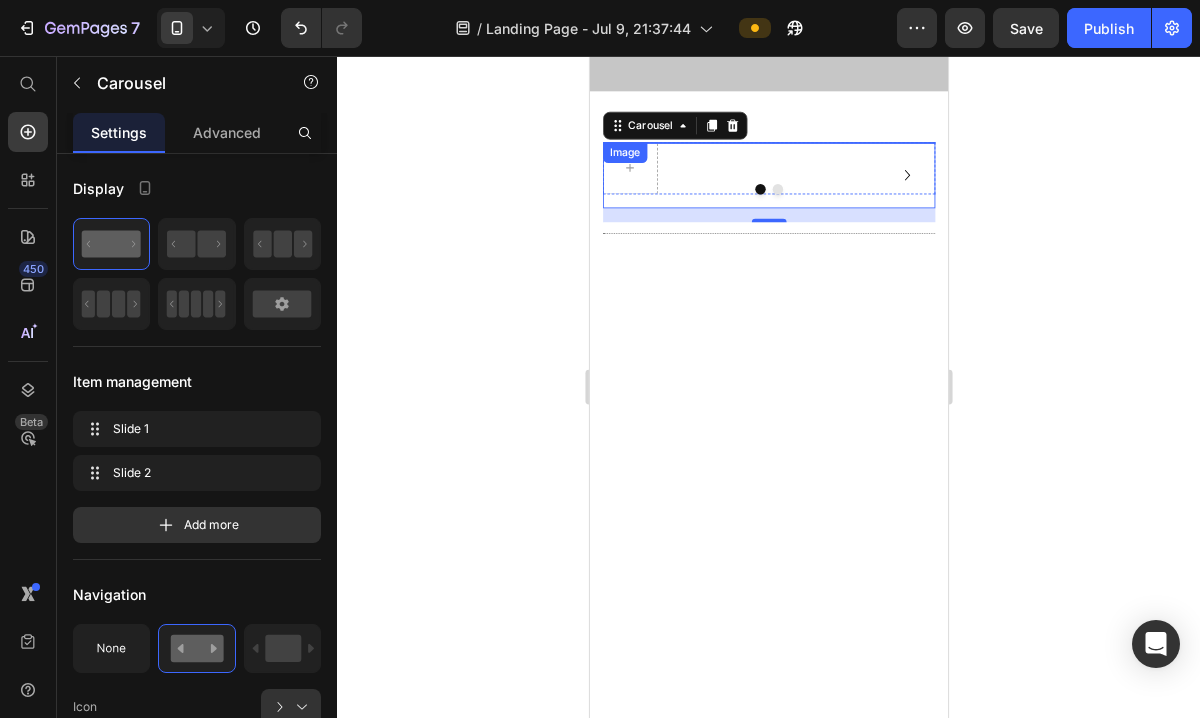 click at bounding box center [795, 155] 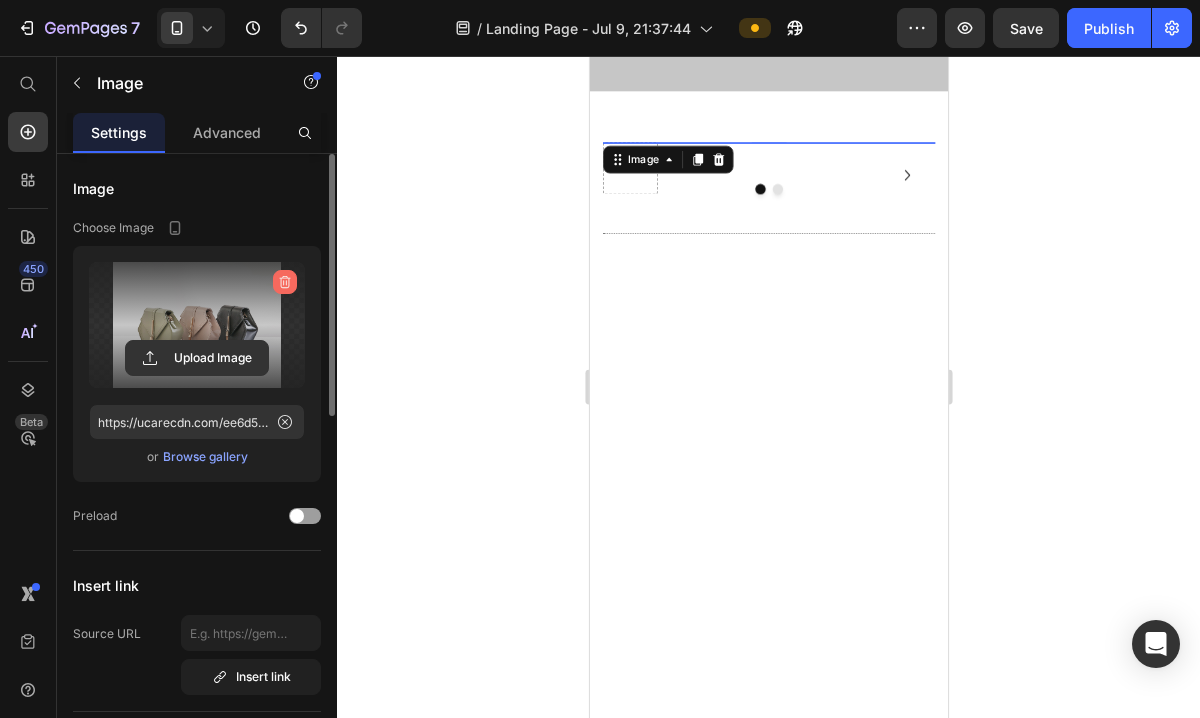 click 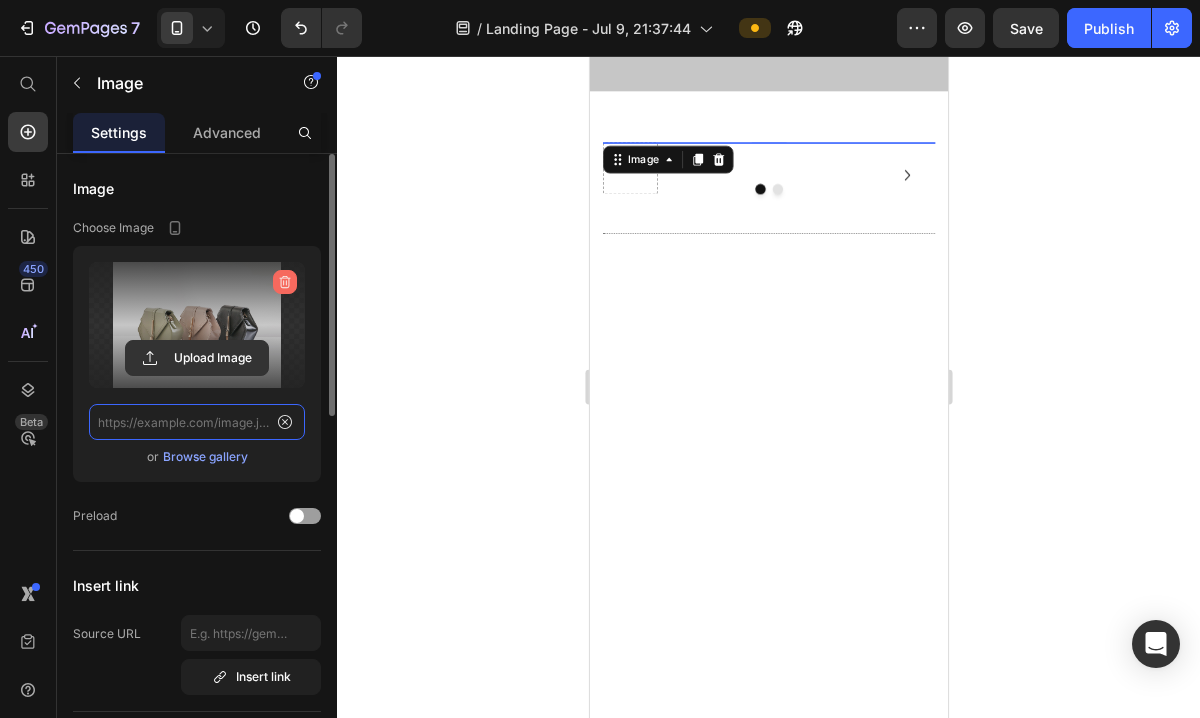 scroll, scrollTop: 0, scrollLeft: 0, axis: both 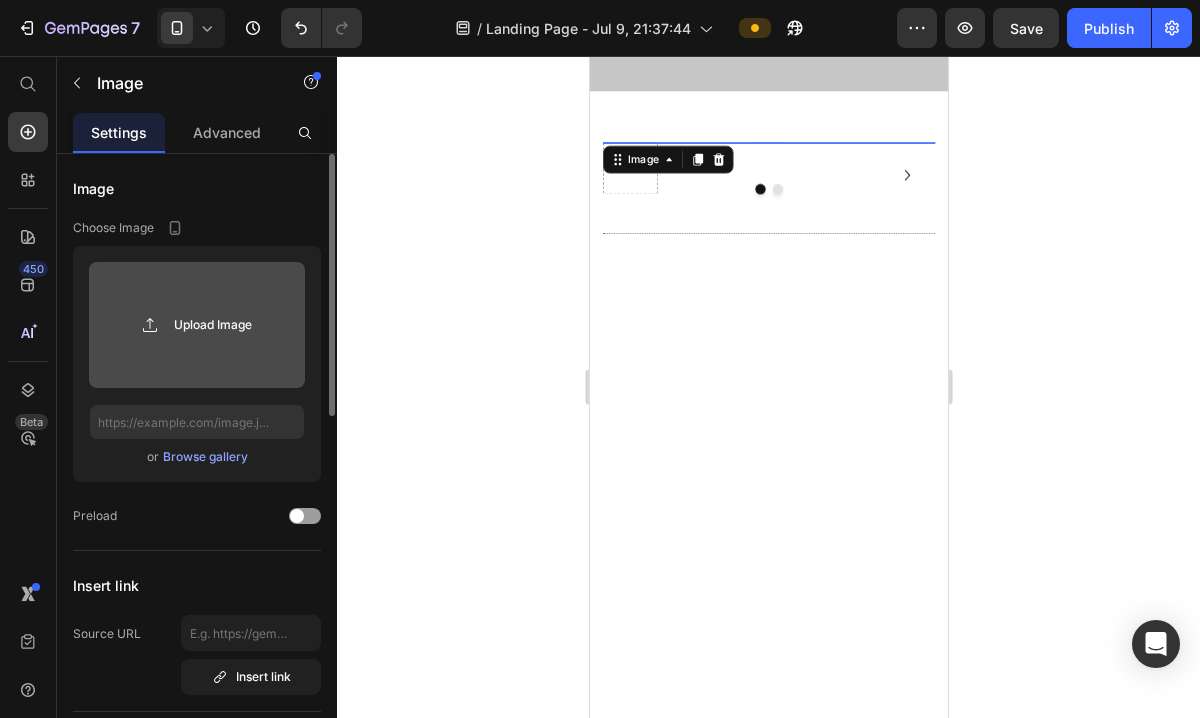 click 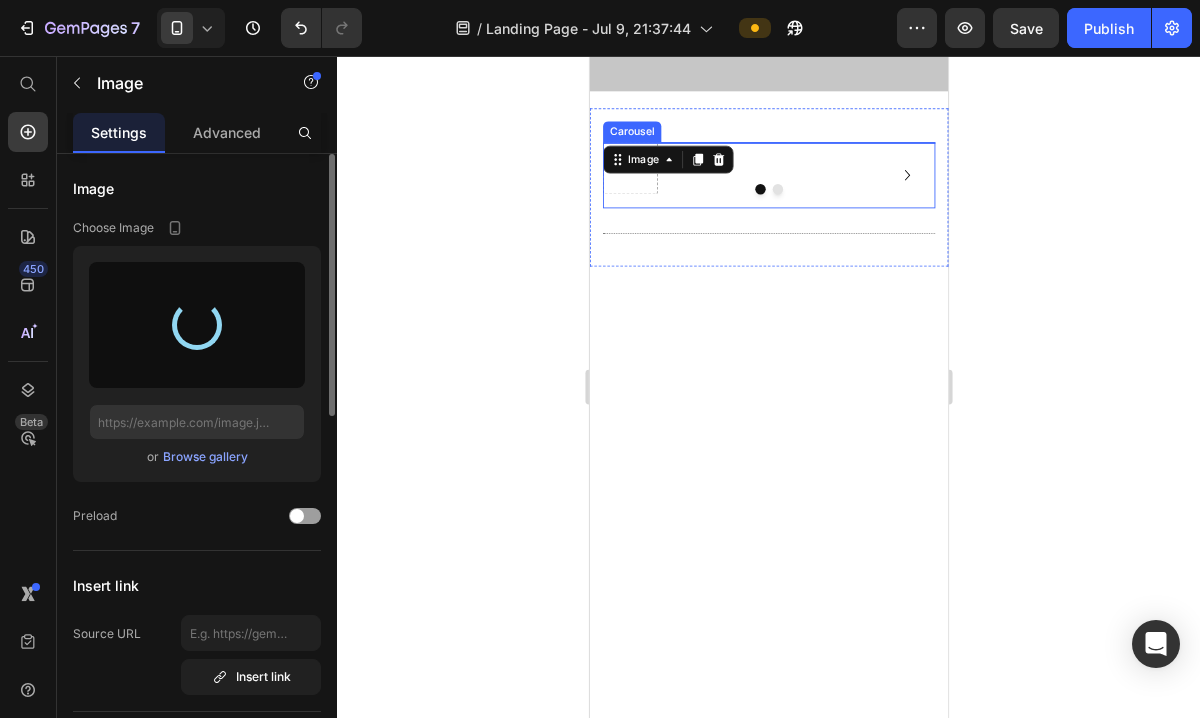 type on "https://cdn.shopify.com/s/files/1/0928/4055/8967/files/gempages_574726572351685476-92b08a22-9e8e-46ab-8cf1-30085322eecb.jpg" 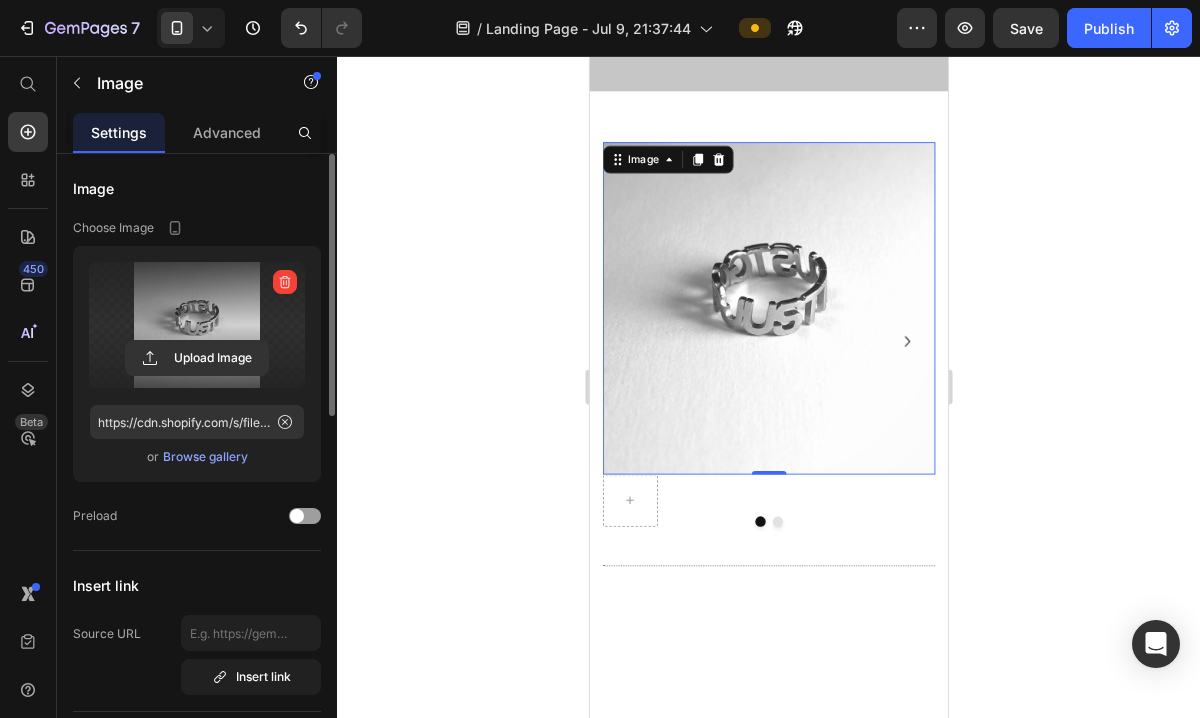 click 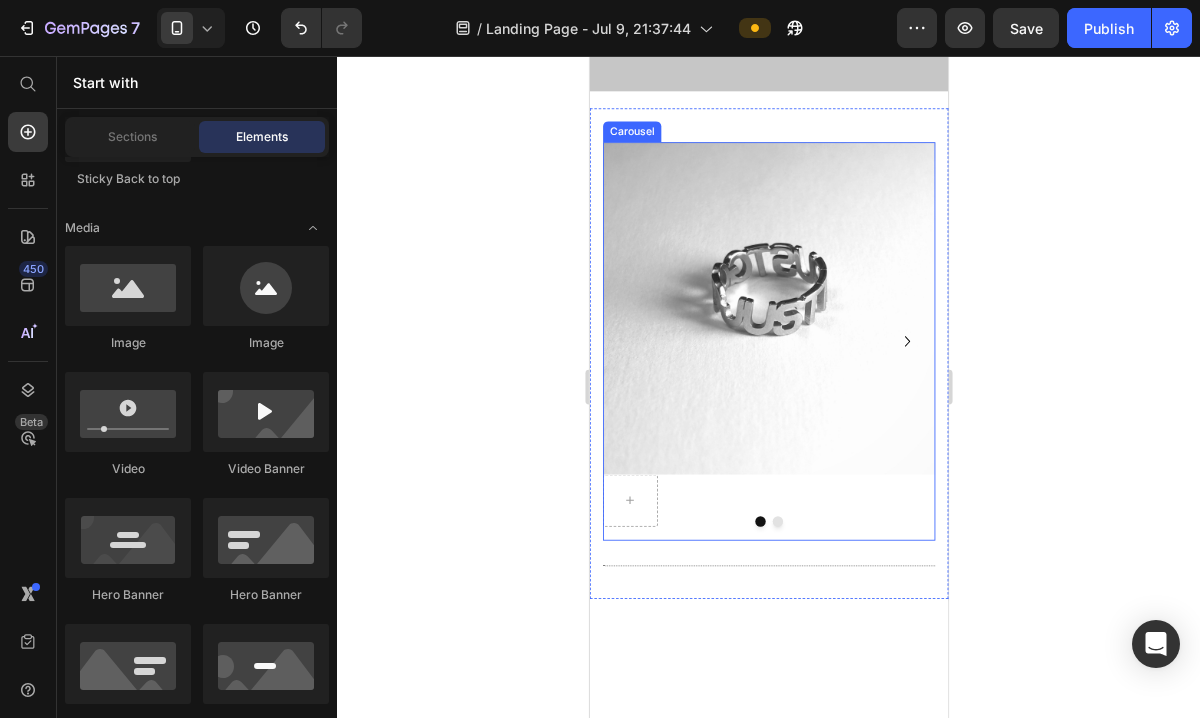 click 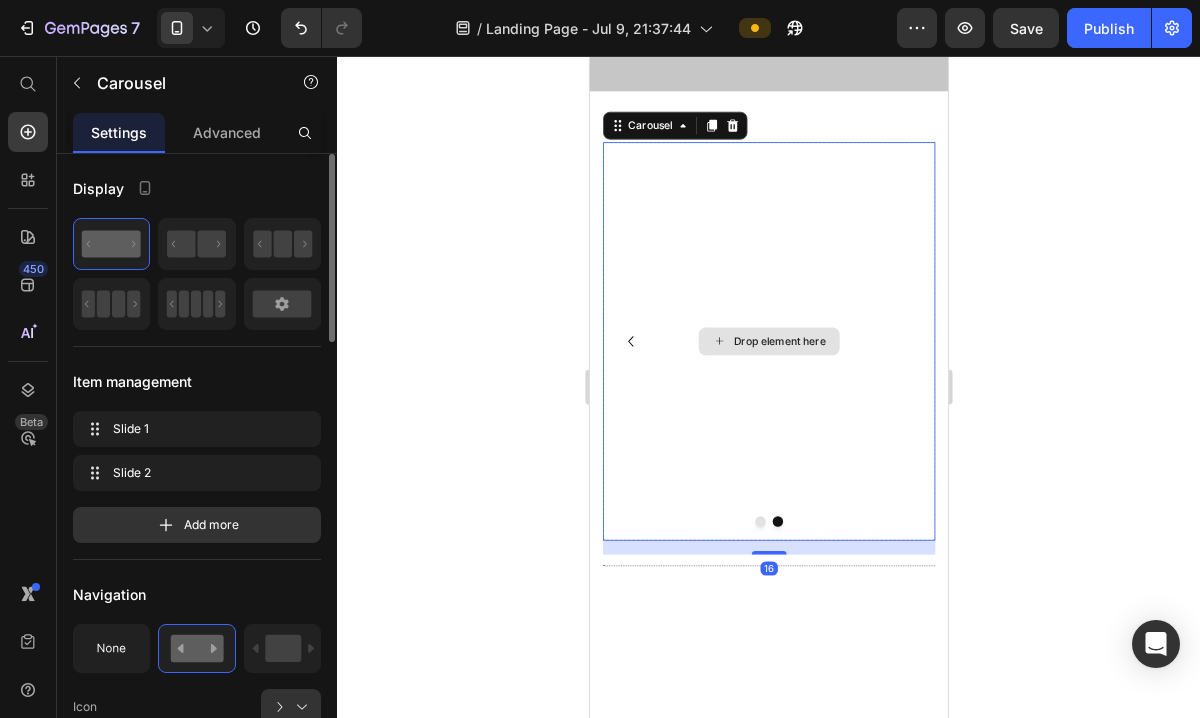 click 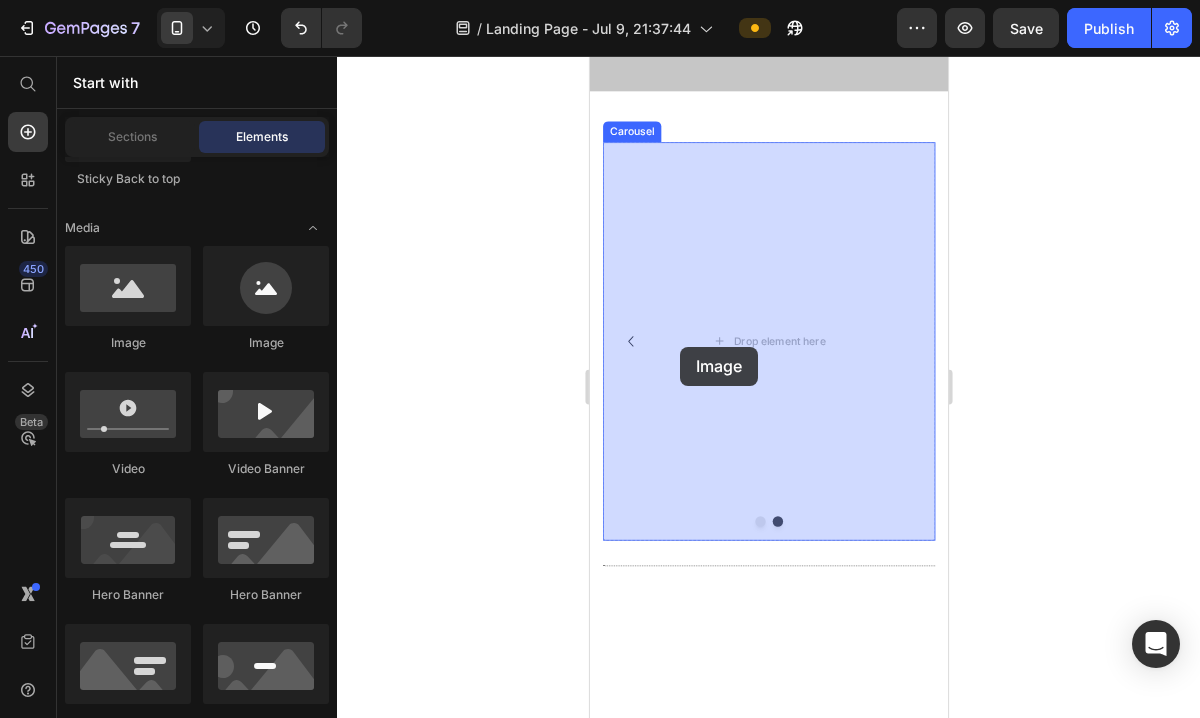 drag, startPoint x: 756, startPoint y: 366, endPoint x: 693, endPoint y: 390, distance: 67.41662 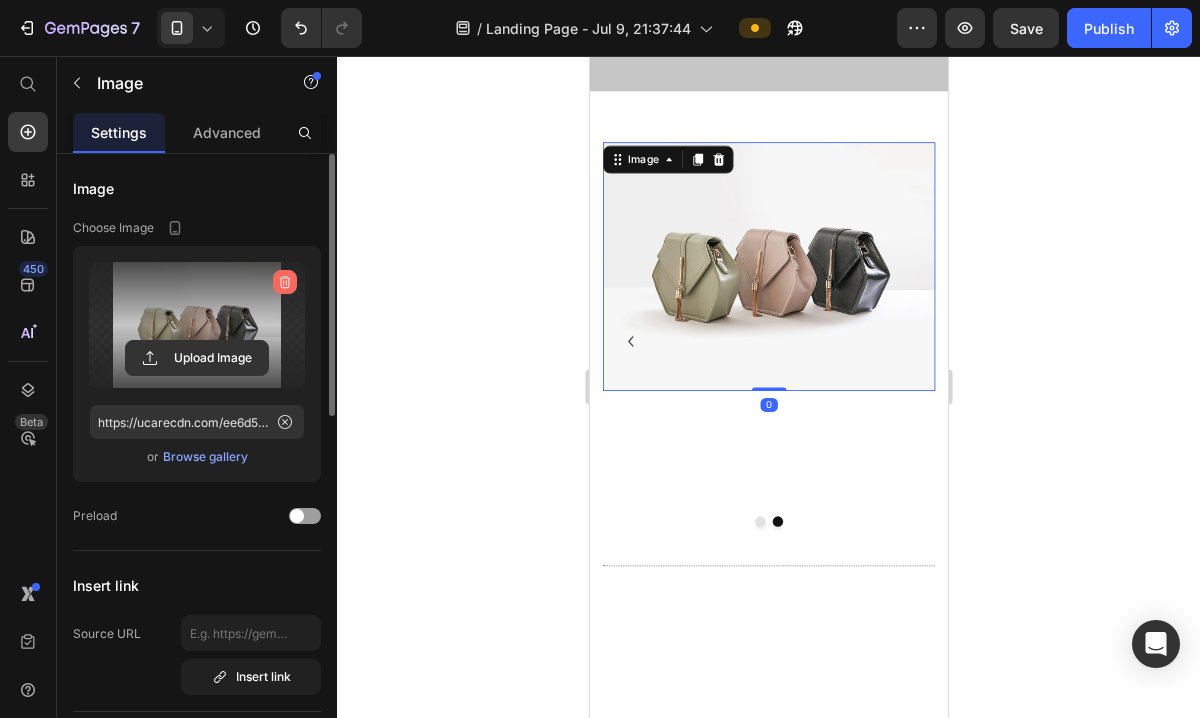 click at bounding box center (285, 282) 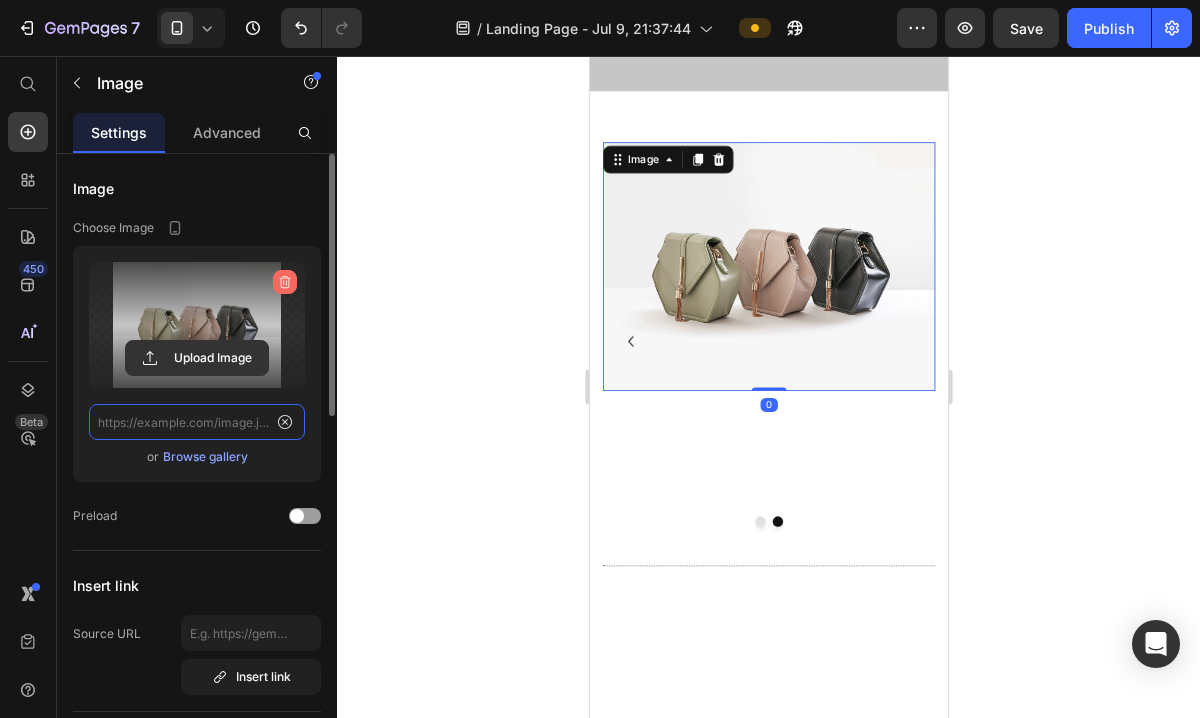scroll, scrollTop: 0, scrollLeft: 0, axis: both 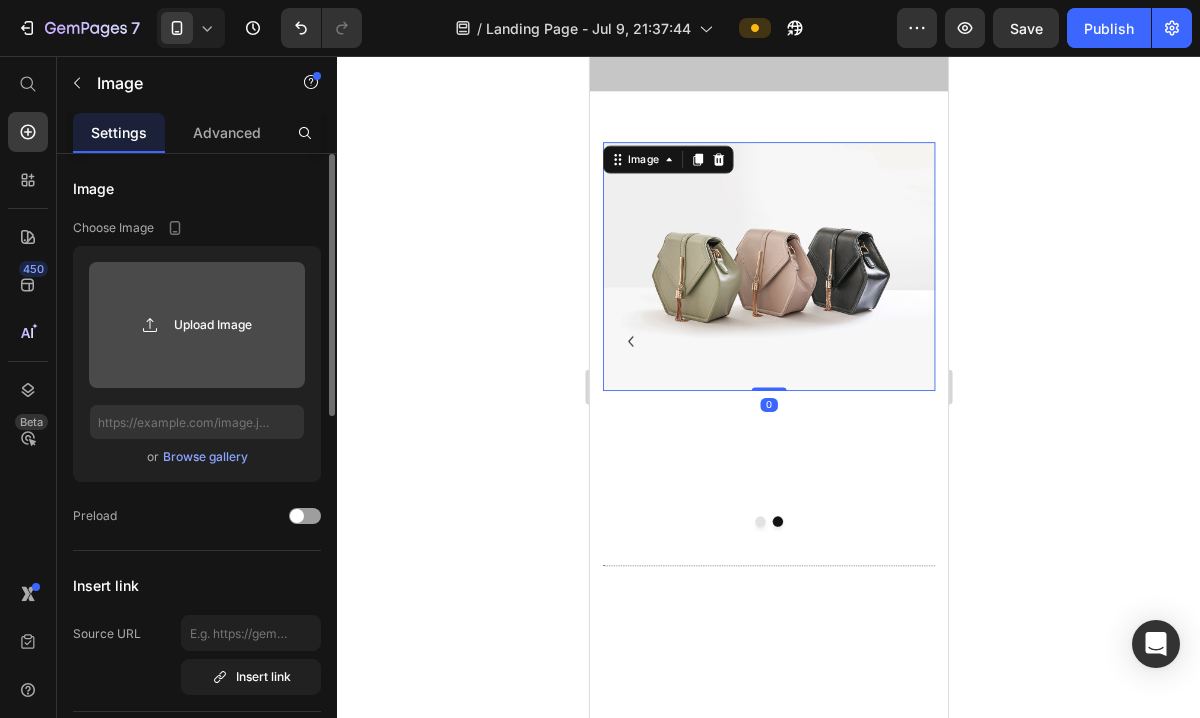 click 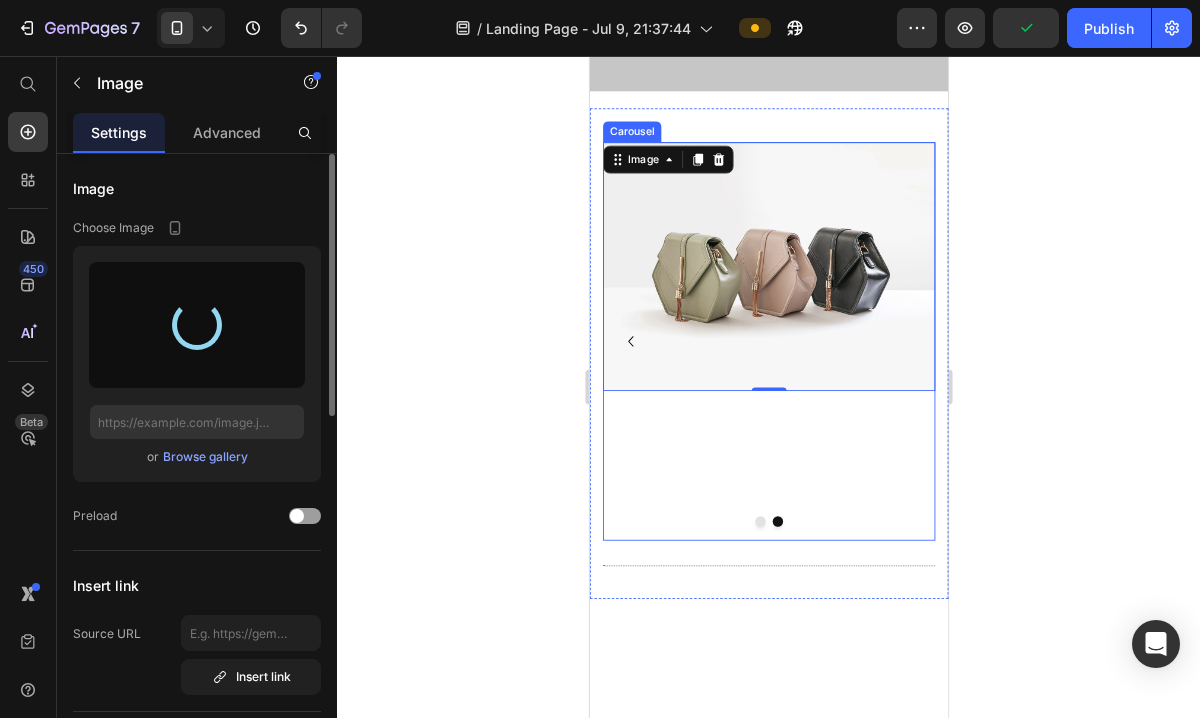 type on "https://cdn.shopify.com/s/files/1/0928/4055/8967/files/gempages_574726572351685476-7e6b7730-940f-4b3b-acff-dd4f9f650a52.jpg" 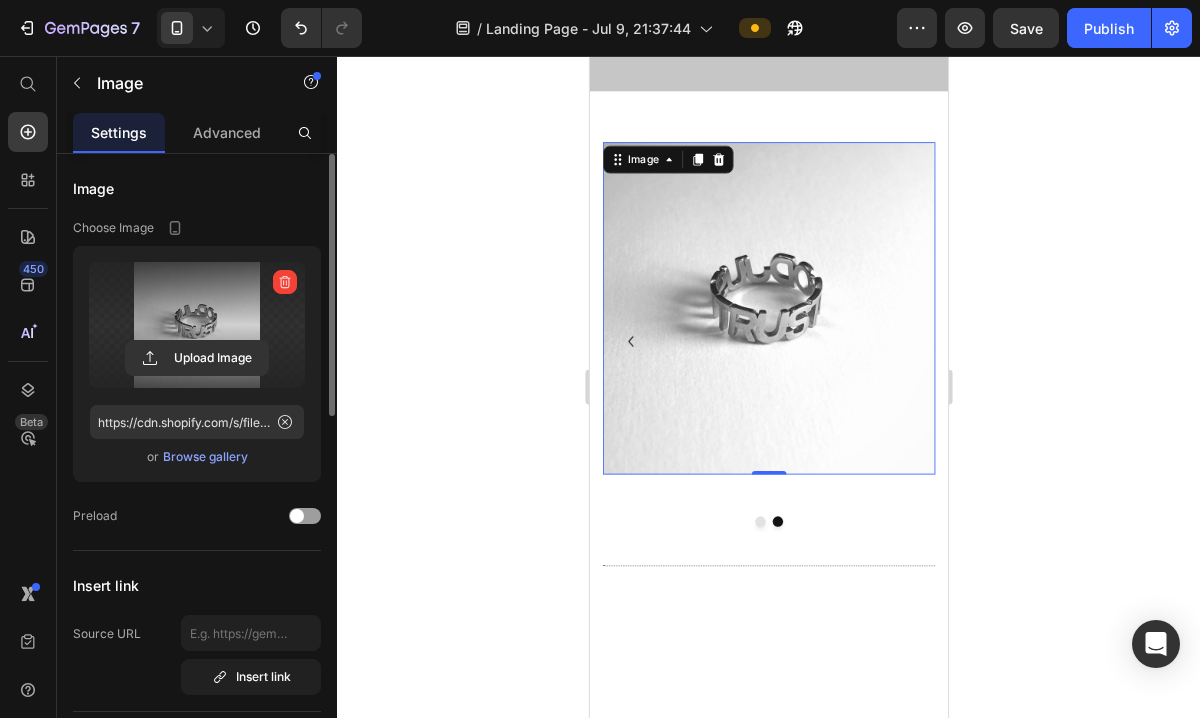 click at bounding box center [795, 346] 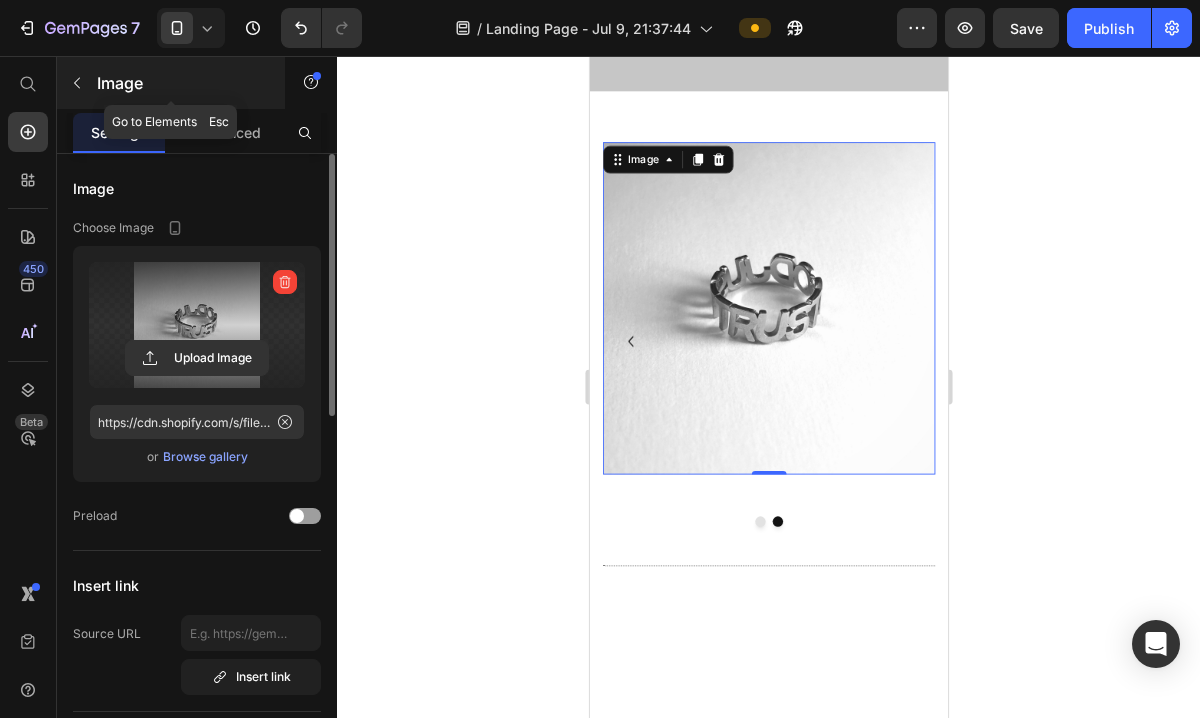click 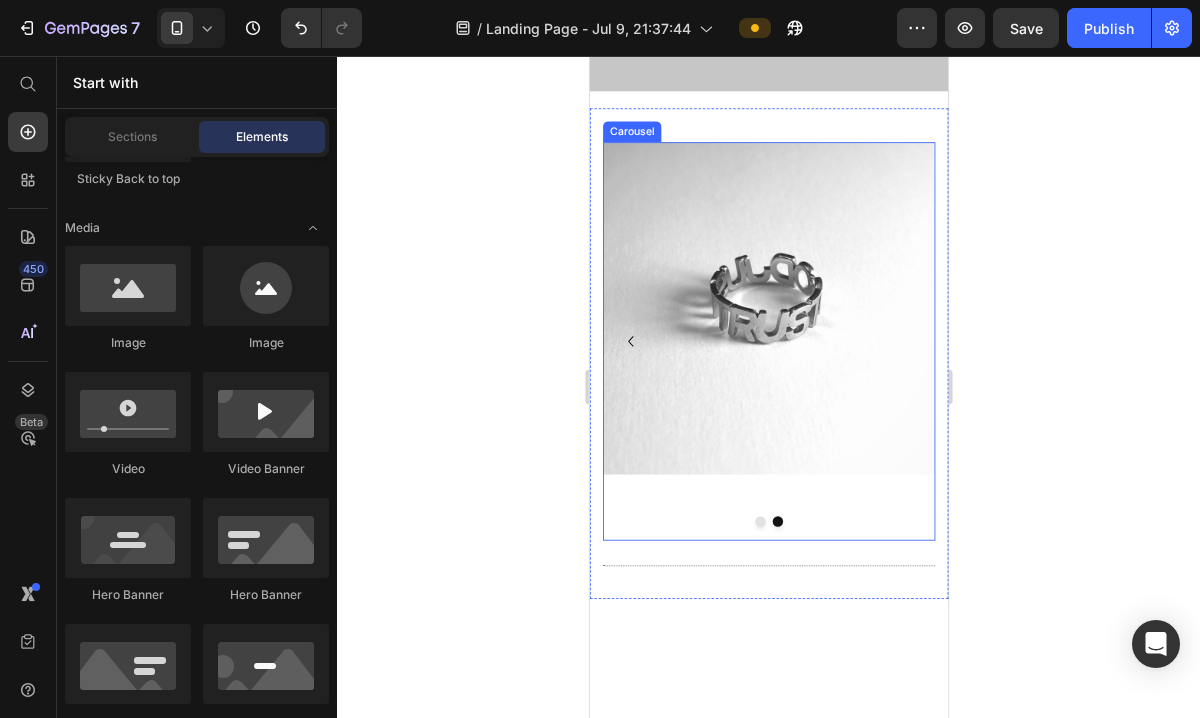 click 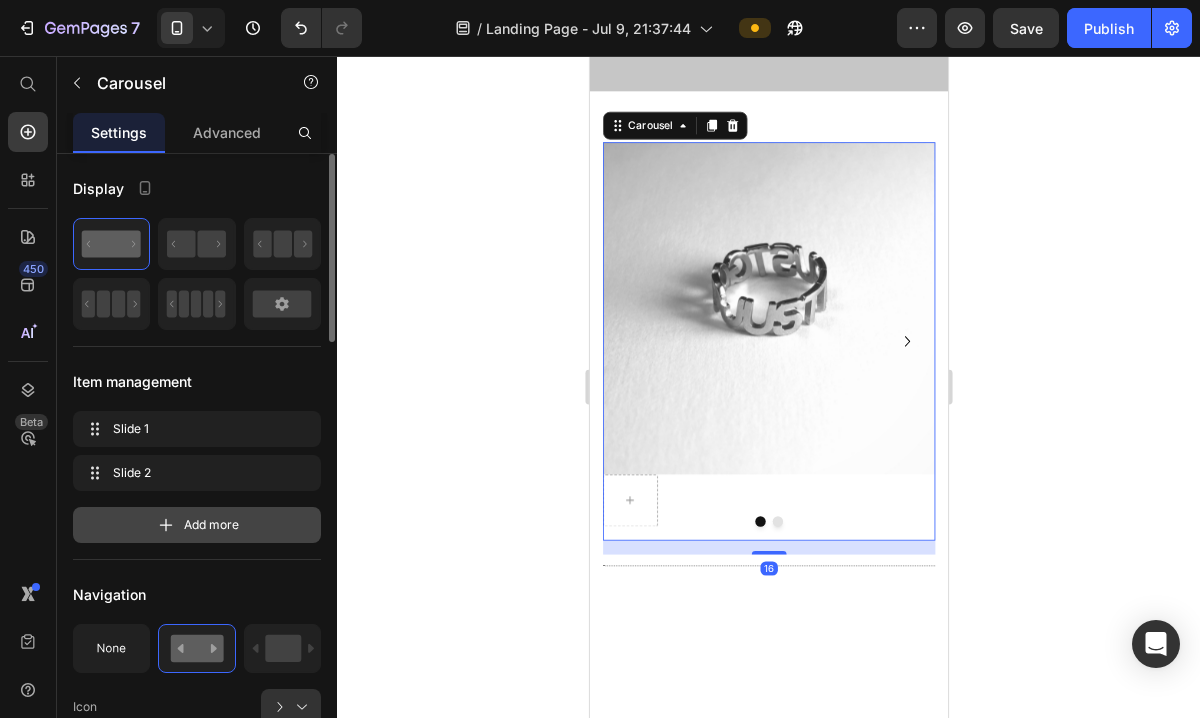 click on "Add more" at bounding box center [197, 525] 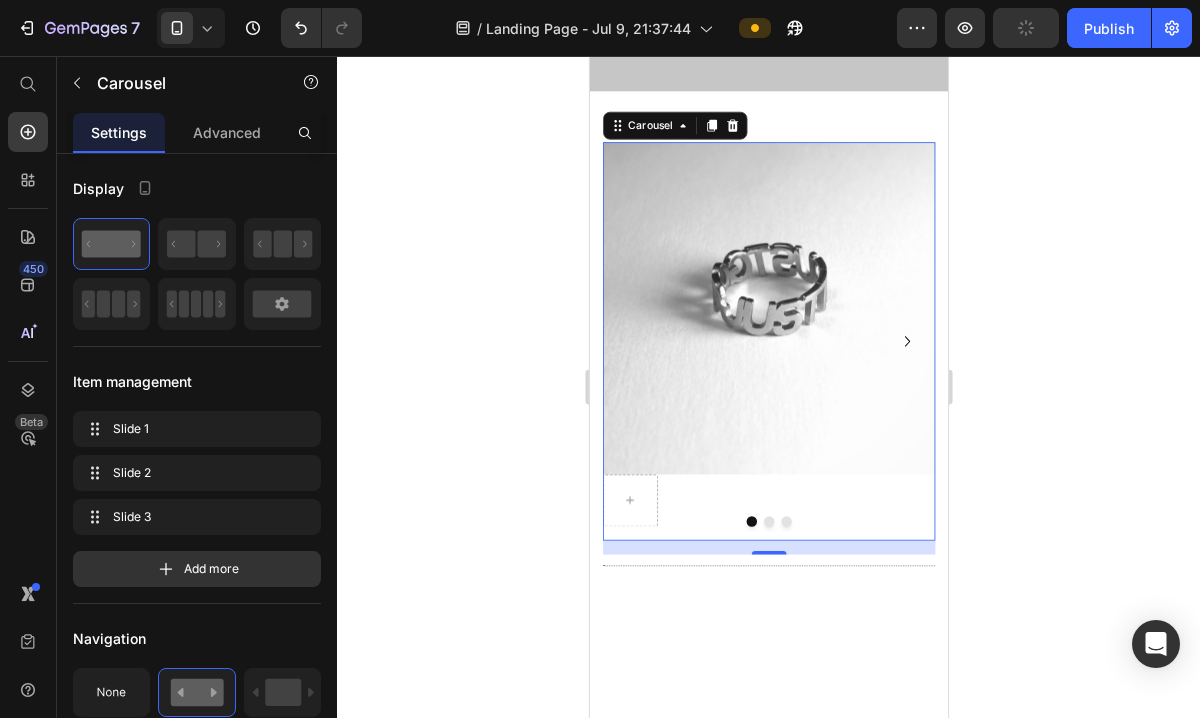 click 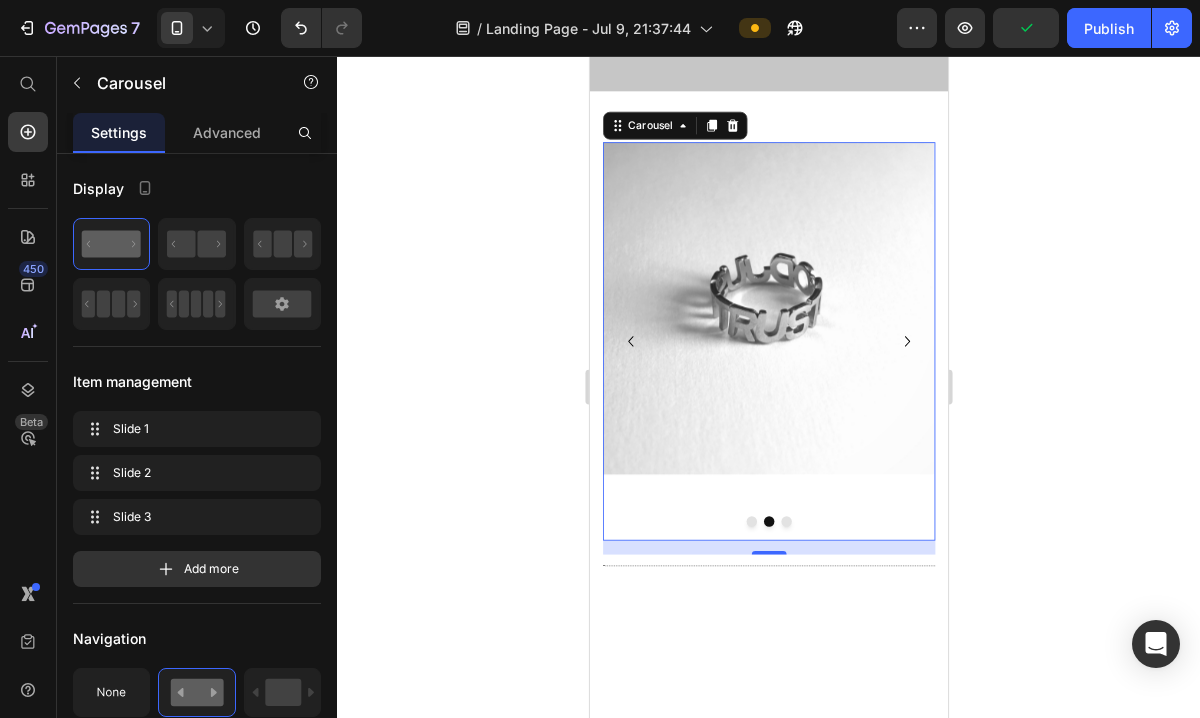 click 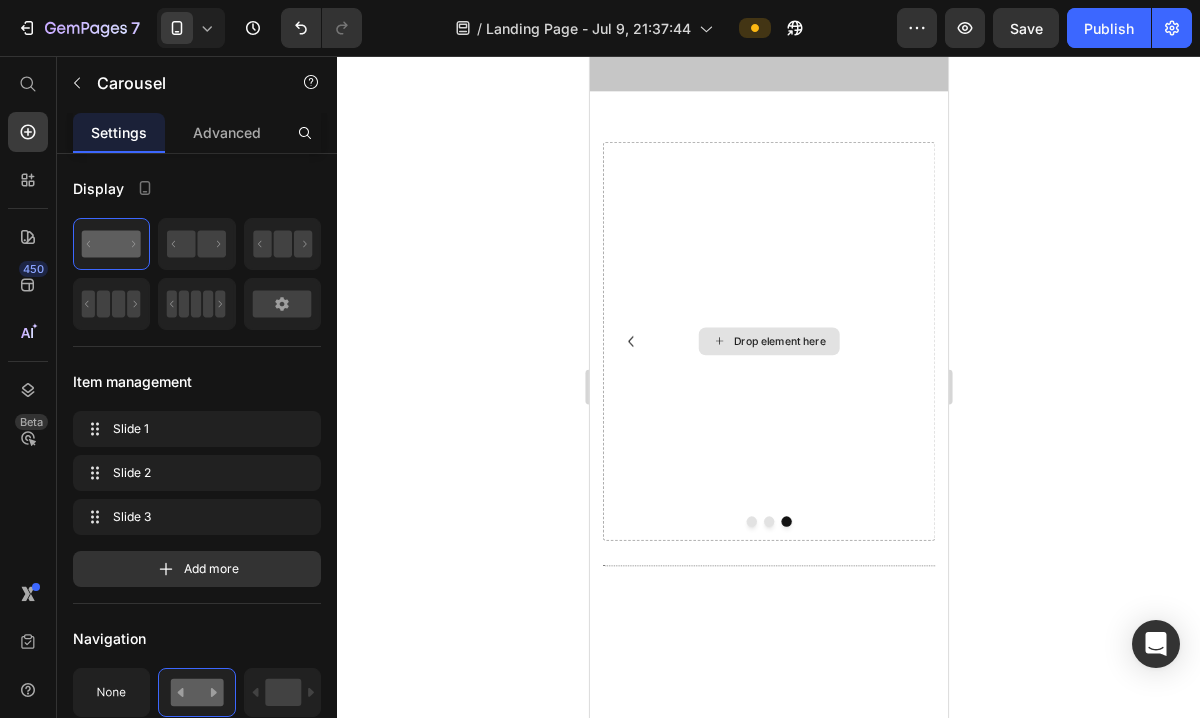 click on "Drop element here" at bounding box center [807, 384] 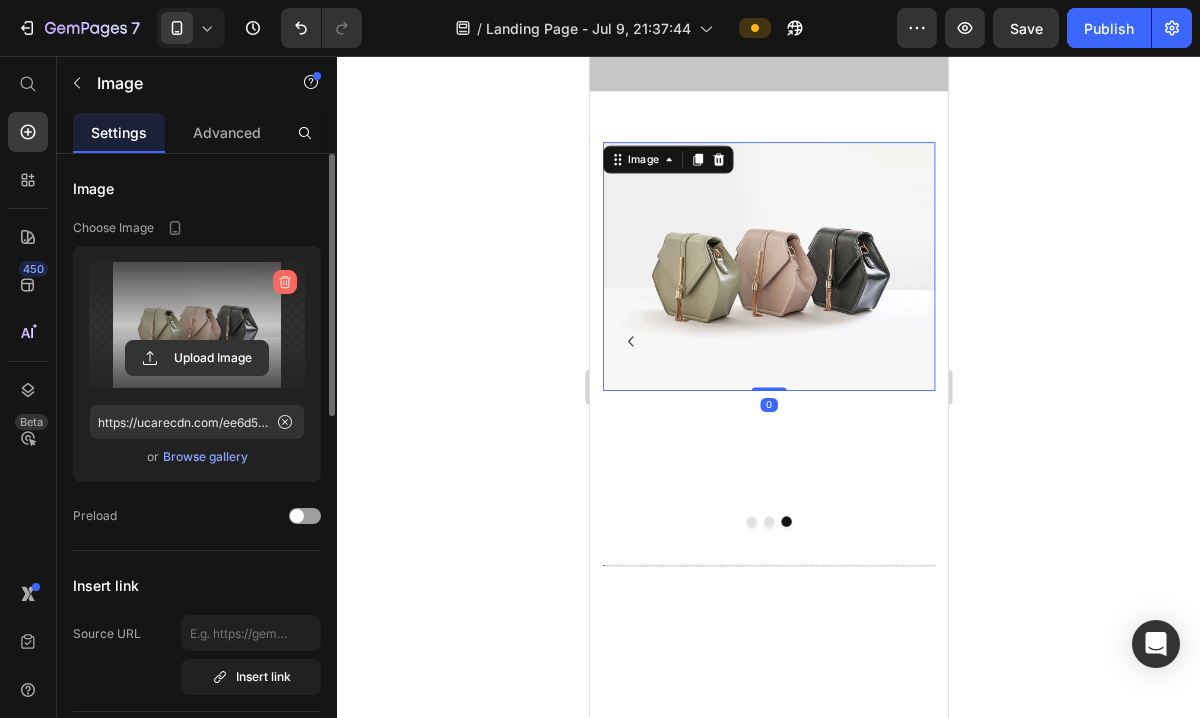 click 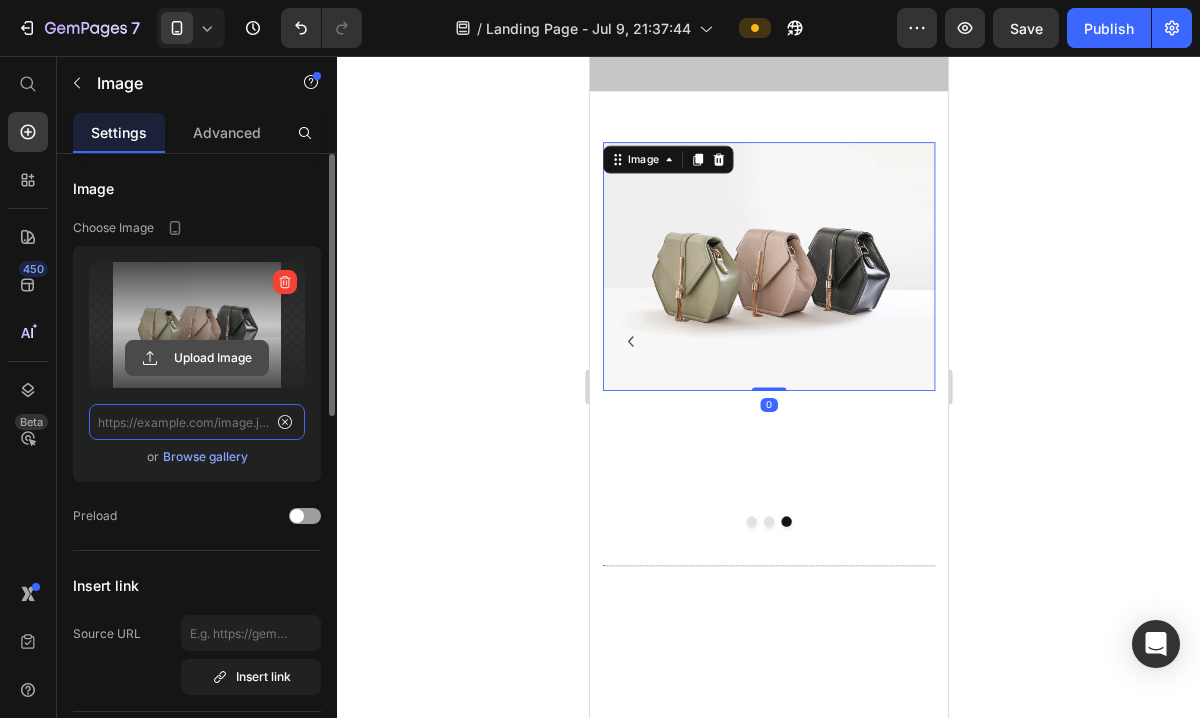 scroll, scrollTop: 0, scrollLeft: 0, axis: both 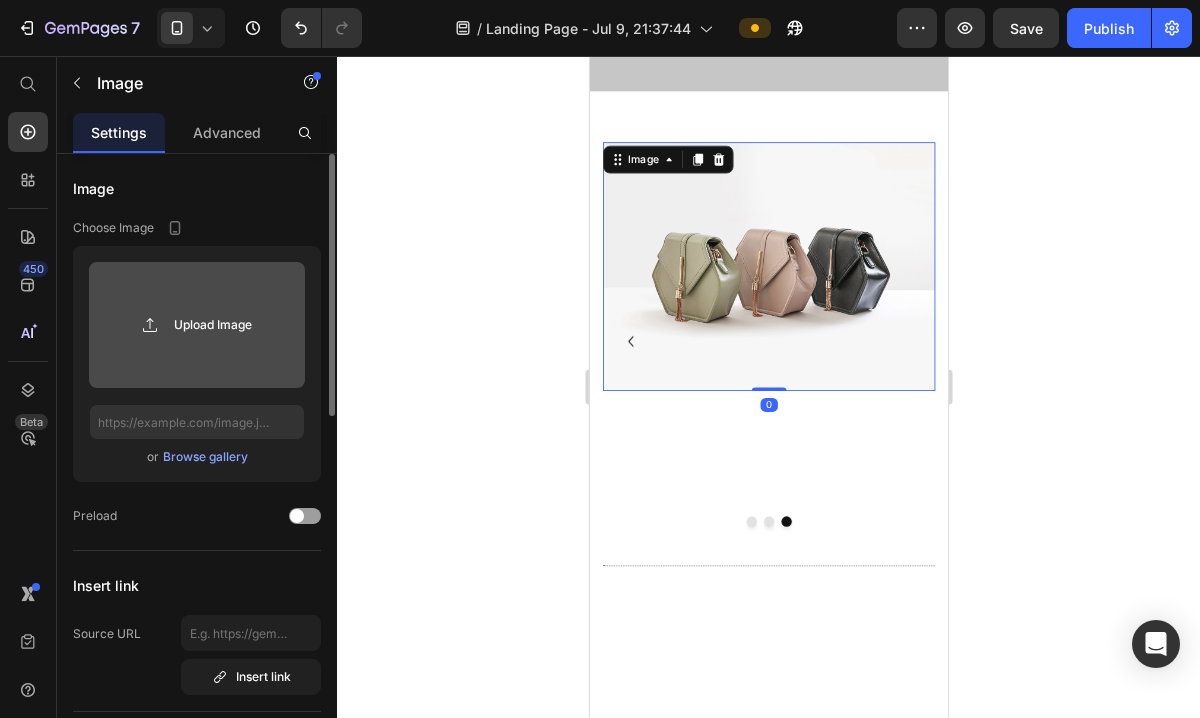 click 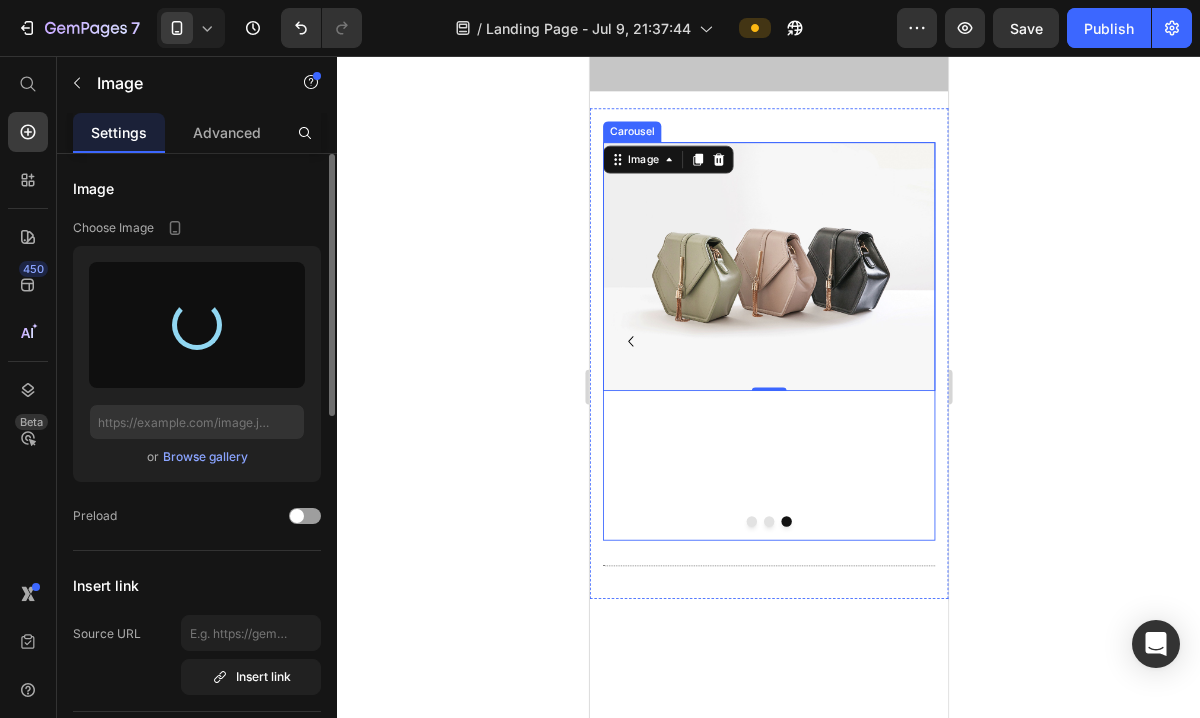 type on "https://cdn.shopify.com/s/files/1/0928/4055/8967/files/gempages_574726572351685476-180889b9-1bce-450c-a942-340828966989.jpg" 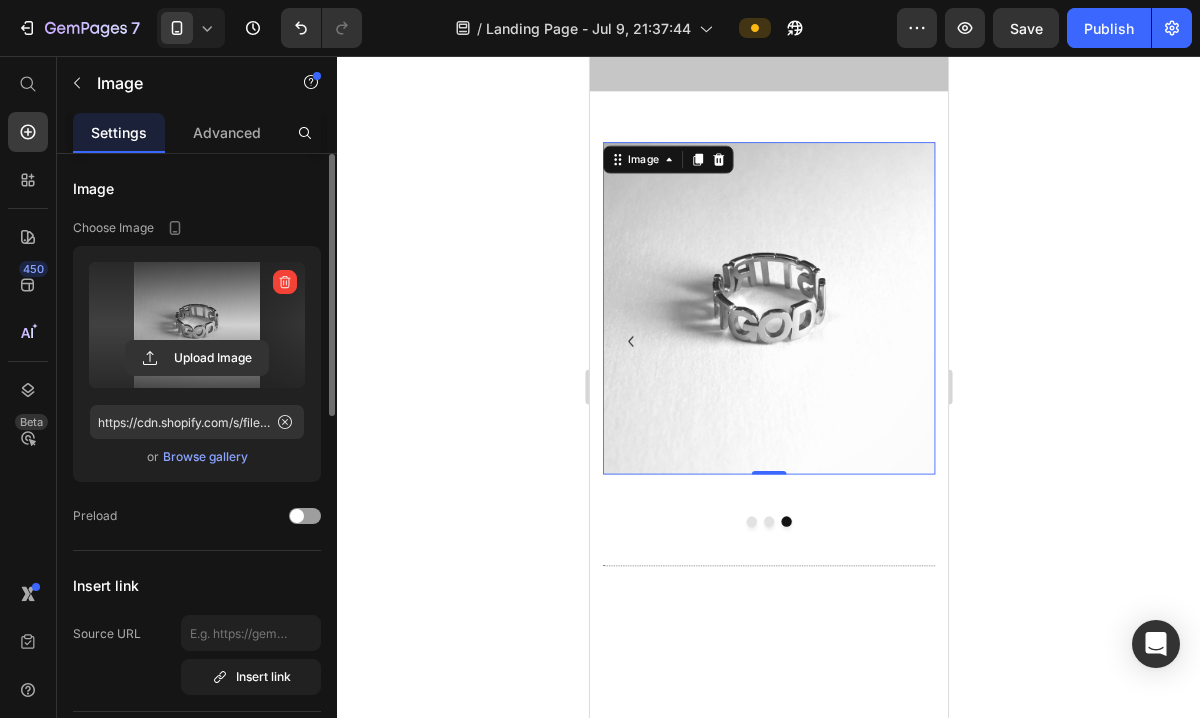 click 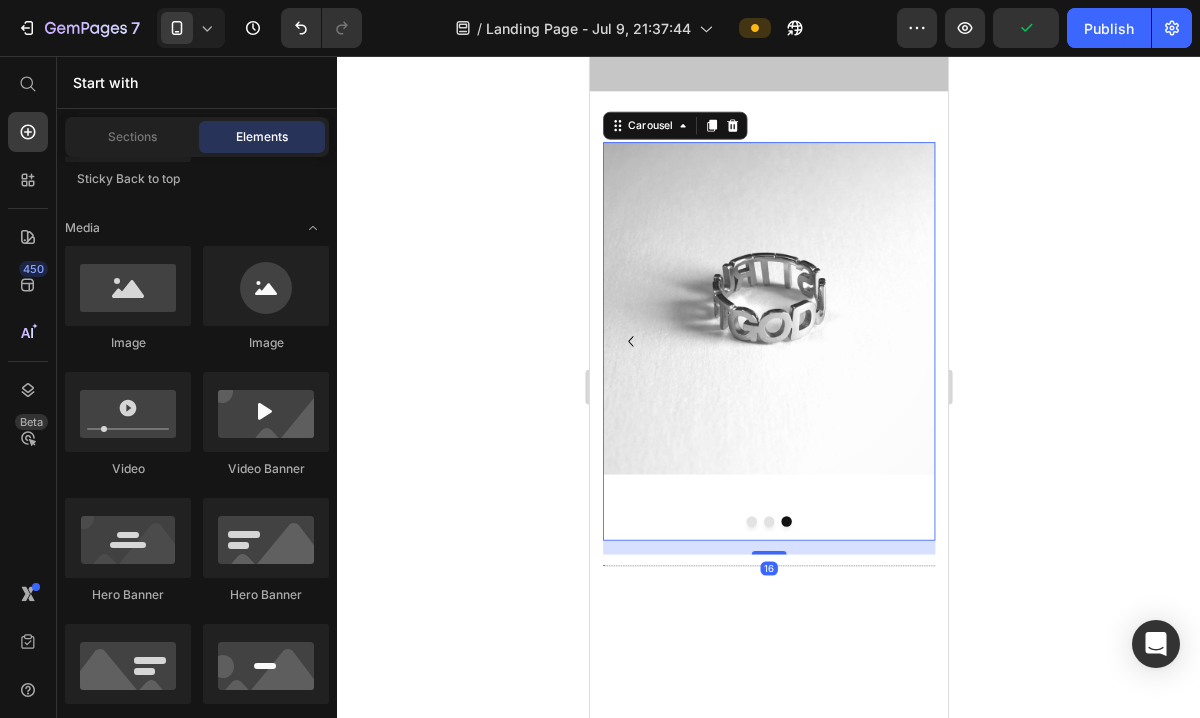 click 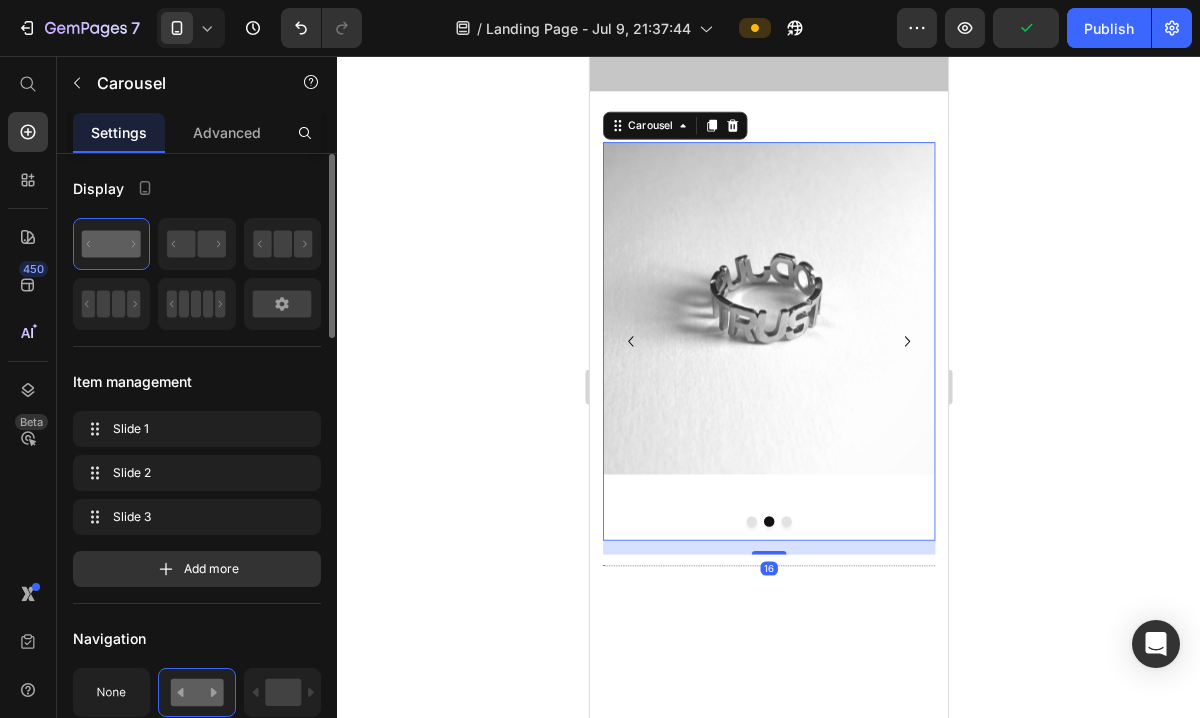 click 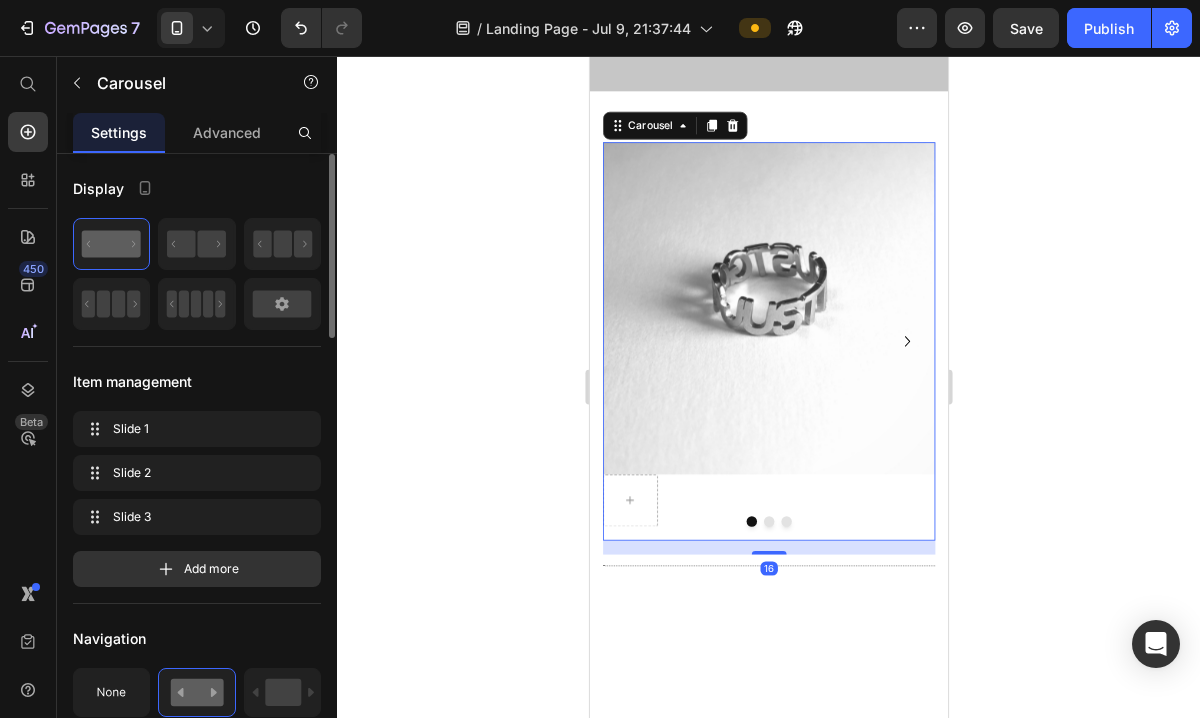 click 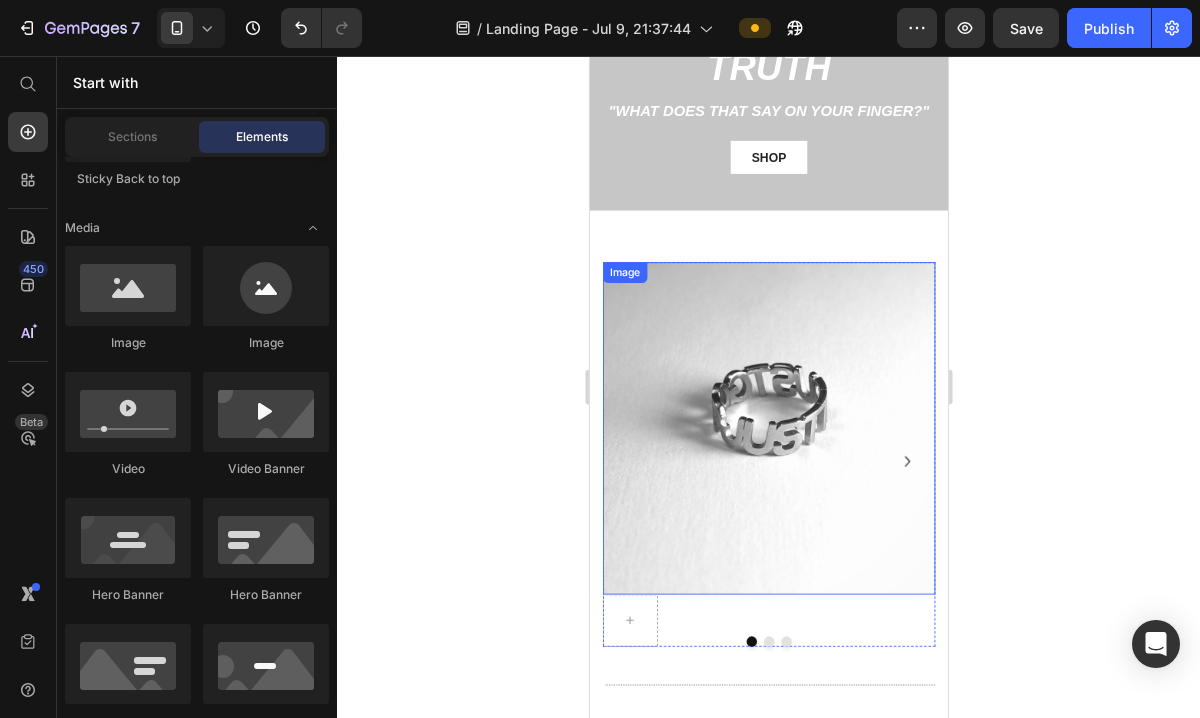 scroll, scrollTop: 180, scrollLeft: 0, axis: vertical 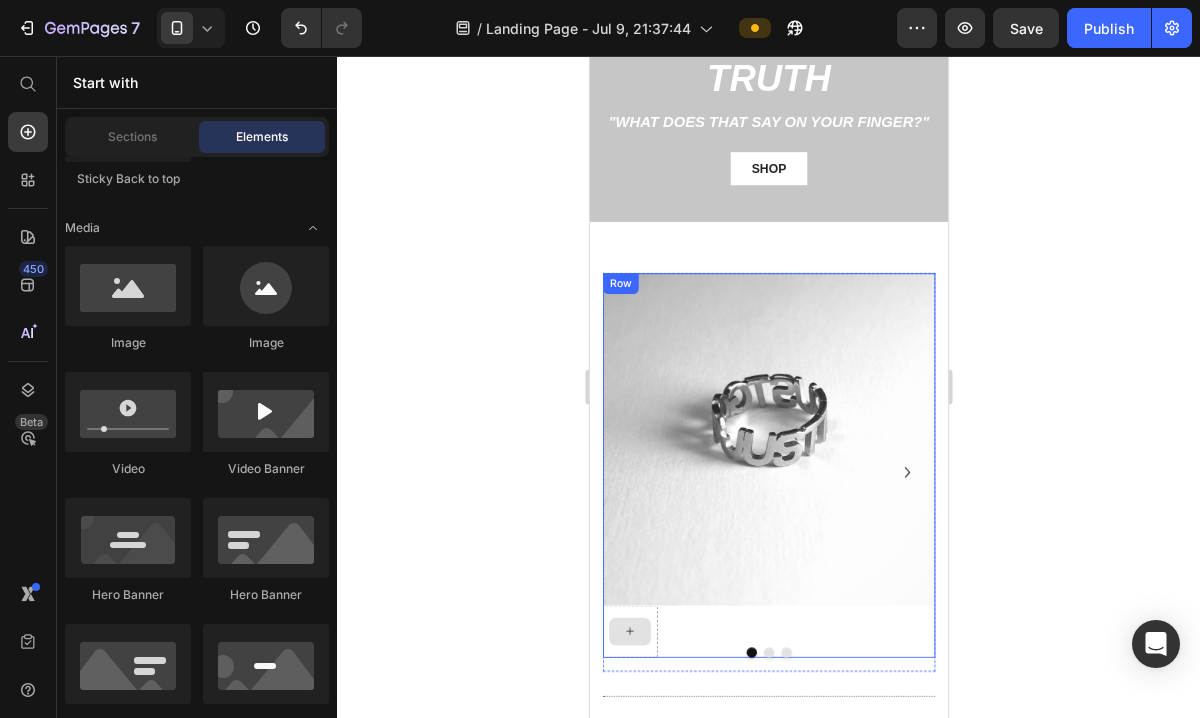 click 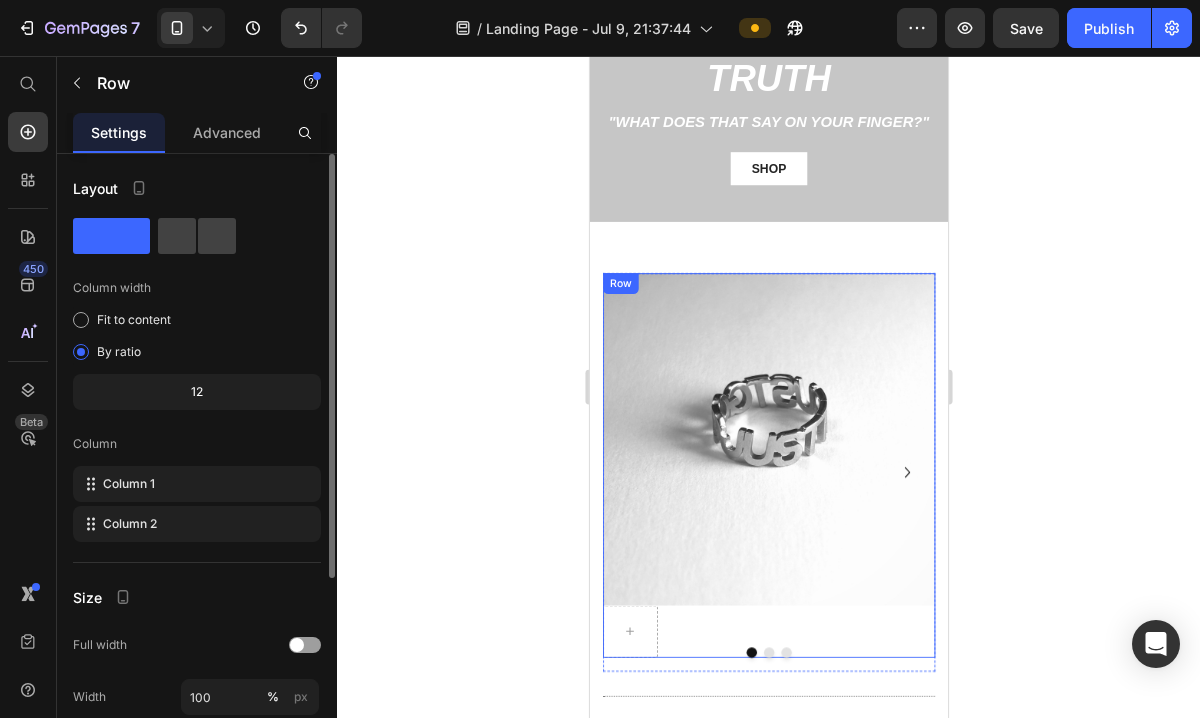click at bounding box center (795, 717) 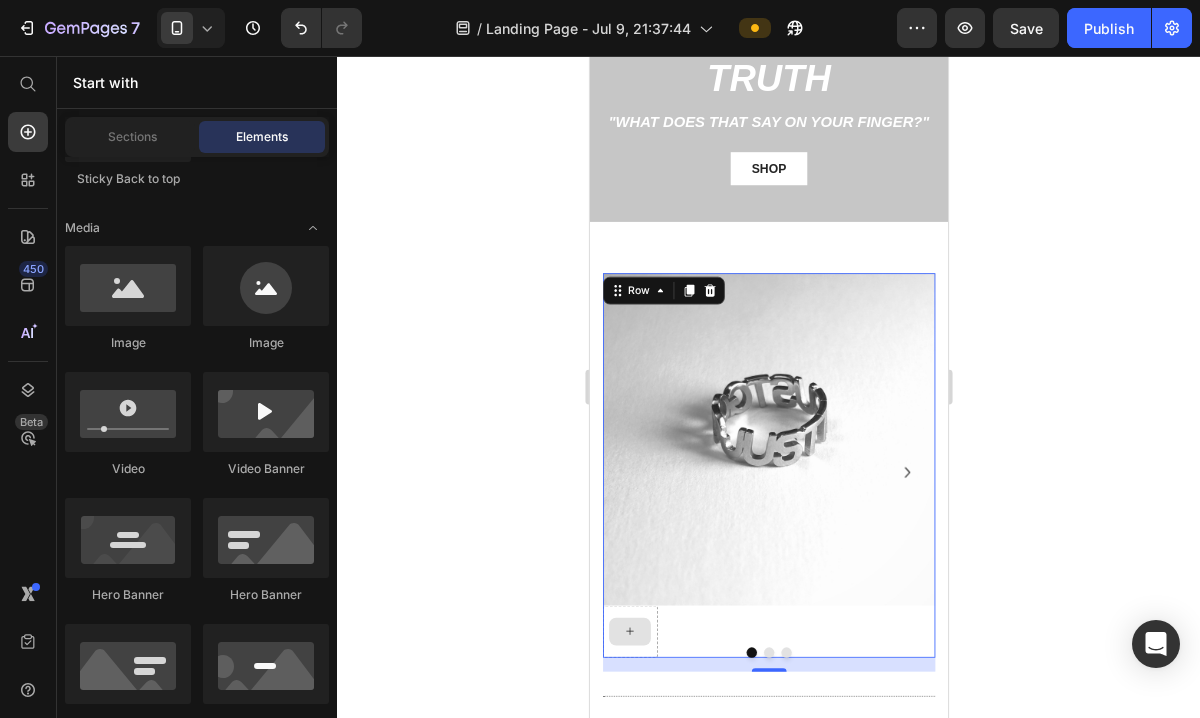 click at bounding box center (635, 717) 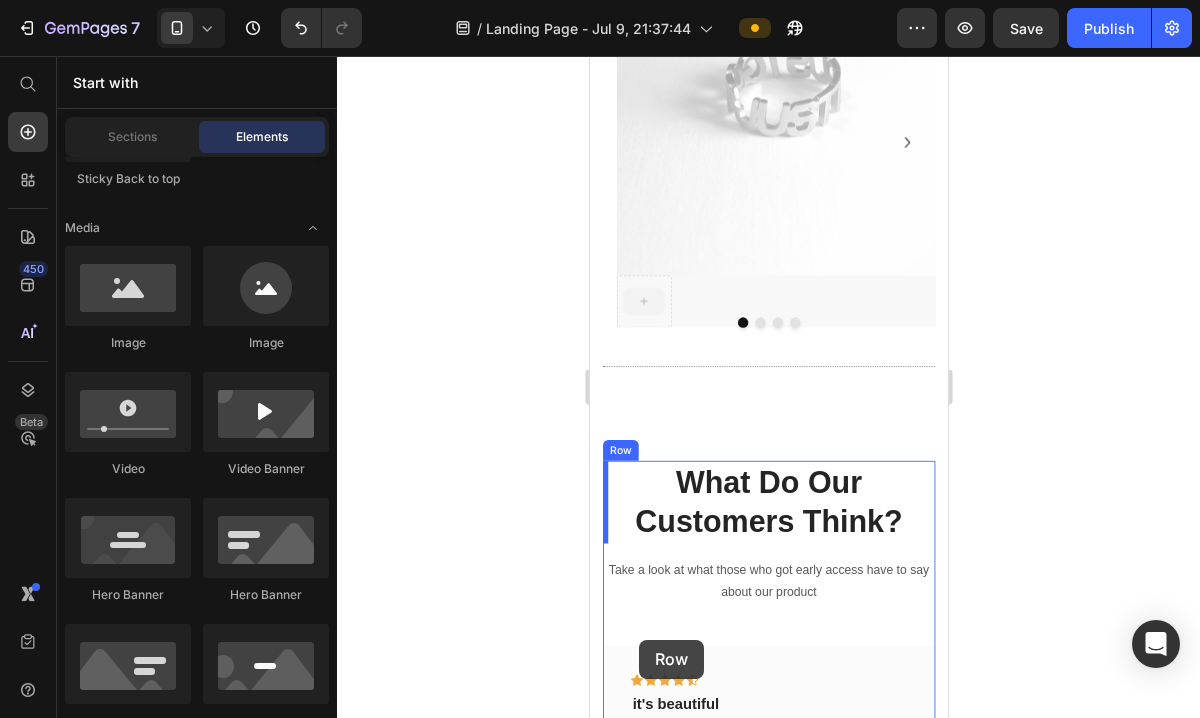scroll, scrollTop: 713, scrollLeft: 0, axis: vertical 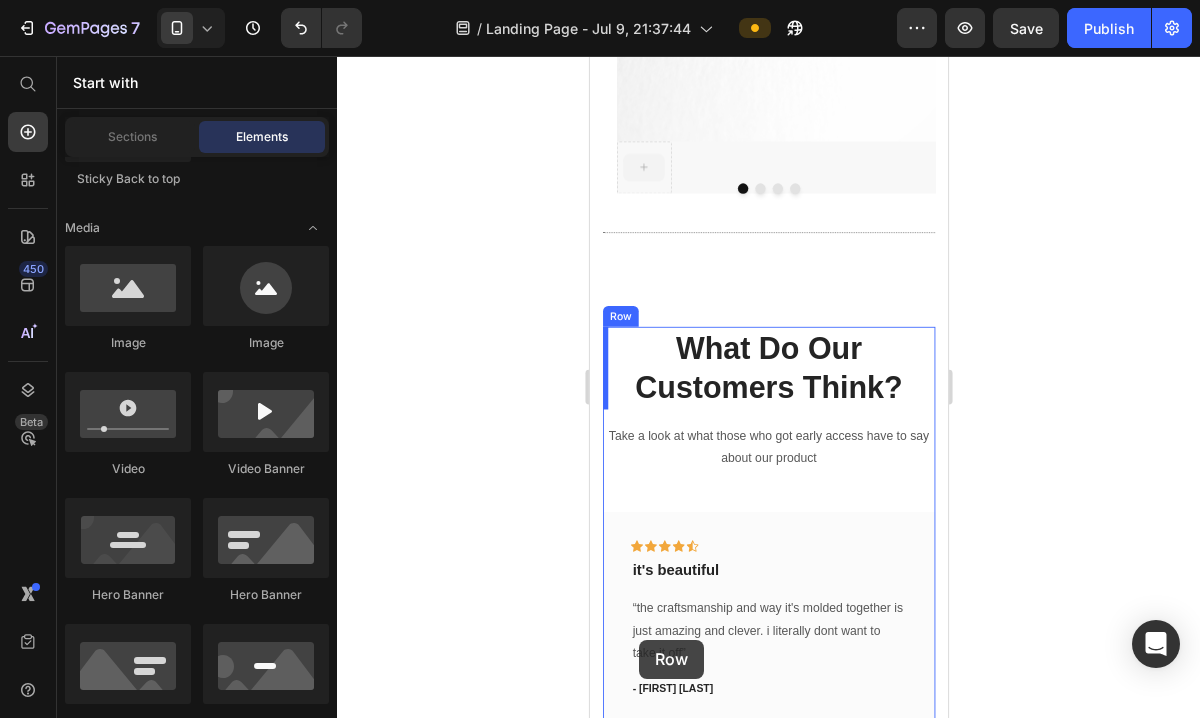 drag, startPoint x: 647, startPoint y: 712, endPoint x: 646, endPoint y: 727, distance: 15.033297 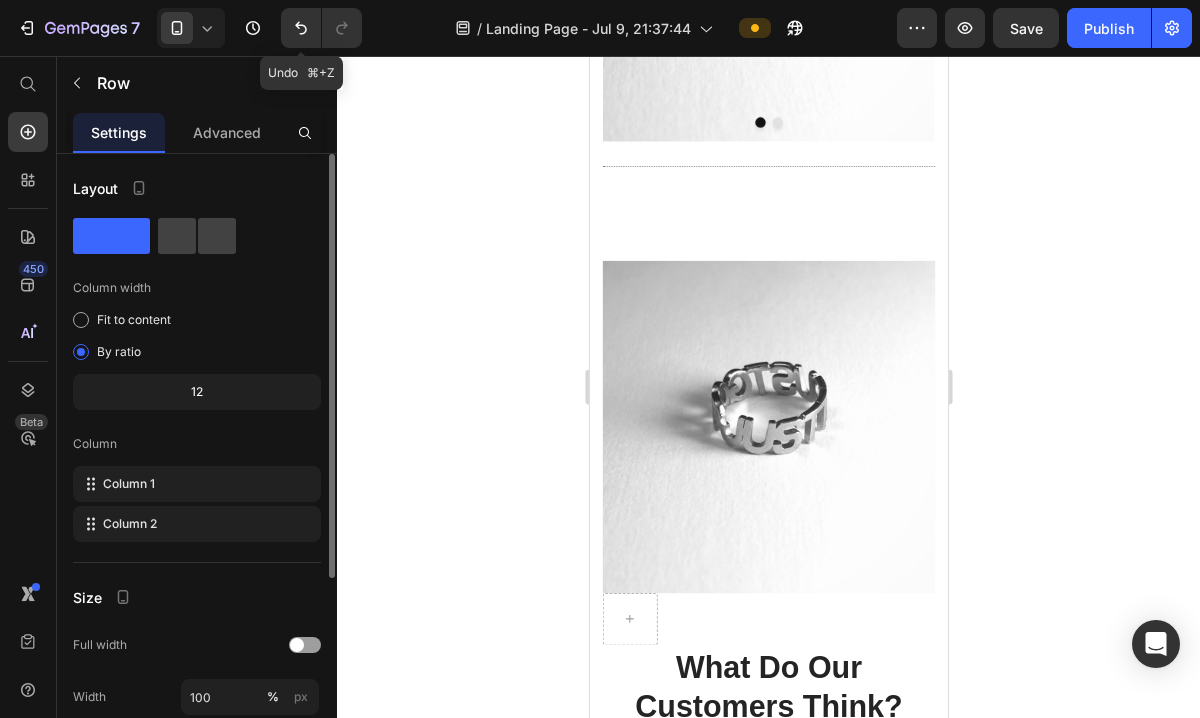 click 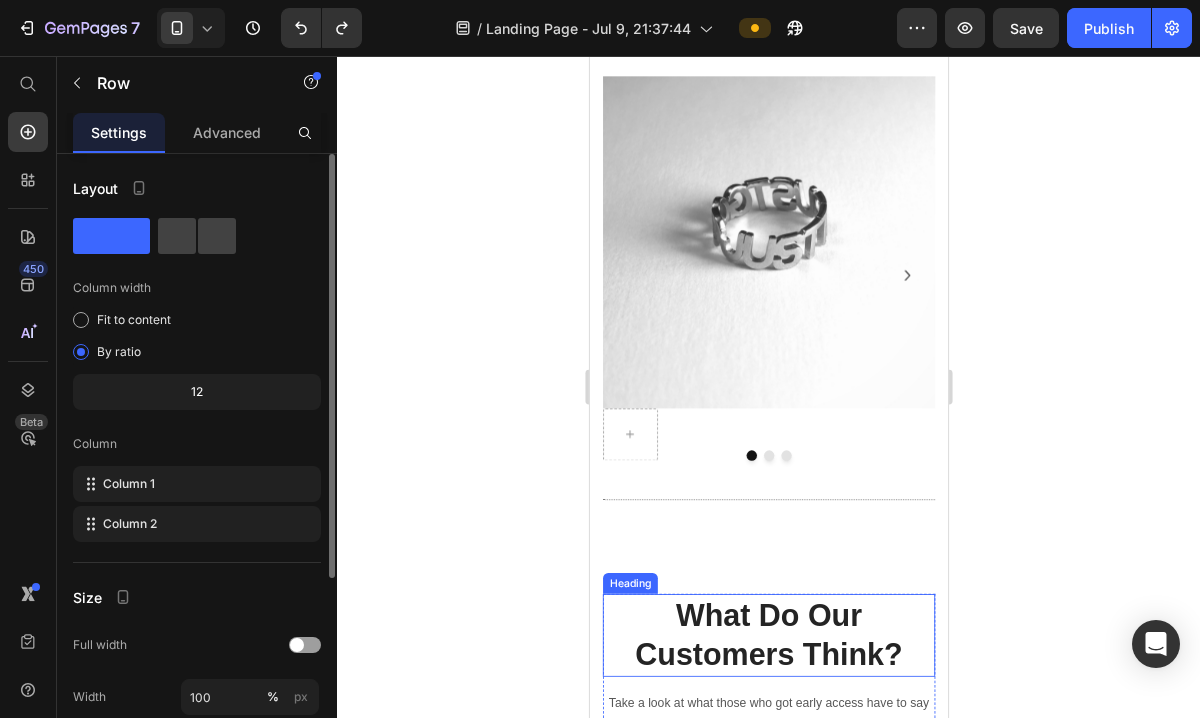 scroll, scrollTop: 411, scrollLeft: 0, axis: vertical 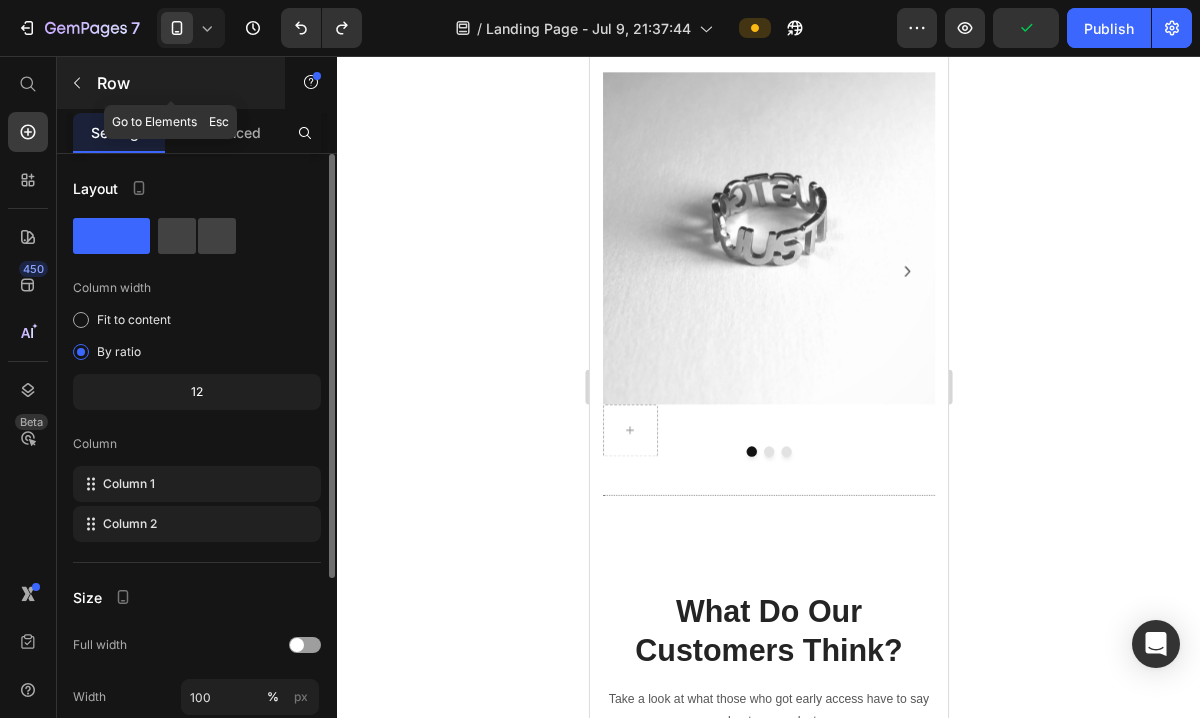 click at bounding box center [77, 83] 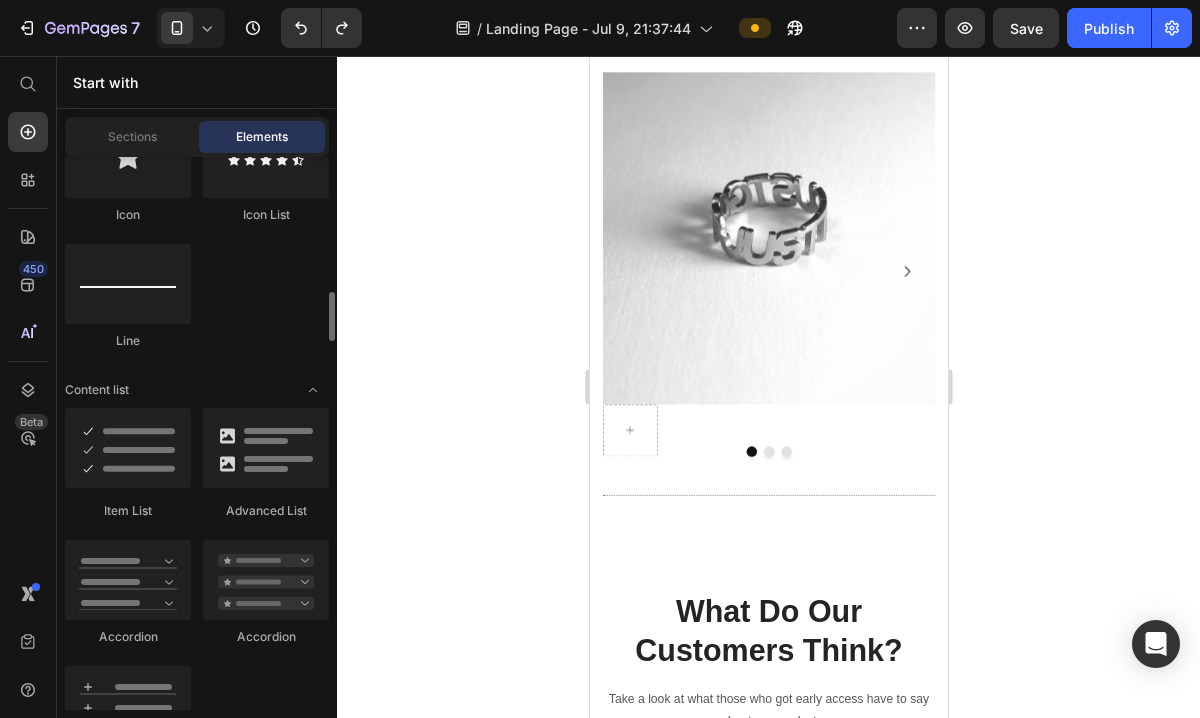 scroll, scrollTop: 1501, scrollLeft: 0, axis: vertical 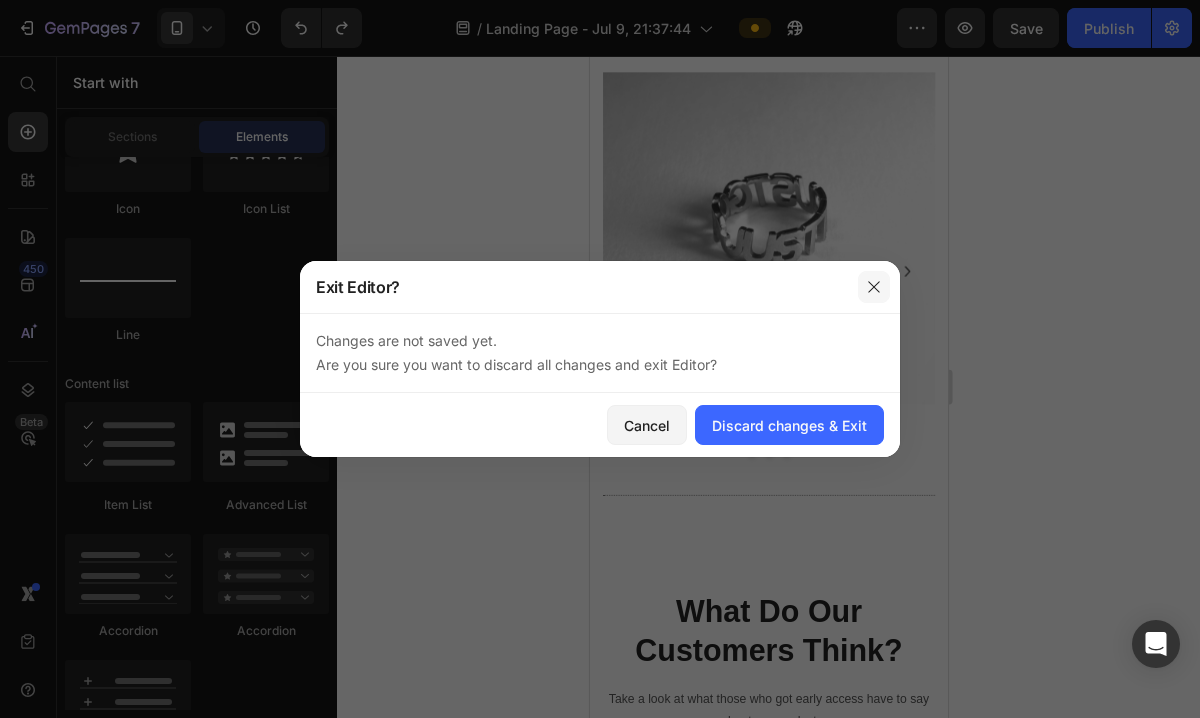 click 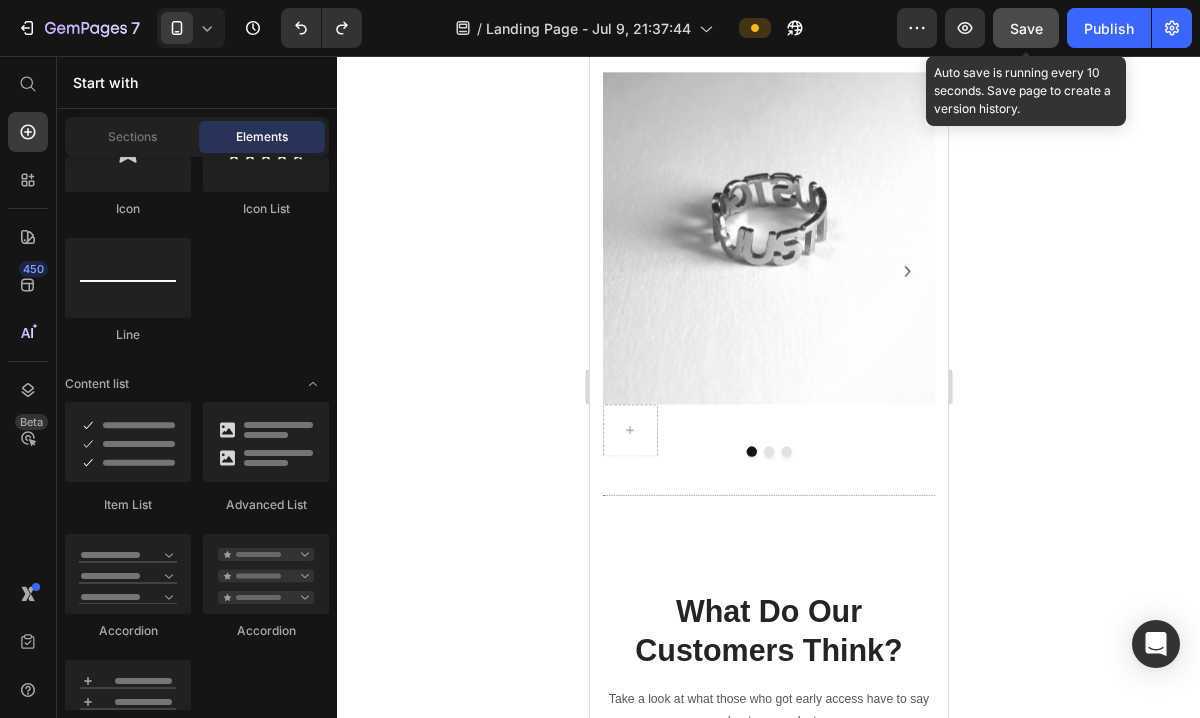 drag, startPoint x: 1041, startPoint y: 39, endPoint x: 378, endPoint y: 25, distance: 663.14777 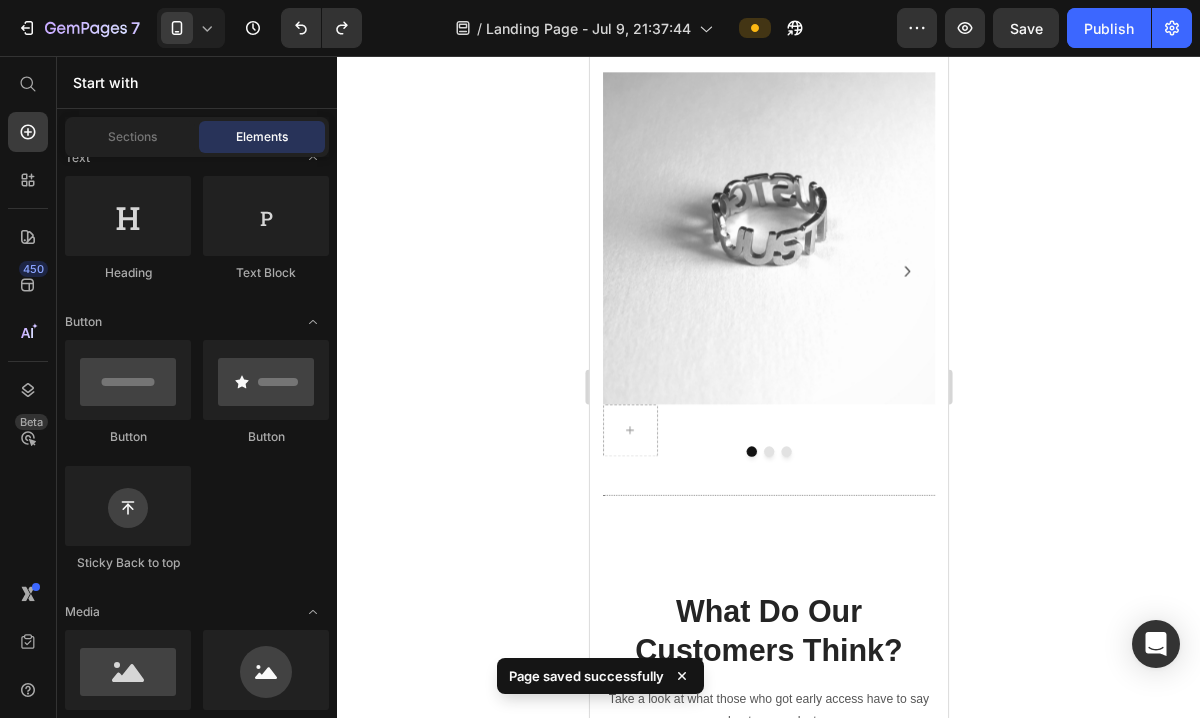 scroll, scrollTop: 0, scrollLeft: 0, axis: both 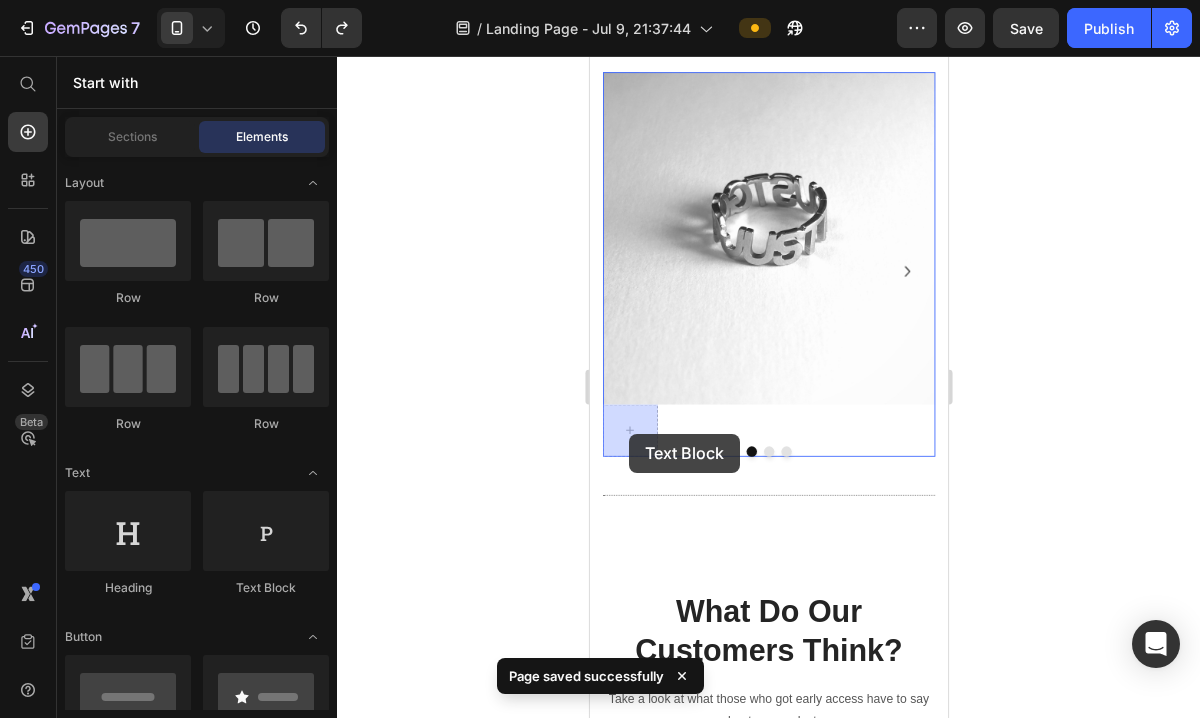 drag, startPoint x: 838, startPoint y: 606, endPoint x: 635, endPoint y: 490, distance: 233.80548 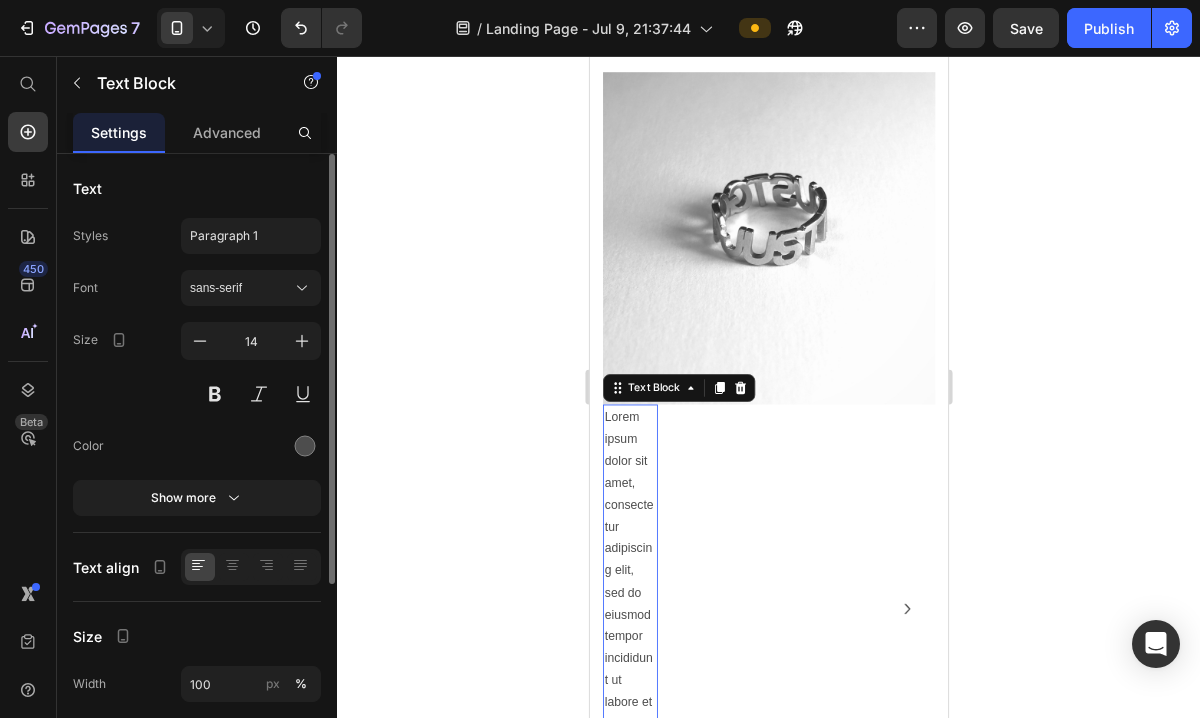 click on "Lorem ipsum dolor sit amet, consectetur adipiscing elit, sed do eiusmod tempor incididunt ut labore et dolore magna aliqua. Ut enim ad minim veniam, quis nostrud exercitation ullamco laboris nisi ut aliquip ex ea commodo consequat." at bounding box center [635, 874] 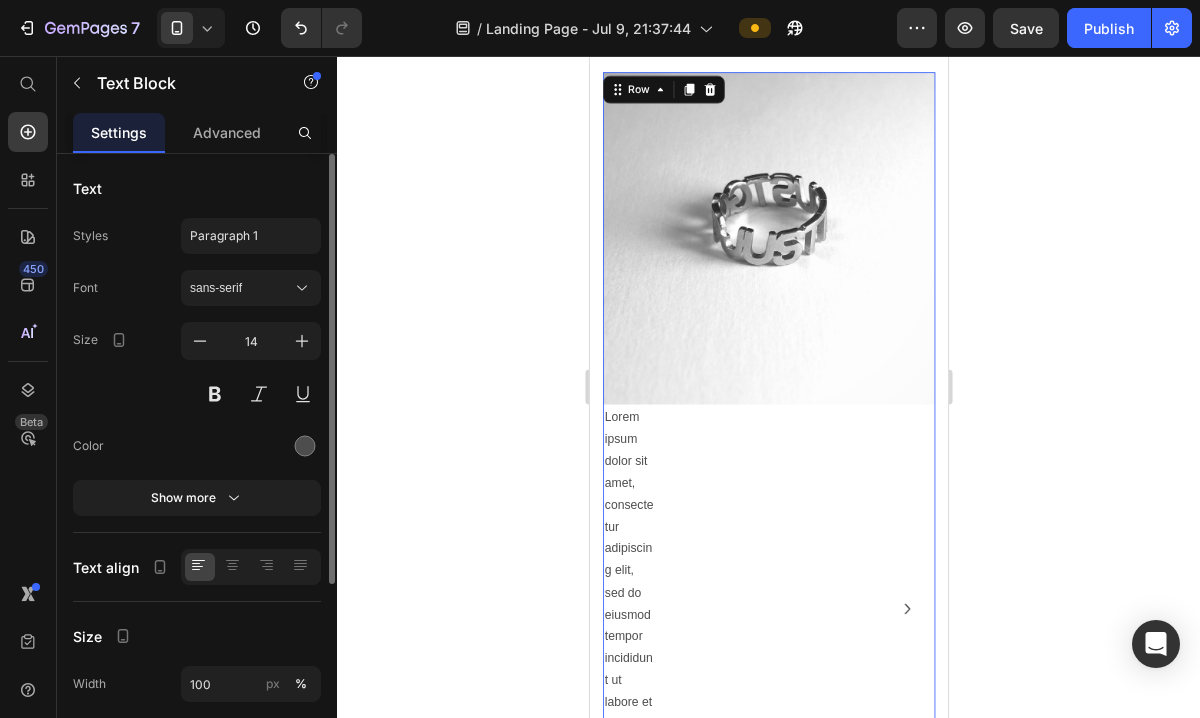 click on "Lorem ipsum dolor sit amet, consectetur adipiscing elit, sed do eiusmod tempor incididunt ut labore et dolore magna aliqua. Ut enim ad minim veniam, quis nostrud exercitation ullamco laboris nisi ut aliquip ex ea commodo consequat. Text Block" at bounding box center (795, 874) 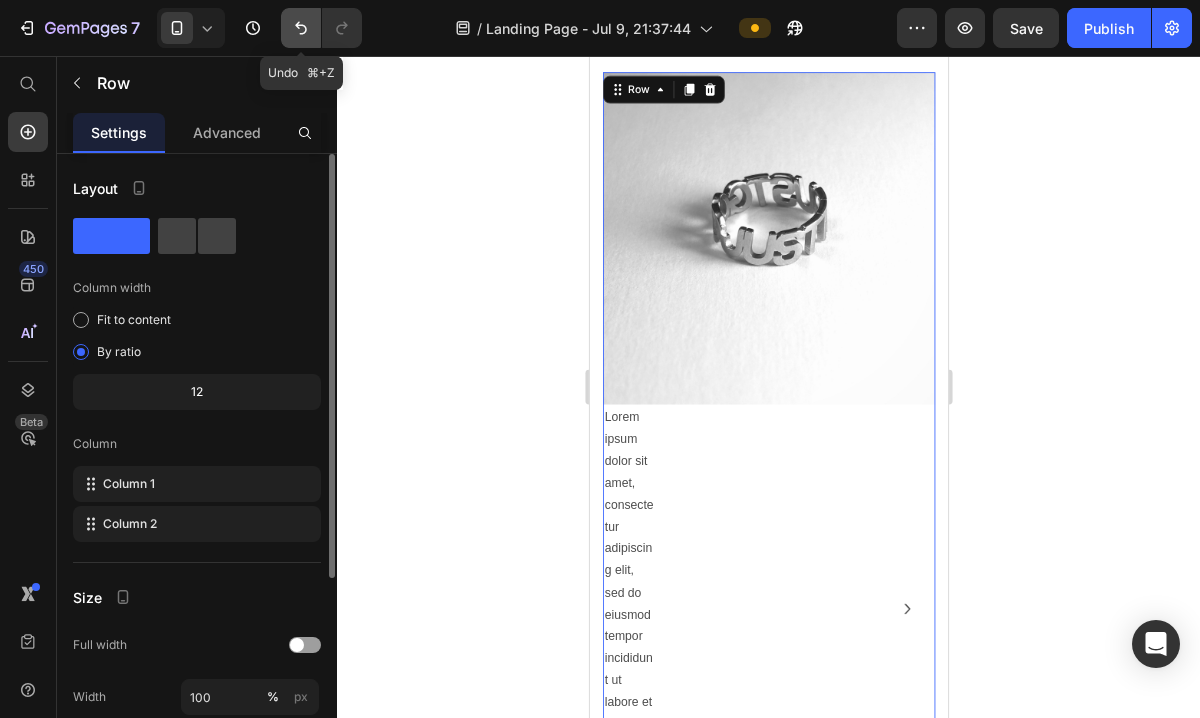 click 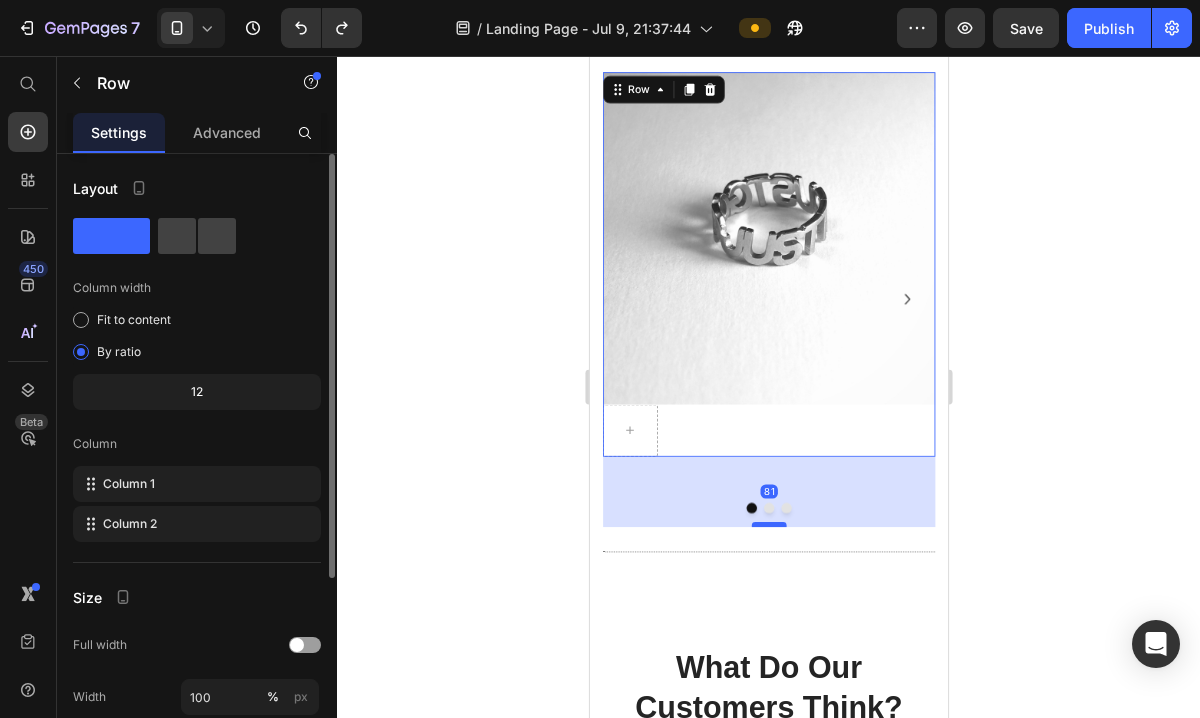drag, startPoint x: 801, startPoint y: 530, endPoint x: 803, endPoint y: 594, distance: 64.03124 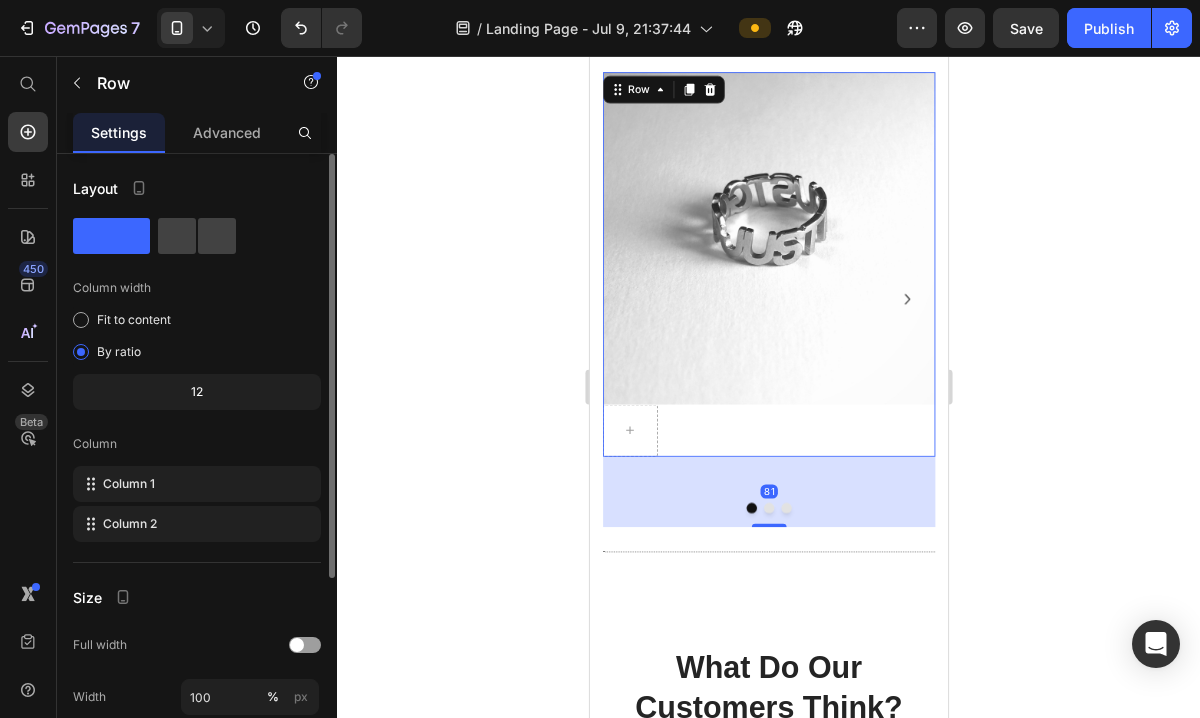 click 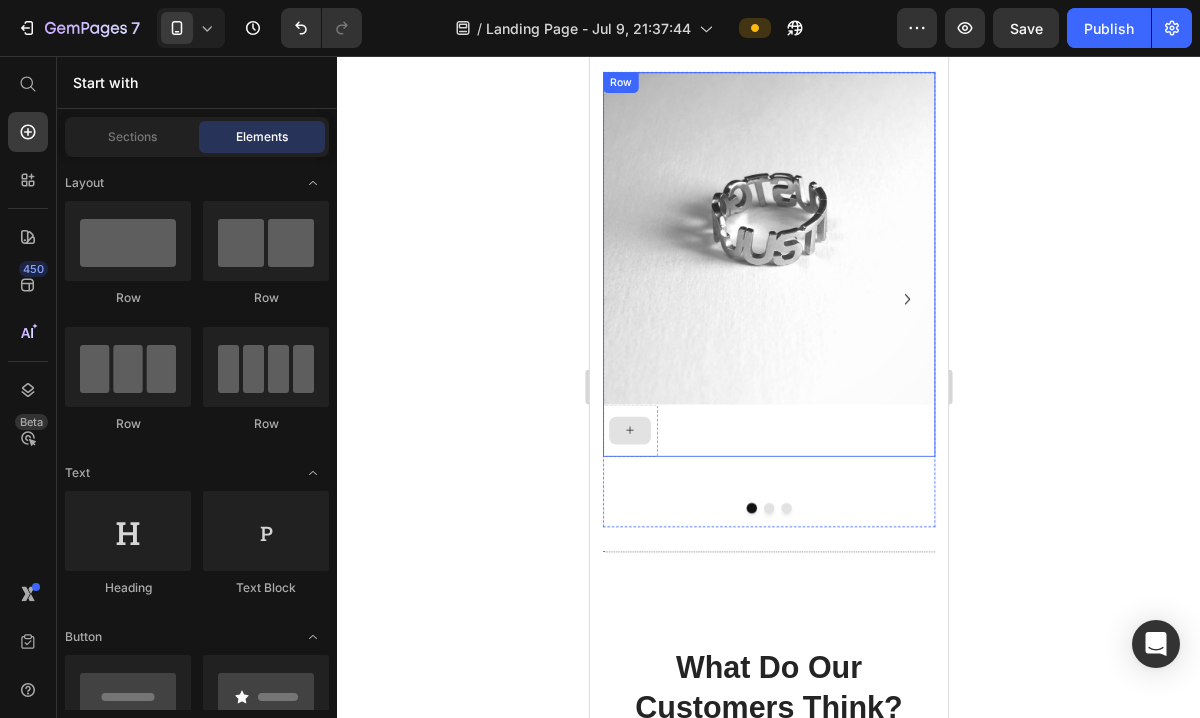 click 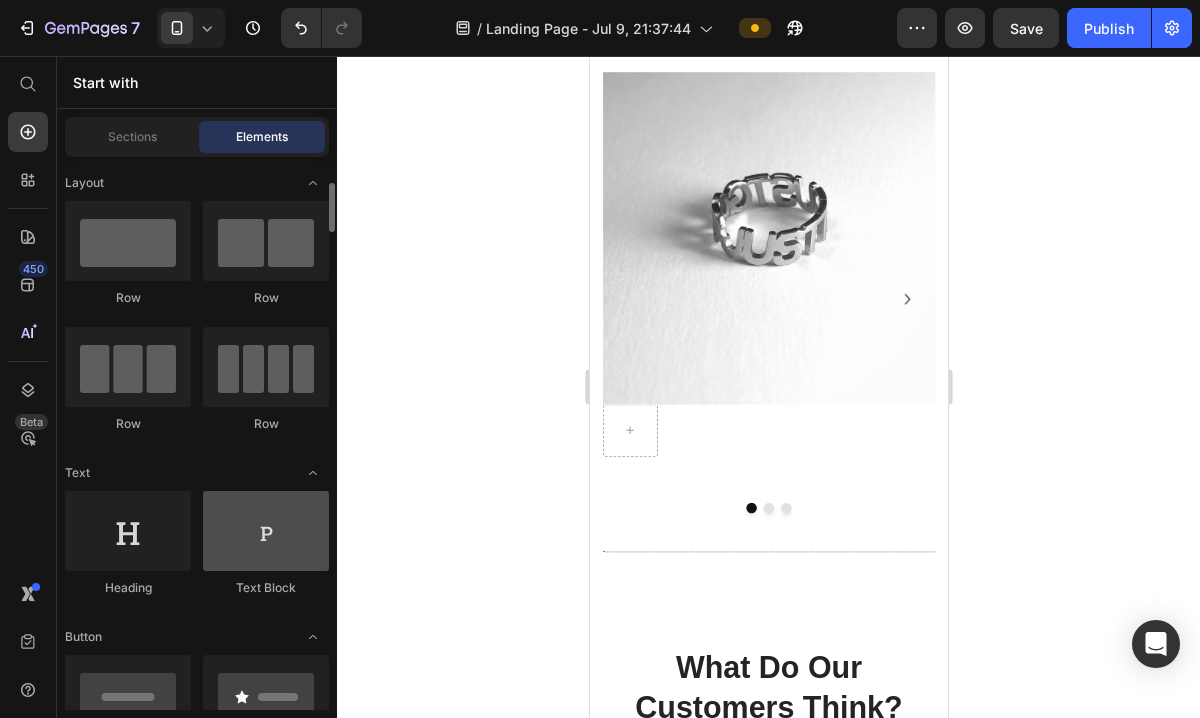 scroll, scrollTop: 94, scrollLeft: 0, axis: vertical 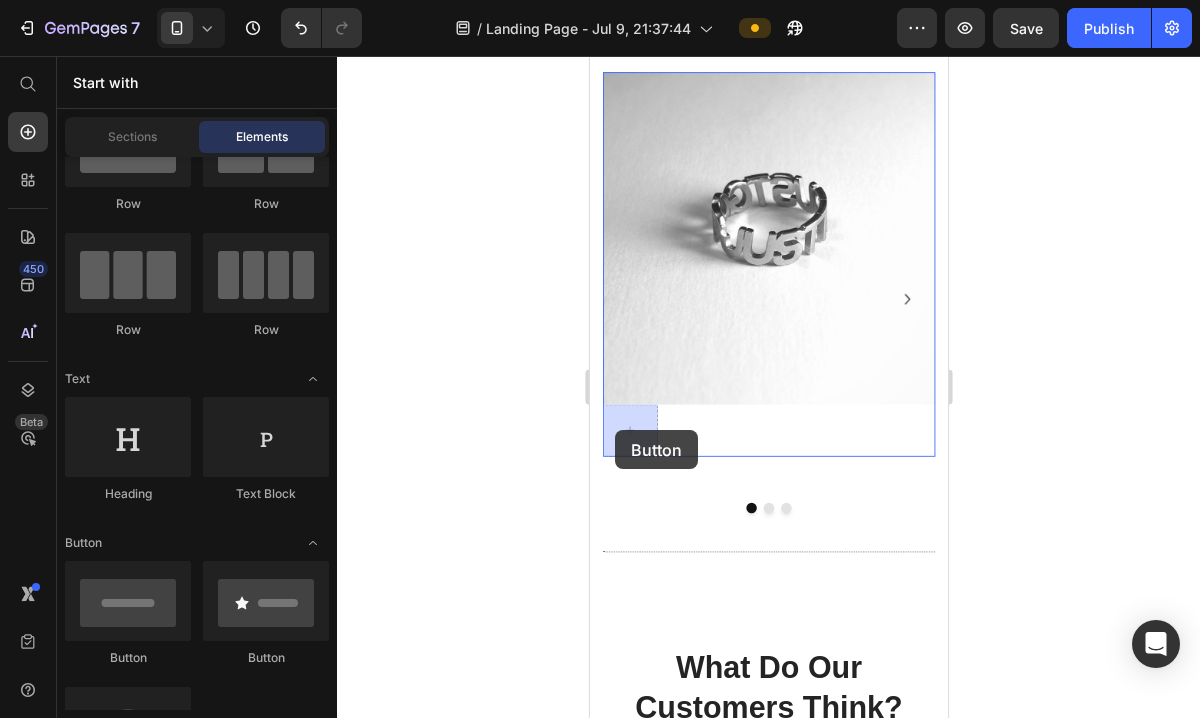 drag, startPoint x: 840, startPoint y: 681, endPoint x: 619, endPoint y: 486, distance: 294.73038 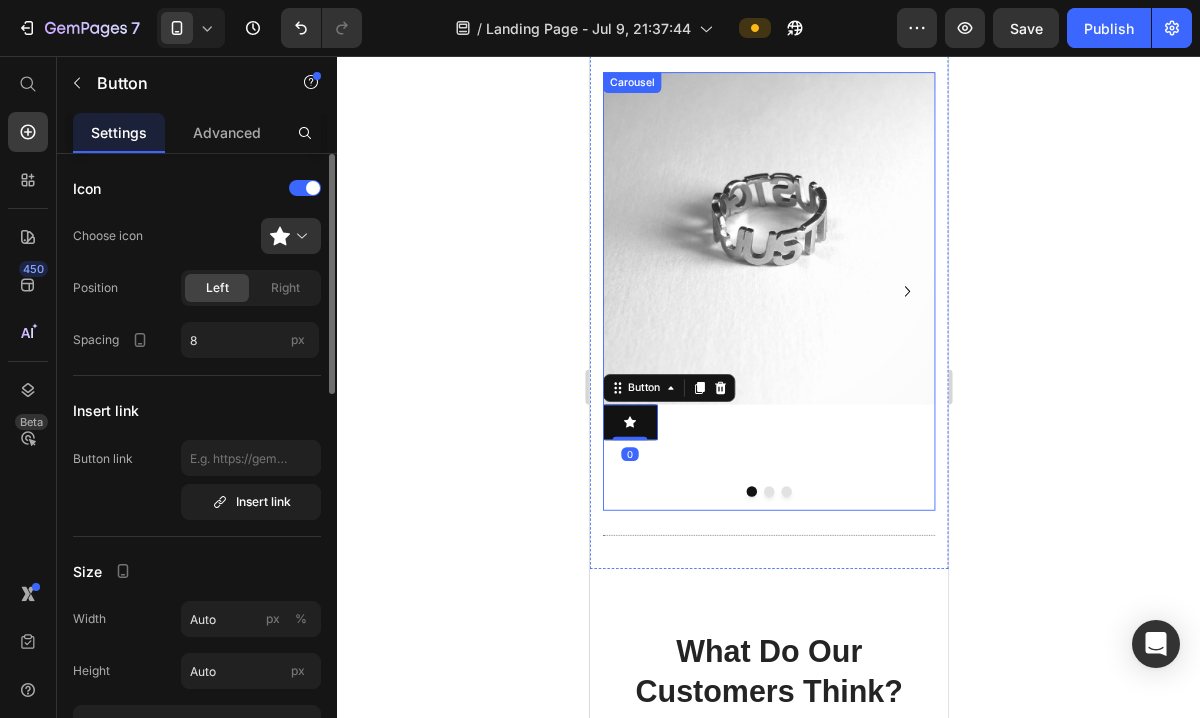 click on "Button Button   0" at bounding box center [795, 476] 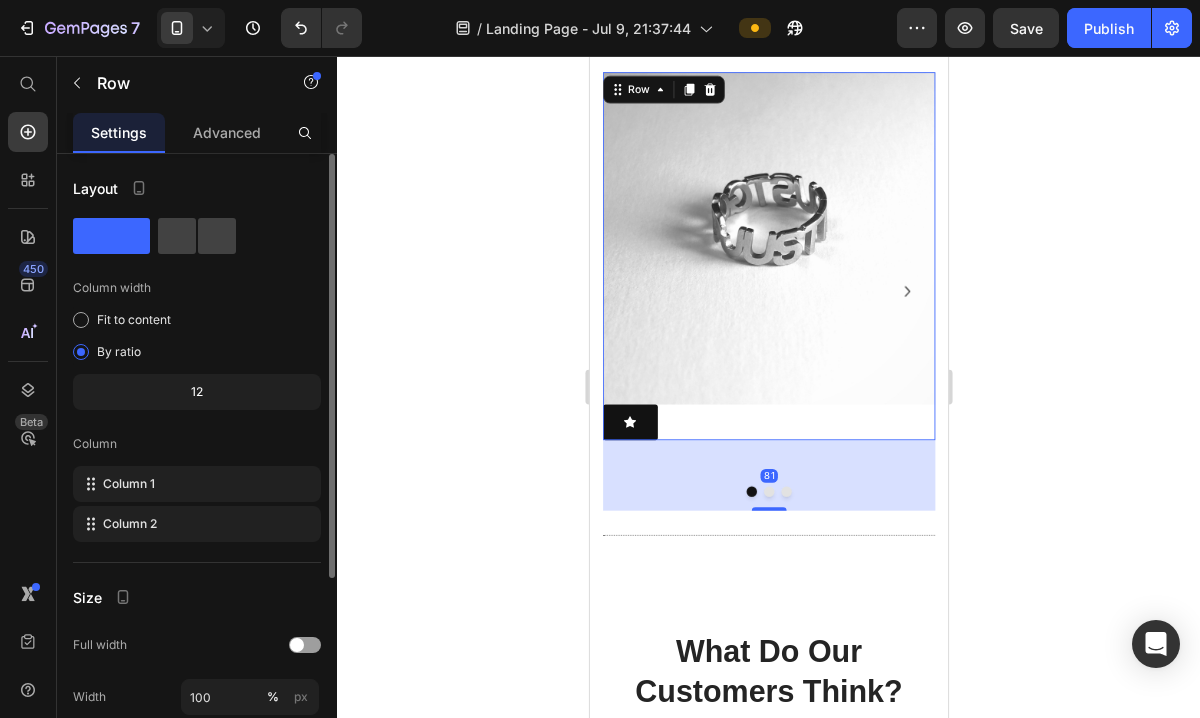 click 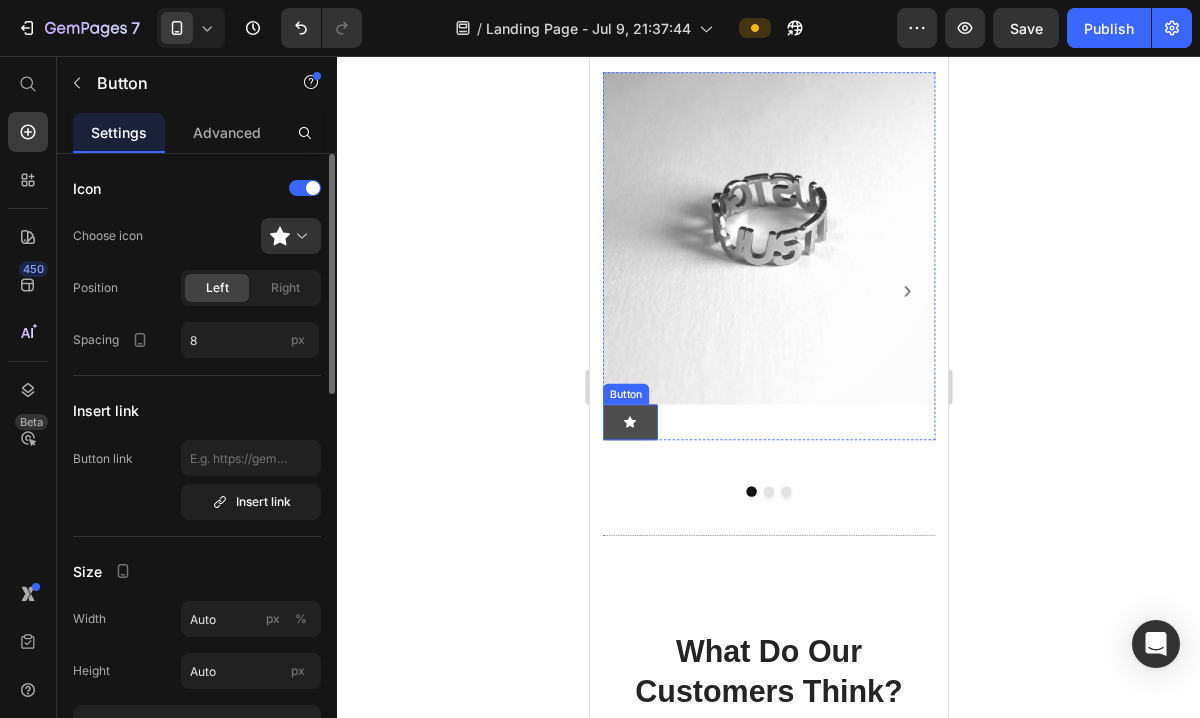 click on "Button" at bounding box center (635, 476) 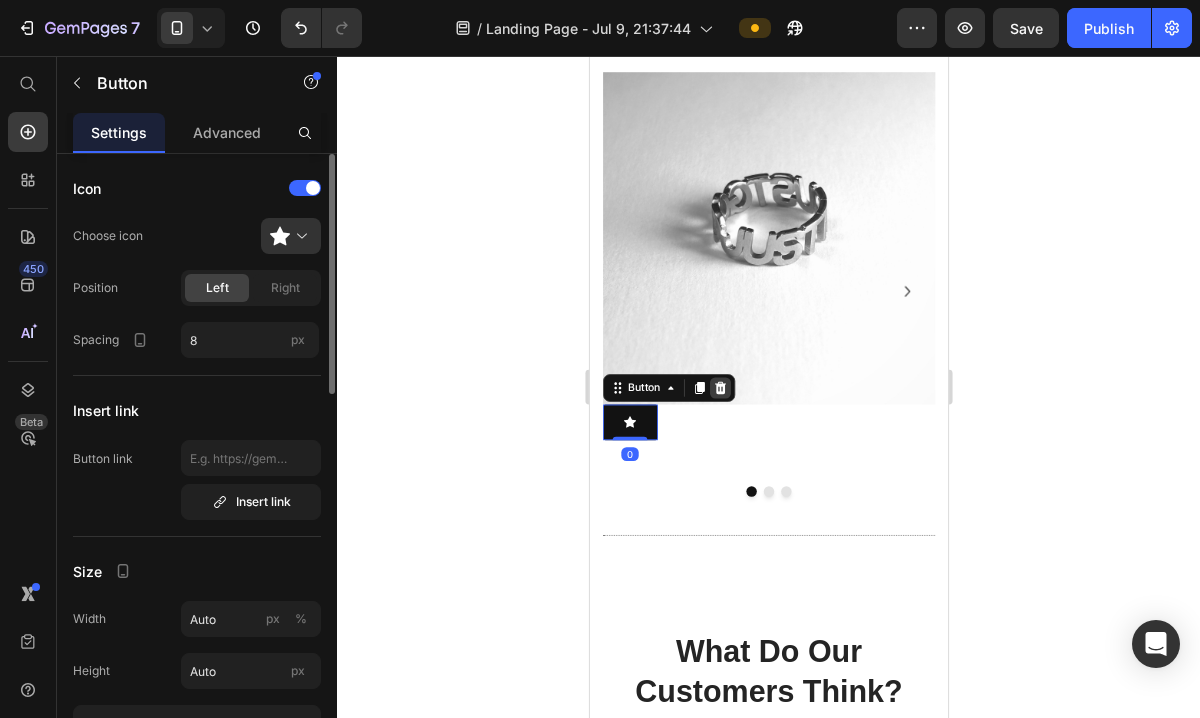 click 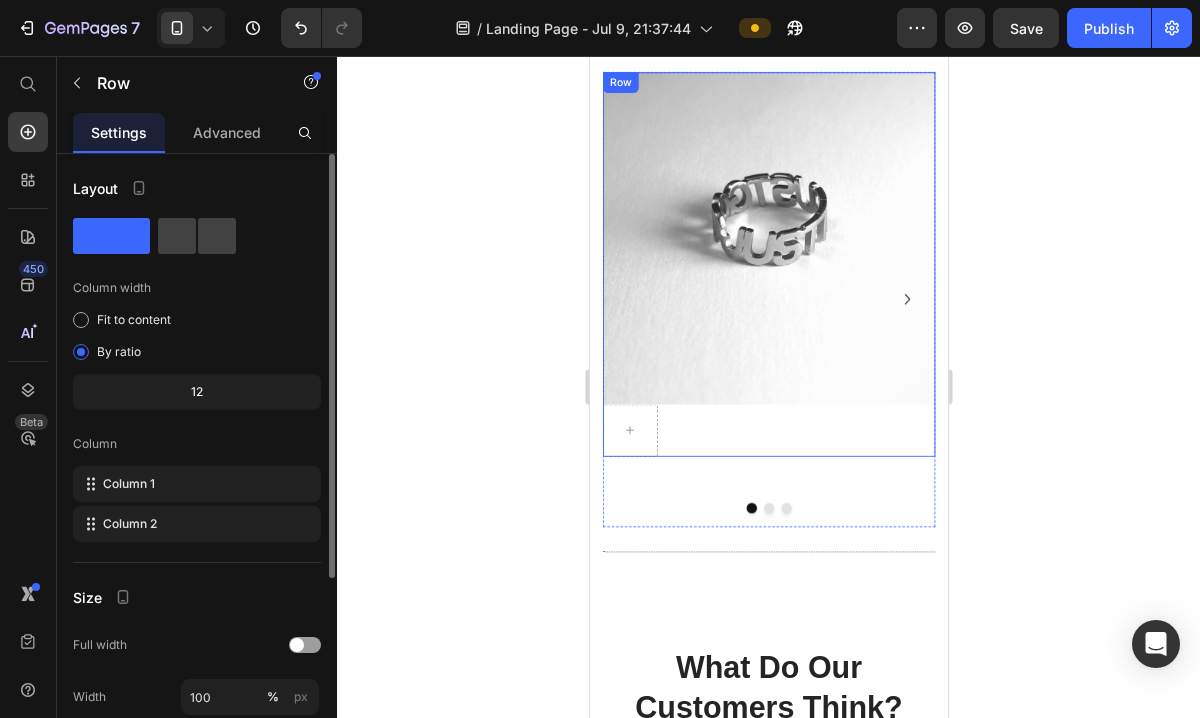 click at bounding box center (795, 486) 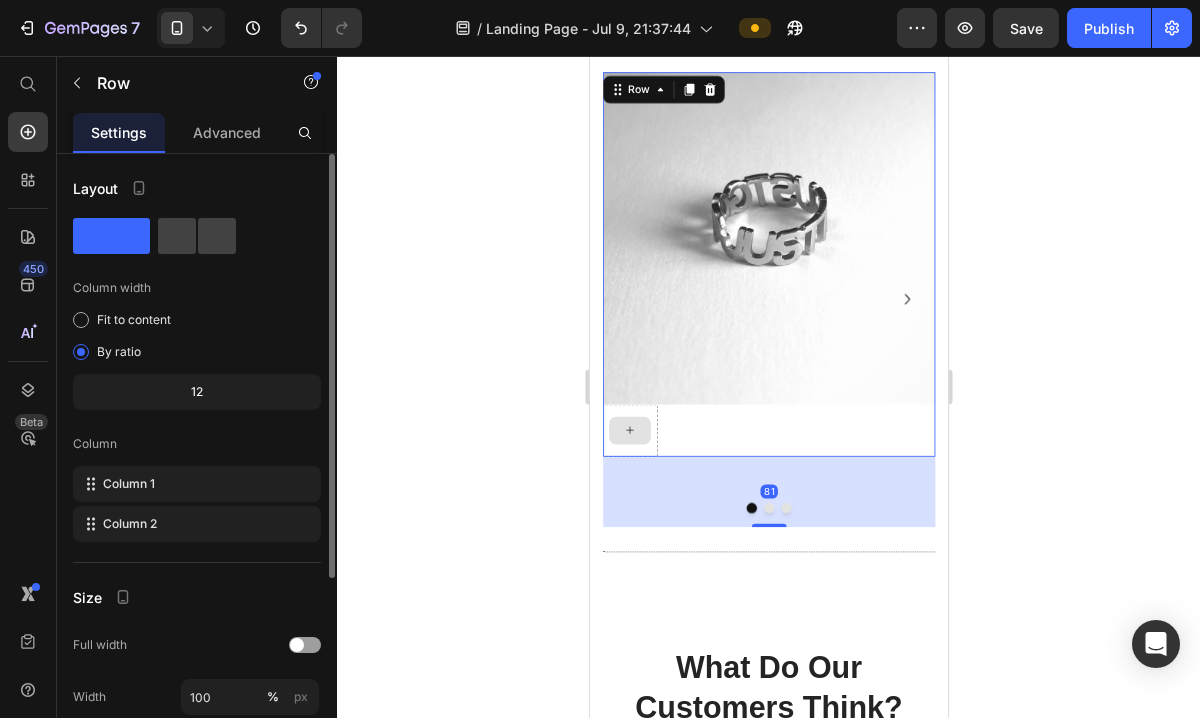click at bounding box center [635, 486] 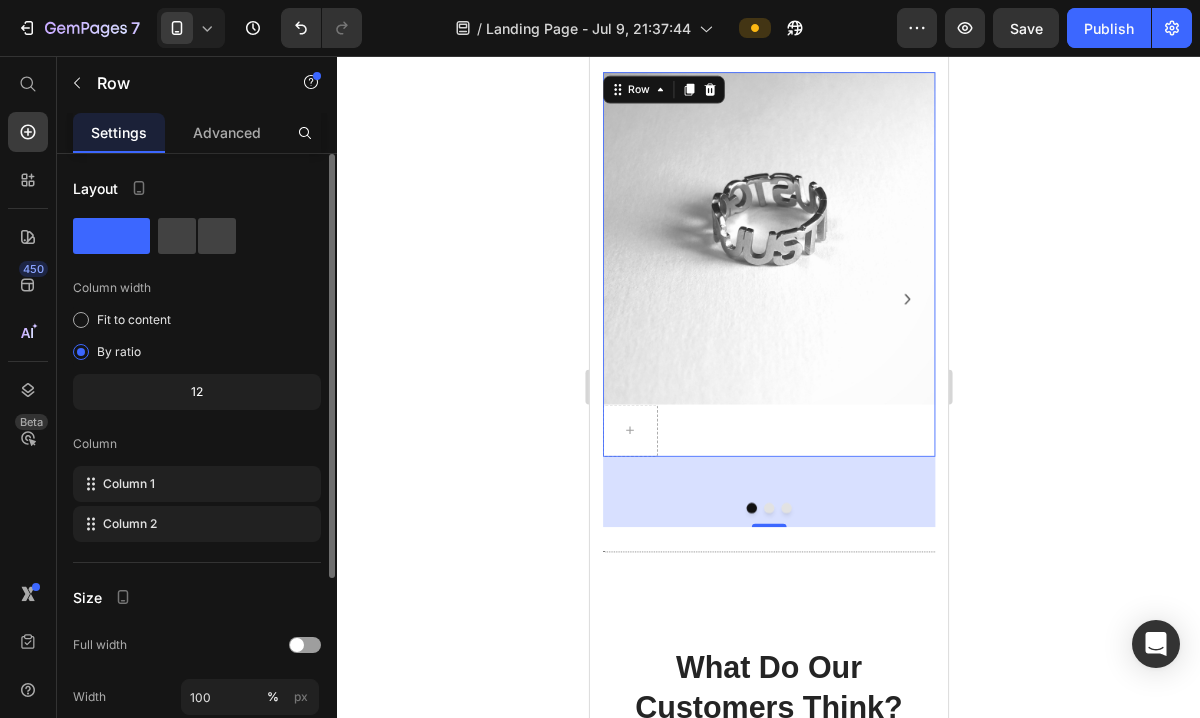 click at bounding box center (795, 486) 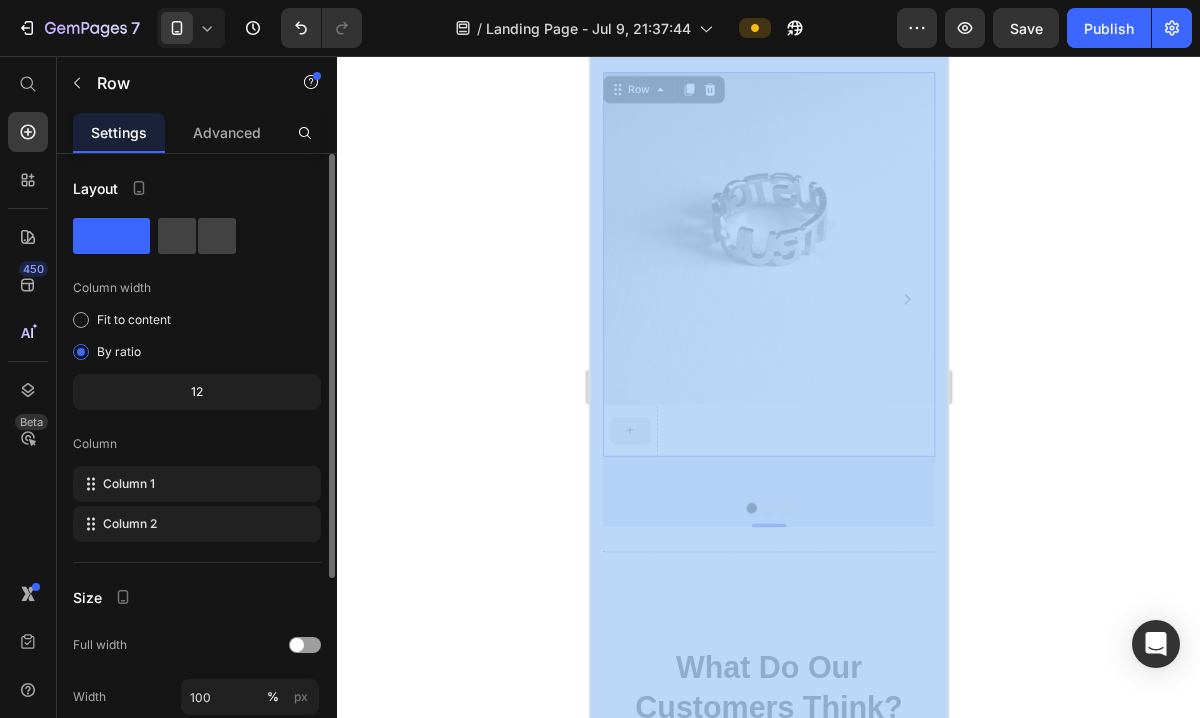 drag, startPoint x: 1144, startPoint y: 492, endPoint x: 632, endPoint y: 509, distance: 512.28217 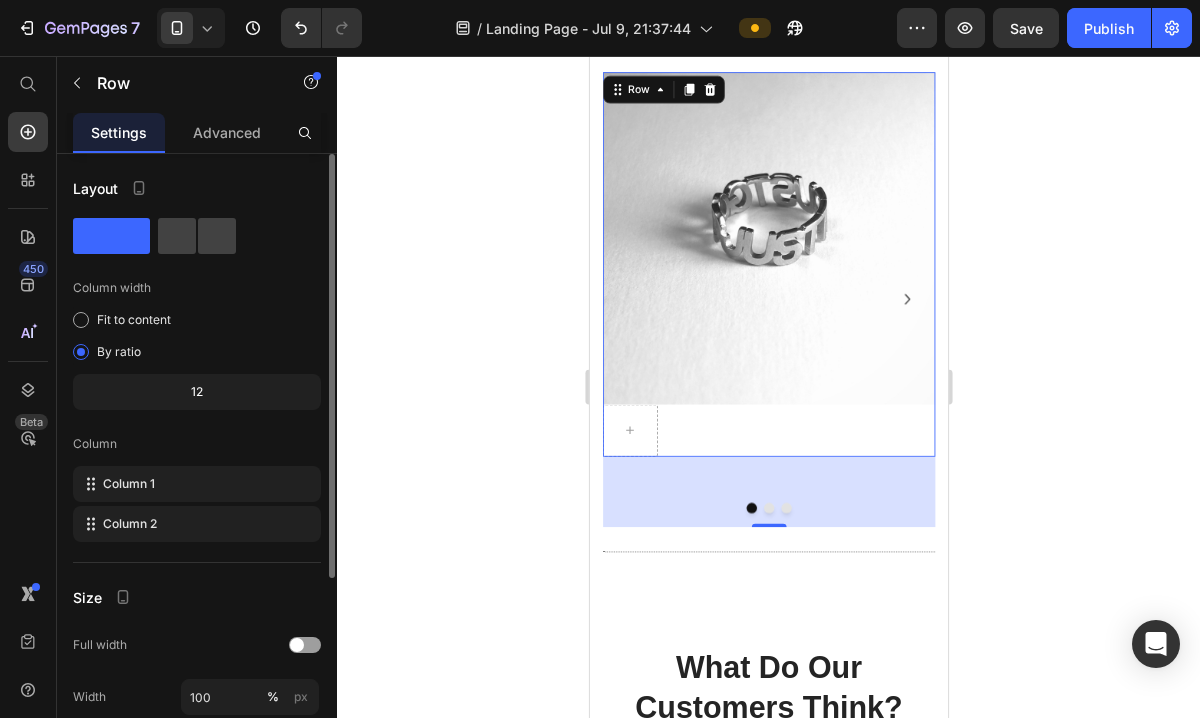 click 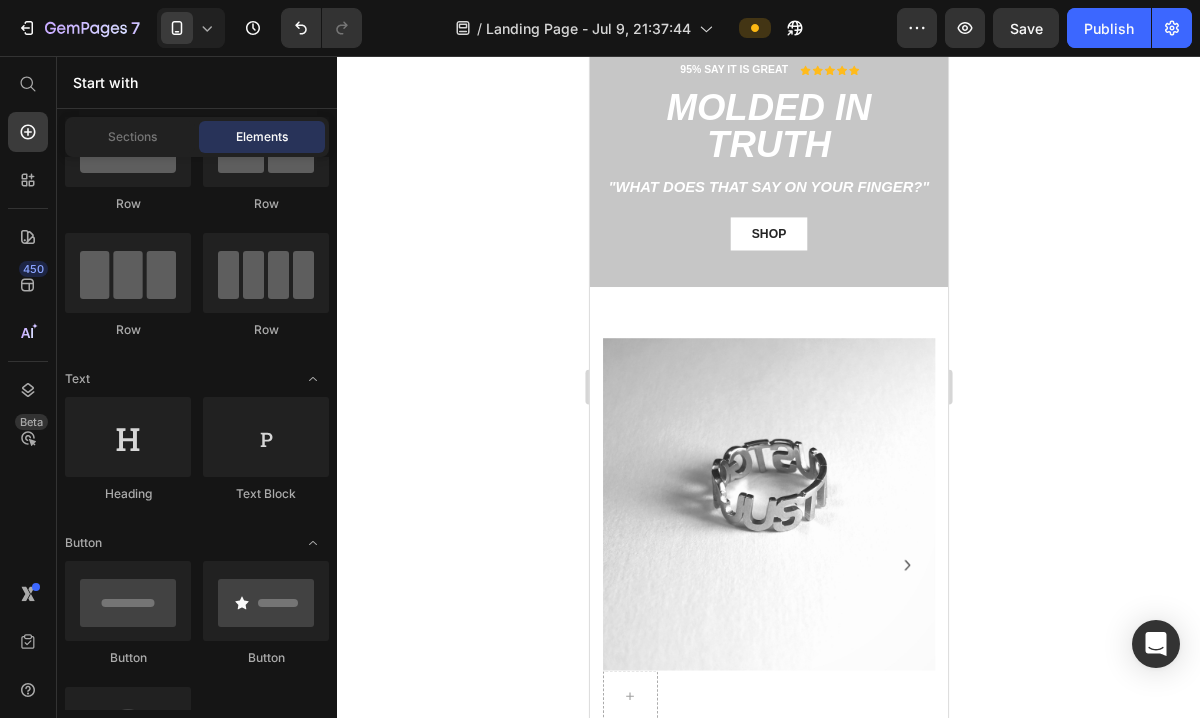 scroll, scrollTop: 117, scrollLeft: 0, axis: vertical 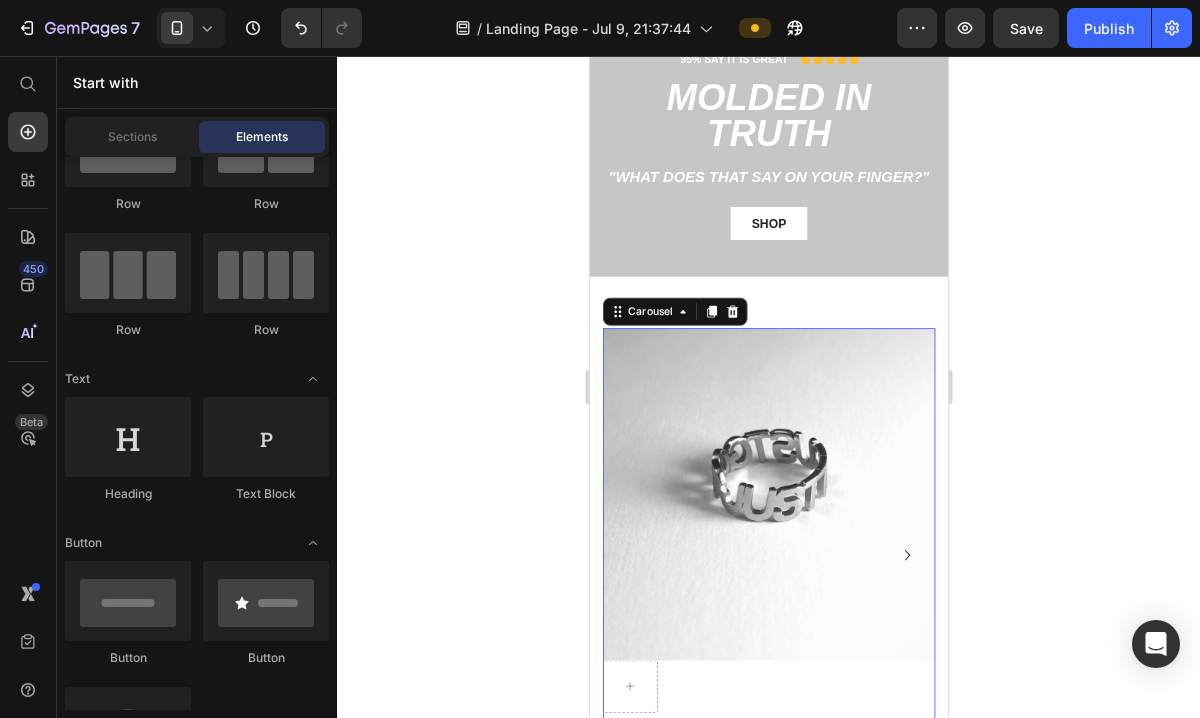 click 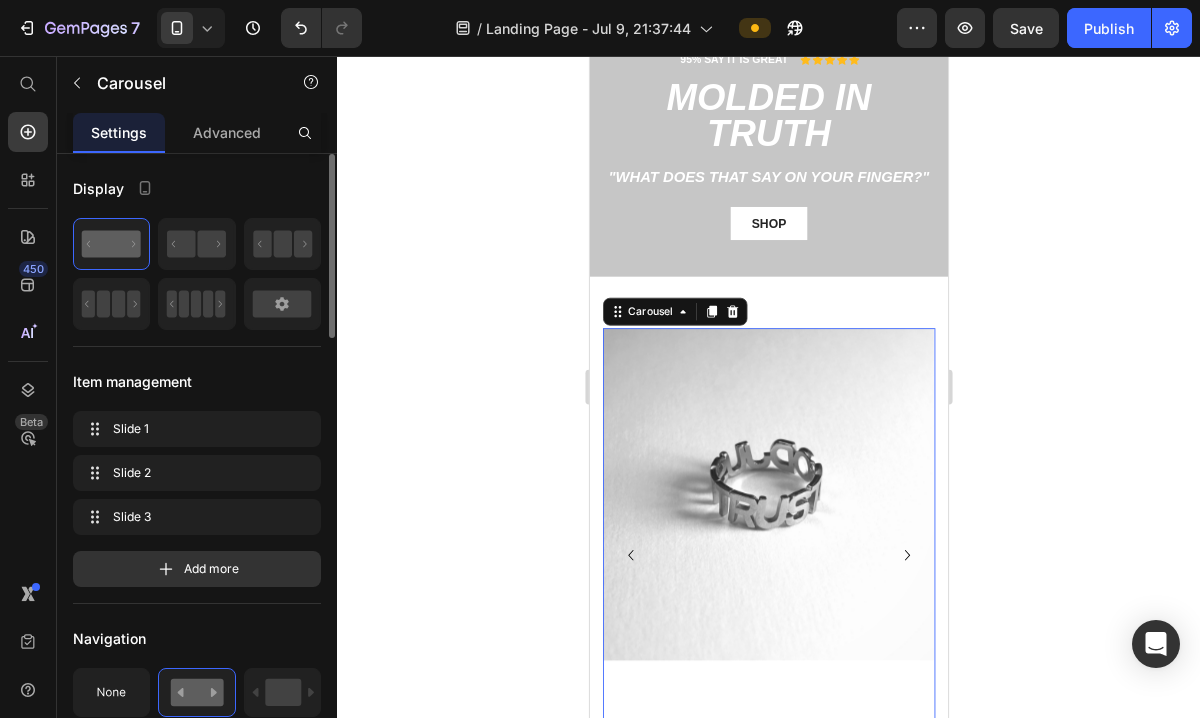 click 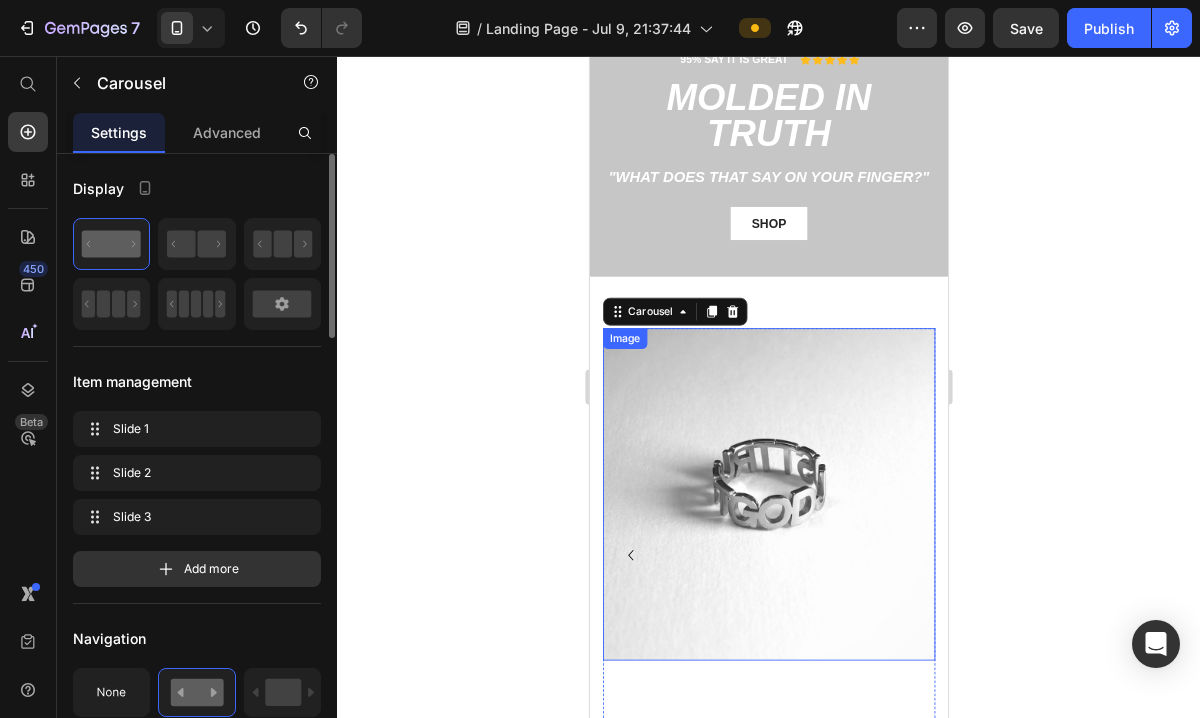 click 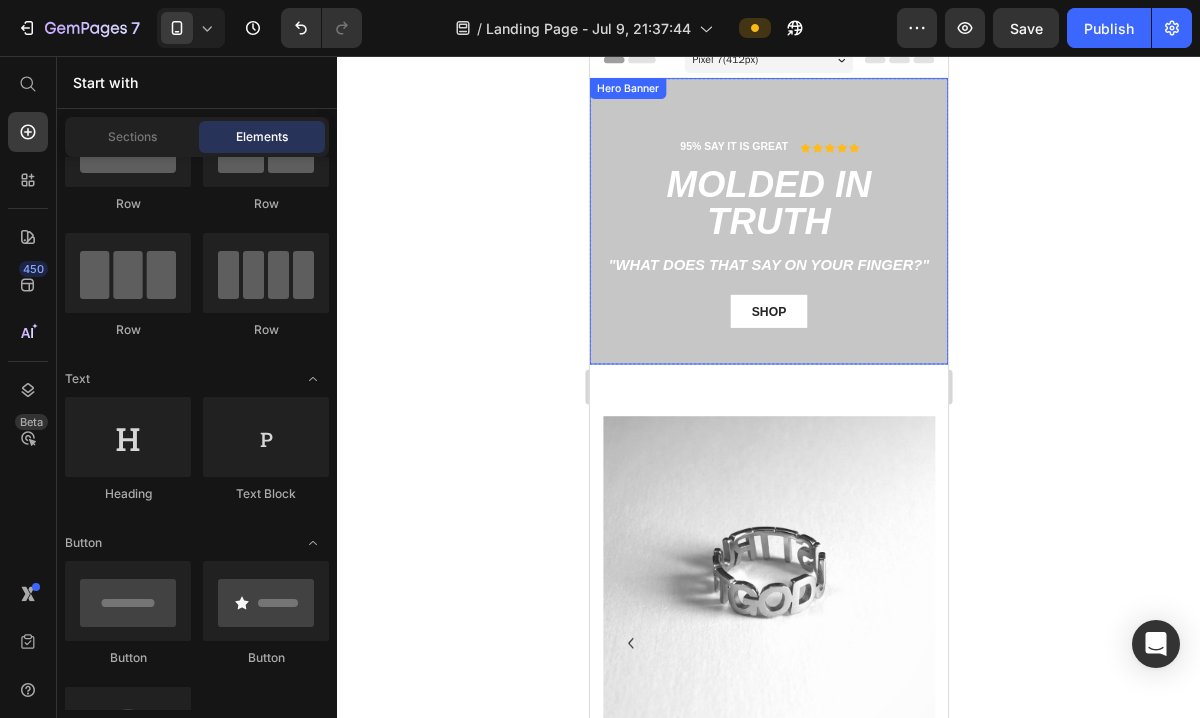 scroll, scrollTop: 0, scrollLeft: 0, axis: both 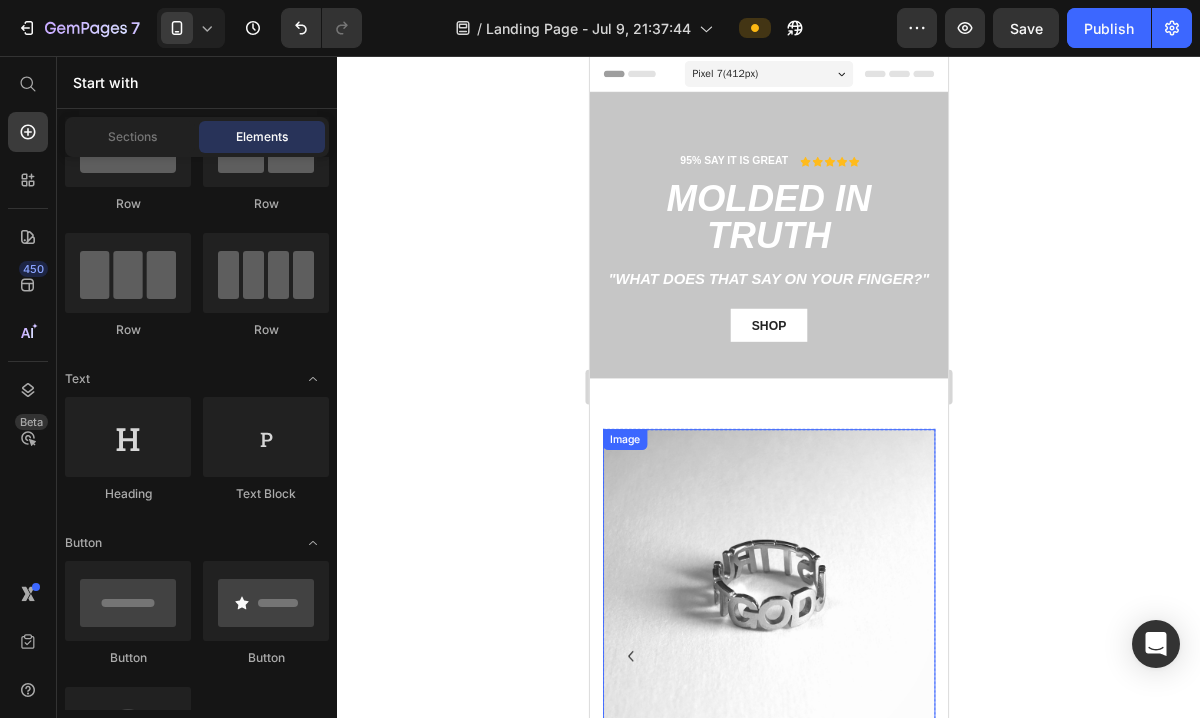 click at bounding box center (795, 676) 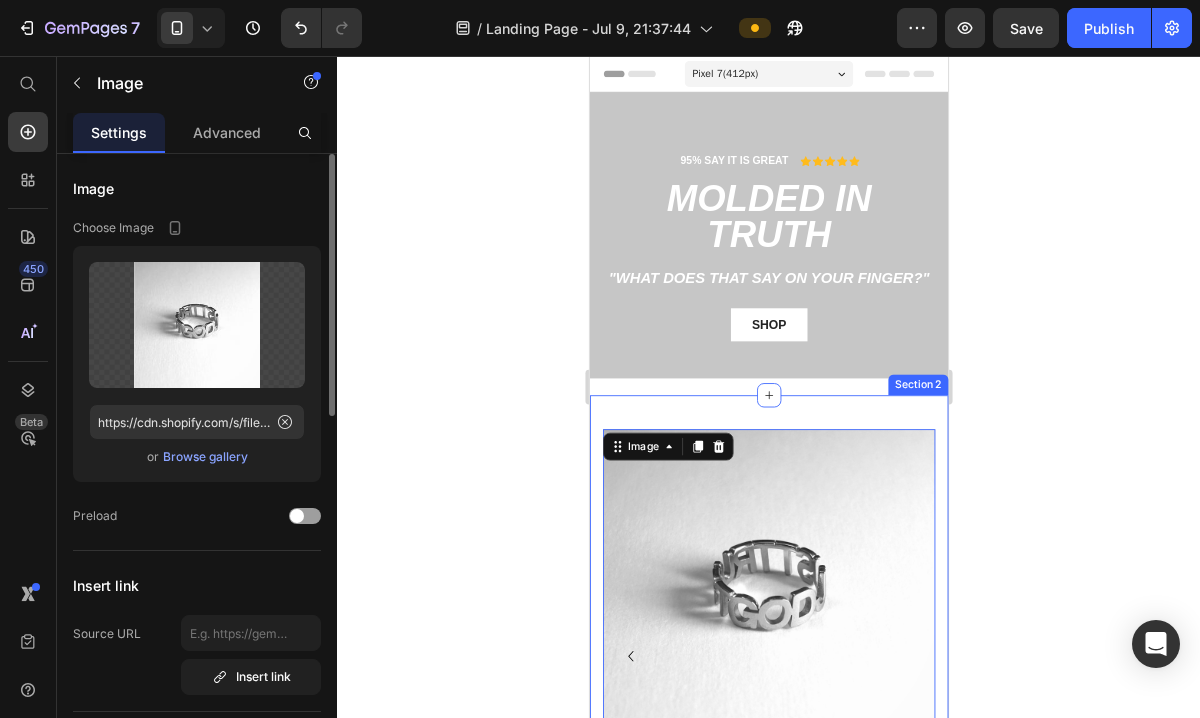 click on "Image
Row Image Image   0
Carousel                Title Line Section 2" at bounding box center [795, 760] 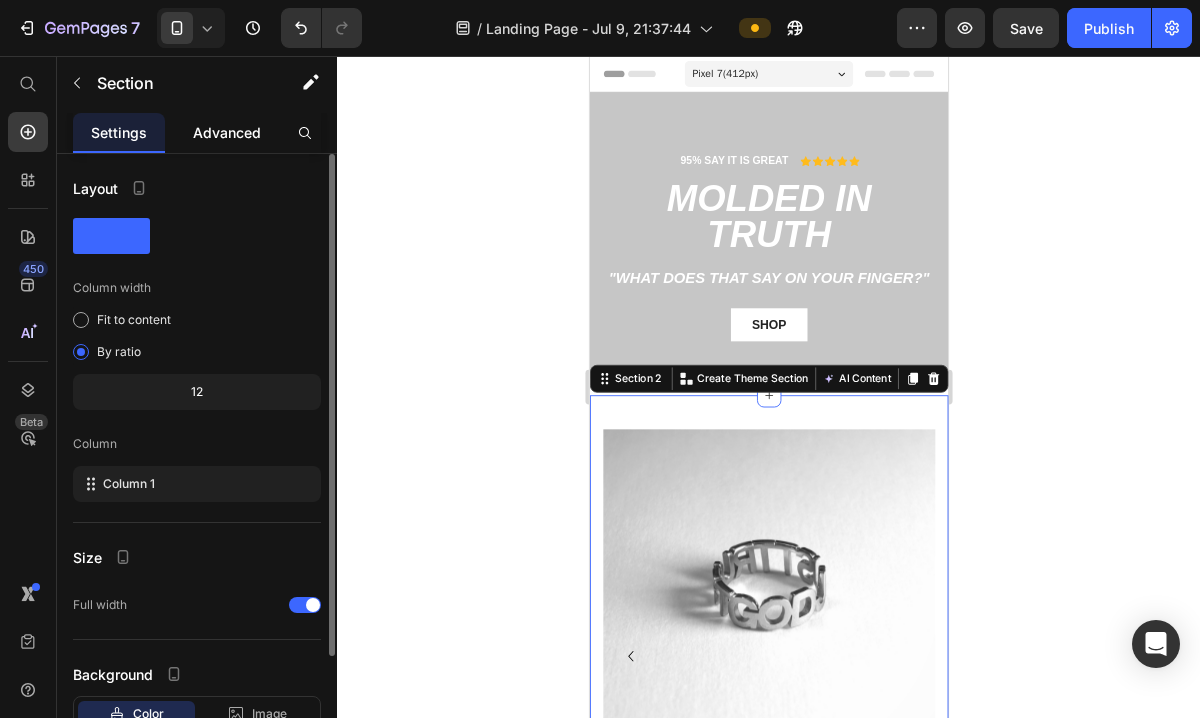 click on "Advanced" 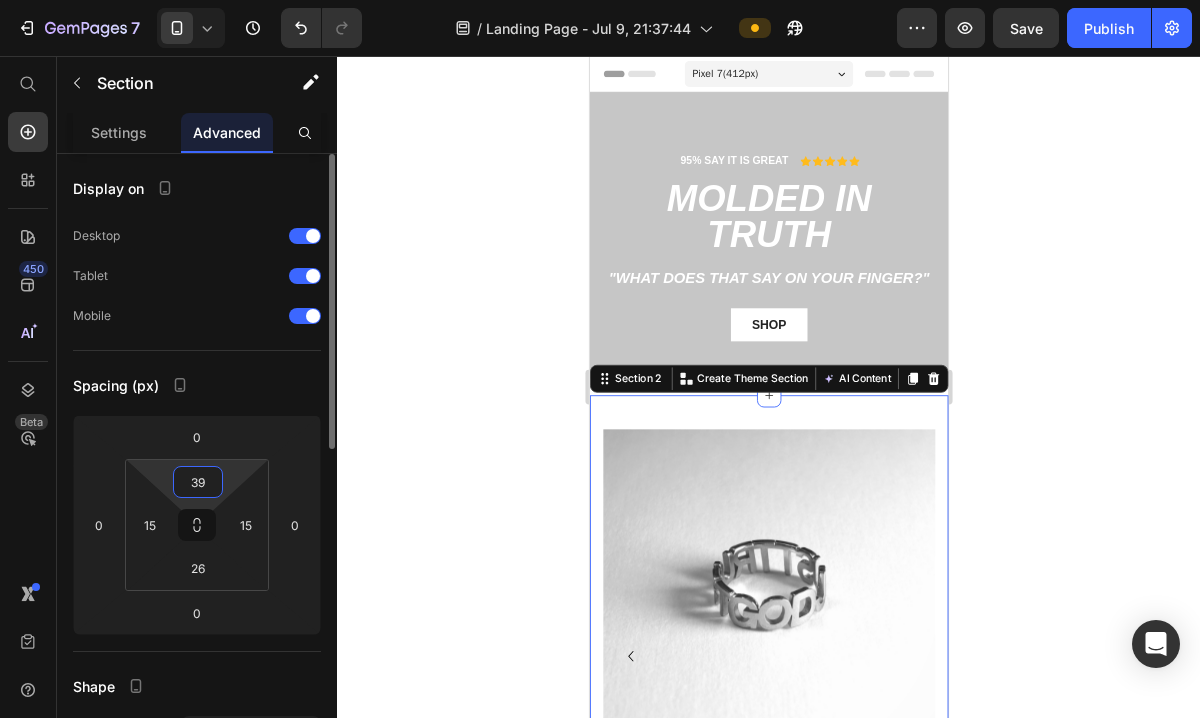 click on "39" at bounding box center [198, 482] 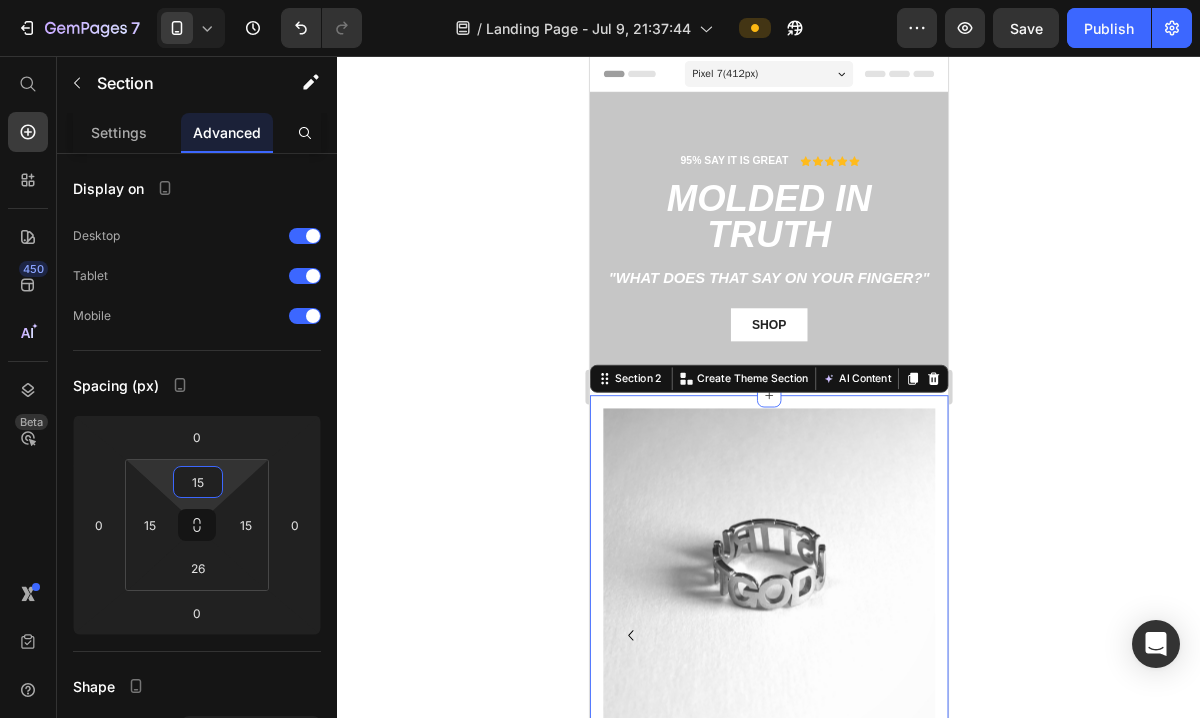 type on "15" 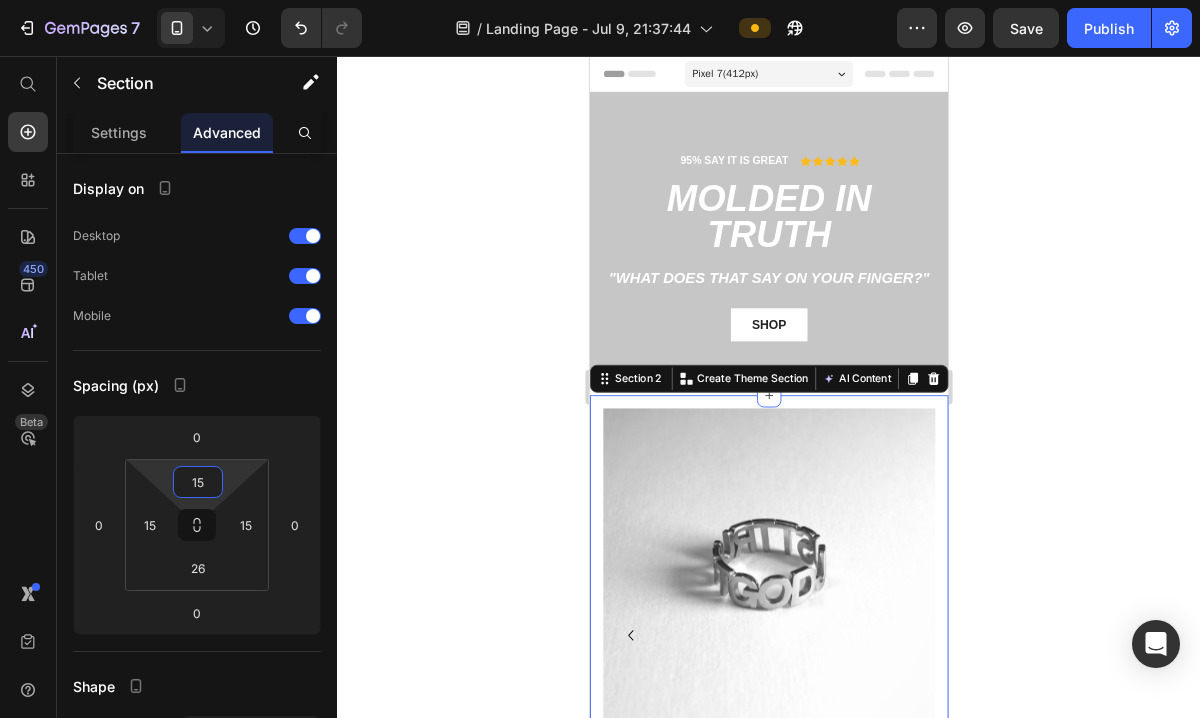 click 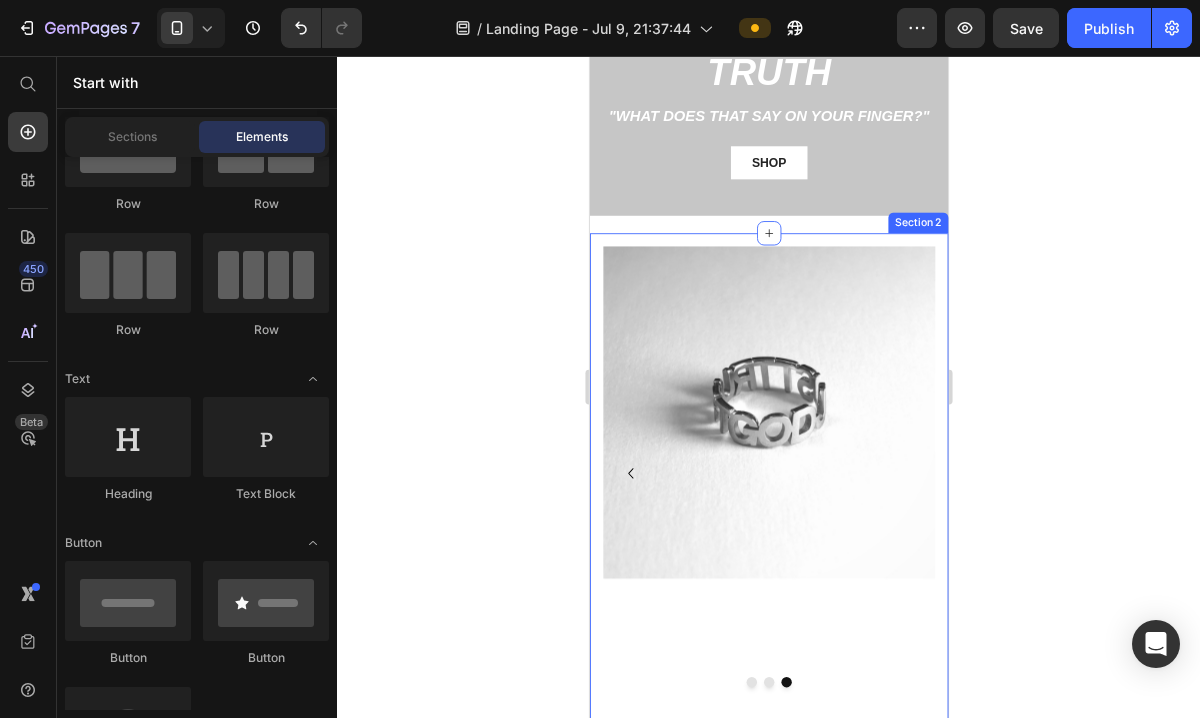 scroll, scrollTop: 214, scrollLeft: 0, axis: vertical 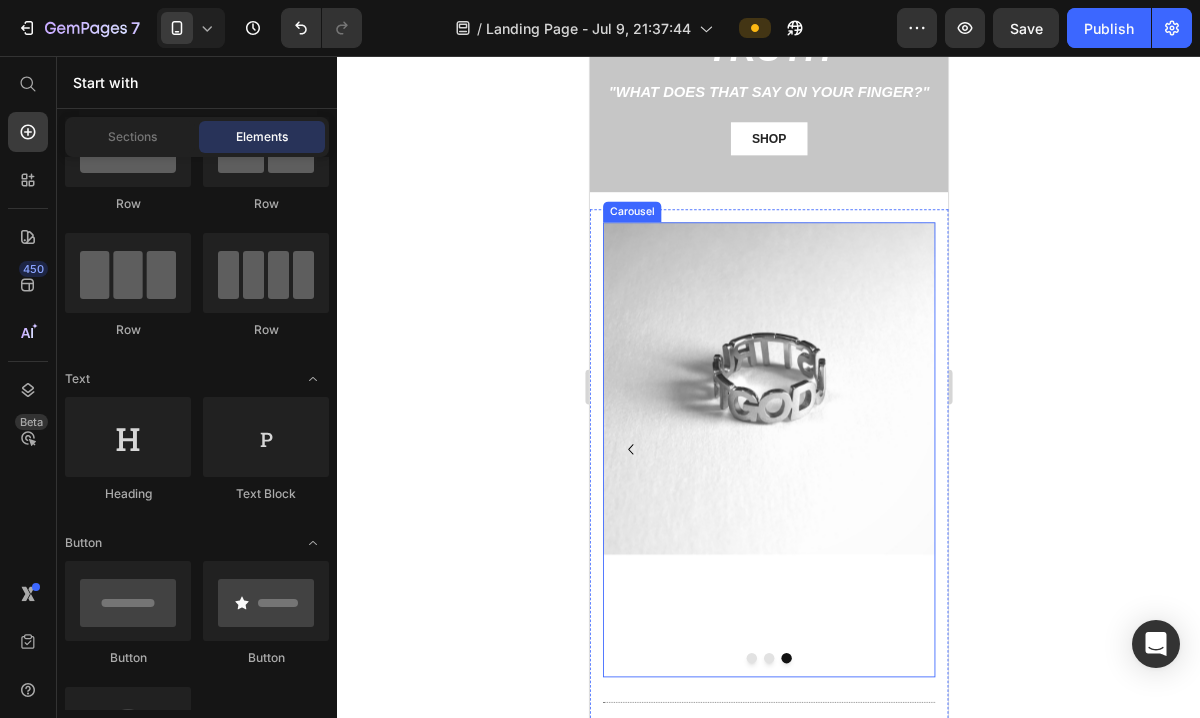 click 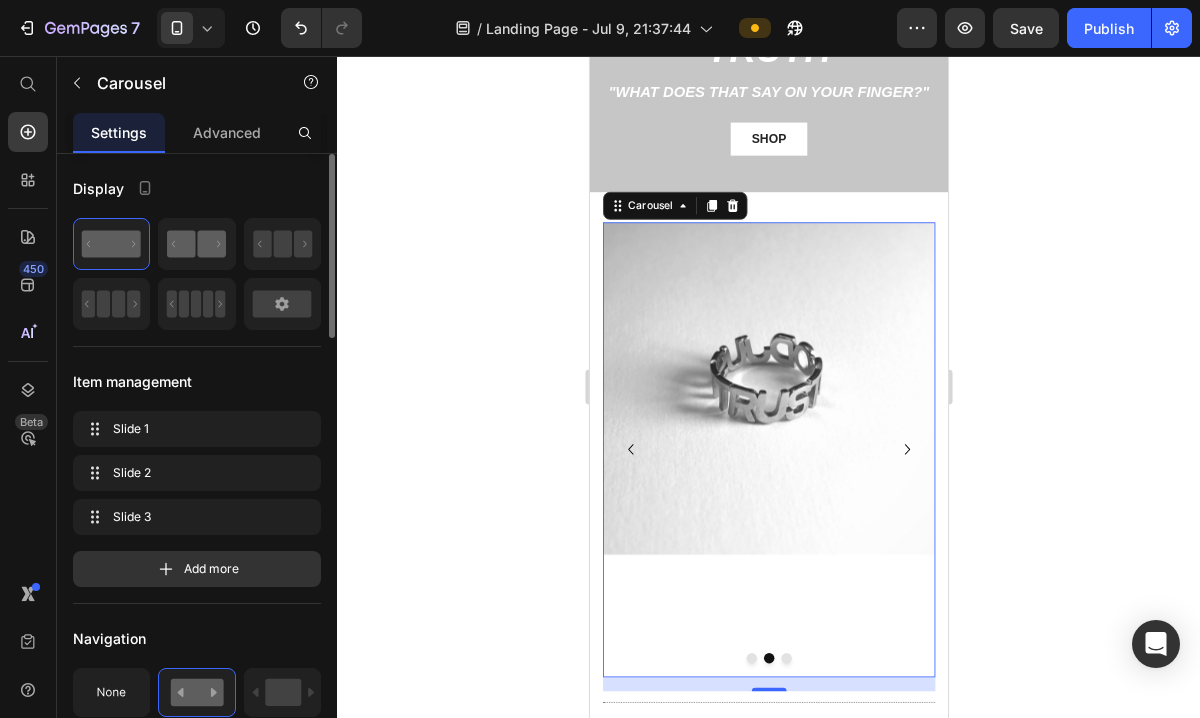 click 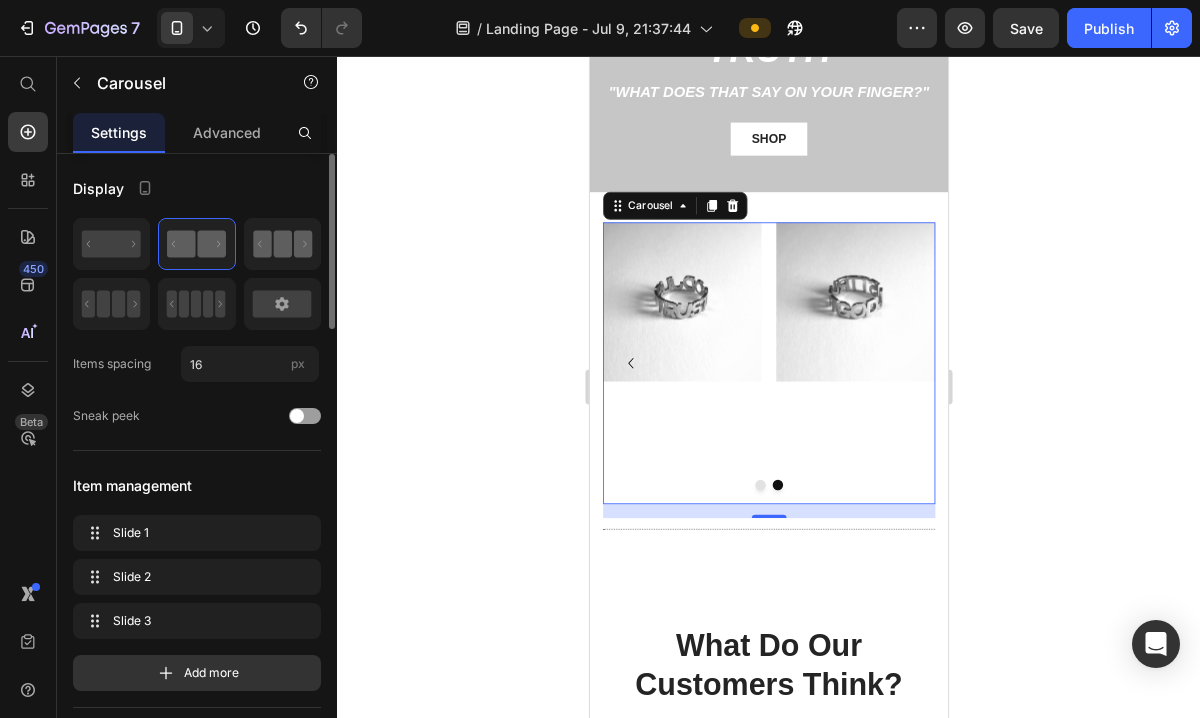 click 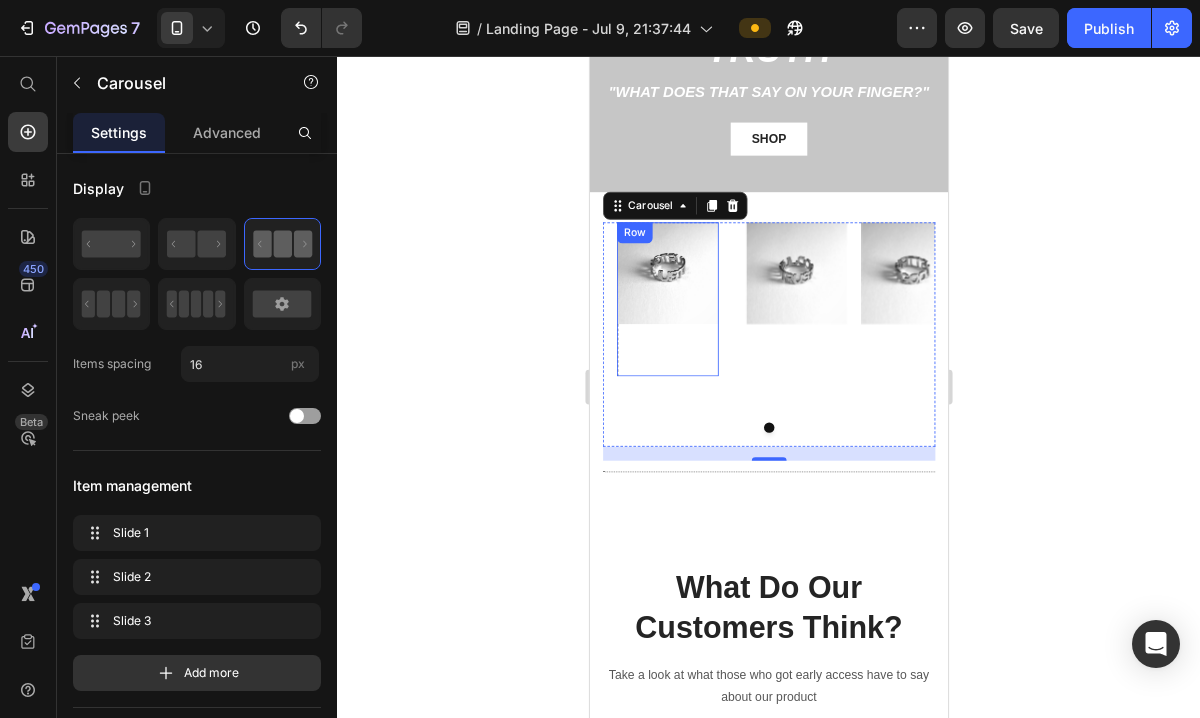 click at bounding box center [678, 394] 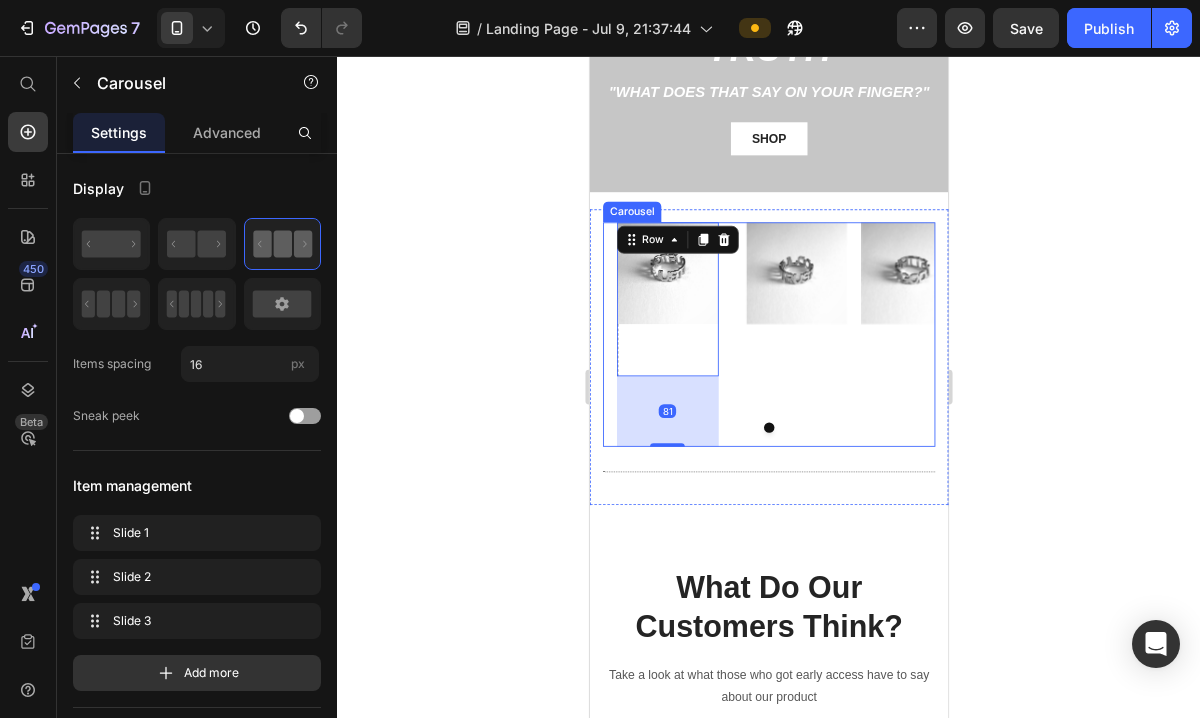 click on "Image" at bounding box center (827, 376) 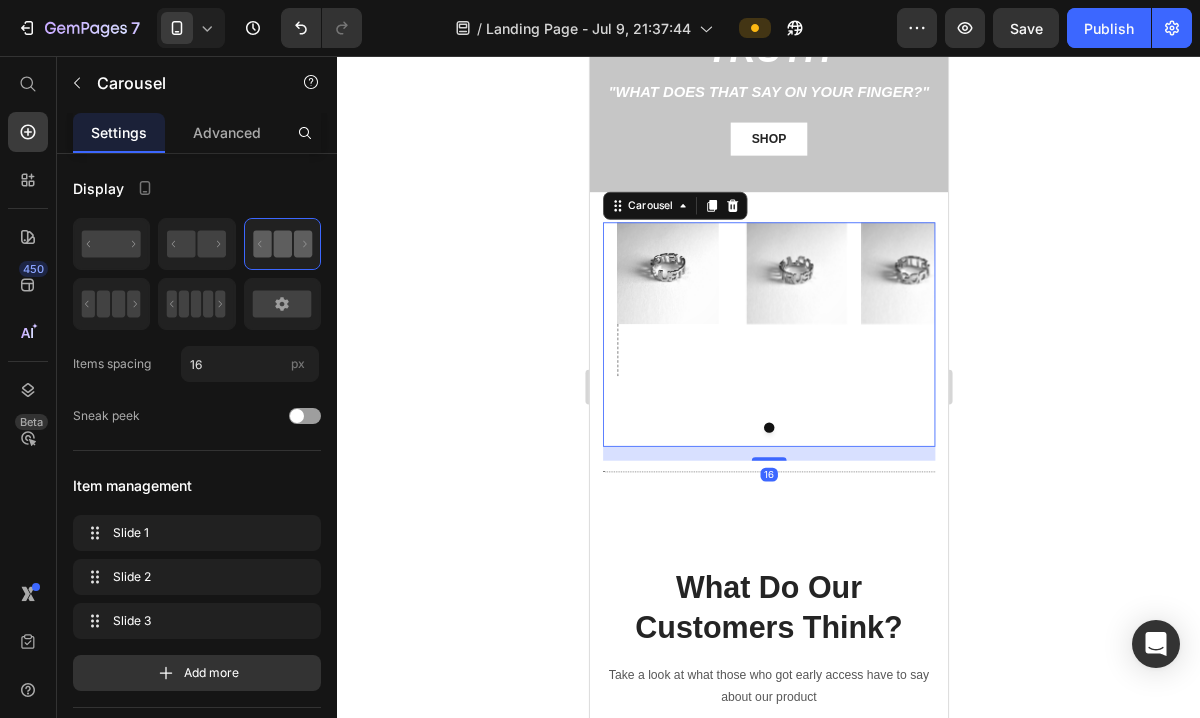 click on "Image" at bounding box center (827, 376) 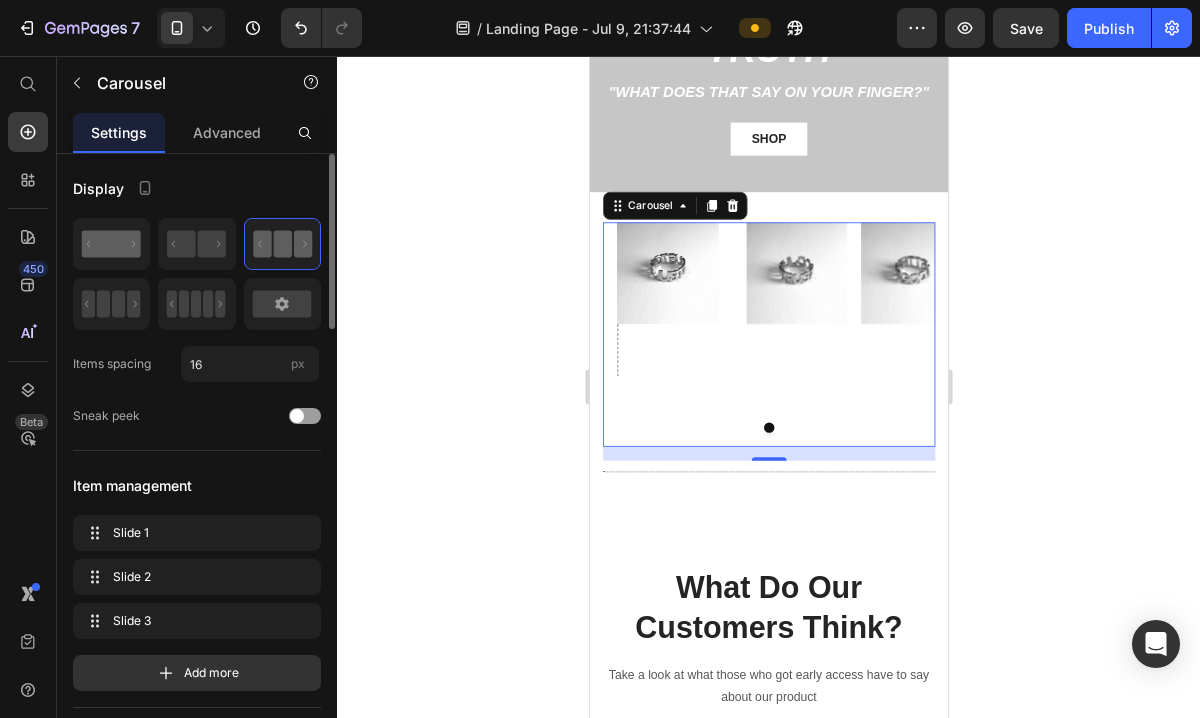 click 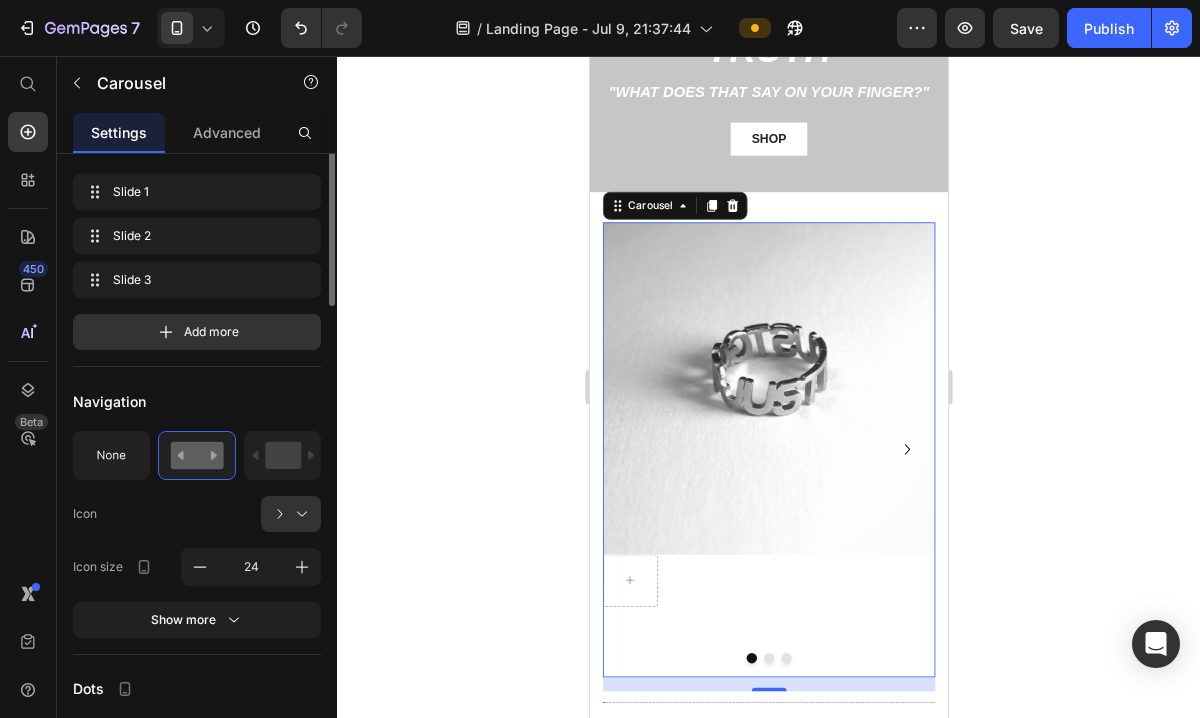 scroll, scrollTop: 258, scrollLeft: 0, axis: vertical 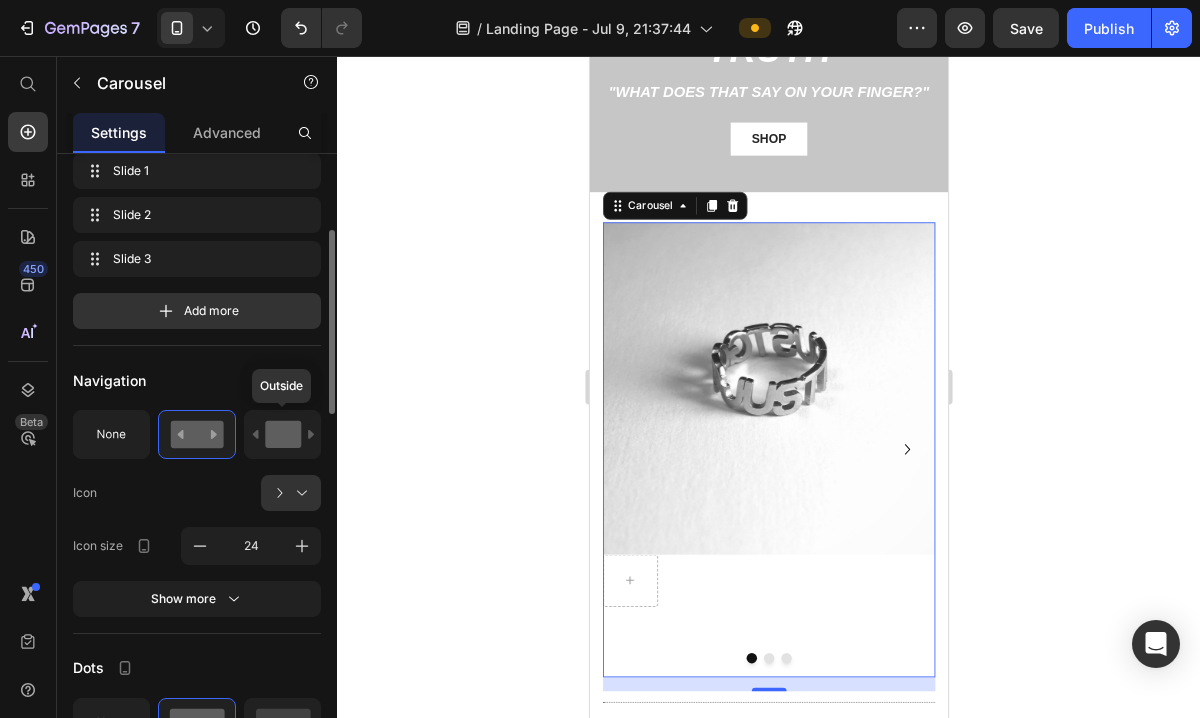 click 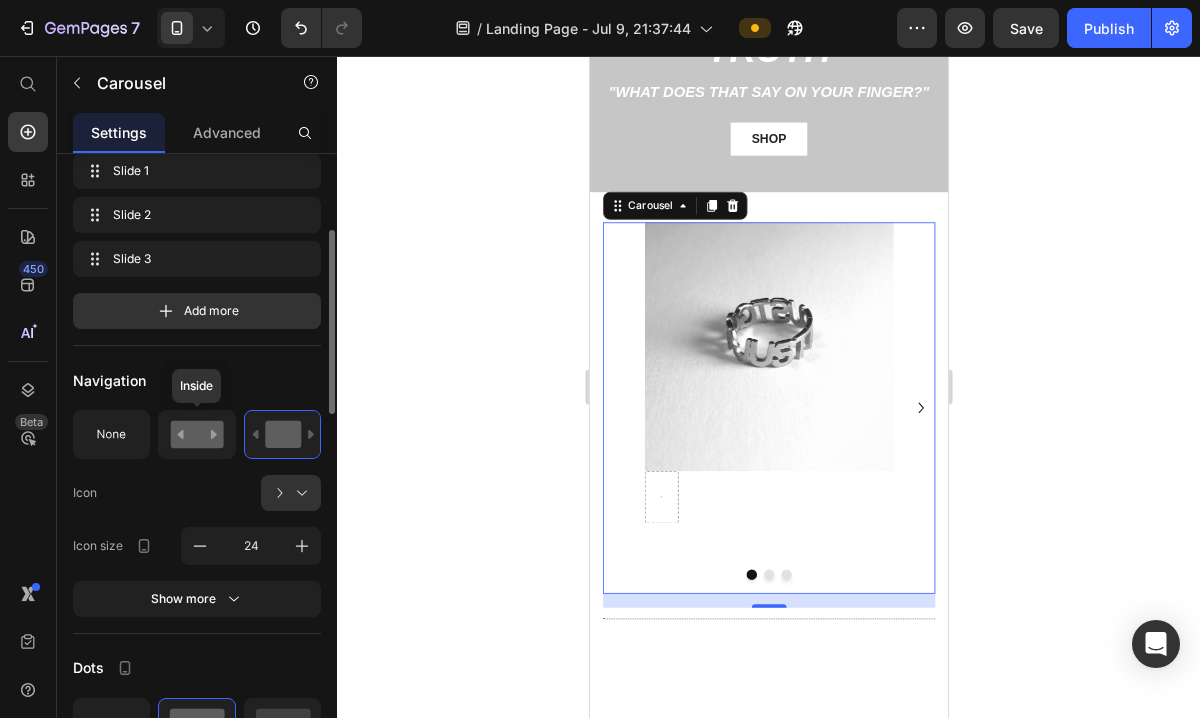 click 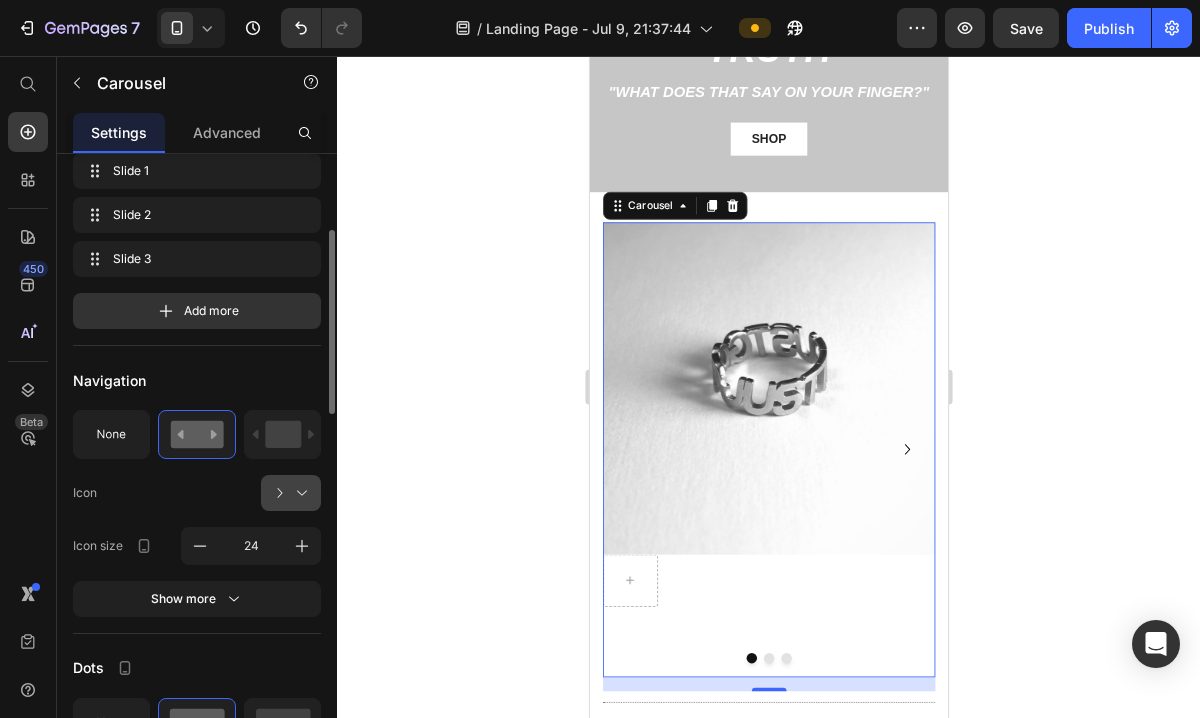 click at bounding box center (299, 493) 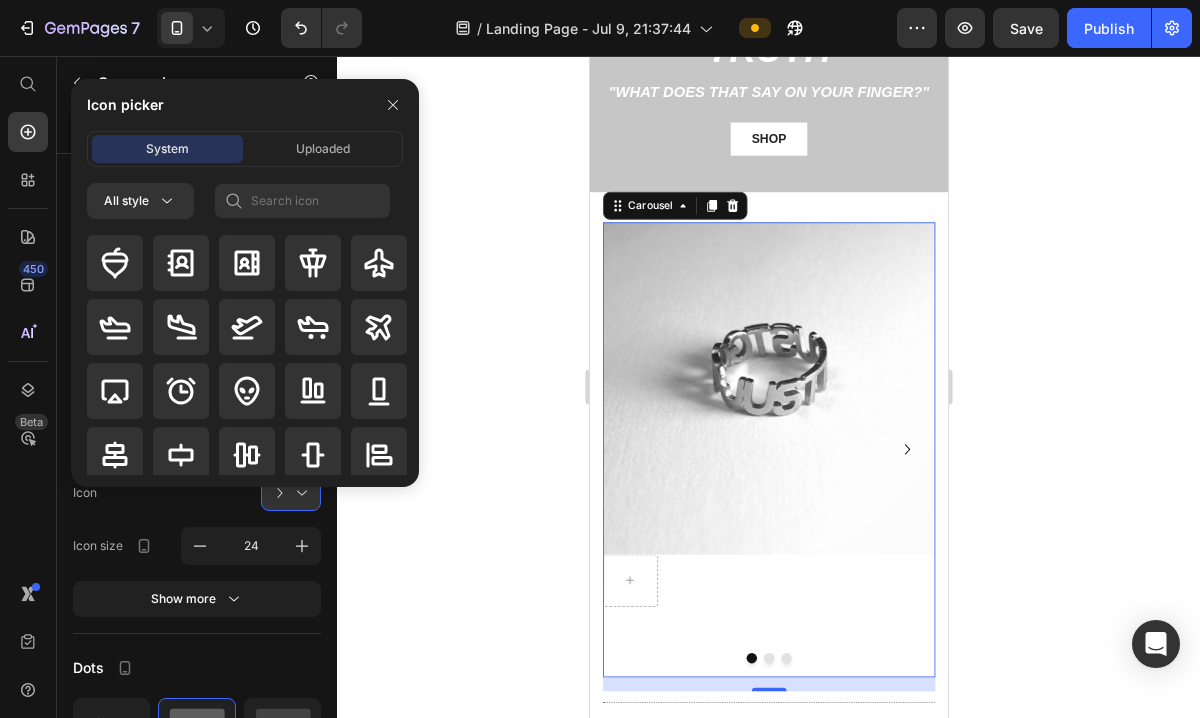 click 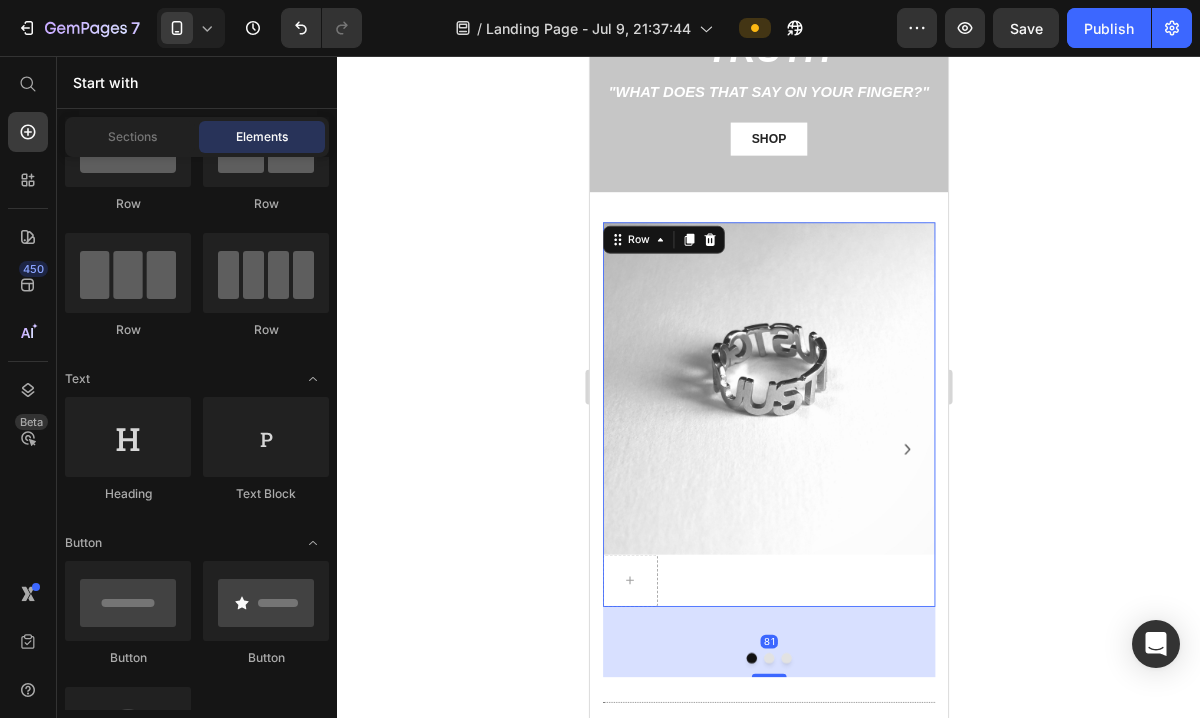 click at bounding box center [795, 659] 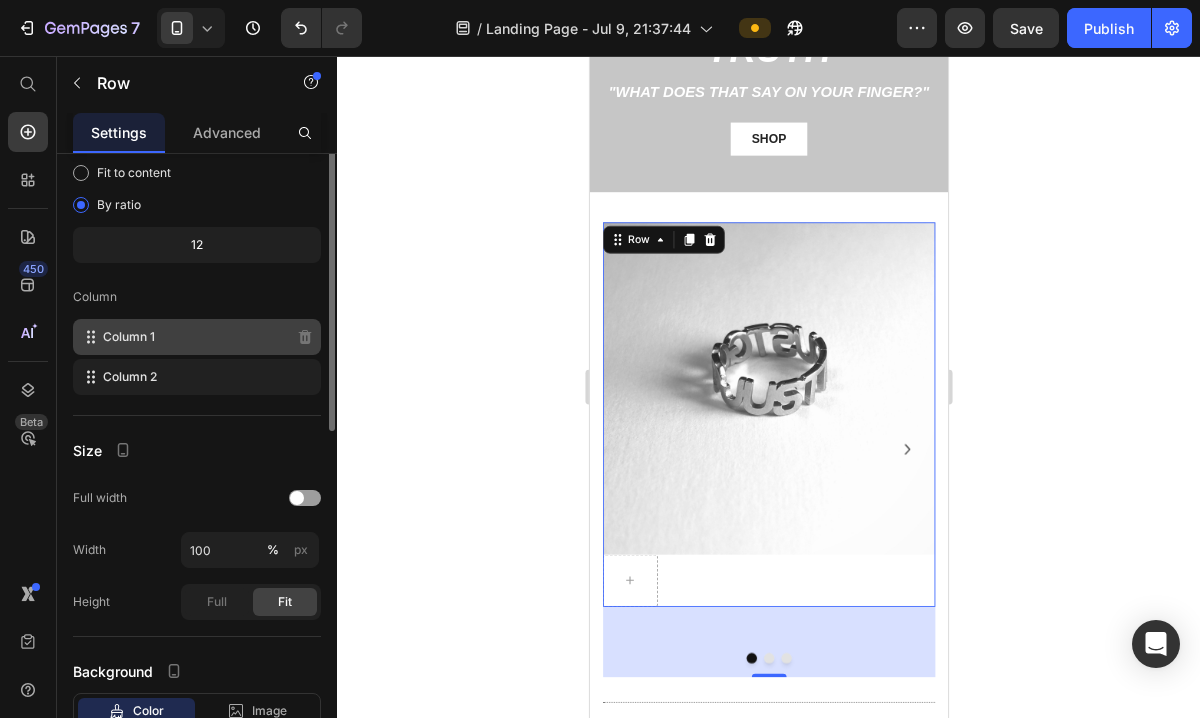 scroll, scrollTop: 0, scrollLeft: 0, axis: both 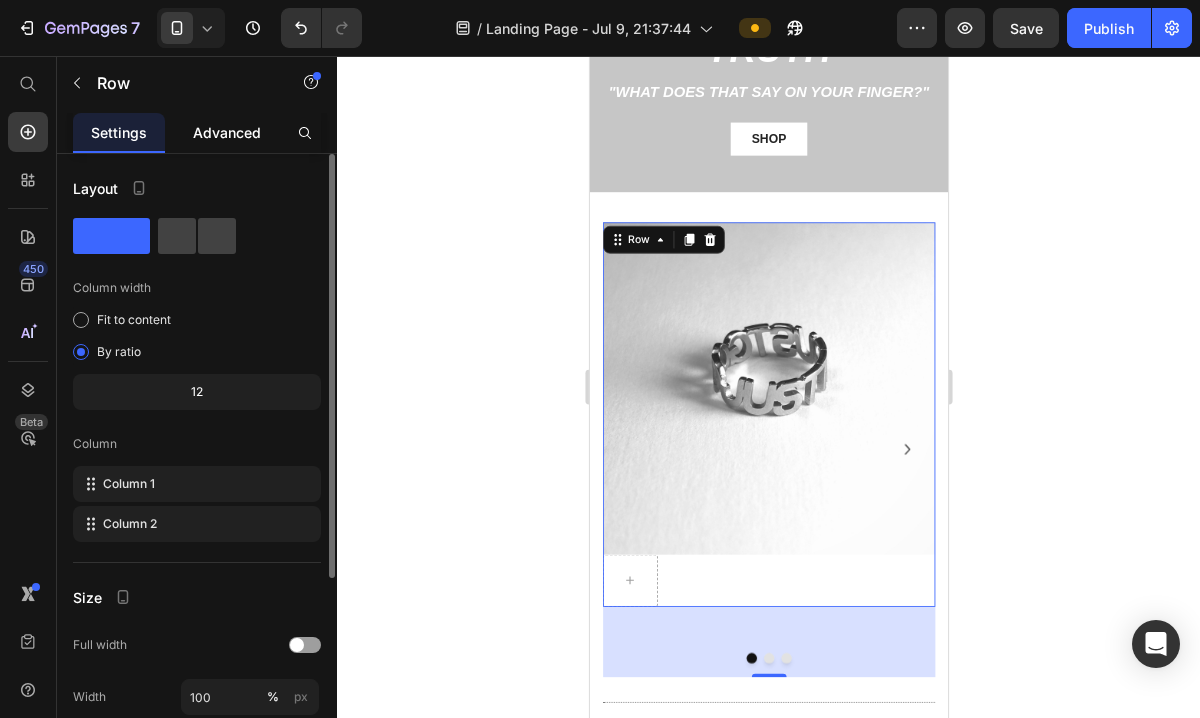 click on "Advanced" 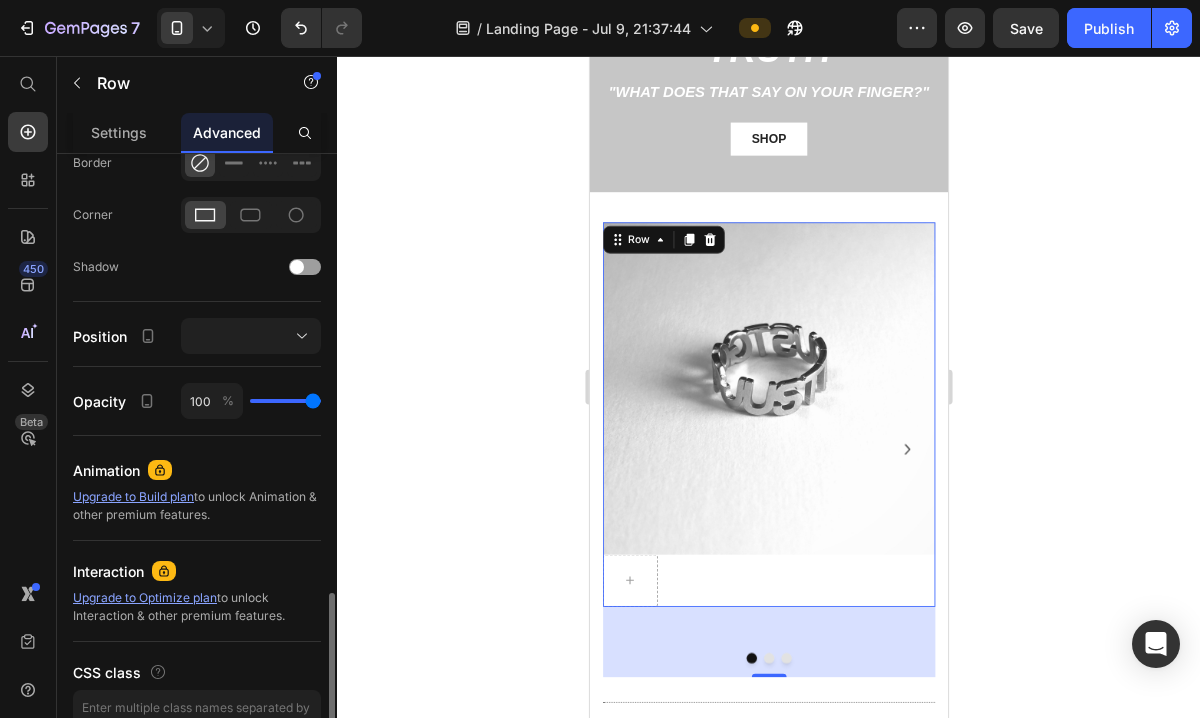 scroll, scrollTop: 684, scrollLeft: 0, axis: vertical 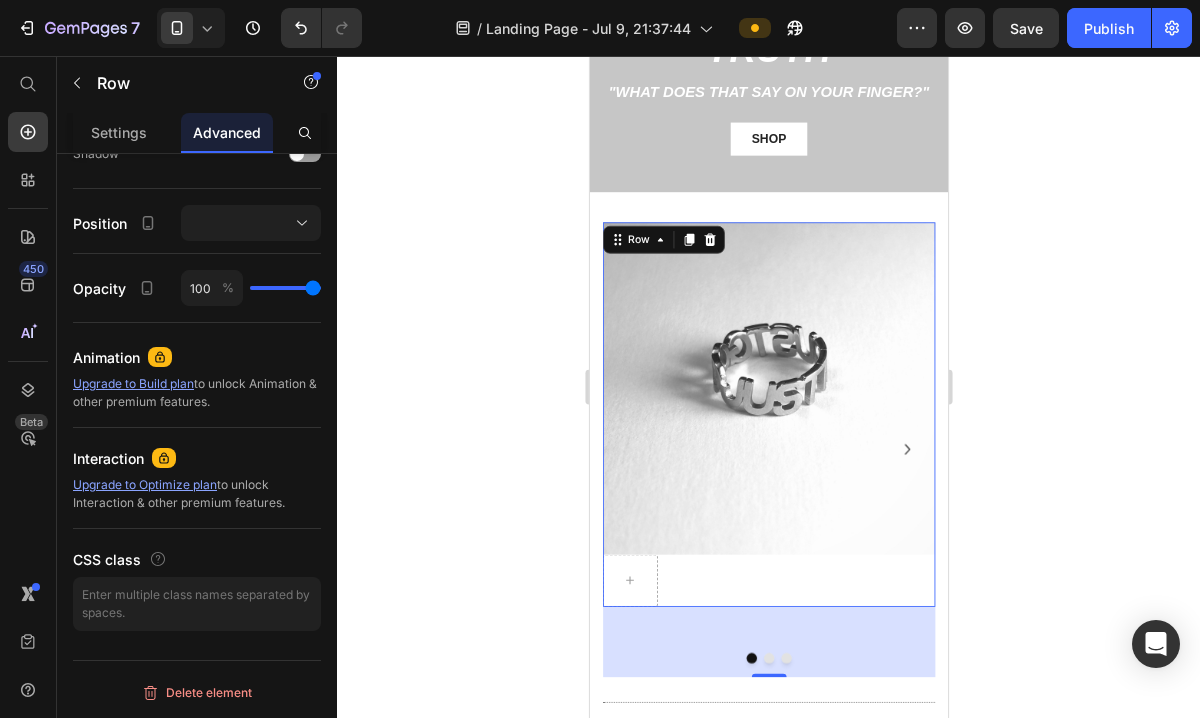 click at bounding box center [795, 659] 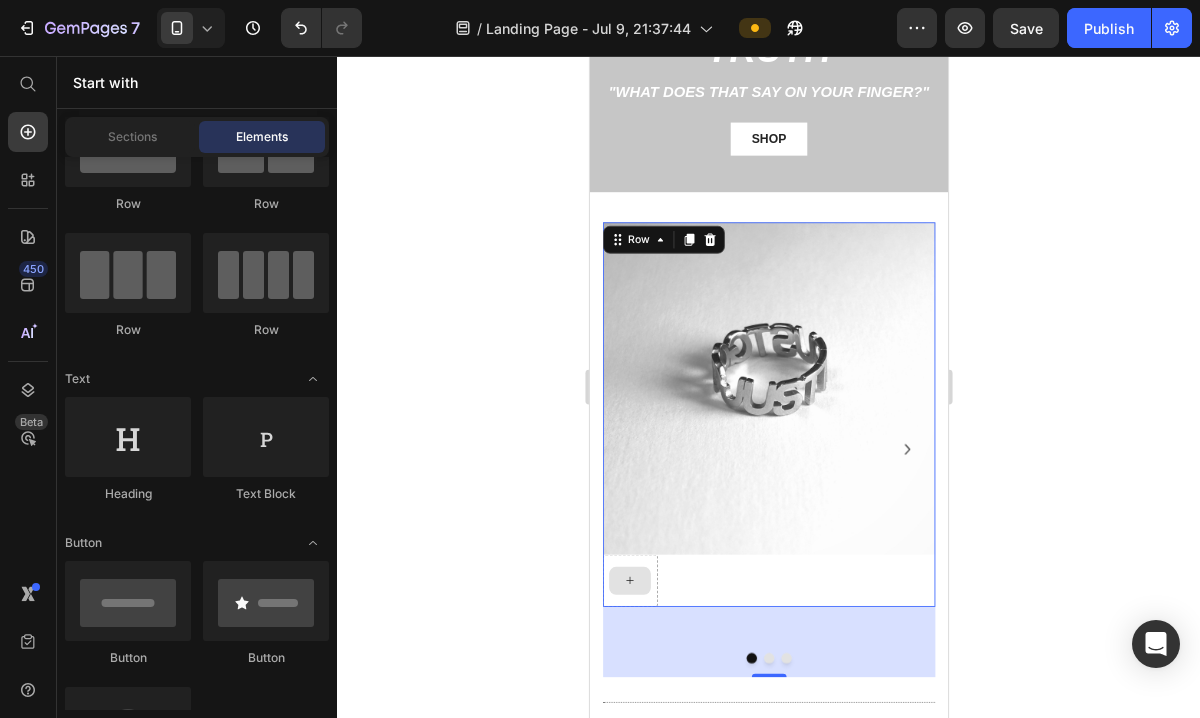 click at bounding box center (635, 659) 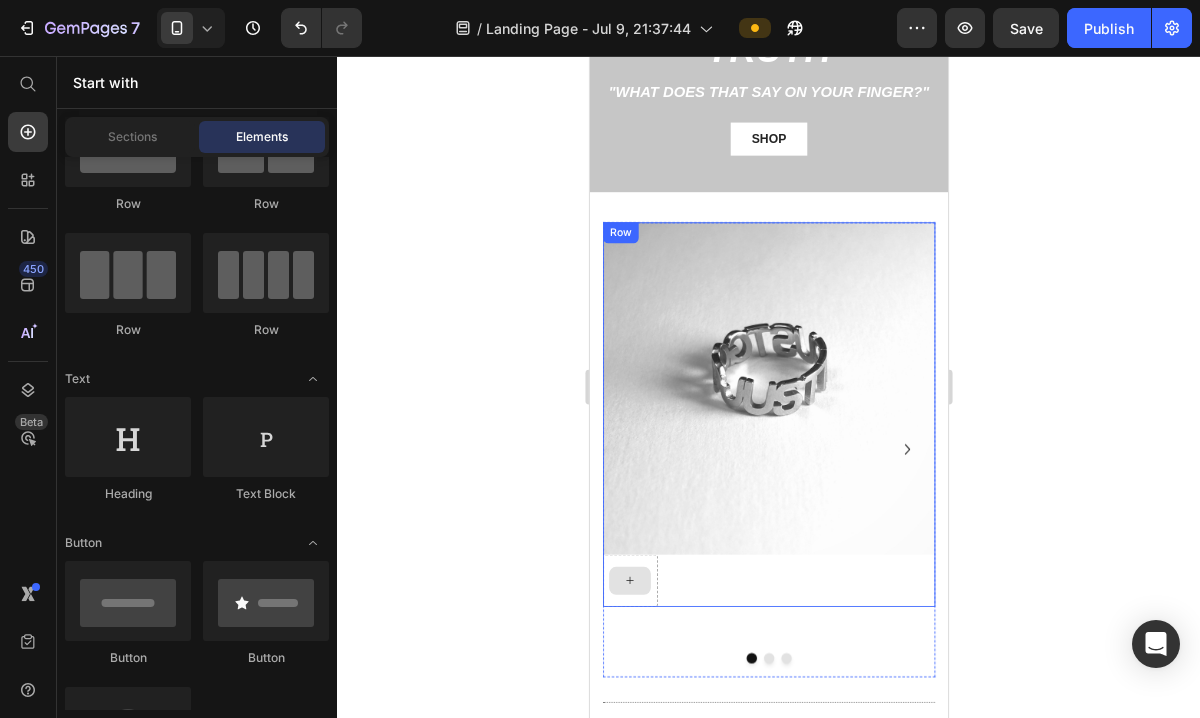 click at bounding box center [635, 659] 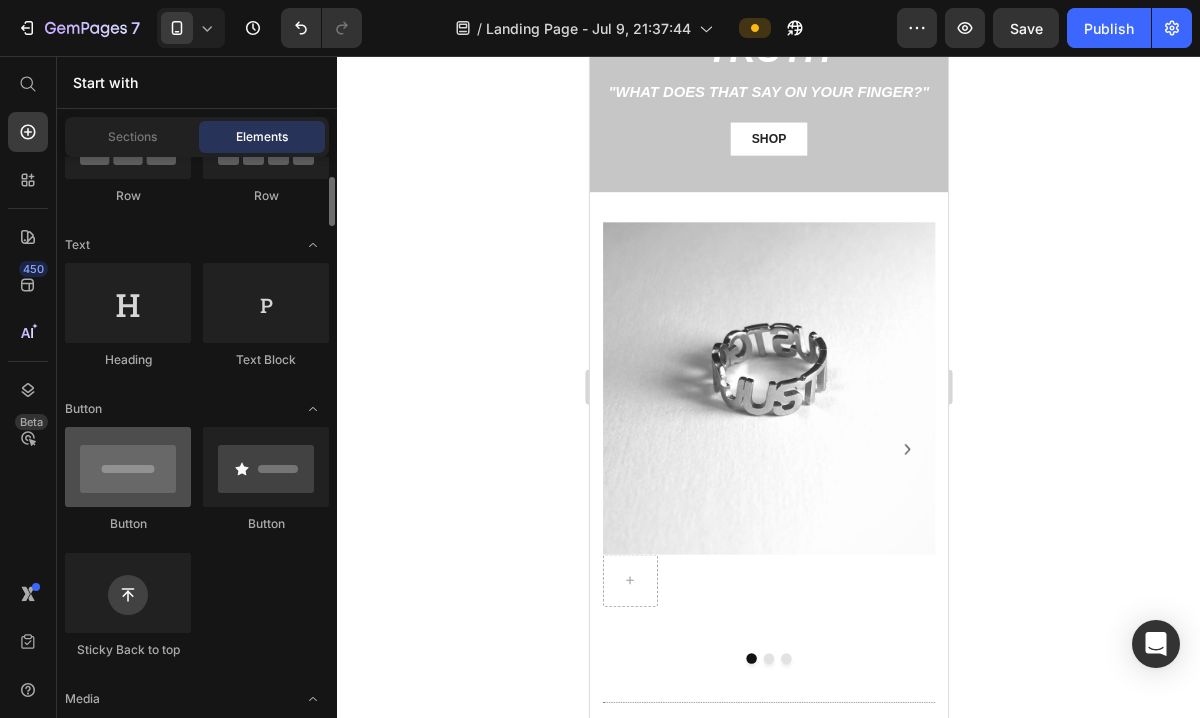 scroll, scrollTop: 584, scrollLeft: 0, axis: vertical 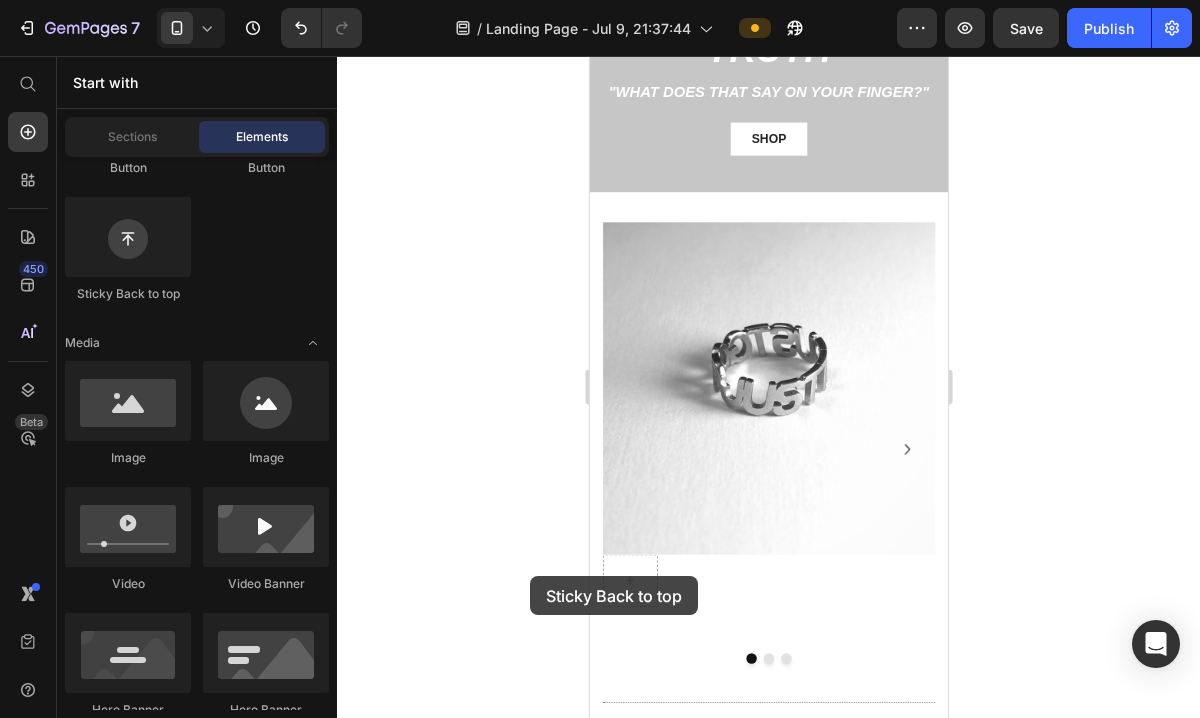 drag, startPoint x: 152, startPoint y: 236, endPoint x: 530, endPoint y: 575, distance: 507.74503 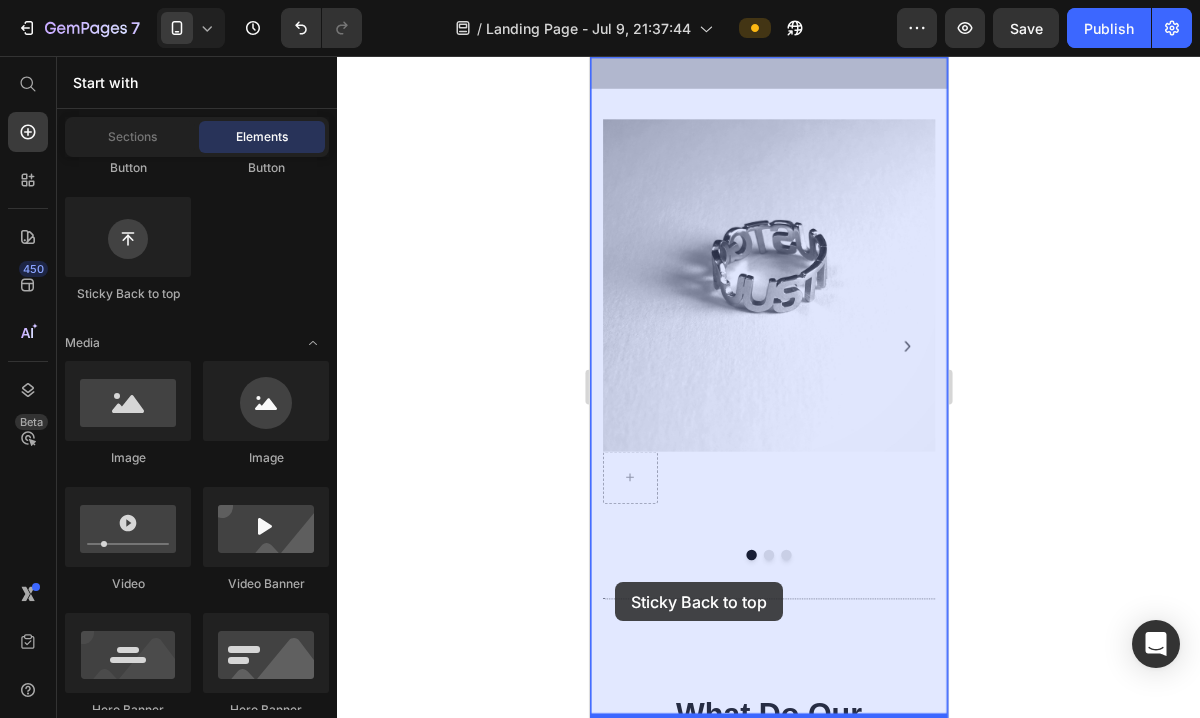 scroll, scrollTop: 373, scrollLeft: 0, axis: vertical 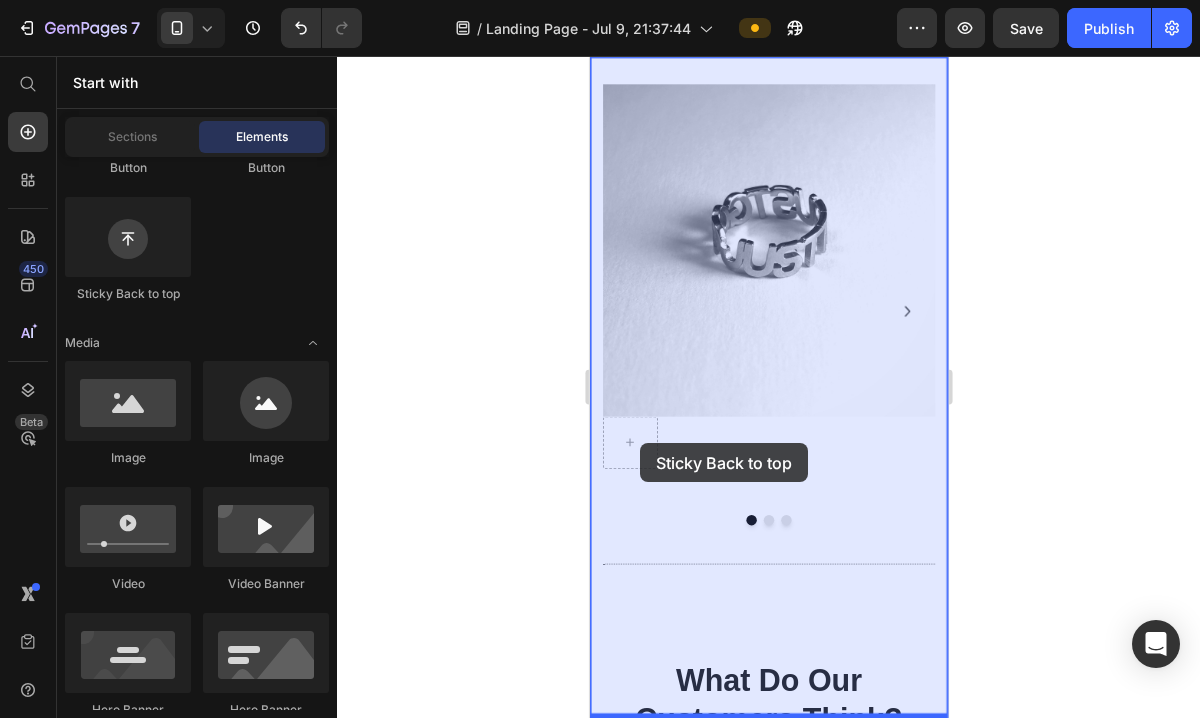 drag, startPoint x: 741, startPoint y: 303, endPoint x: 640, endPoint y: 501, distance: 222.27235 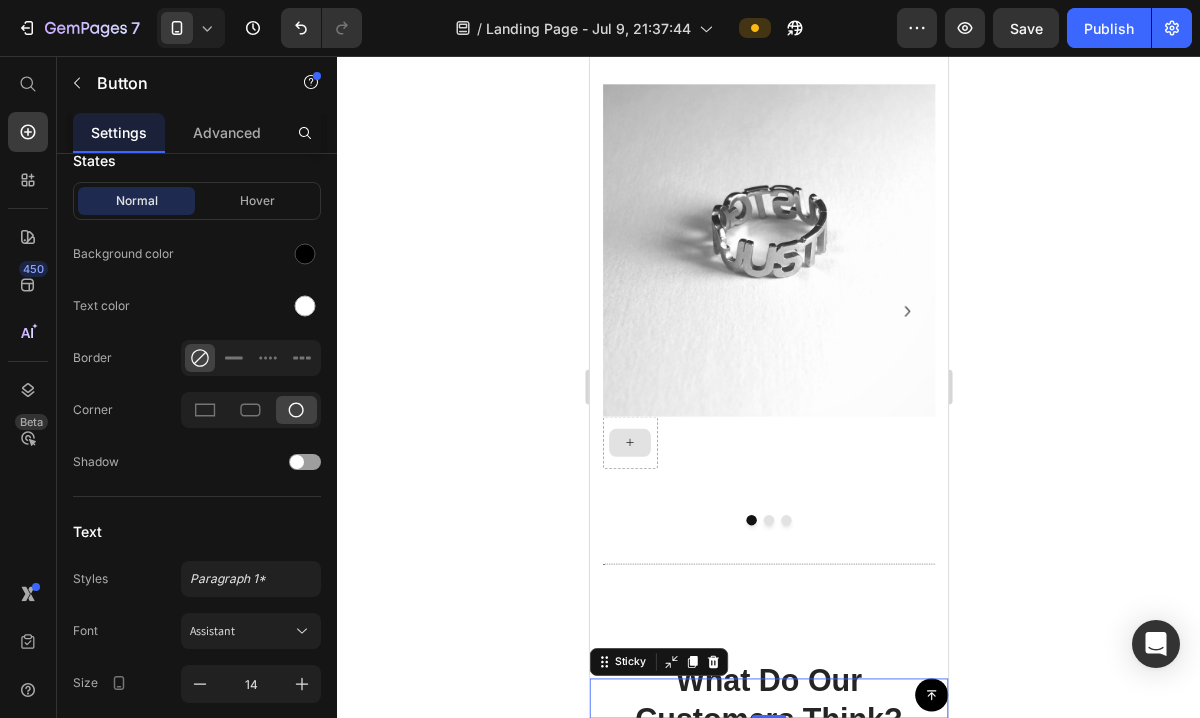 scroll, scrollTop: 0, scrollLeft: 0, axis: both 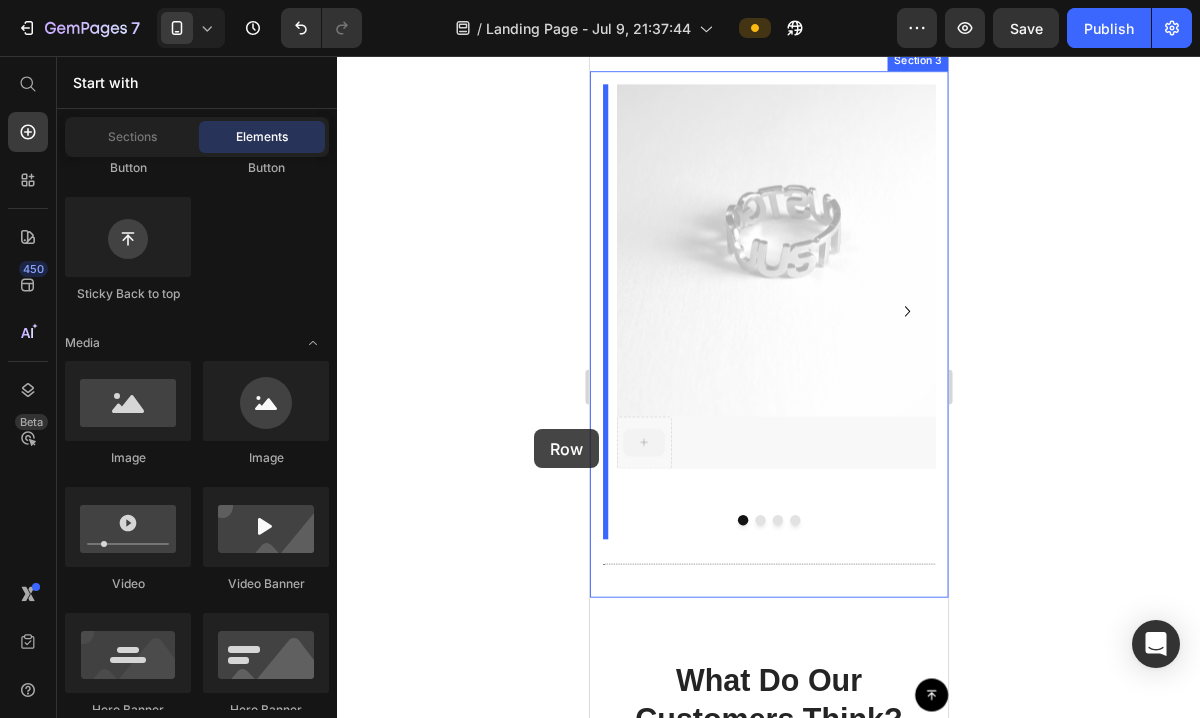 drag, startPoint x: 640, startPoint y: 501, endPoint x: 530, endPoint y: 485, distance: 111.15755 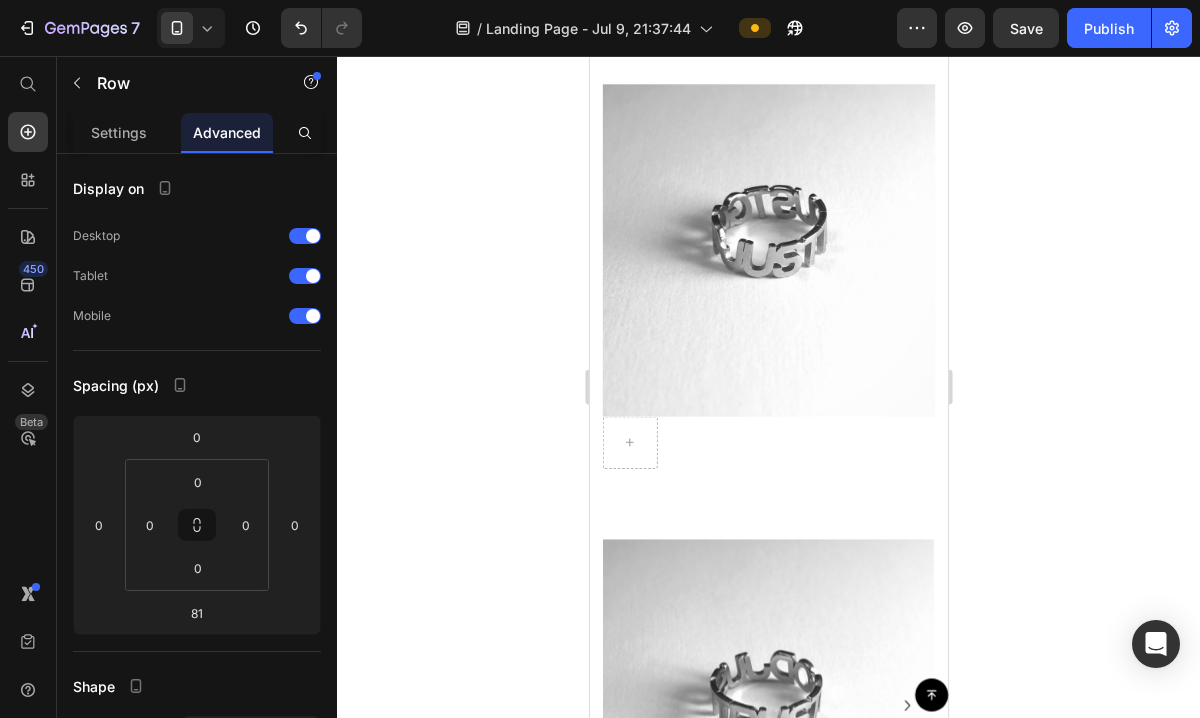 click 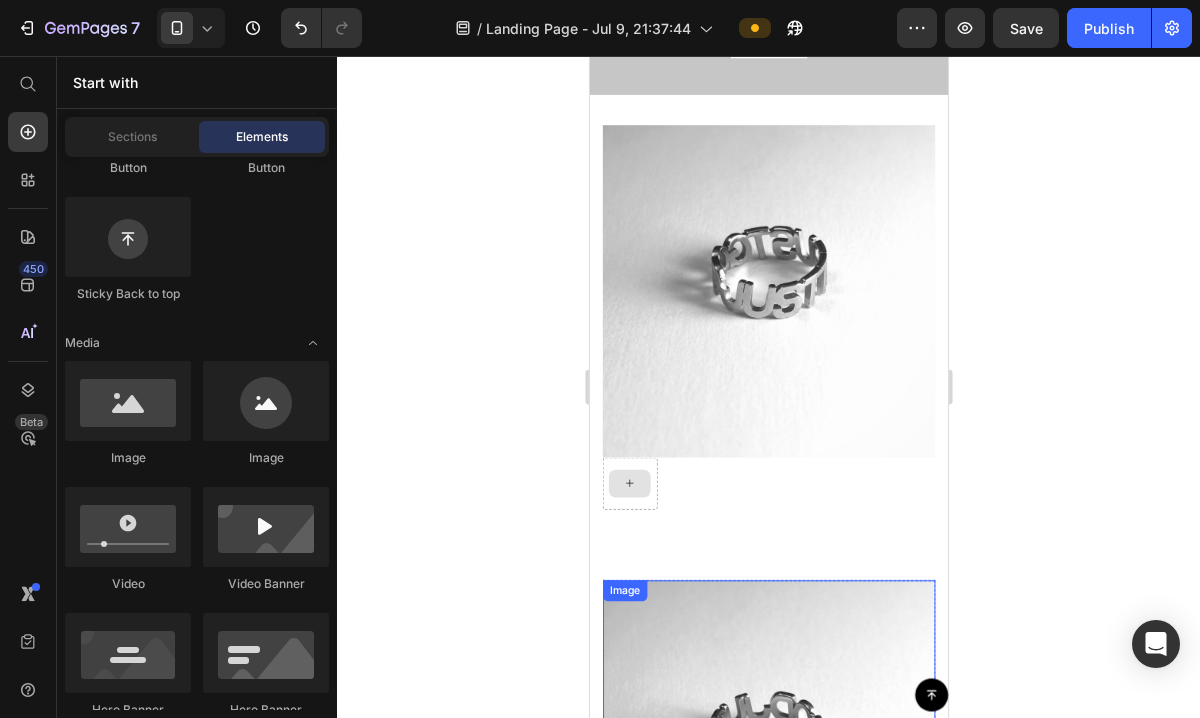 scroll, scrollTop: 76, scrollLeft: 0, axis: vertical 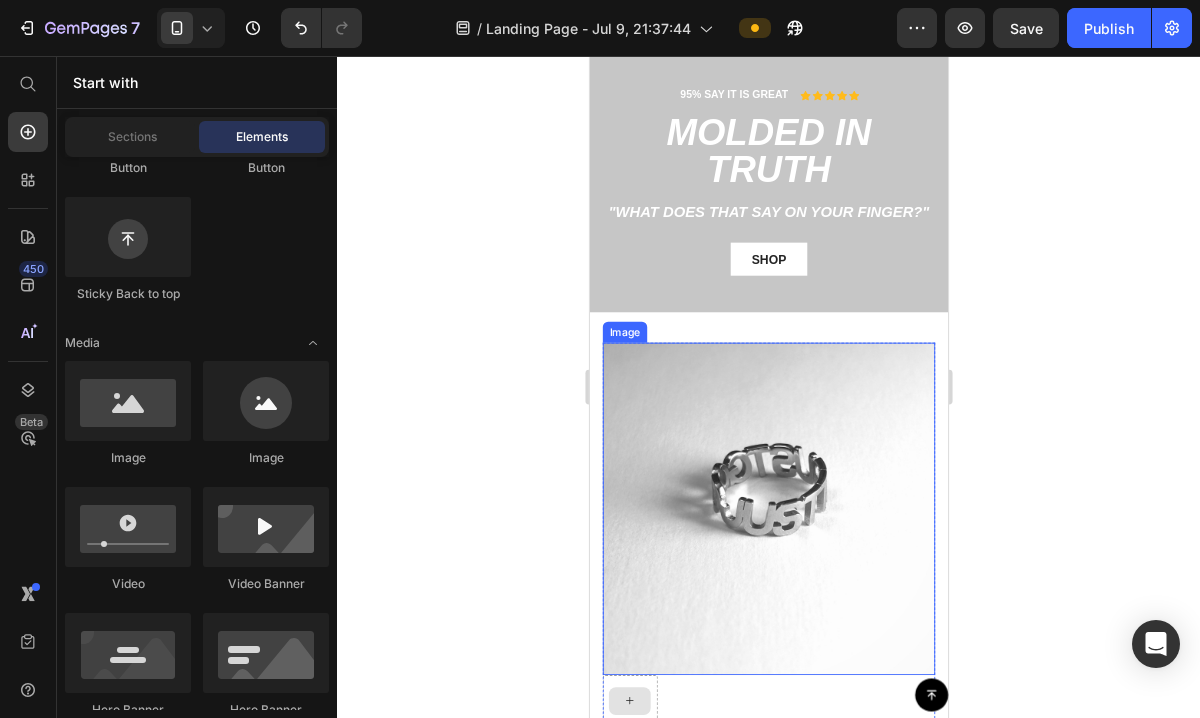 click at bounding box center [795, 576] 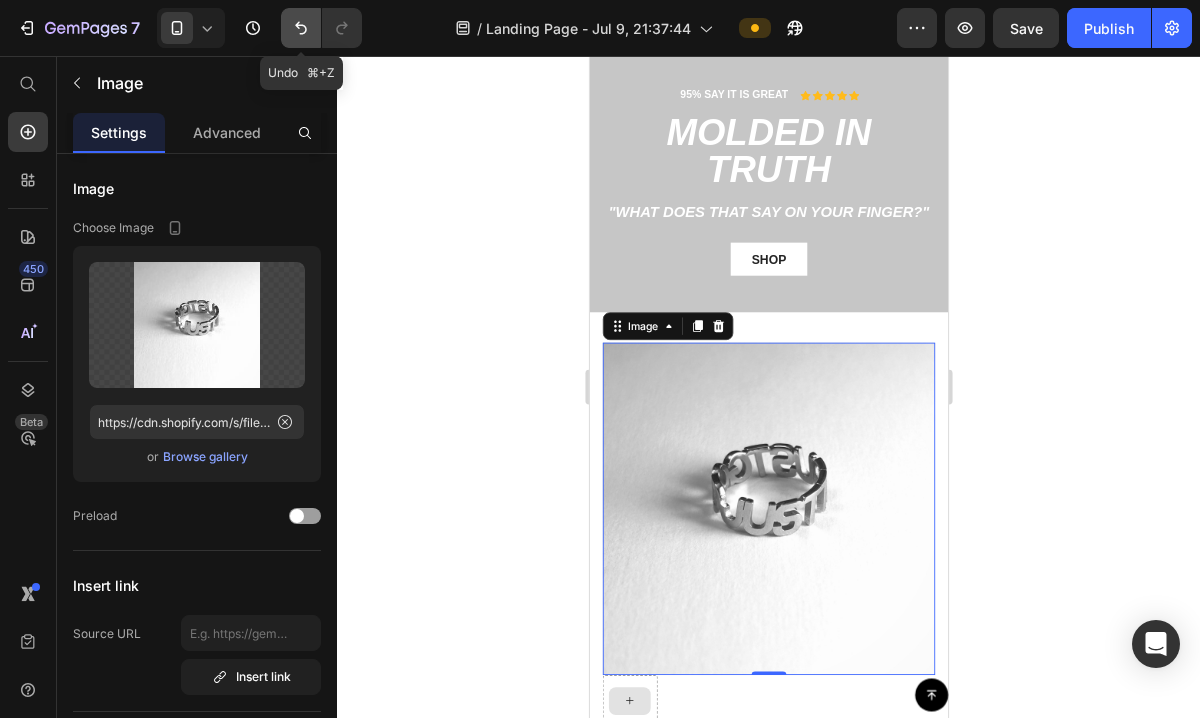click 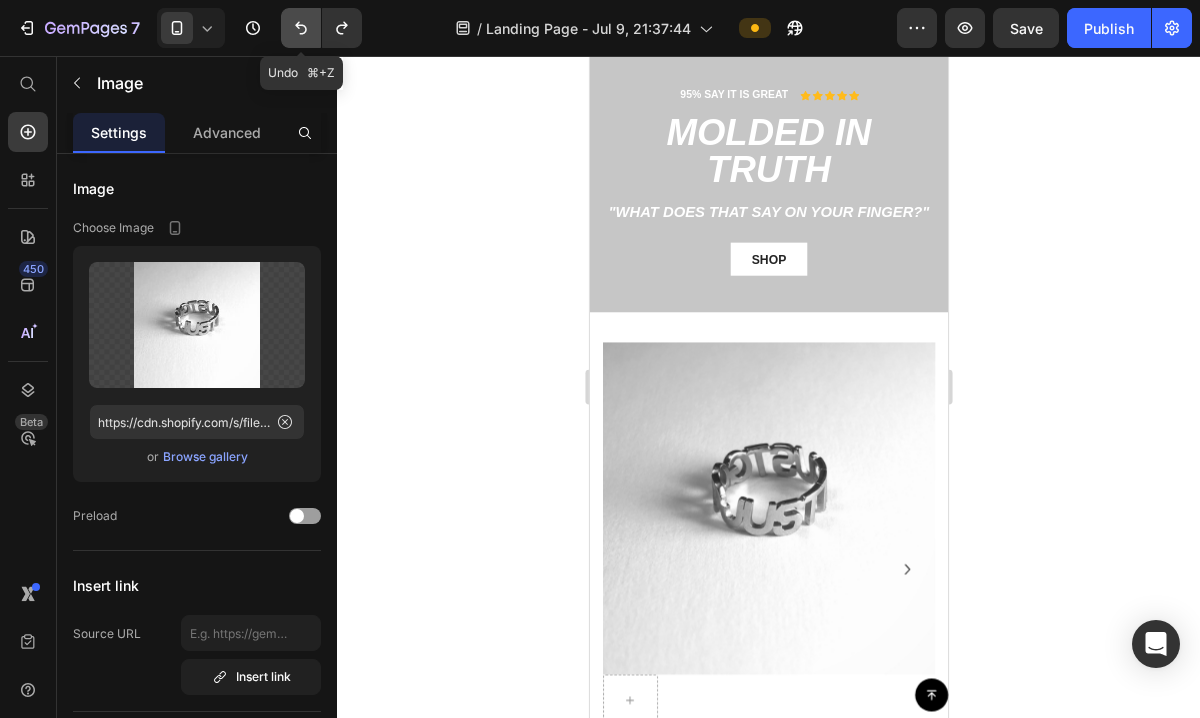click 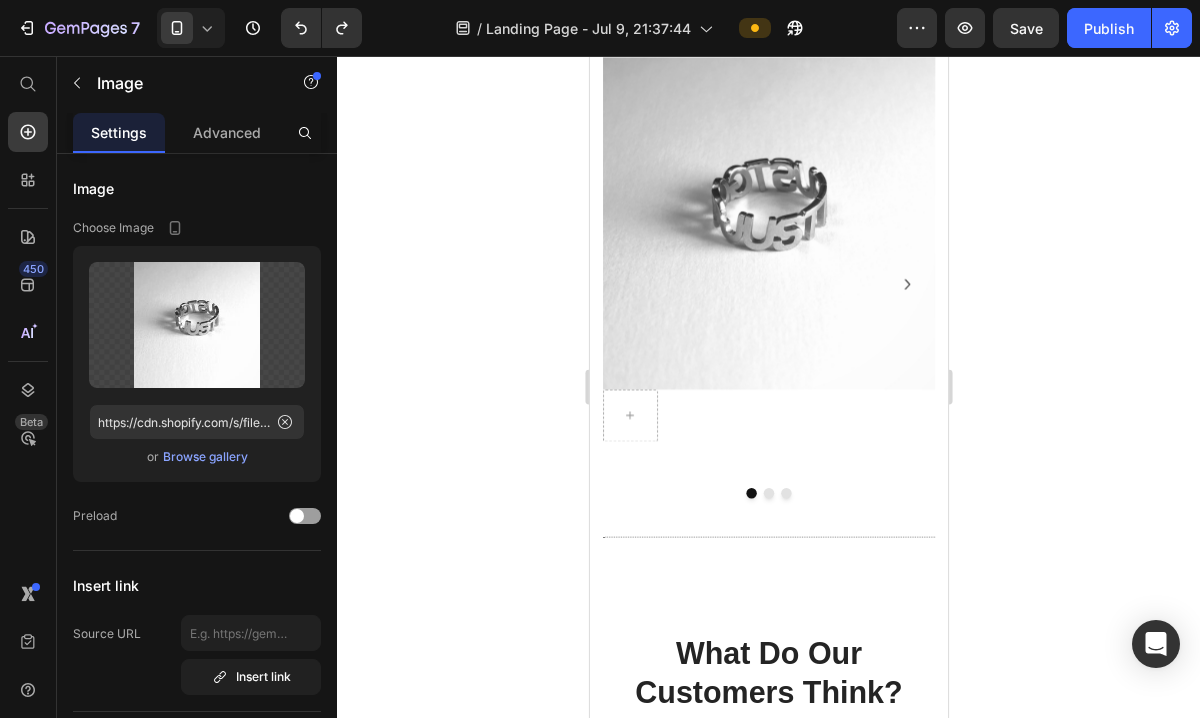scroll, scrollTop: 595, scrollLeft: 0, axis: vertical 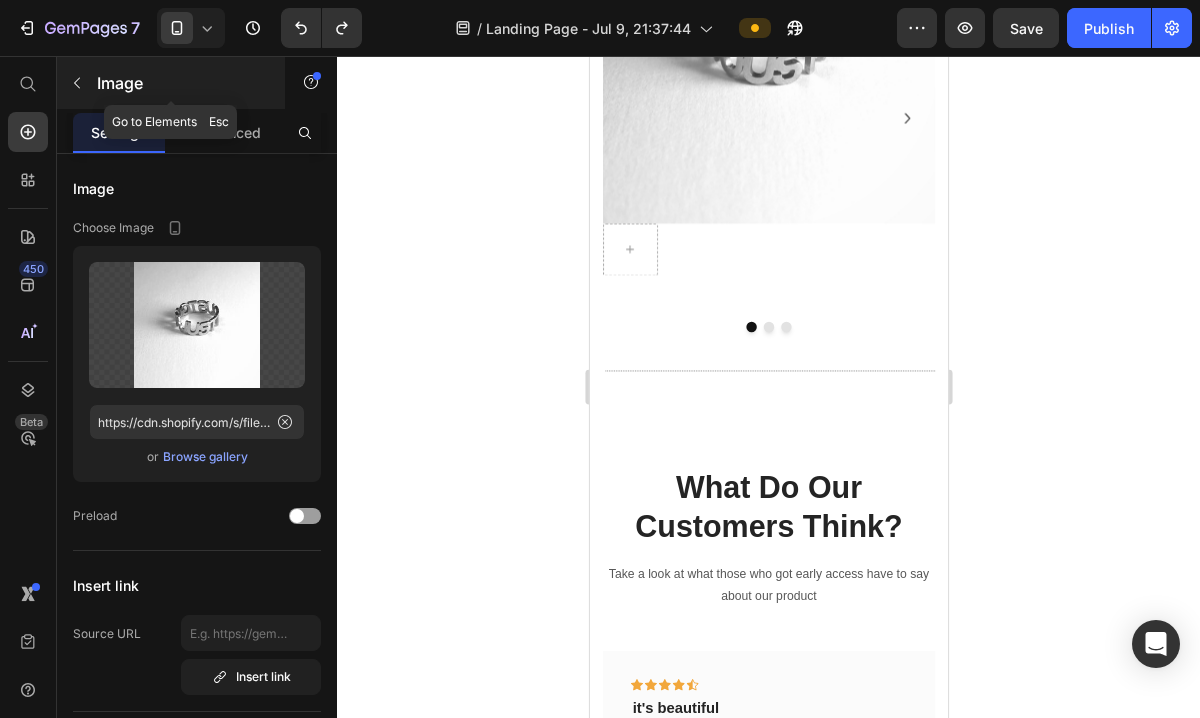 click 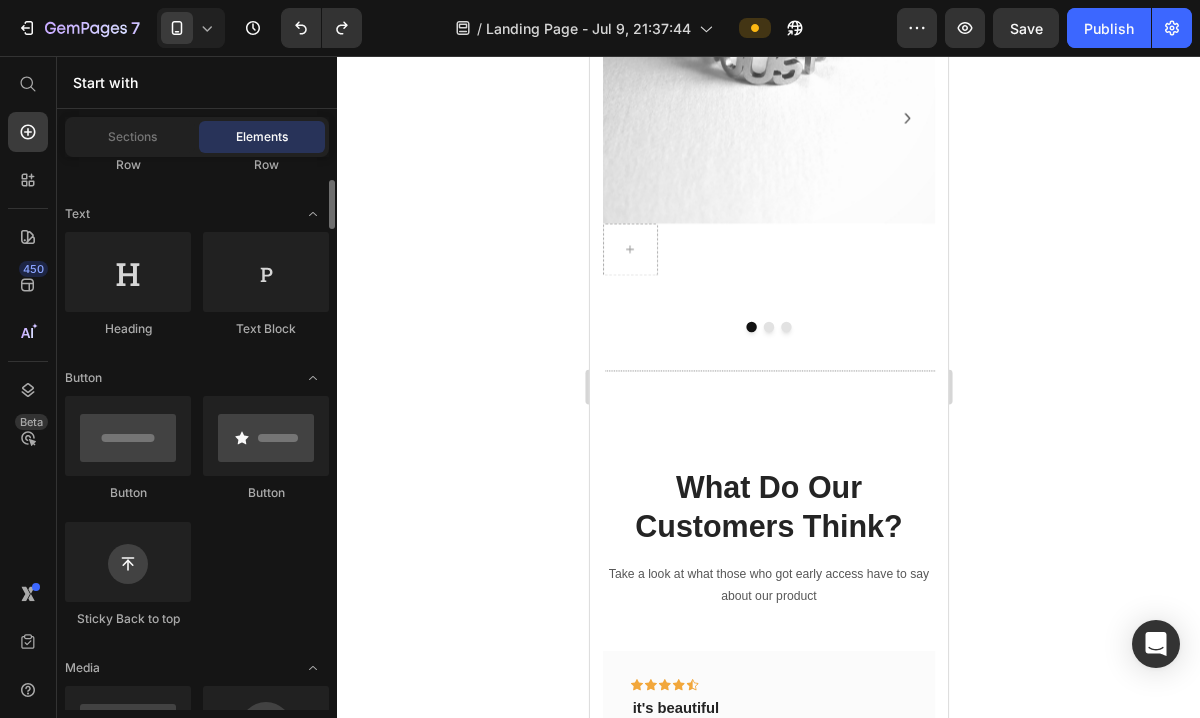 scroll, scrollTop: 108, scrollLeft: 0, axis: vertical 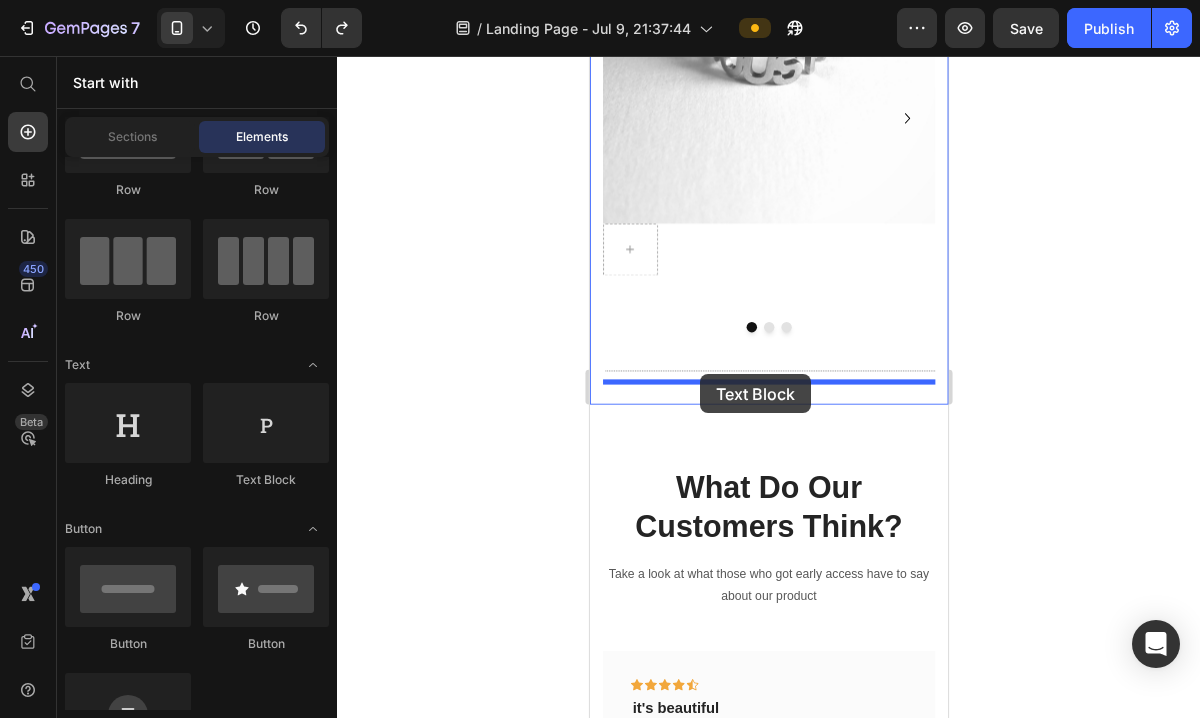 drag, startPoint x: 834, startPoint y: 502, endPoint x: 716, endPoint y: 422, distance: 142.56227 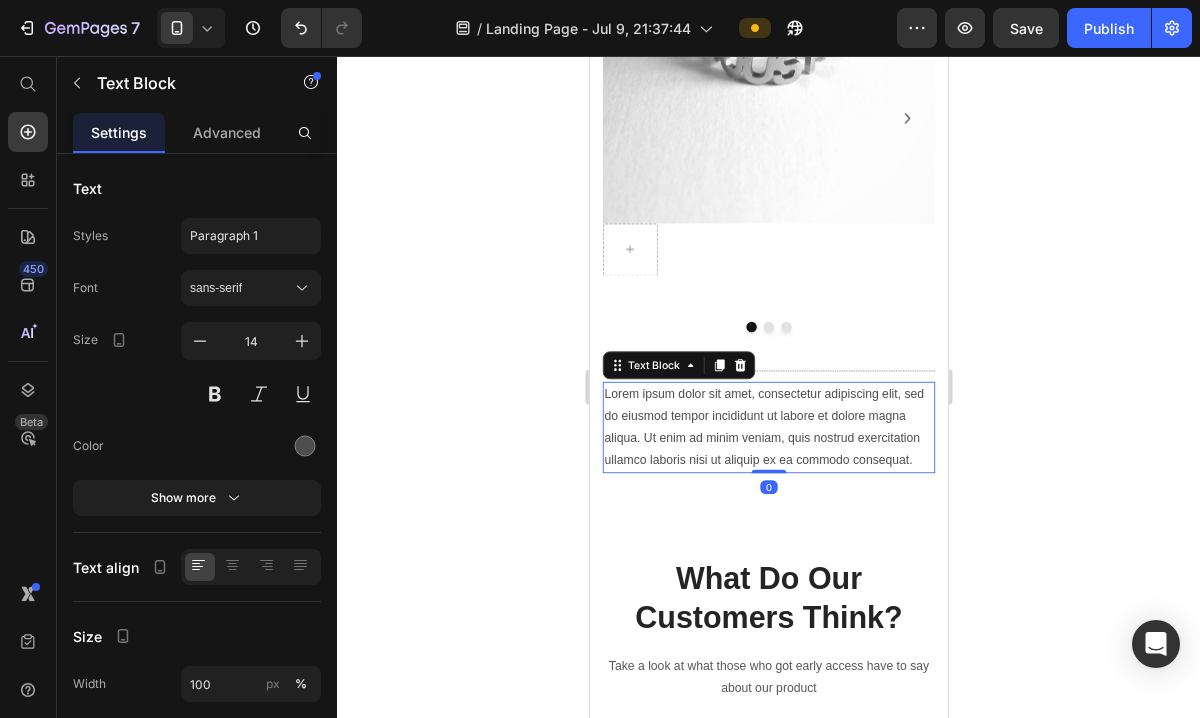 click 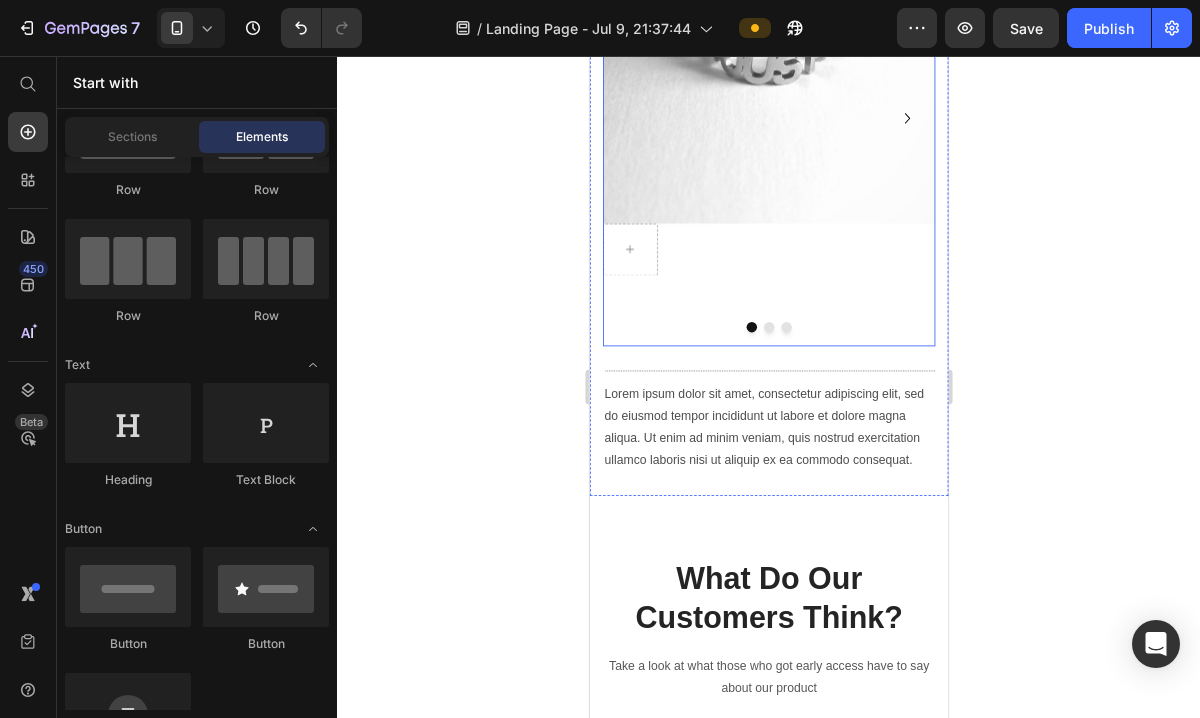 click on "Image
Row Image Image" at bounding box center [795, 127] 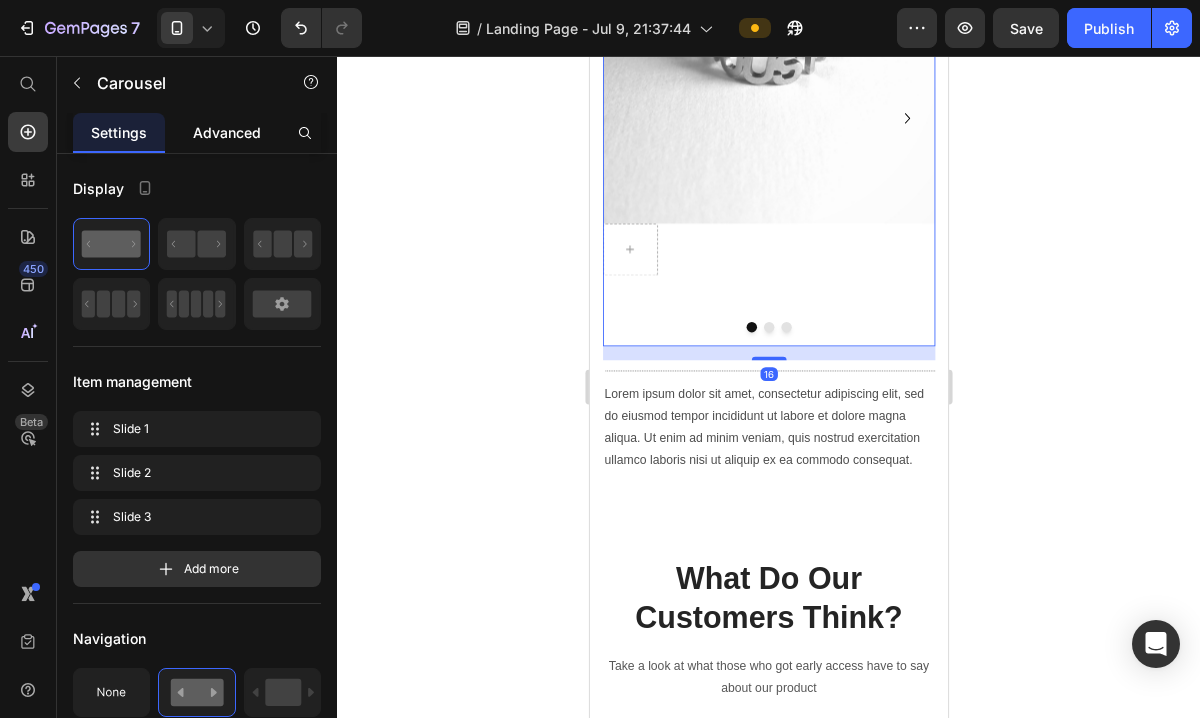 click on "Advanced" at bounding box center [227, 132] 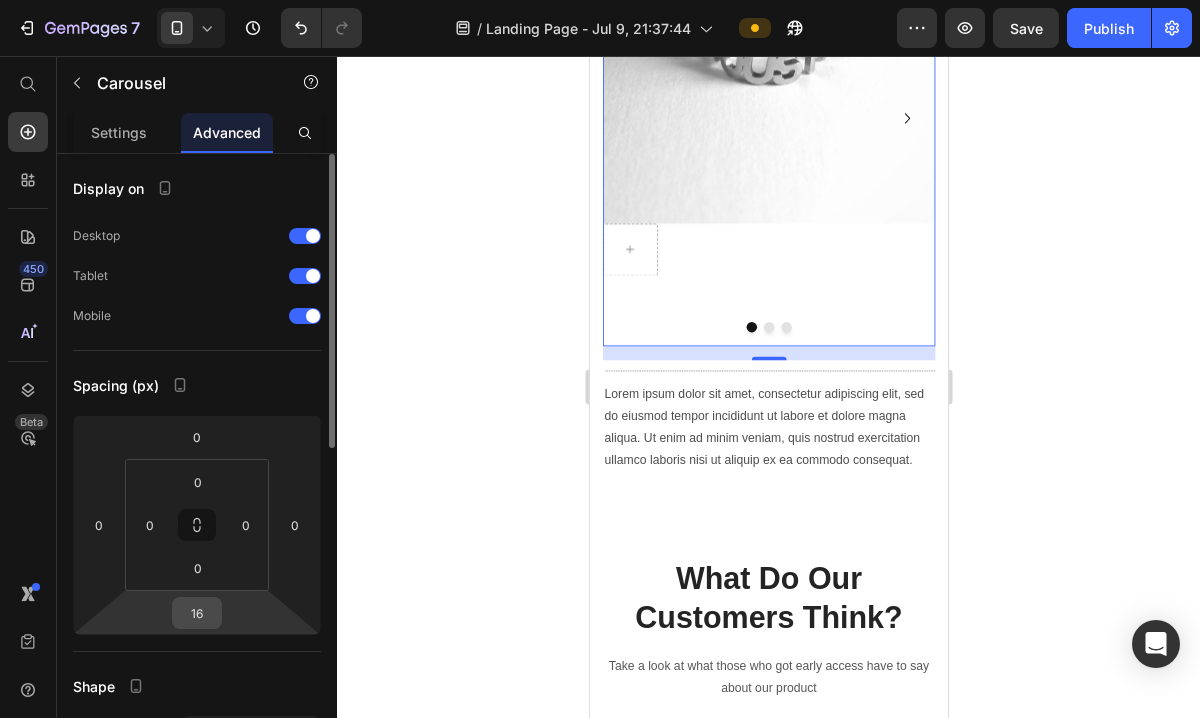 click on "16" at bounding box center [197, 613] 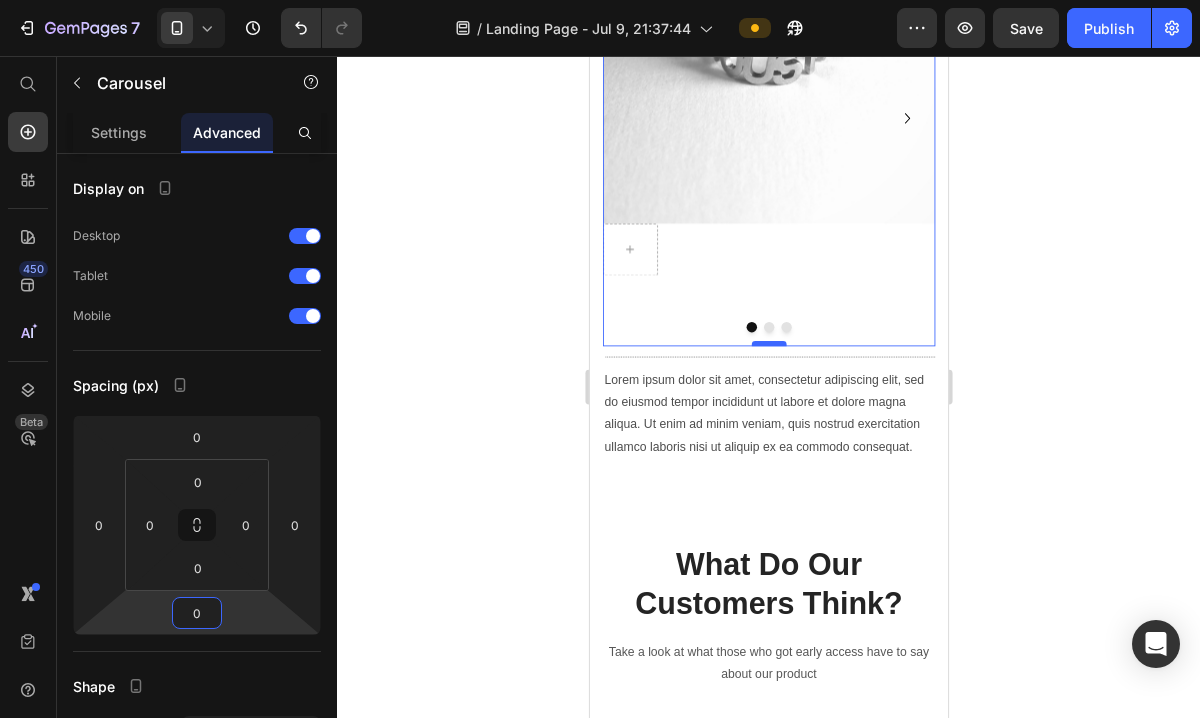 type on "0" 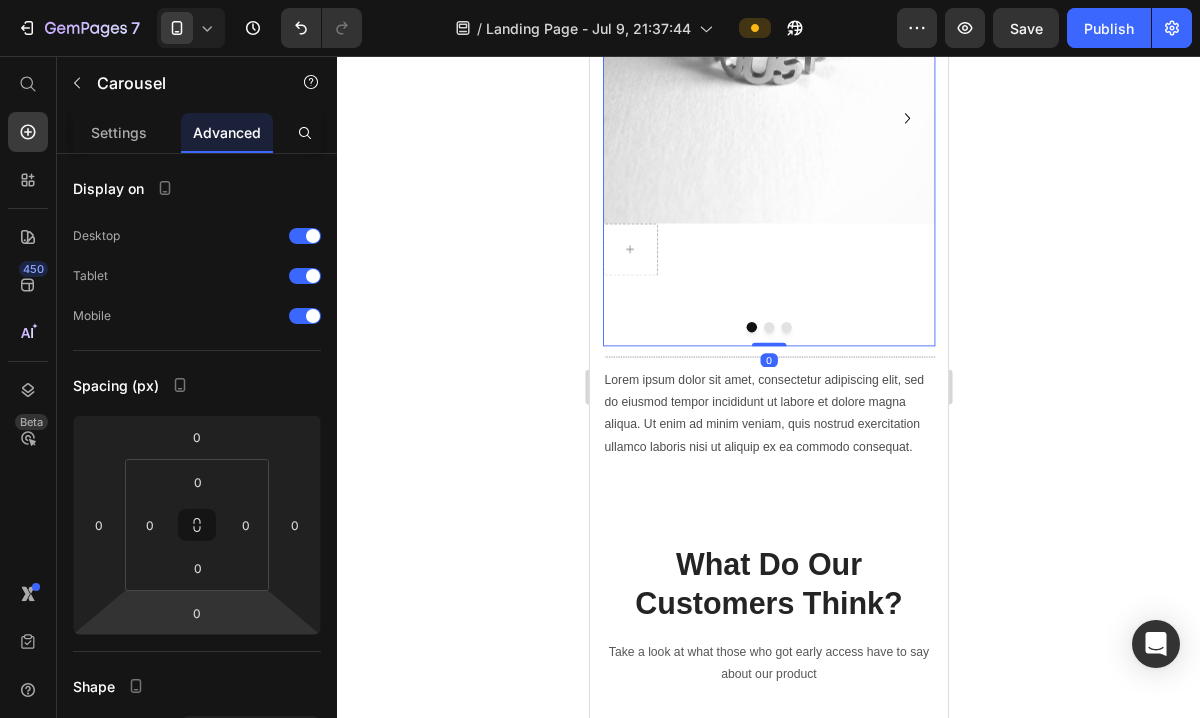 drag, startPoint x: 801, startPoint y: 386, endPoint x: 800, endPoint y: 333, distance: 53.009434 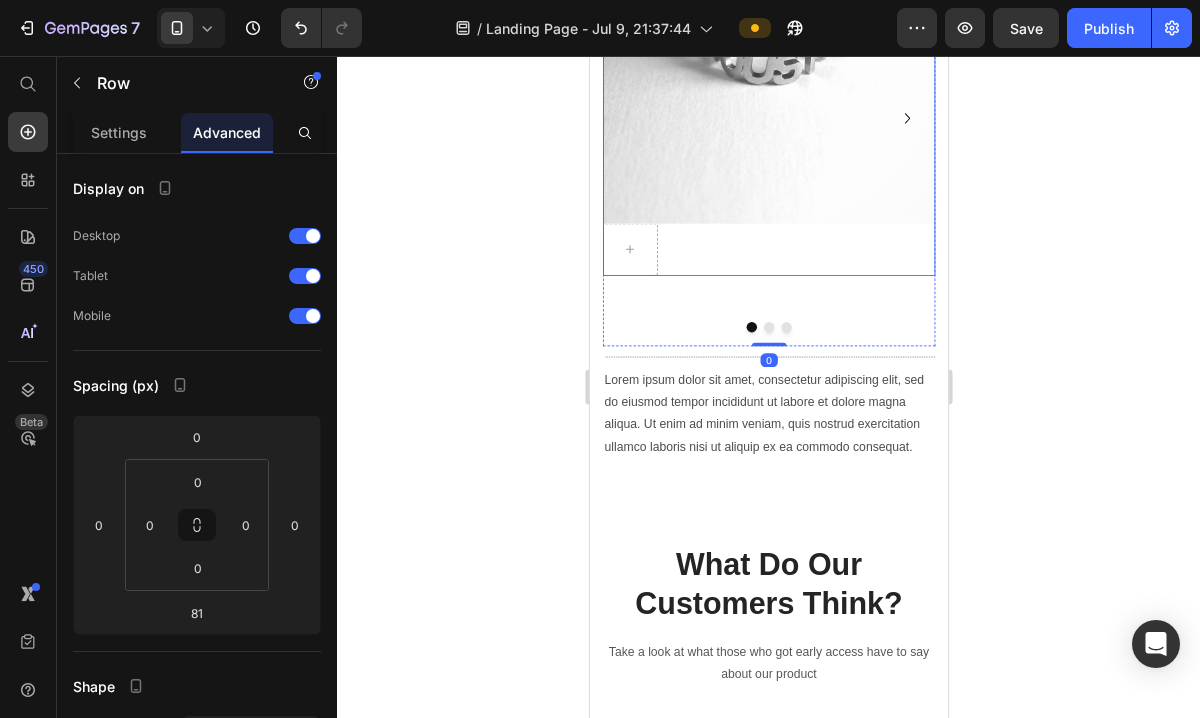 click at bounding box center [795, 278] 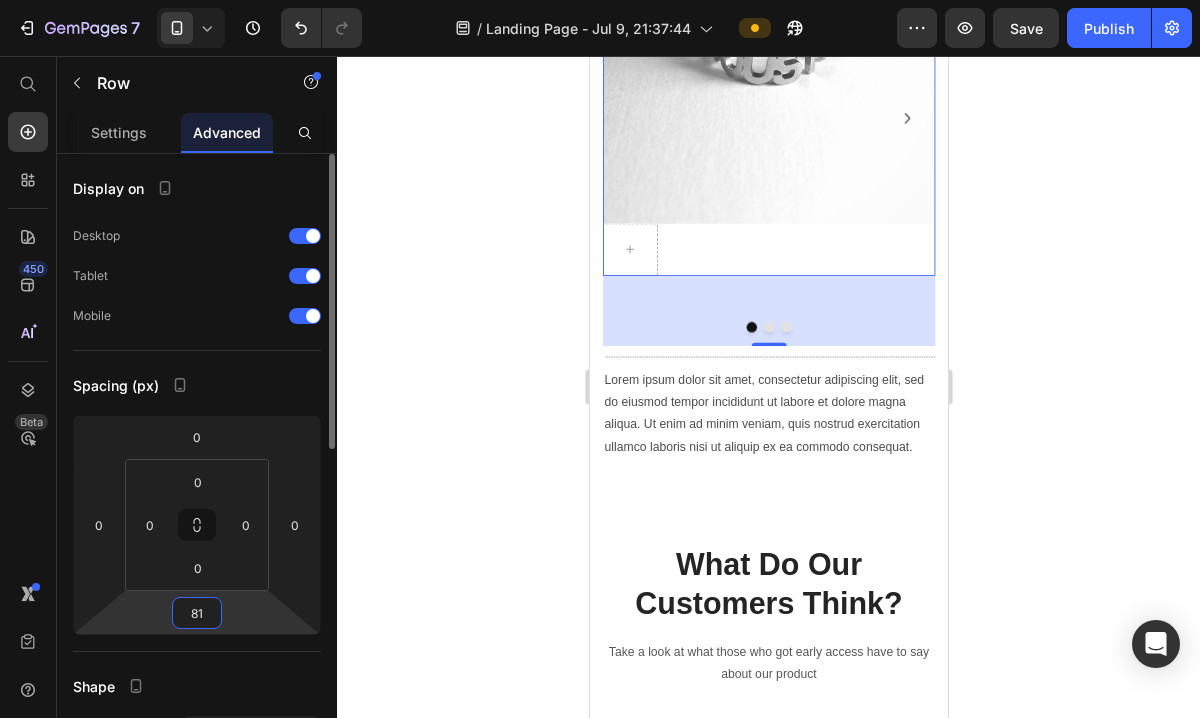 click on "81" at bounding box center (197, 613) 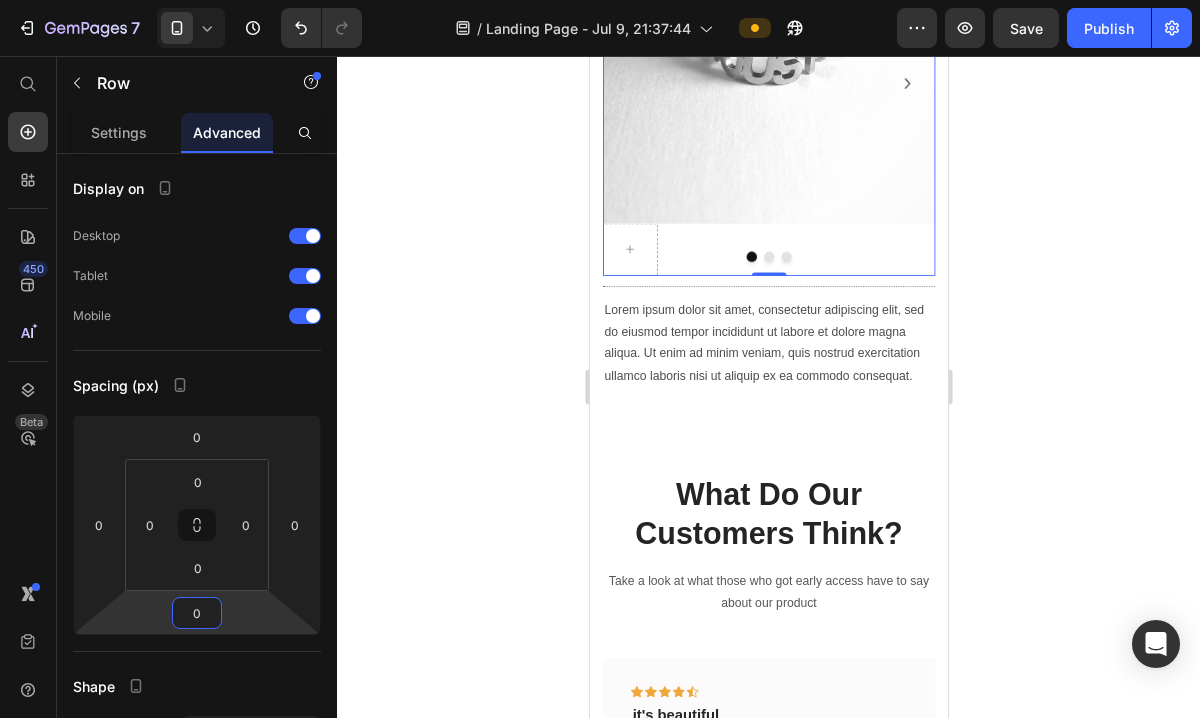 type on "0" 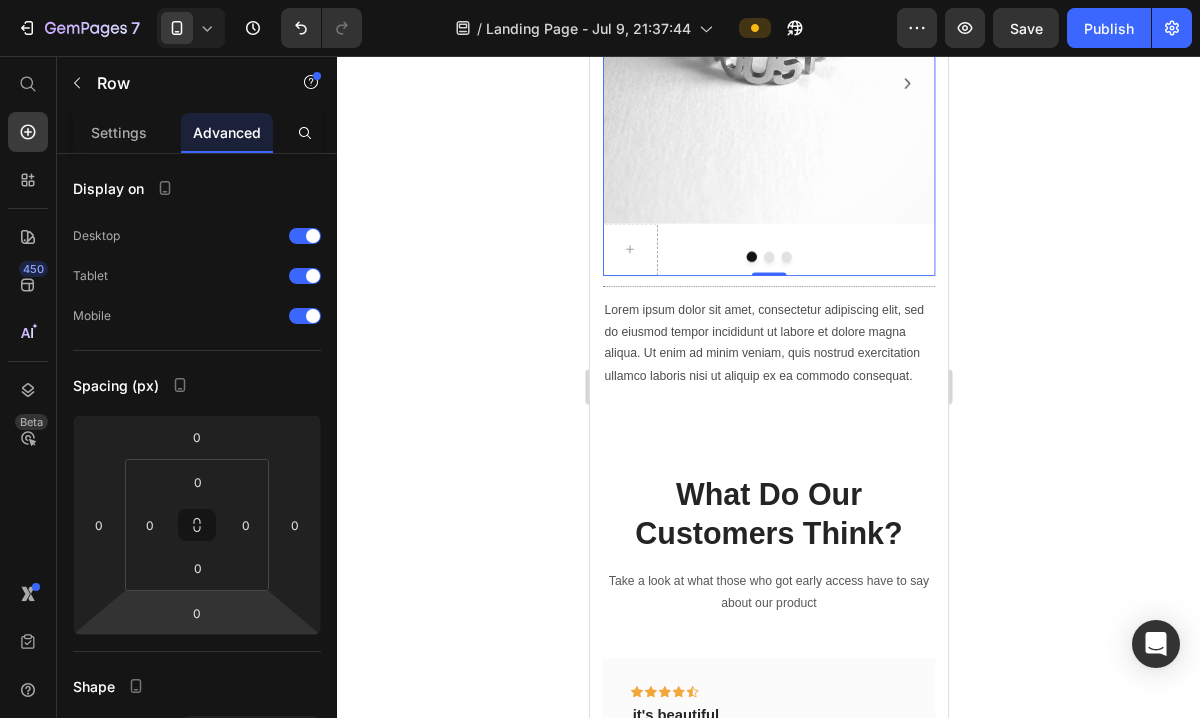 click 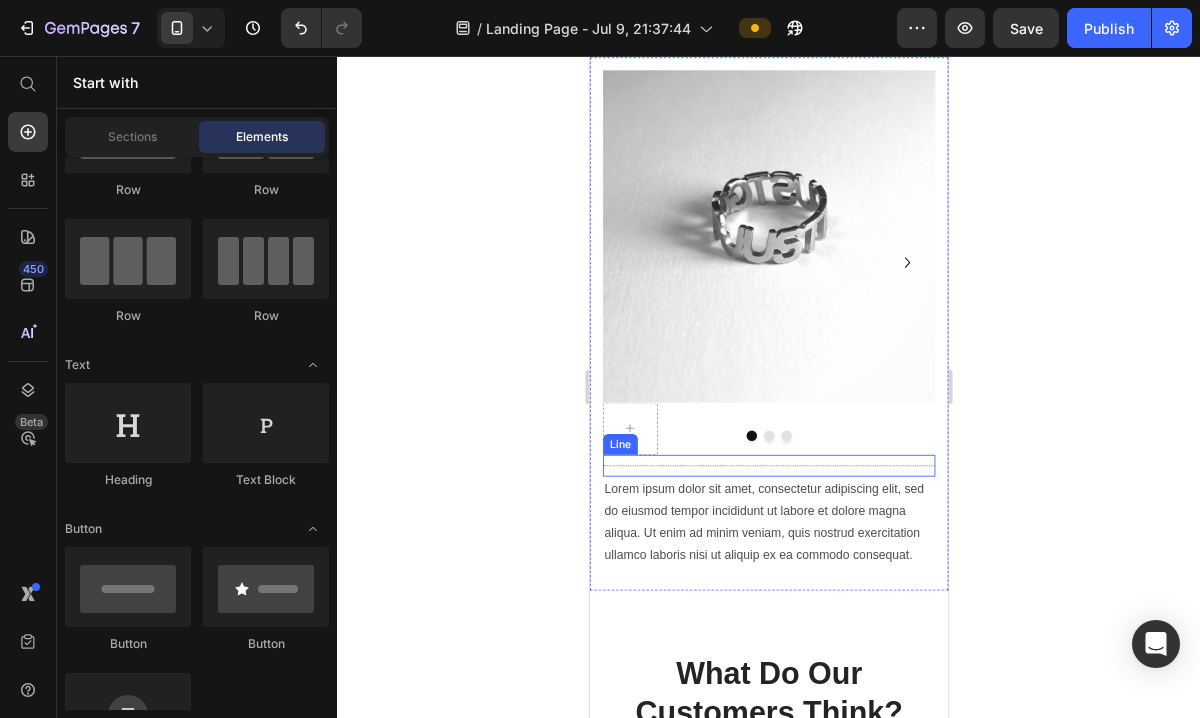 scroll, scrollTop: 393, scrollLeft: 0, axis: vertical 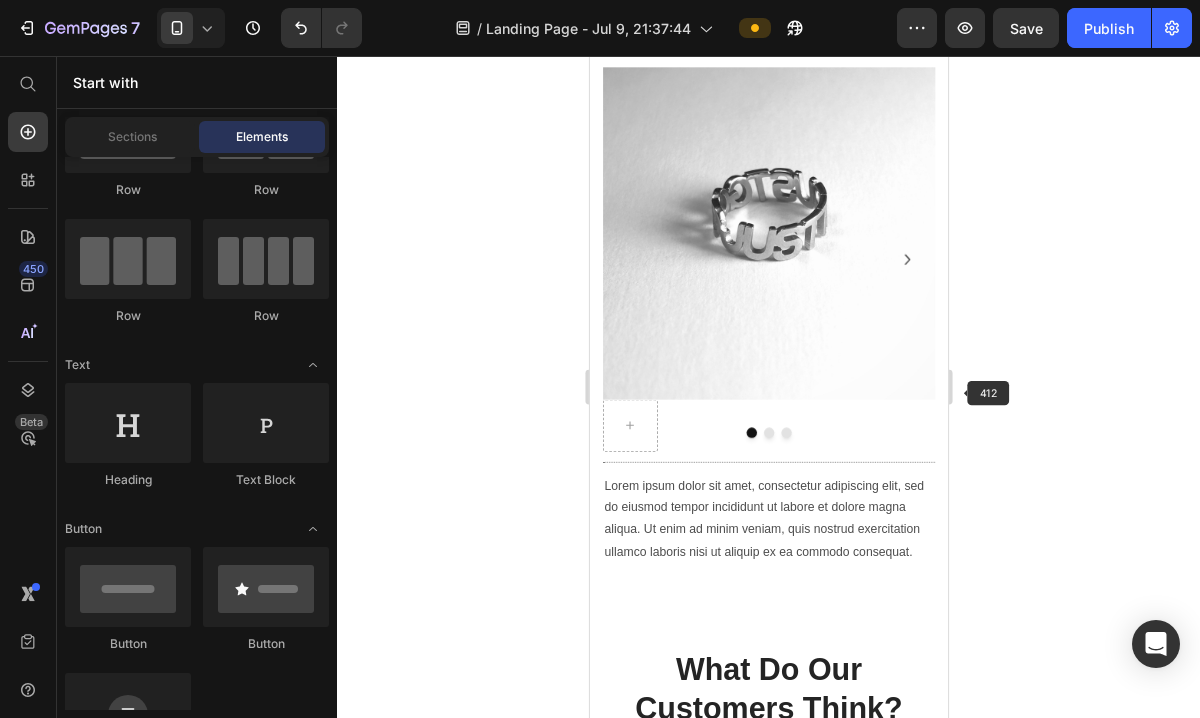 click 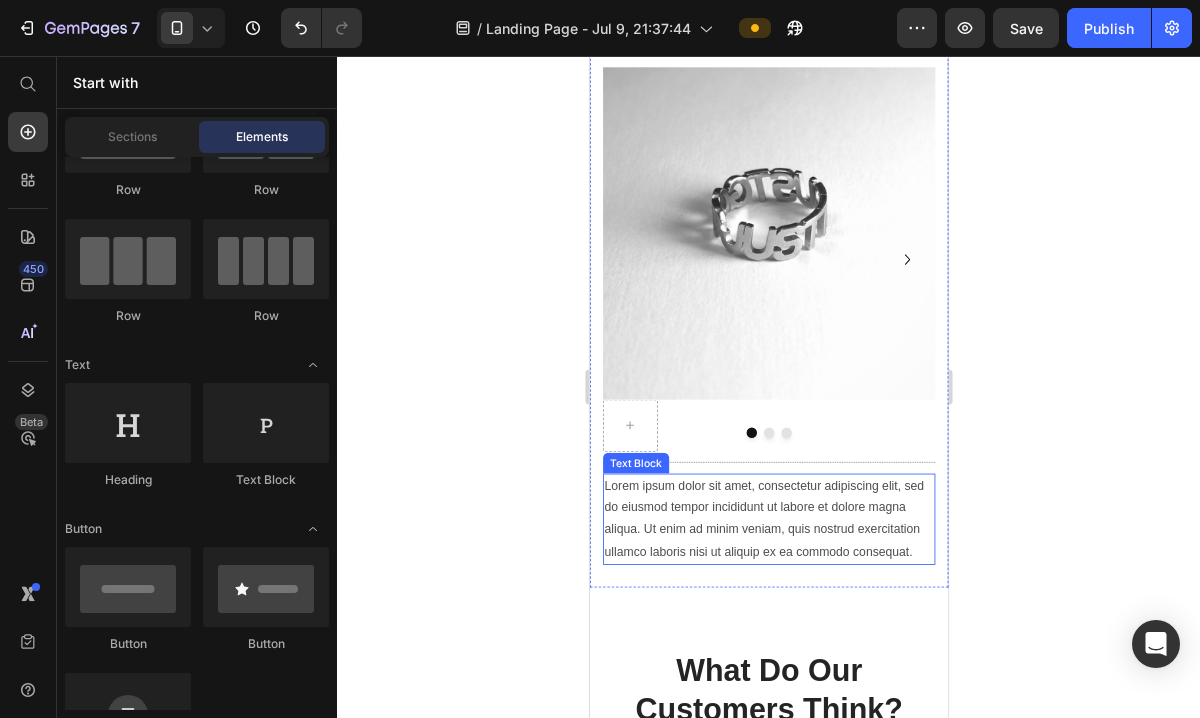 click on "Lorem ipsum dolor sit amet, consectetur adipiscing elit, sed do eiusmod tempor incididunt ut labore et dolore magna aliqua. Ut enim ad minim veniam, quis nostrud exercitation ullamco laboris nisi ut aliquip ex ea commodo consequat." at bounding box center [795, 587] 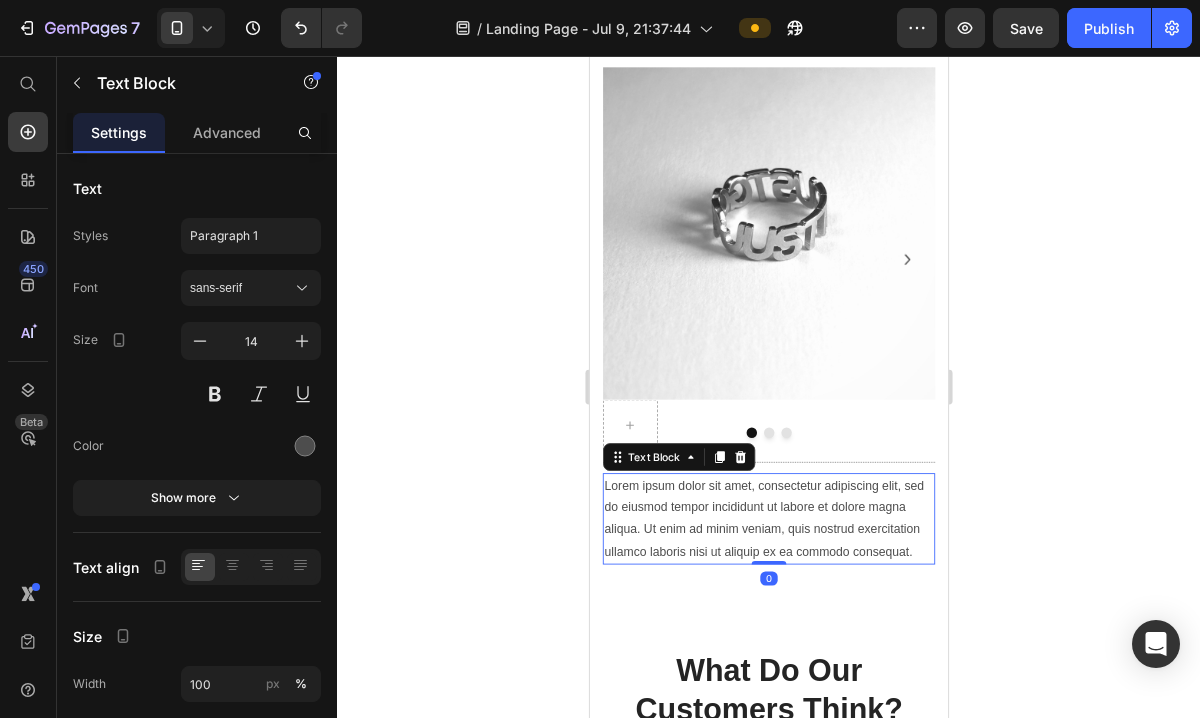 click on "Lorem ipsum dolor sit amet, consectetur adipiscing elit, sed do eiusmod tempor incididunt ut labore et dolore magna aliqua. Ut enim ad minim veniam, quis nostrud exercitation ullamco laboris nisi ut aliquip ex ea commodo consequat." at bounding box center [795, 587] 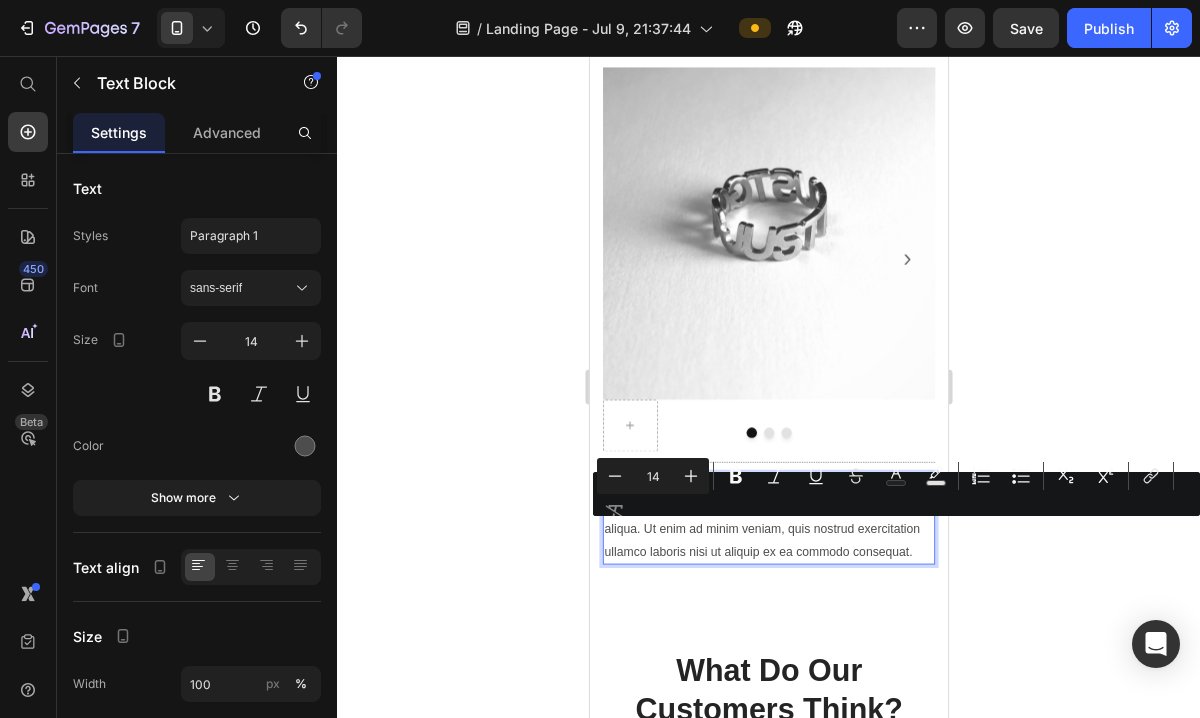 click on "Image
Row Image Image
Carousel                Title Line Lorem ipsum dolor sit amet, consectetur adipiscing elit, sed do eiusmod tempor incididunt ut labore et dolore magna aliqua. Ut enim ad minim veniam, quis nostrud exercitation ullamco laboris nisi ut aliquip ex ea commodo consequat. Text Block   0 Section 2" at bounding box center [795, 359] 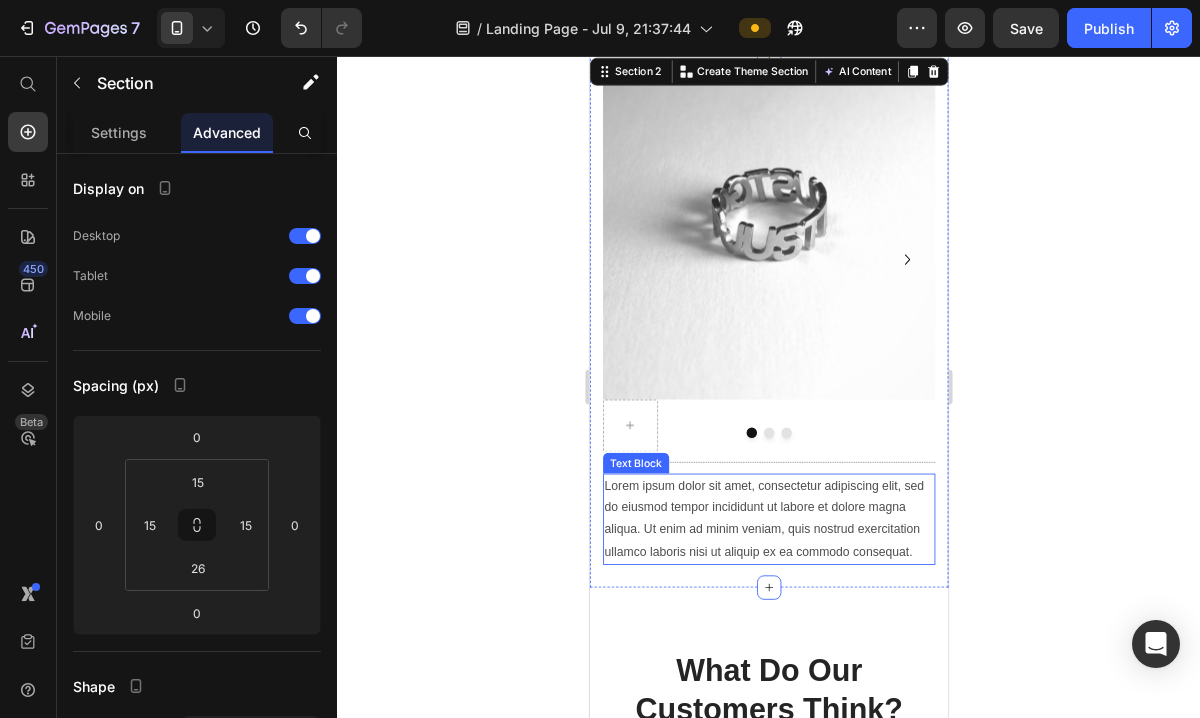 click on "Lorem ipsum dolor sit amet, consectetur adipiscing elit, sed do eiusmod tempor incididunt ut labore et dolore magna aliqua. Ut enim ad minim veniam, quis nostrud exercitation ullamco laboris nisi ut aliquip ex ea commodo consequat." at bounding box center [795, 587] 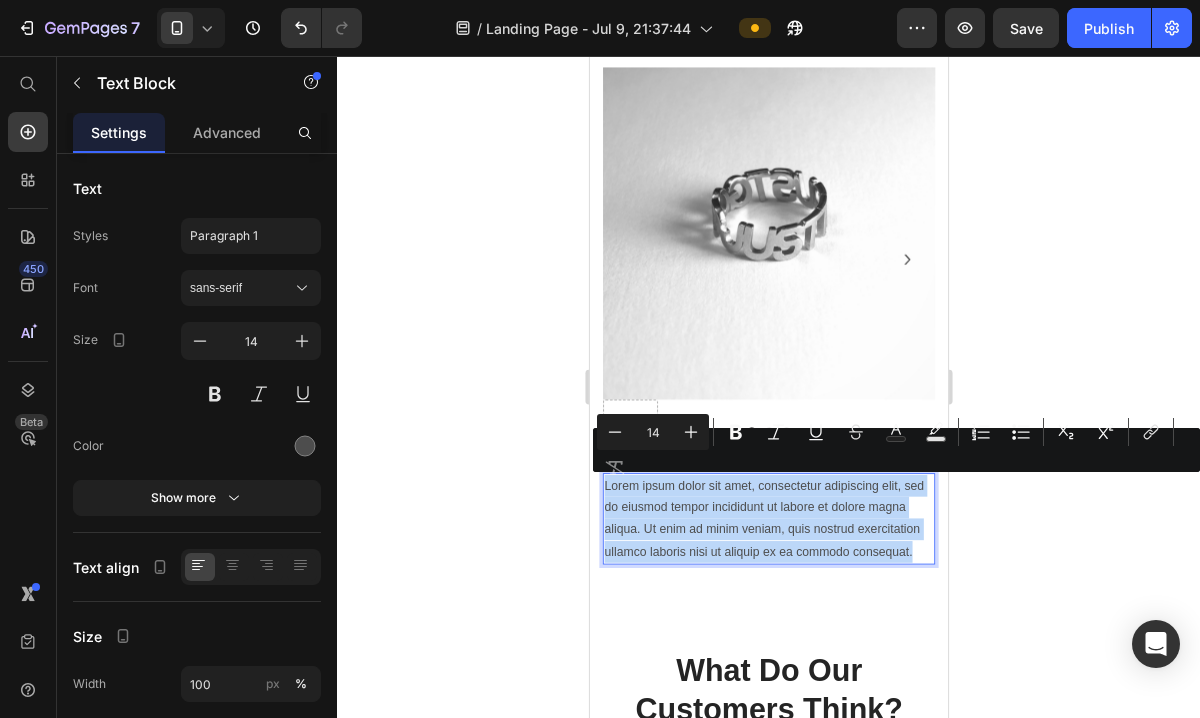 drag, startPoint x: 960, startPoint y: 623, endPoint x: 605, endPoint y: 545, distance: 363.46802 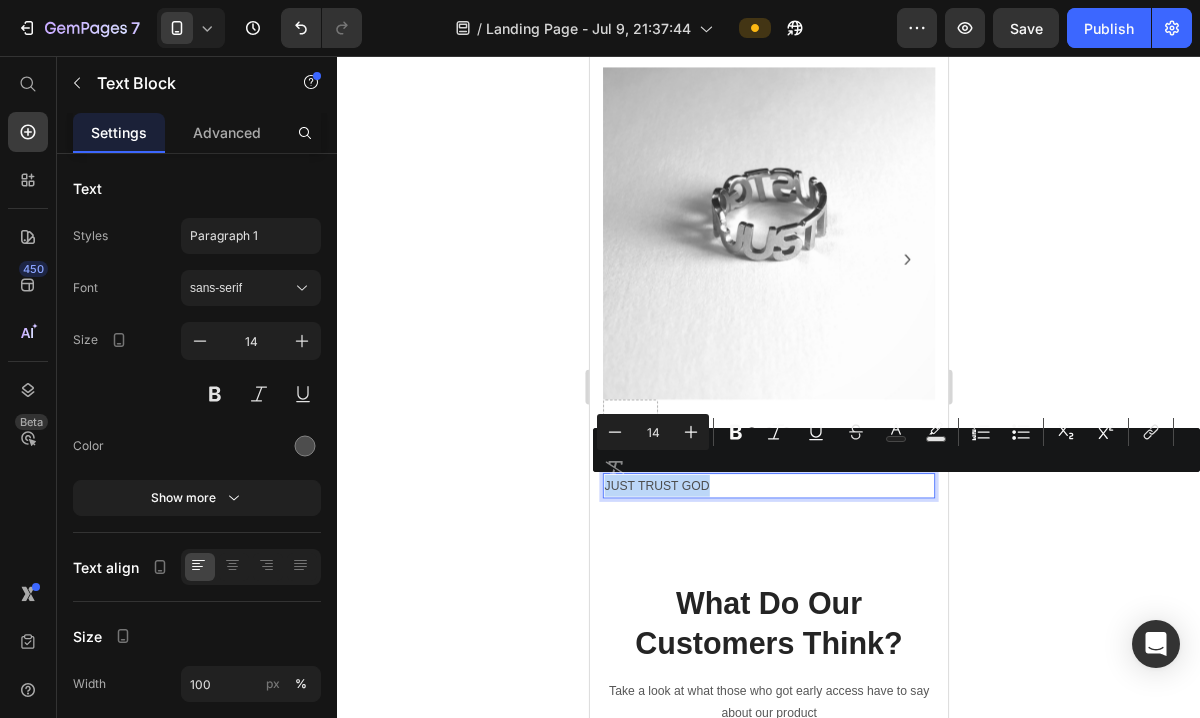 drag, startPoint x: 734, startPoint y: 549, endPoint x: 607, endPoint y: 540, distance: 127.3185 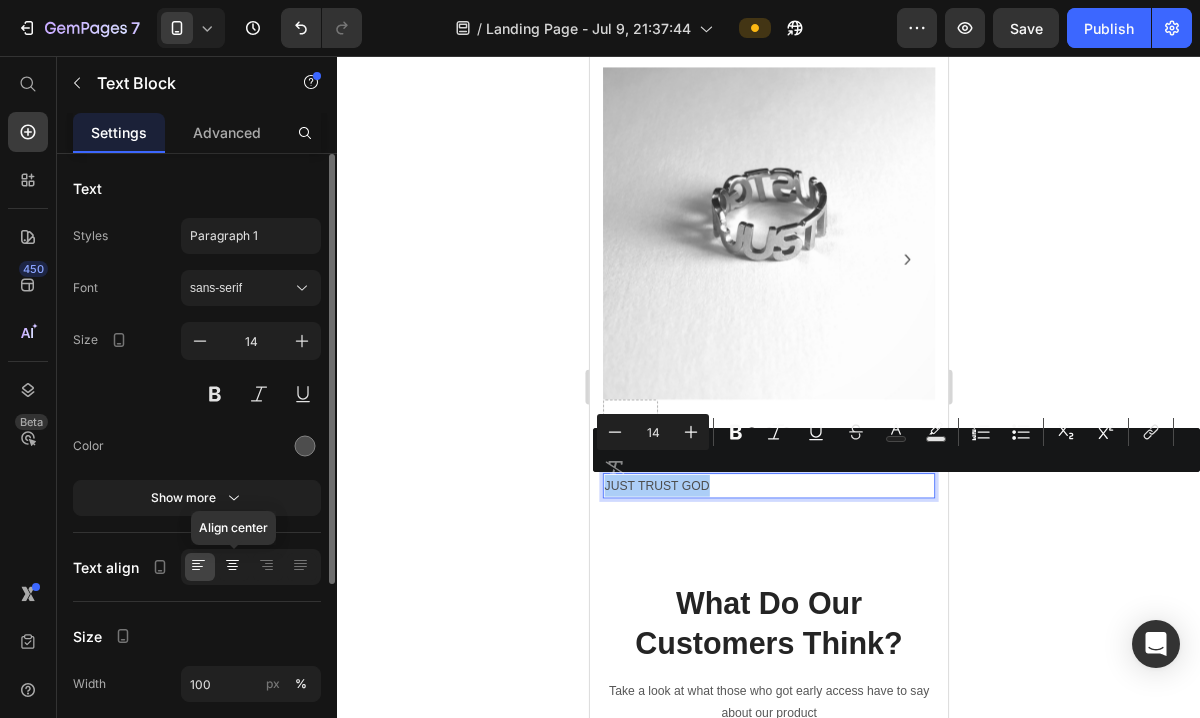 click 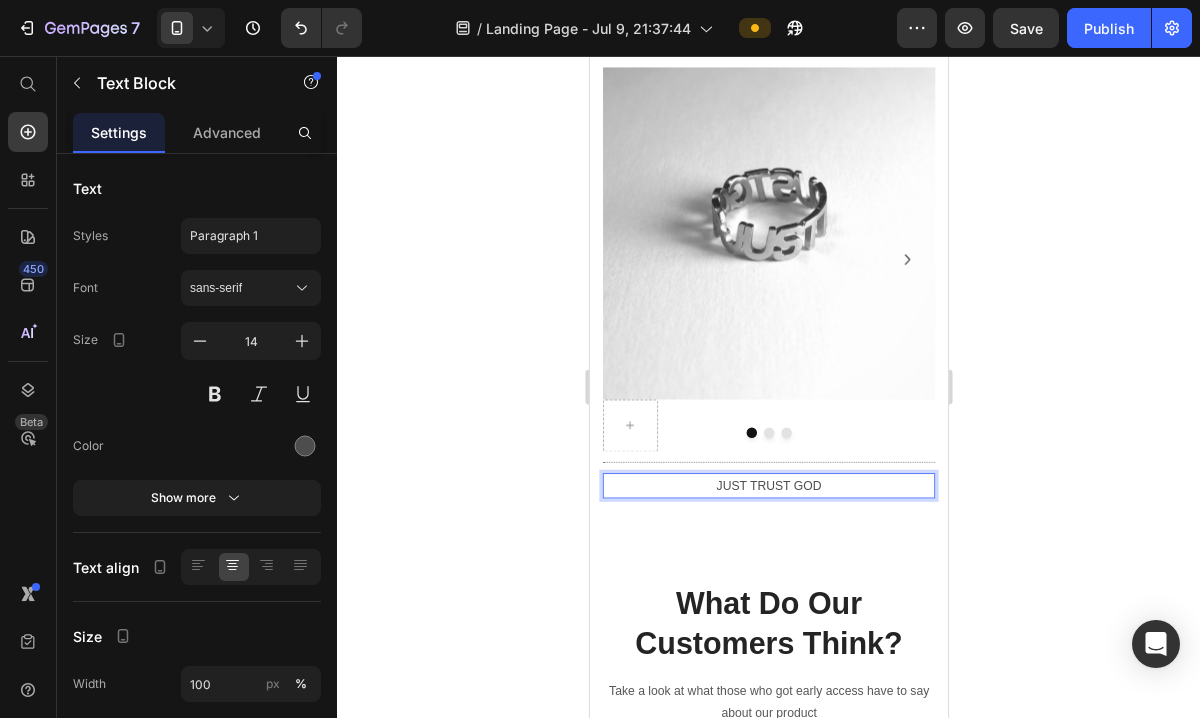 click on "JUST TRUST GOD" at bounding box center [795, 549] 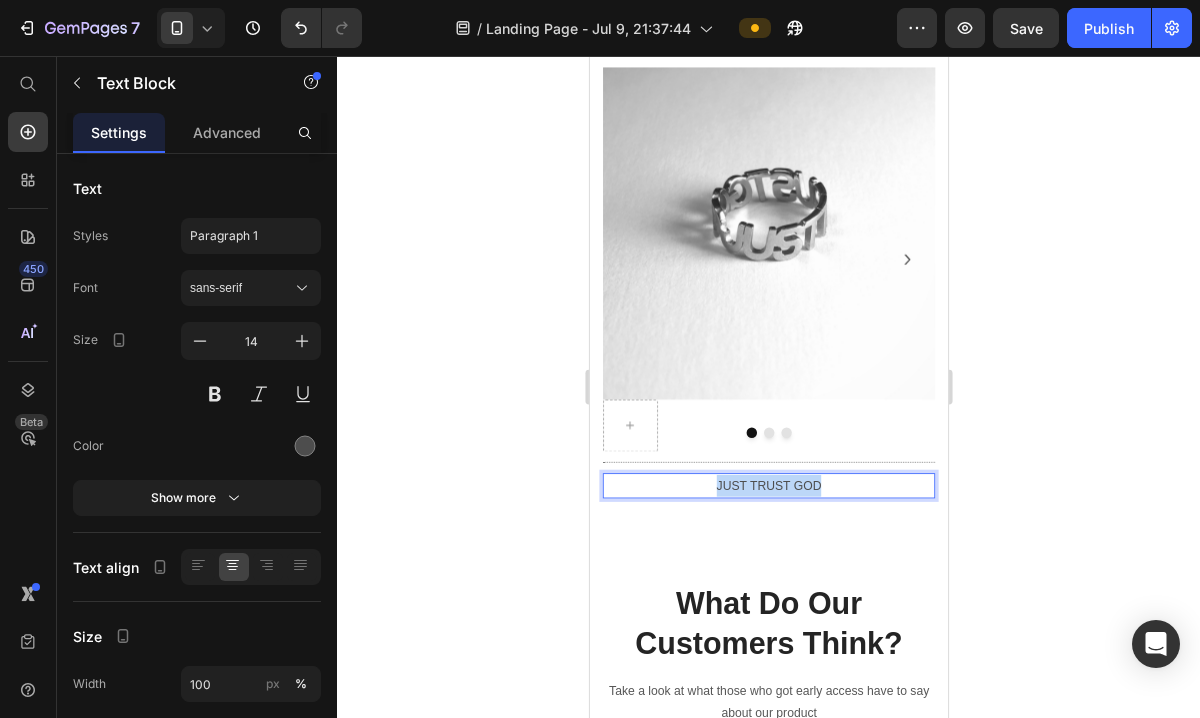 drag, startPoint x: 730, startPoint y: 548, endPoint x: 857, endPoint y: 550, distance: 127.01575 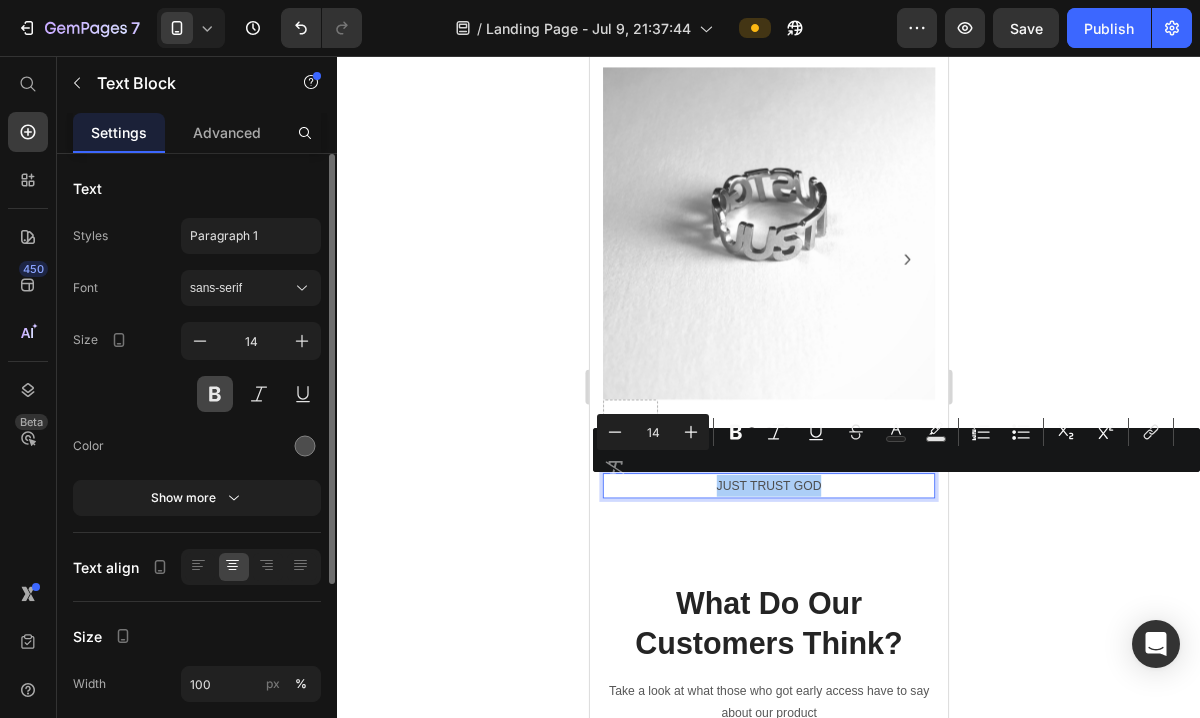 click at bounding box center [215, 394] 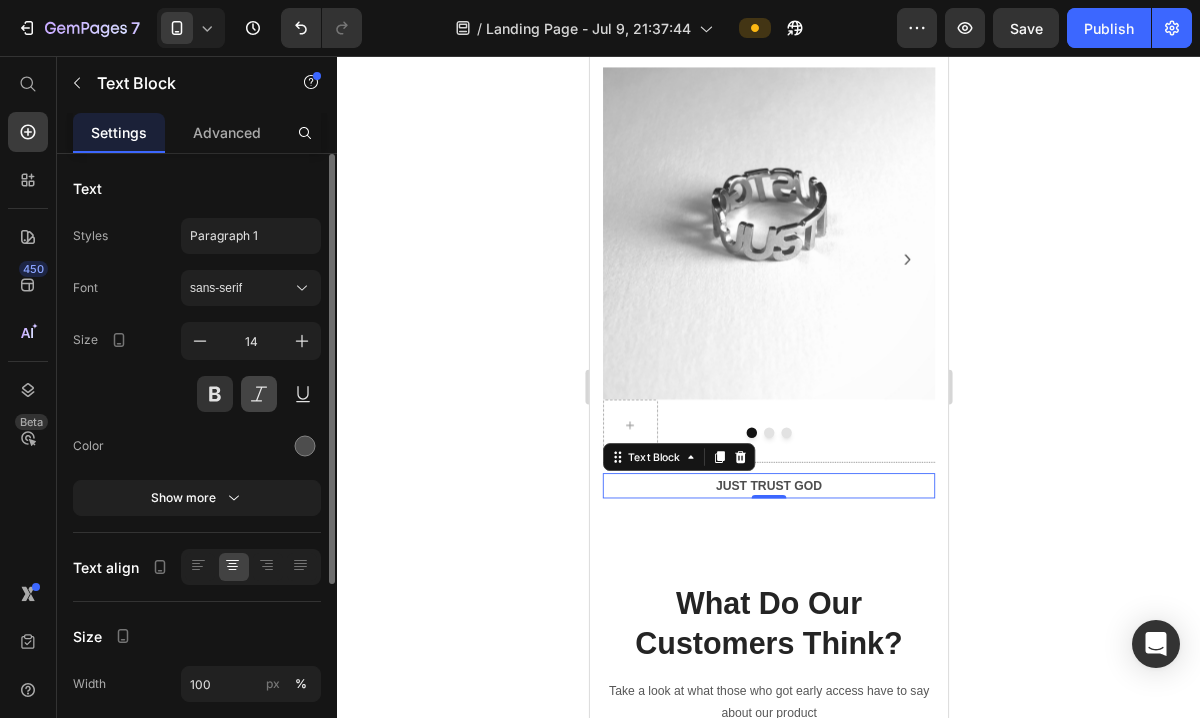 click at bounding box center (259, 394) 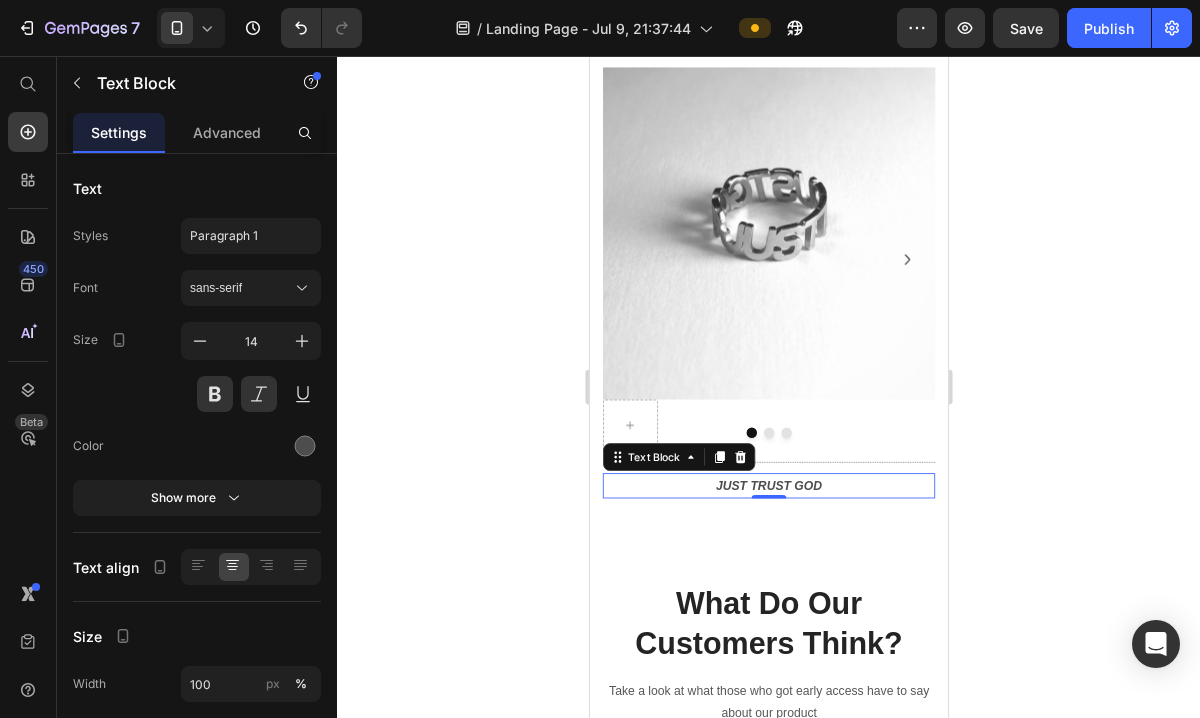 click 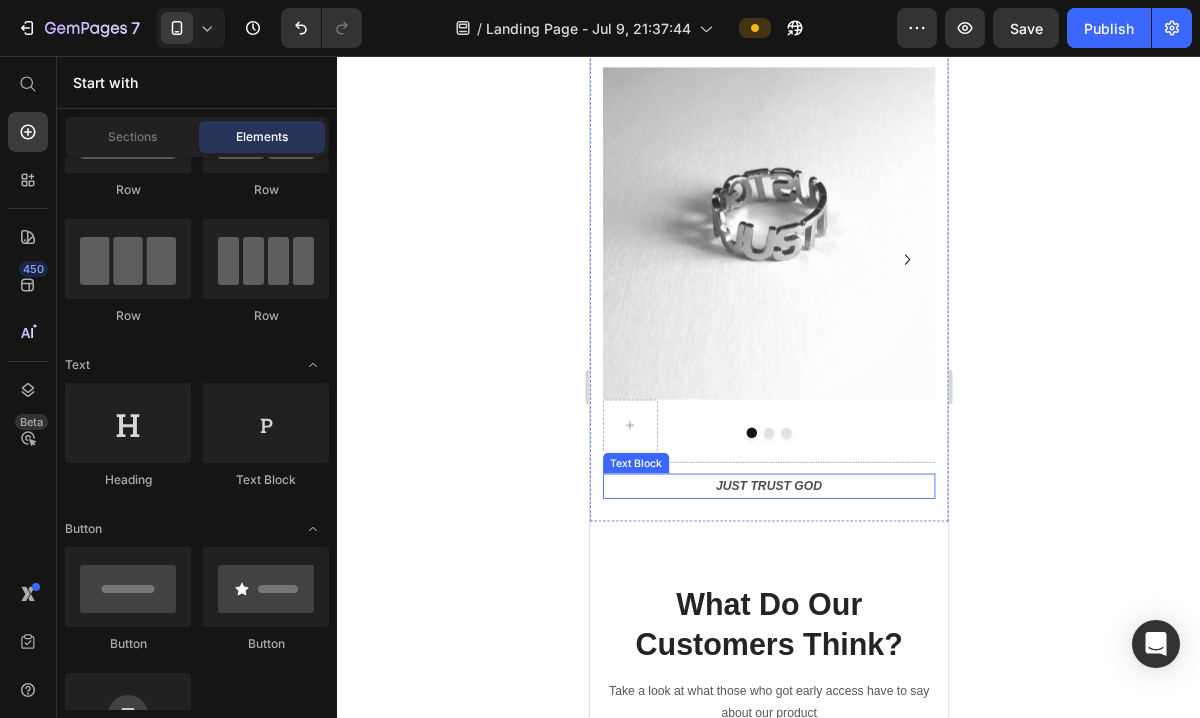 click on "JUST TRUST GOD" at bounding box center (795, 549) 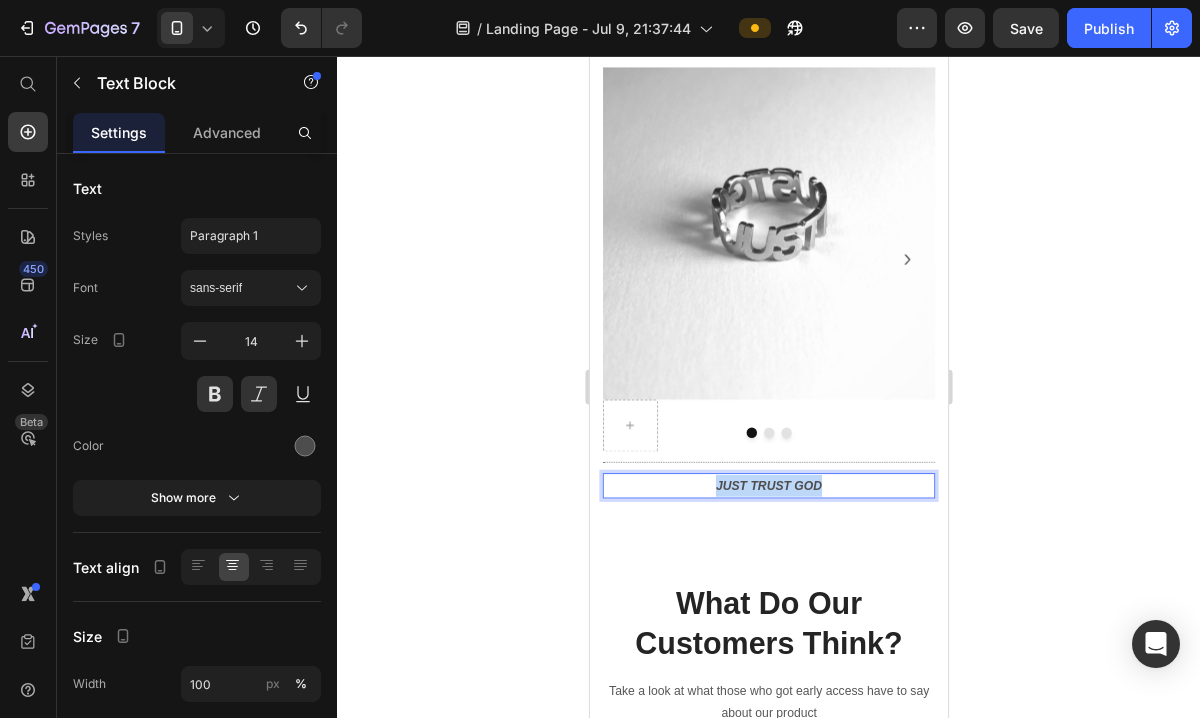 click on "JUST TRUST GOD" at bounding box center (795, 549) 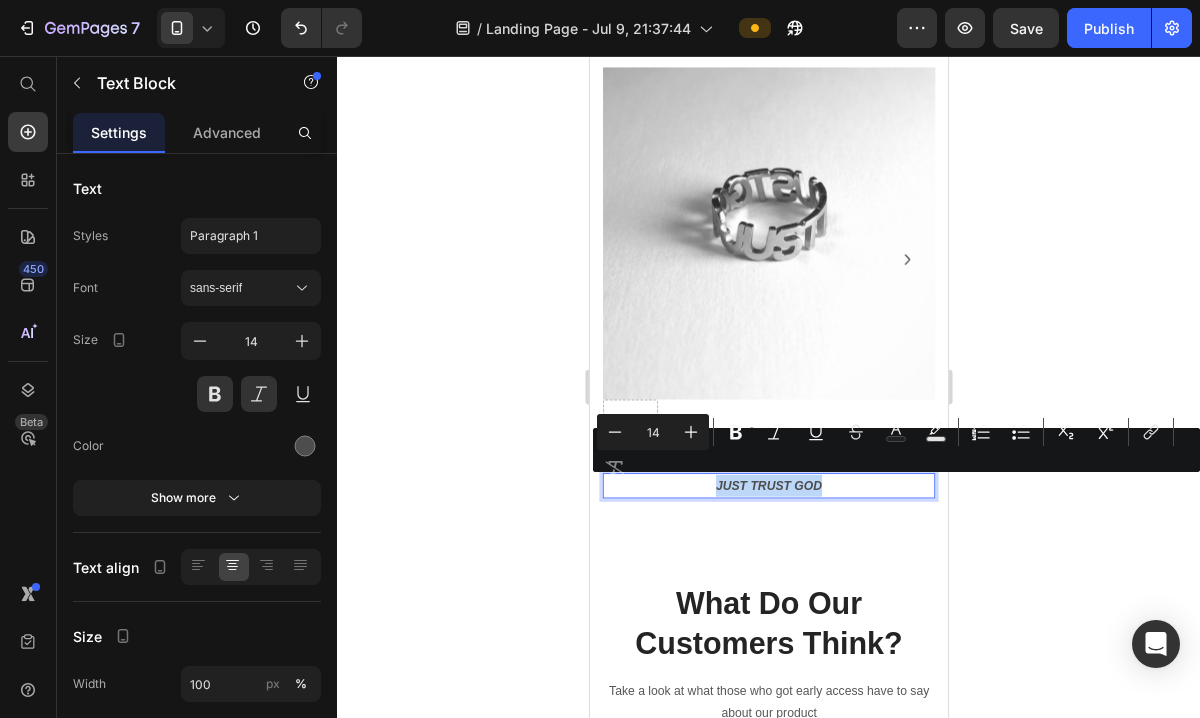 click on "JUST TRUST GOD" at bounding box center [795, 549] 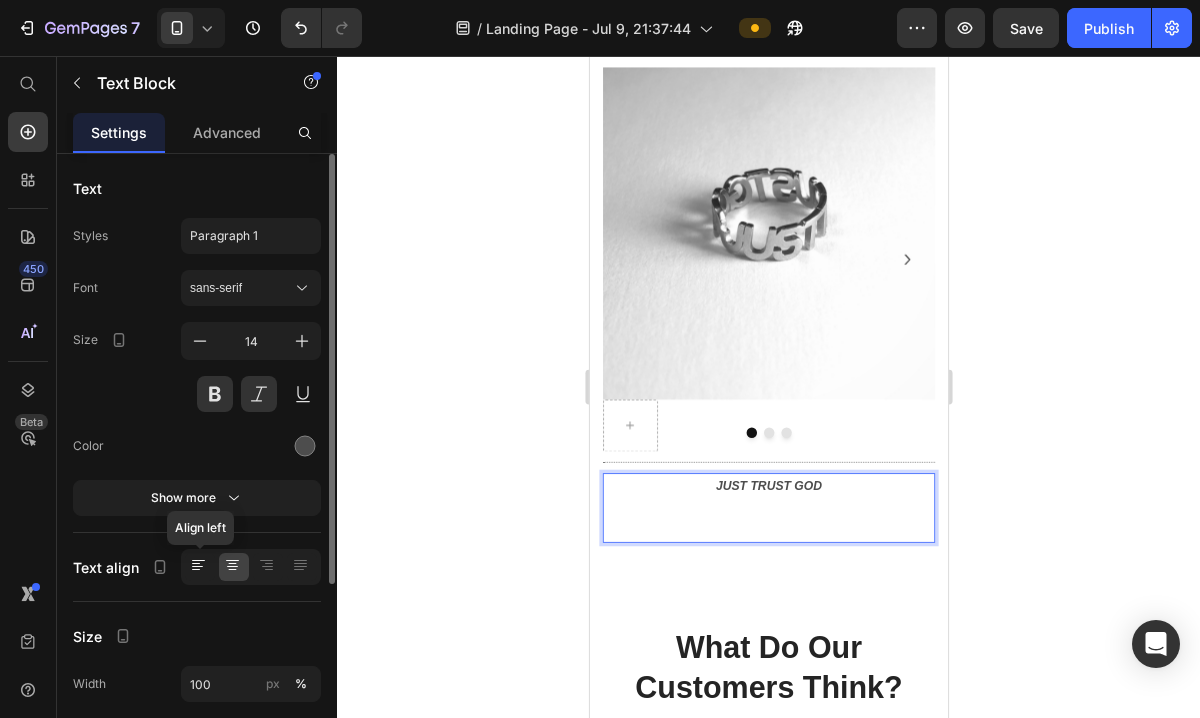 click 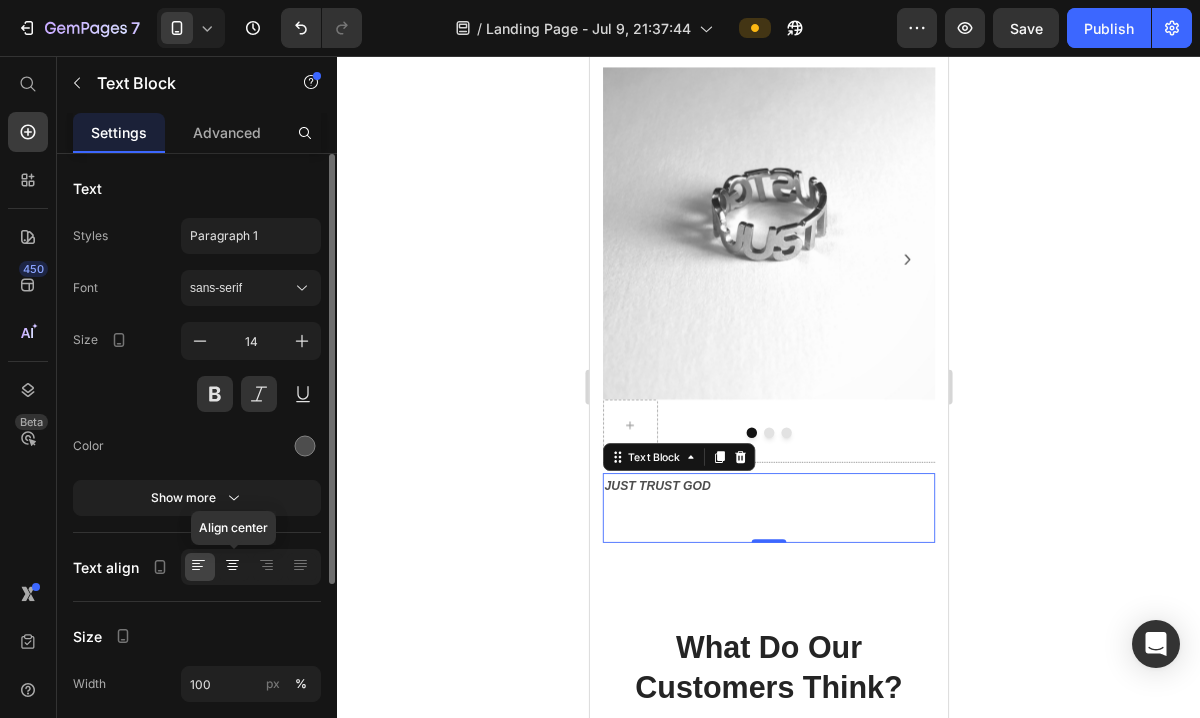 click 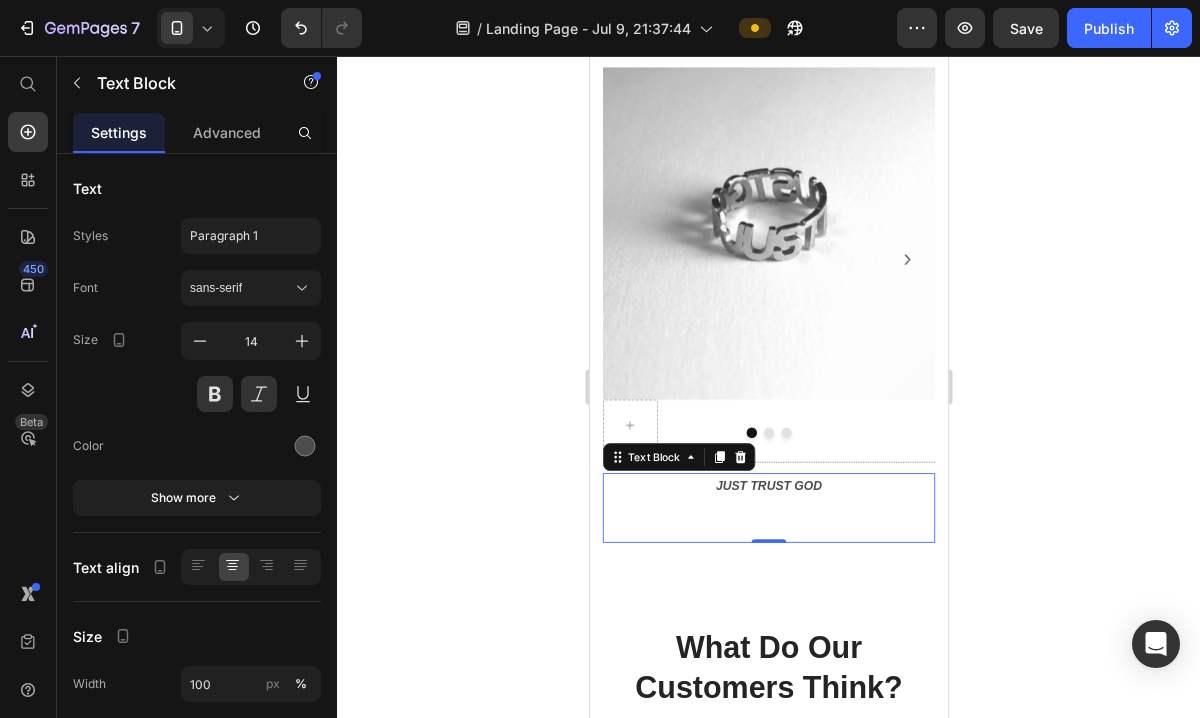 click at bounding box center (795, 599) 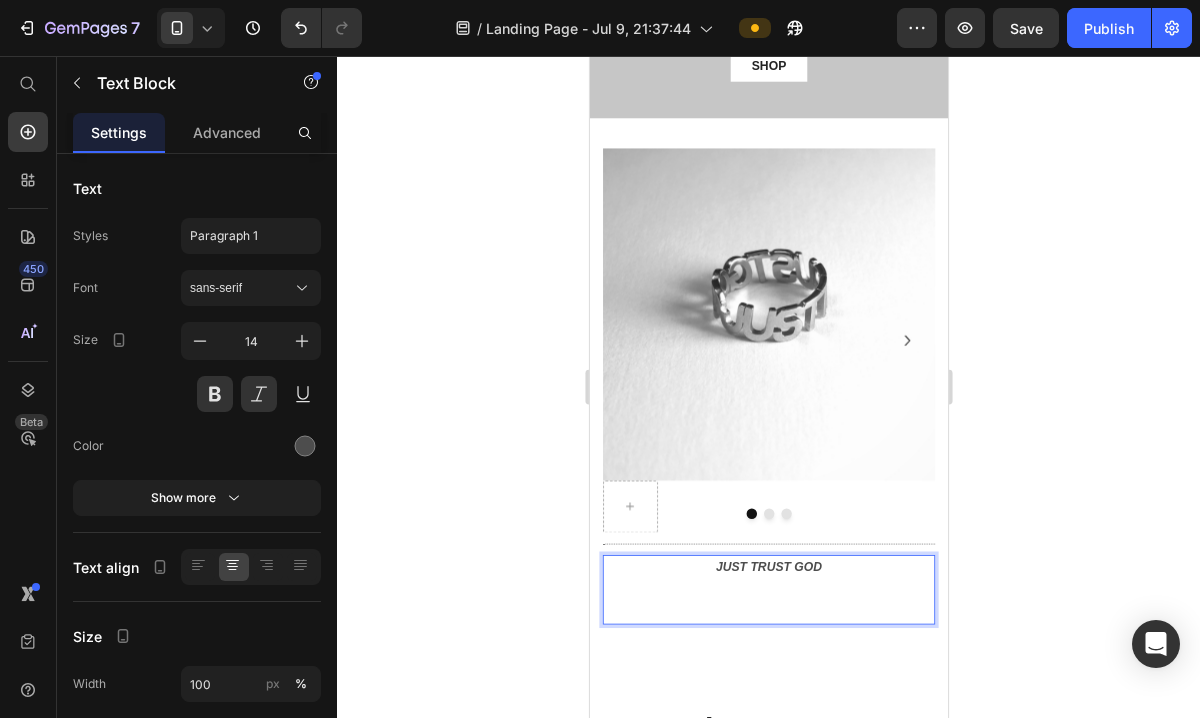 scroll, scrollTop: 262, scrollLeft: 0, axis: vertical 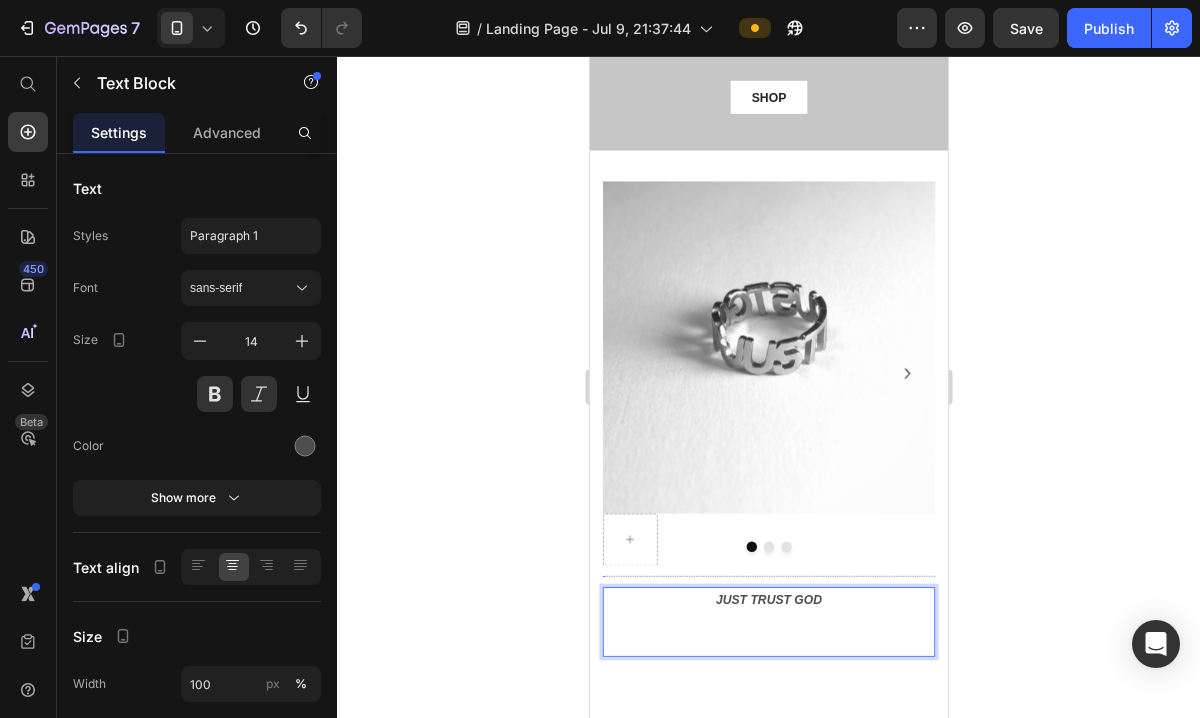 click 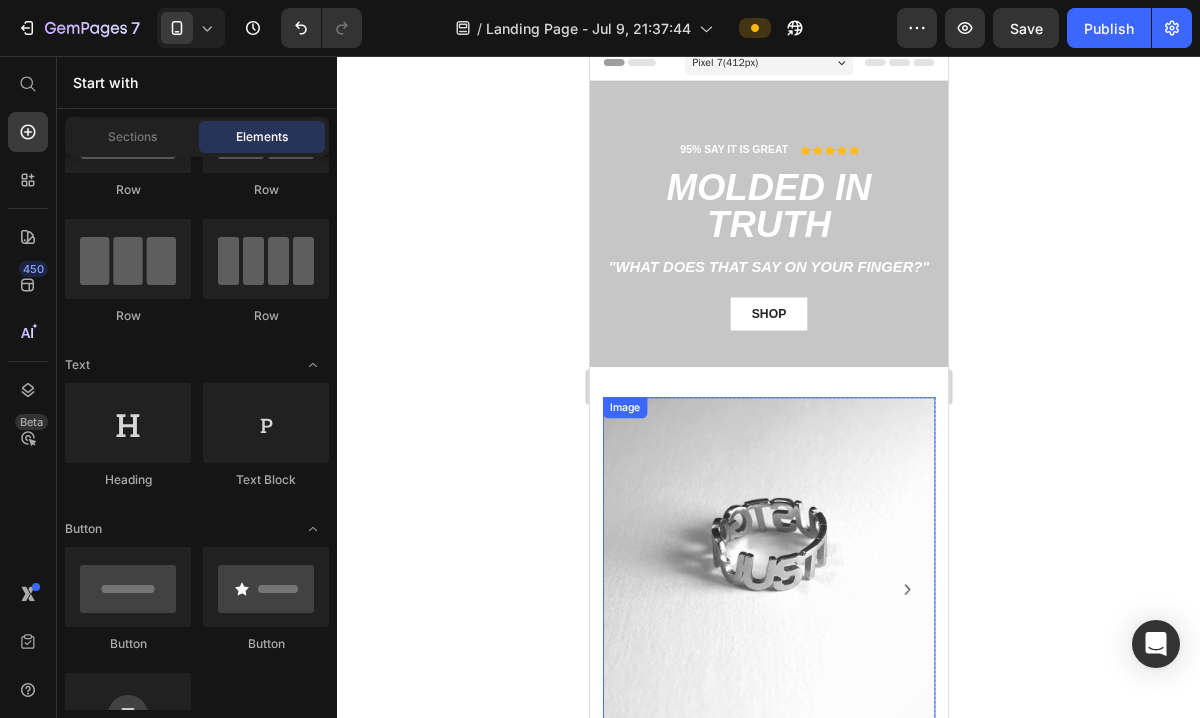 scroll, scrollTop: 0, scrollLeft: 0, axis: both 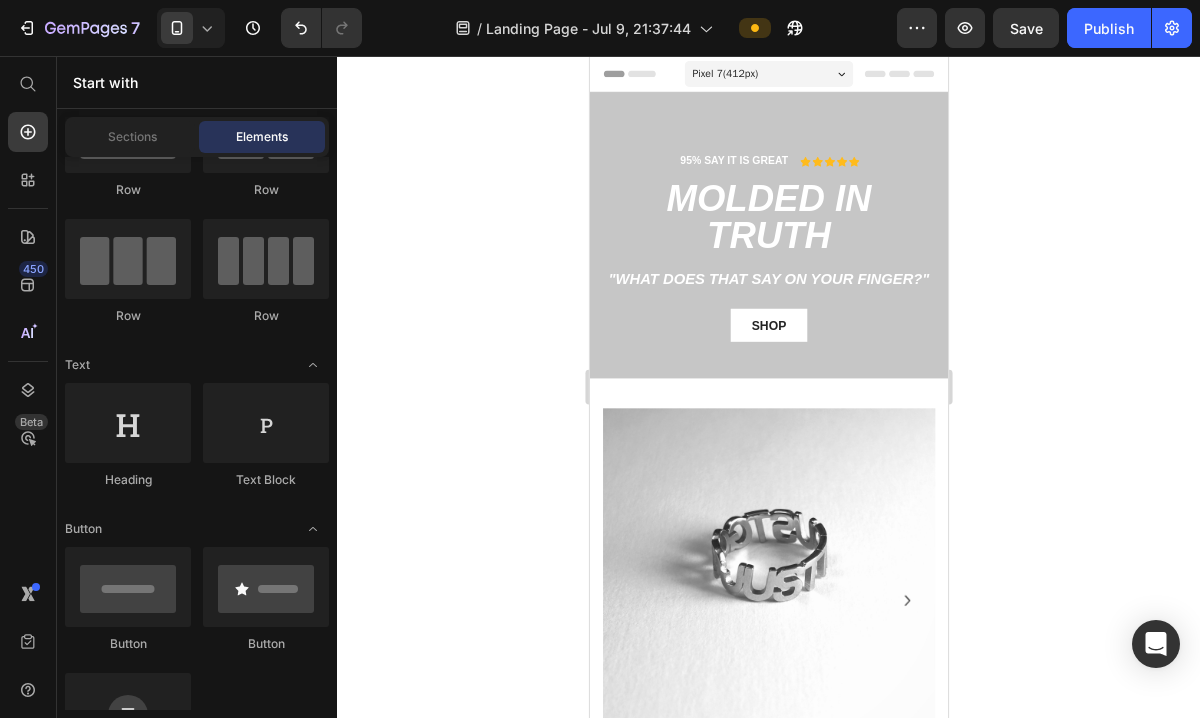 click on "Pixel 7  ( 412 px)" at bounding box center [795, 76] 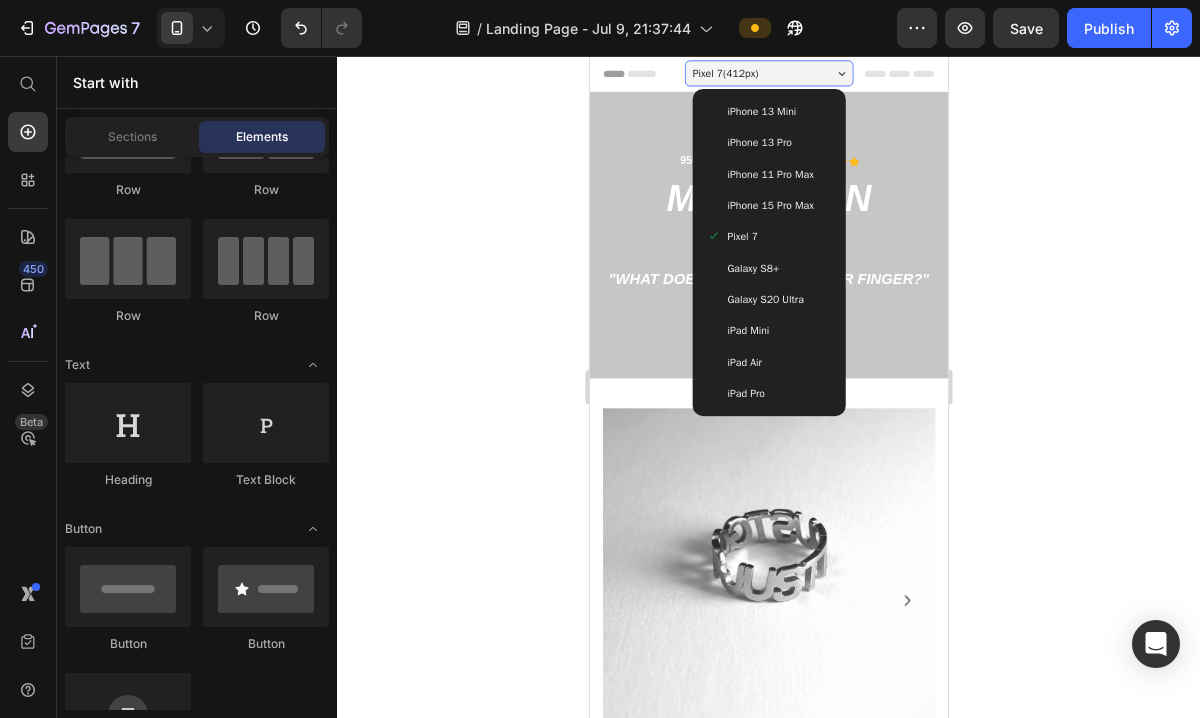 click on "iPhone 15 Pro Max" at bounding box center [796, 228] 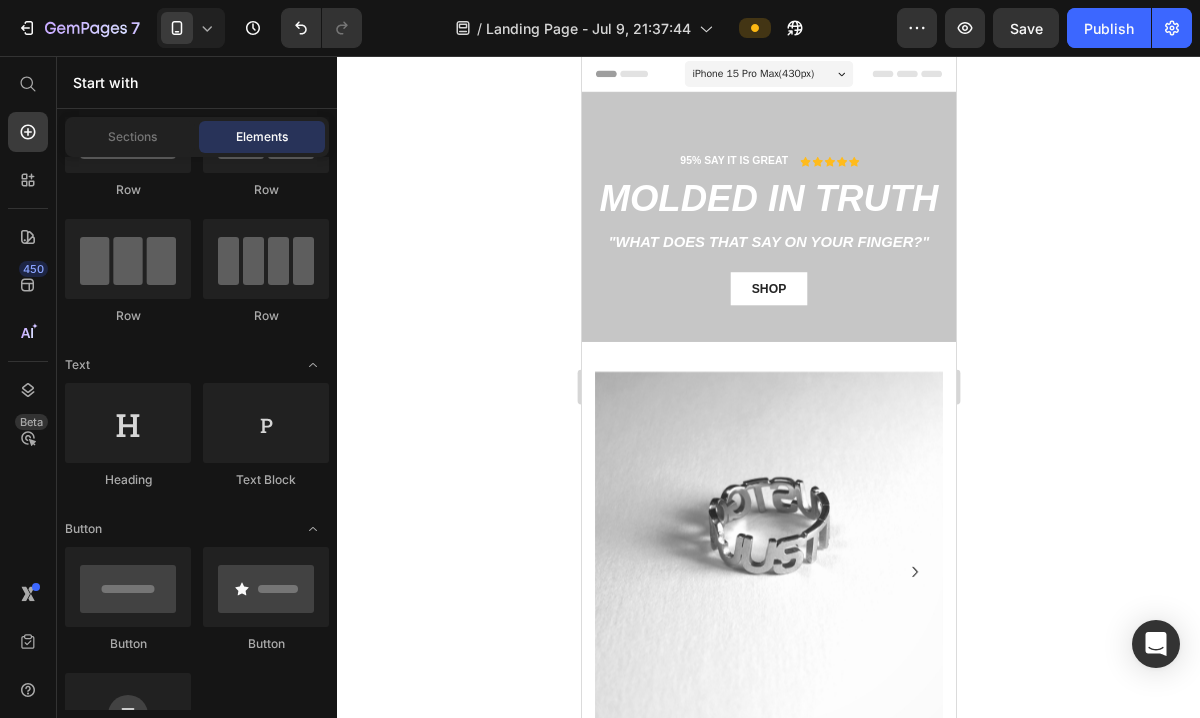 click 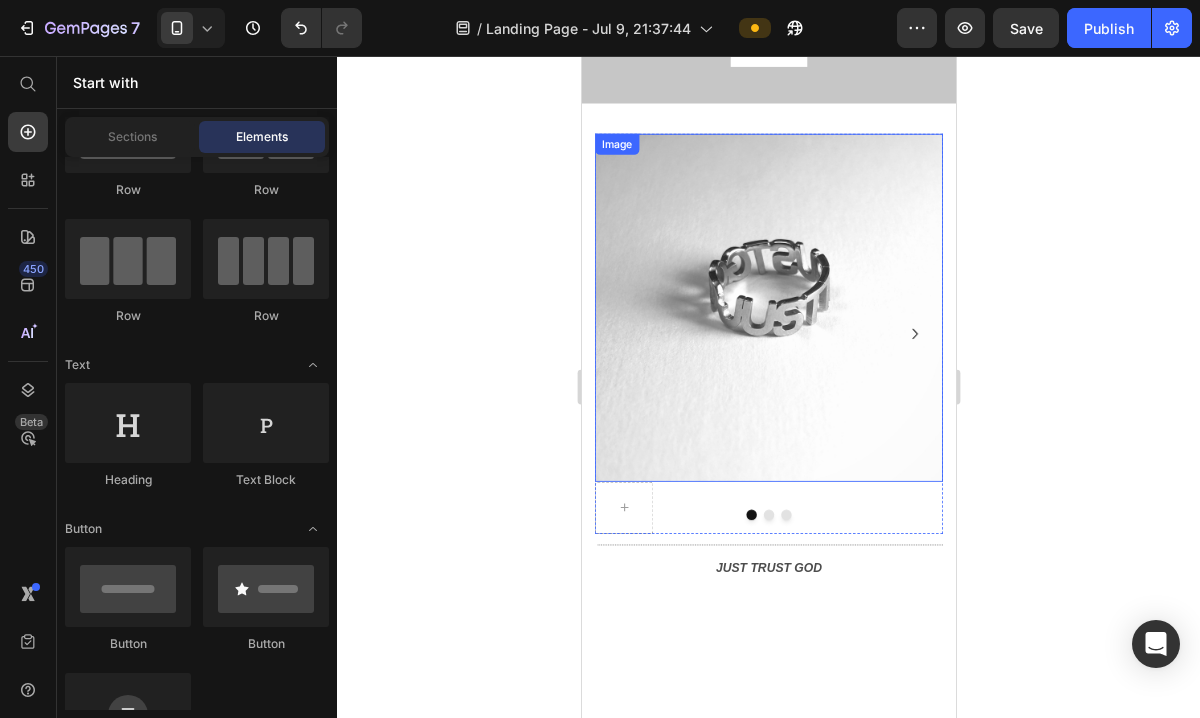 scroll, scrollTop: 262, scrollLeft: 0, axis: vertical 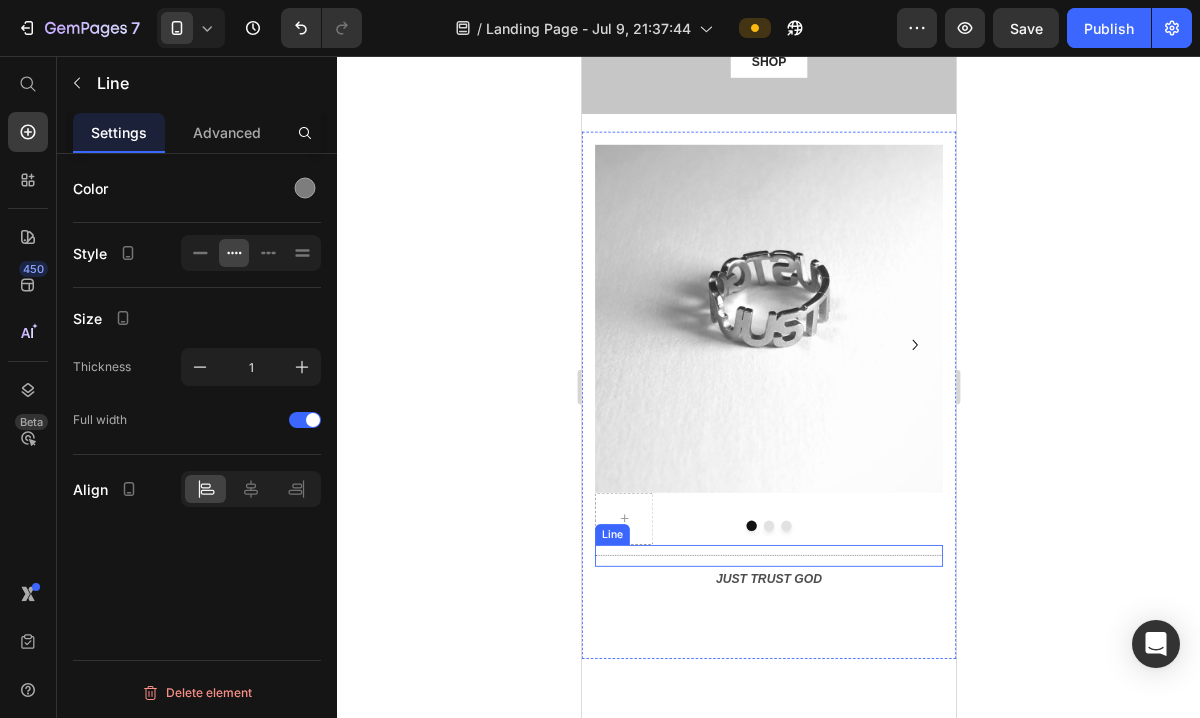 click at bounding box center [796, 629] 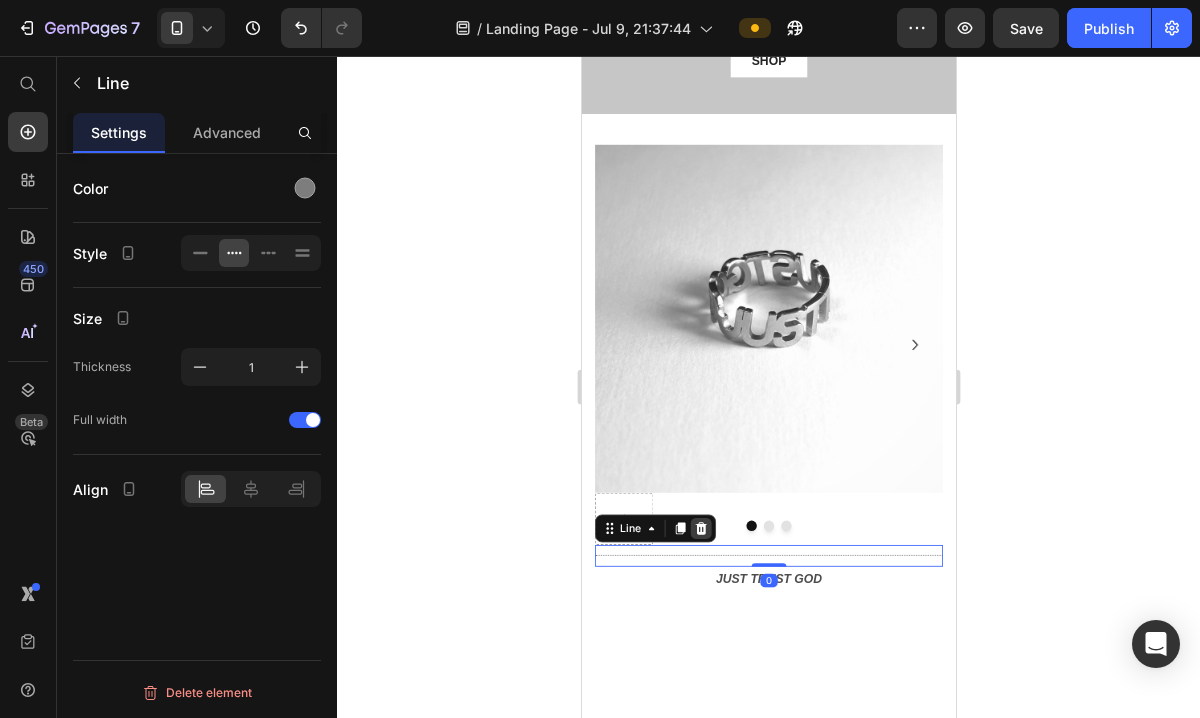 click 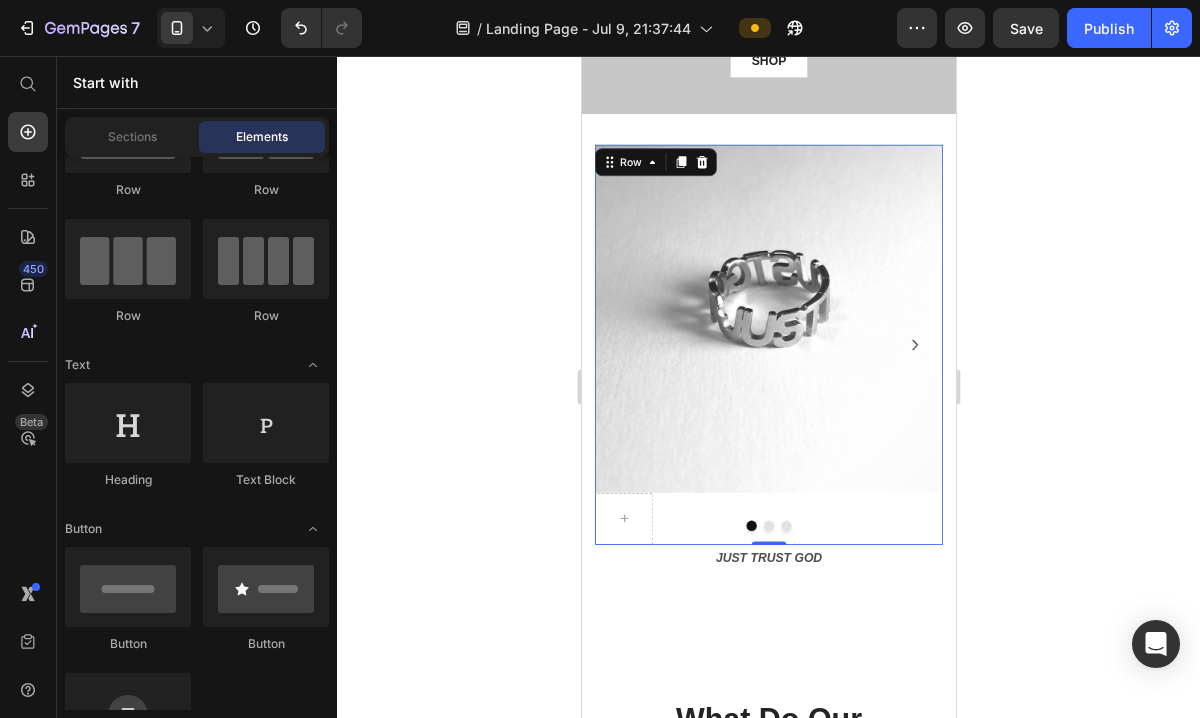 click at bounding box center [796, 587] 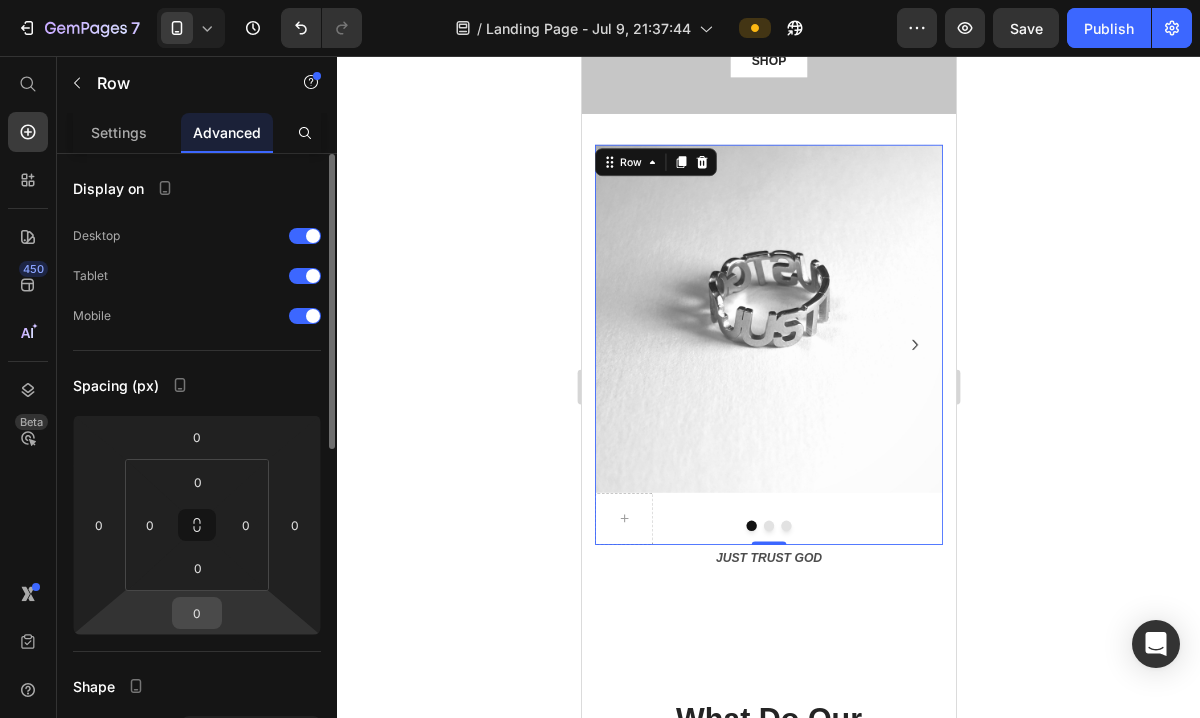 click on "0" at bounding box center (197, 613) 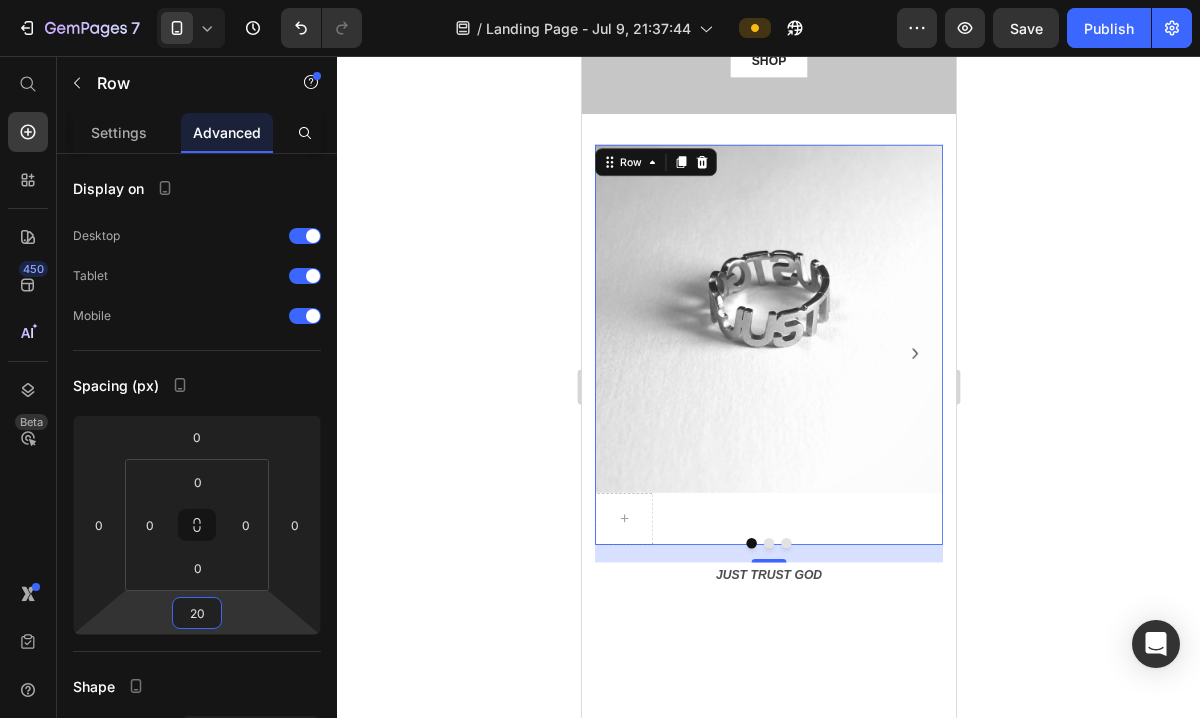 type on "20" 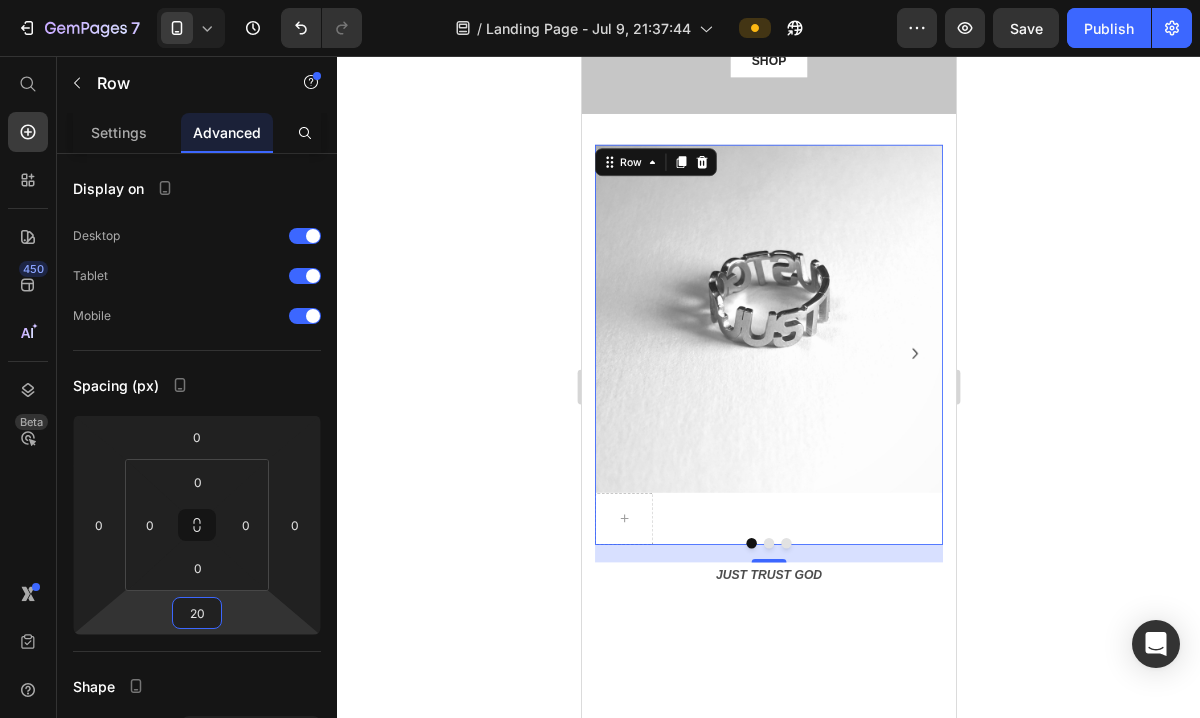 click 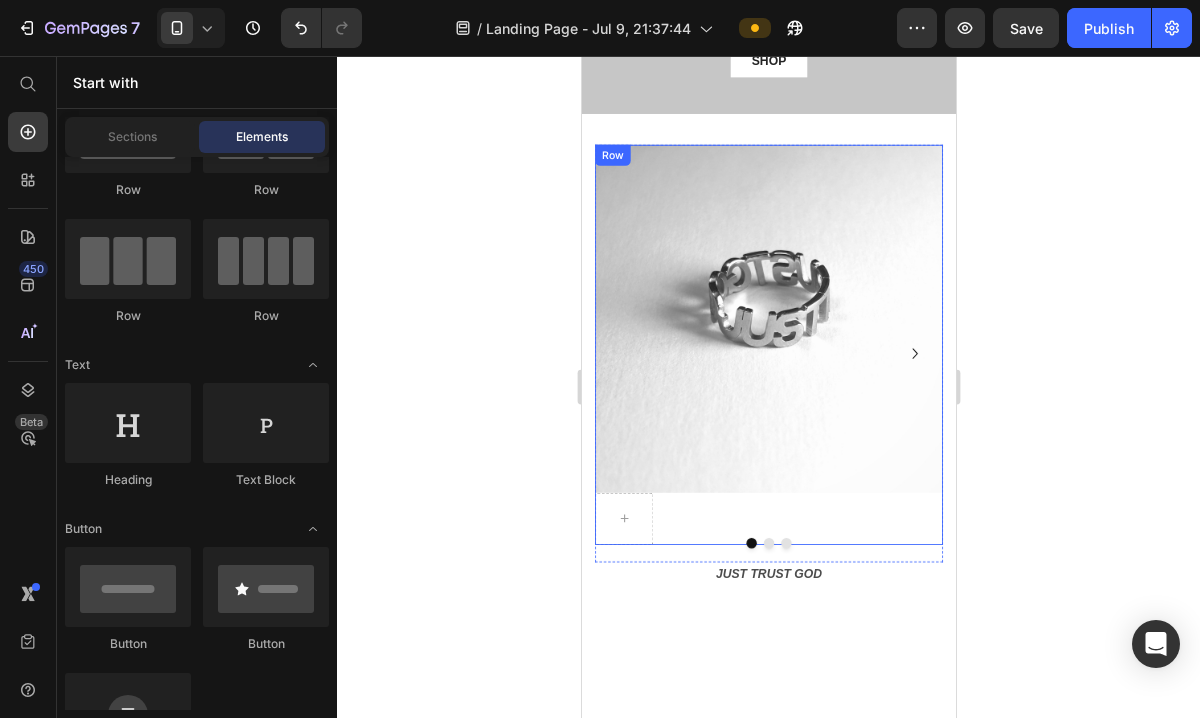 click at bounding box center [796, 587] 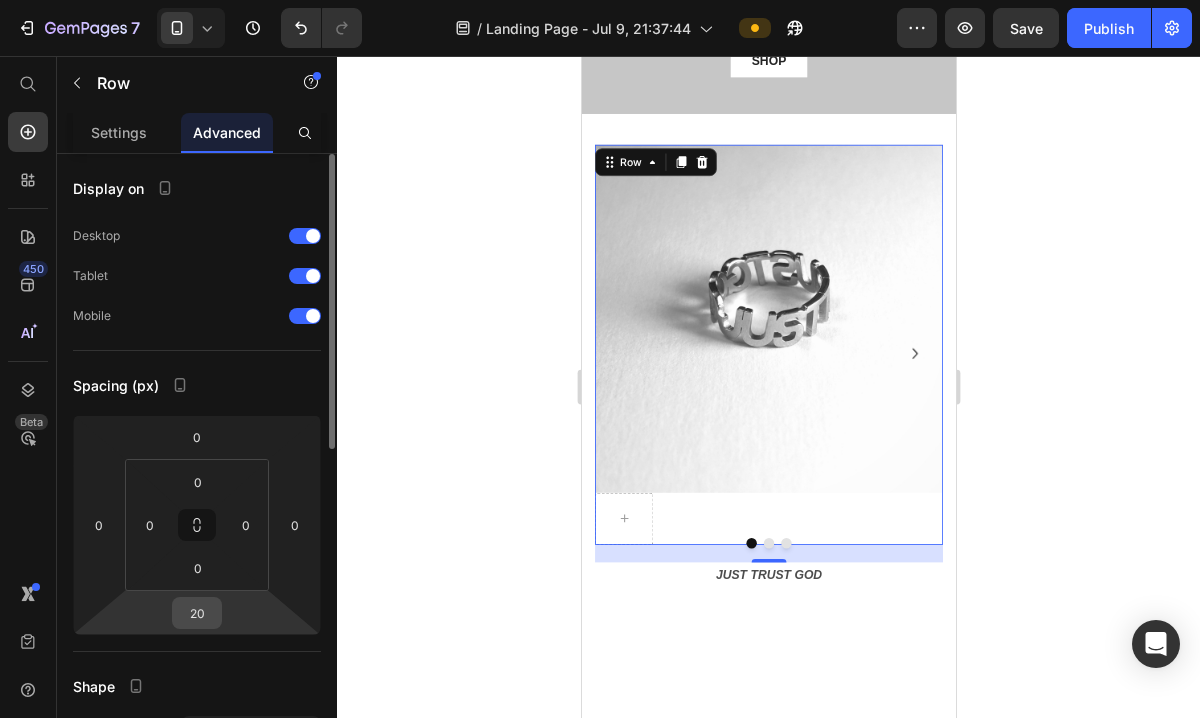 click on "20" at bounding box center [197, 613] 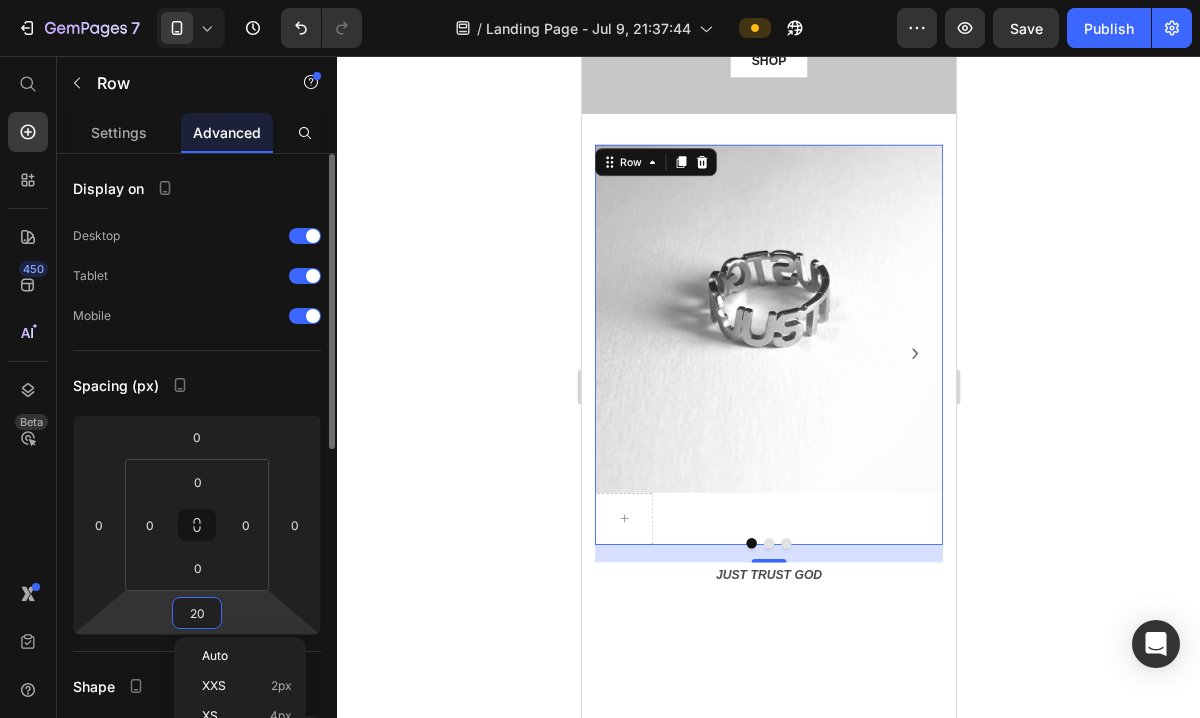 type on "0" 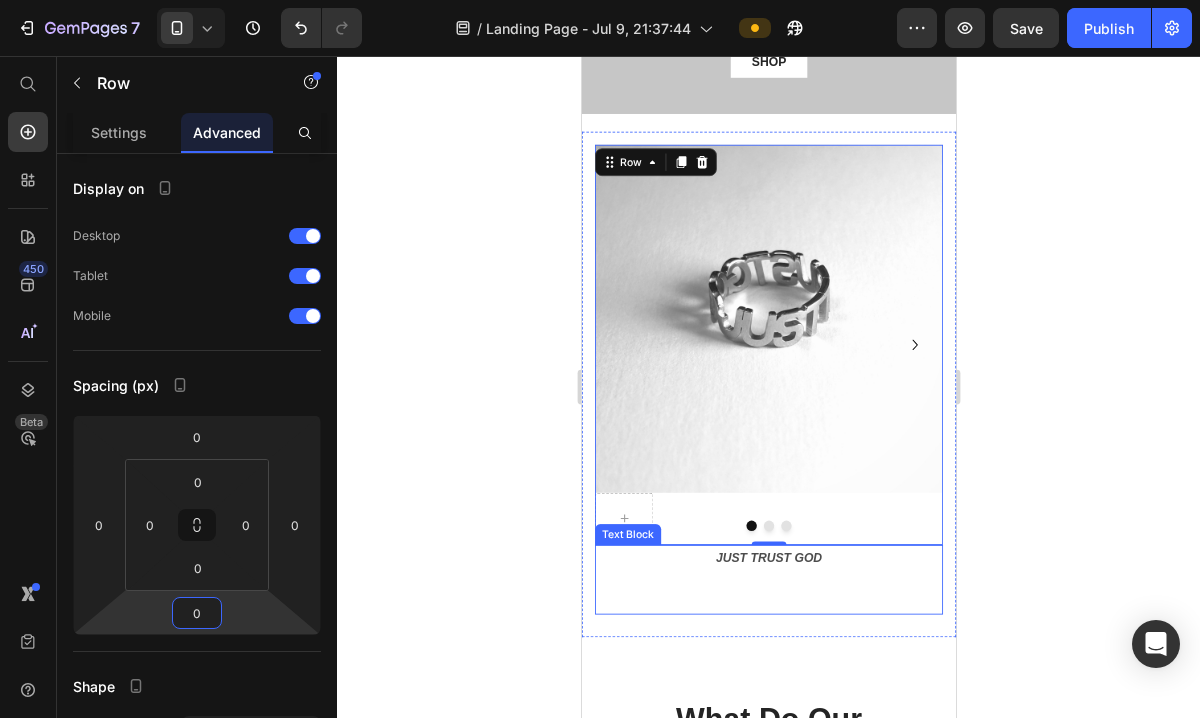 click at bounding box center (796, 656) 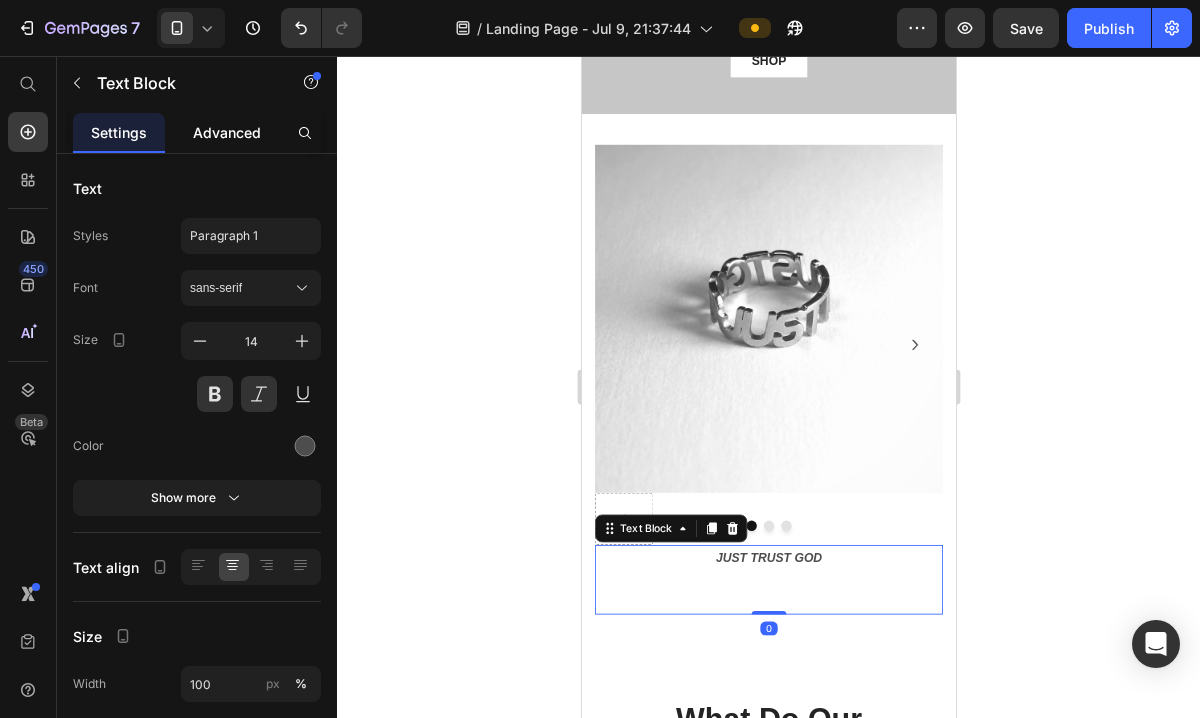 click on "Advanced" at bounding box center [227, 132] 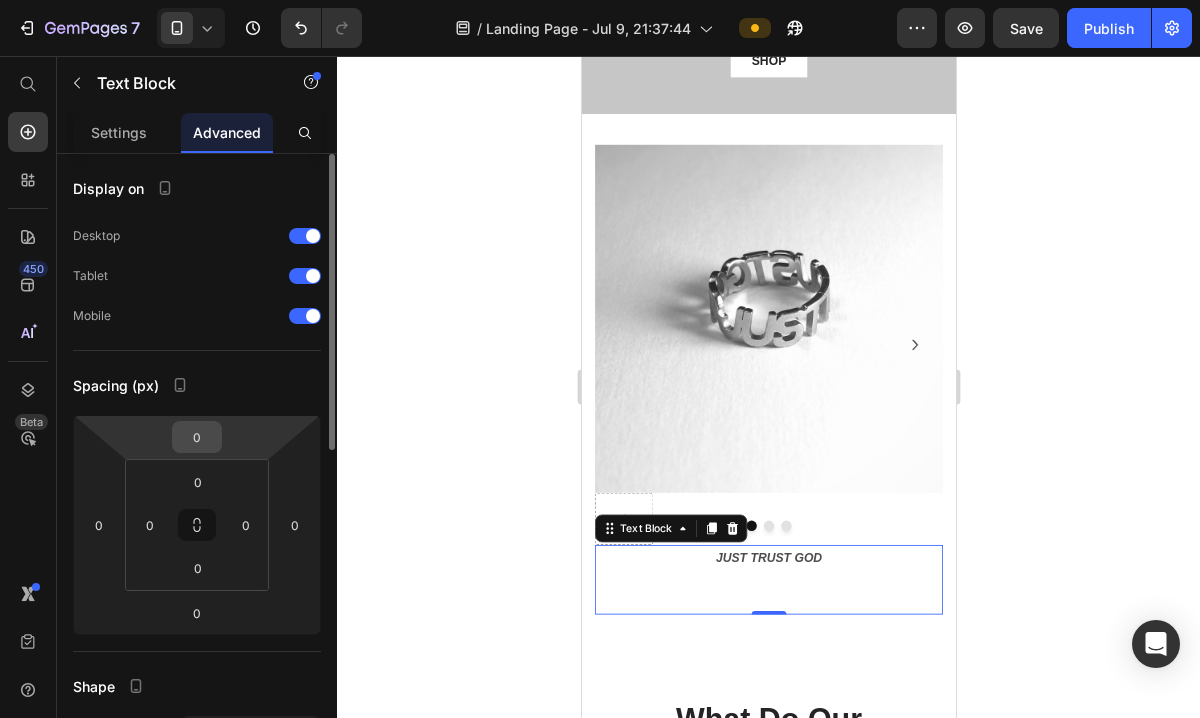 click on "0" at bounding box center (197, 437) 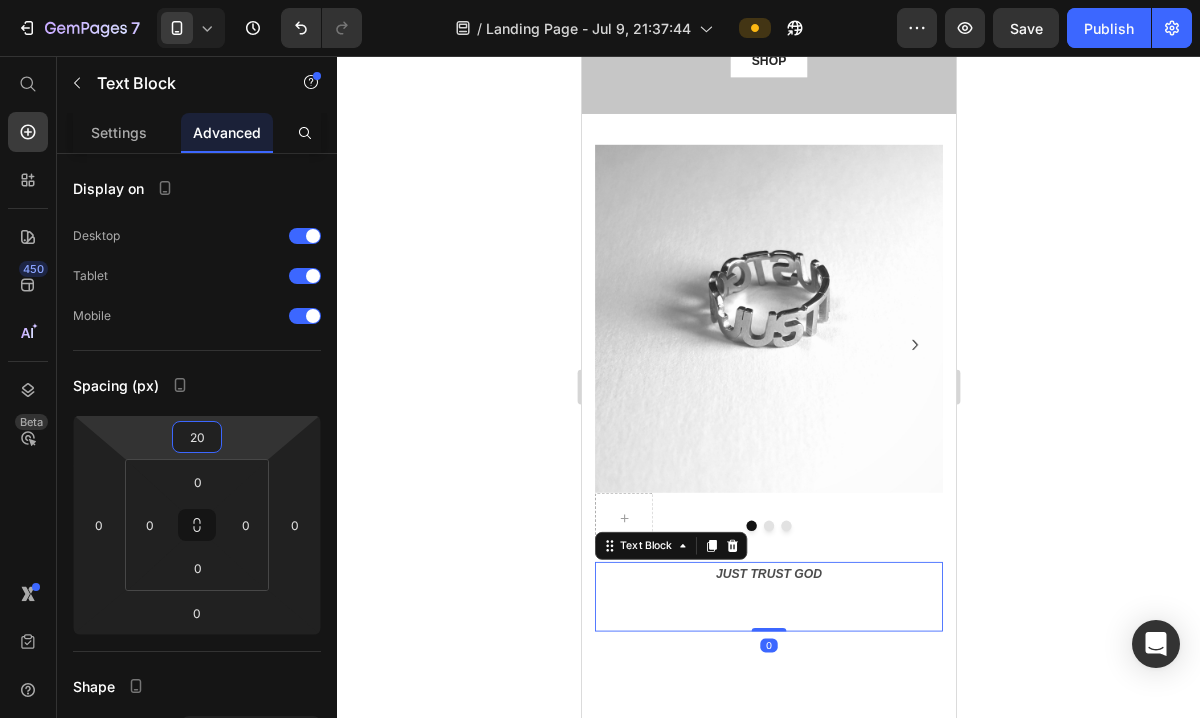 type on "20" 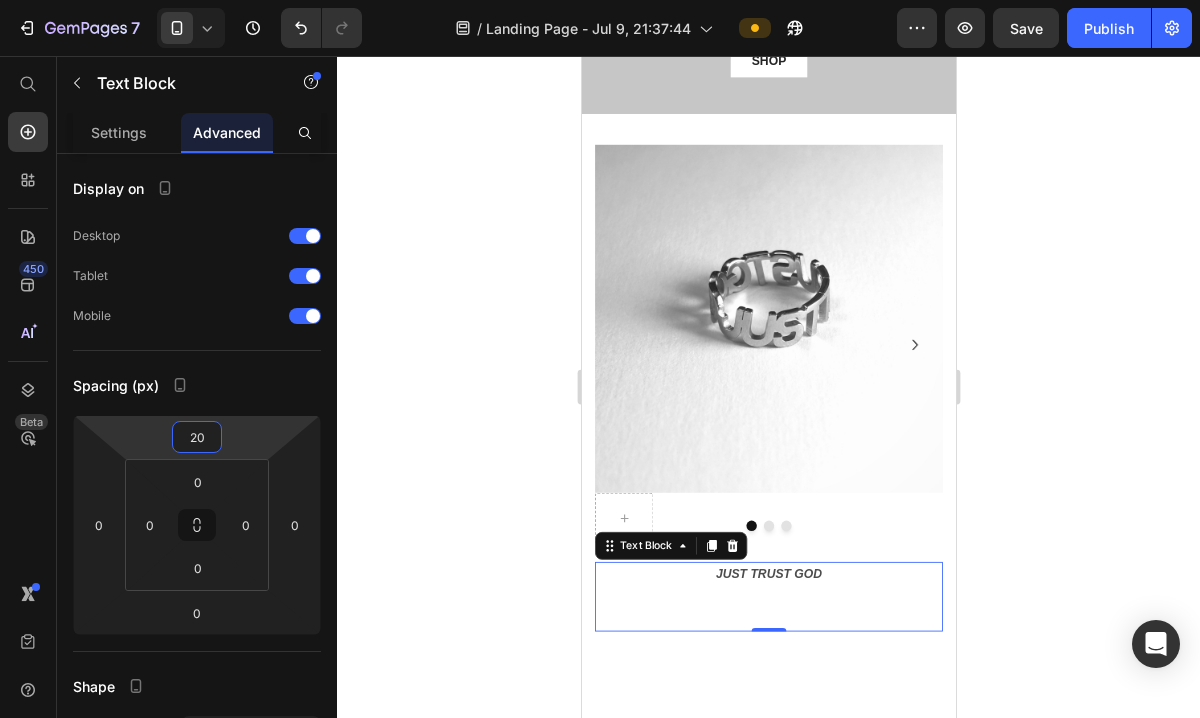 click 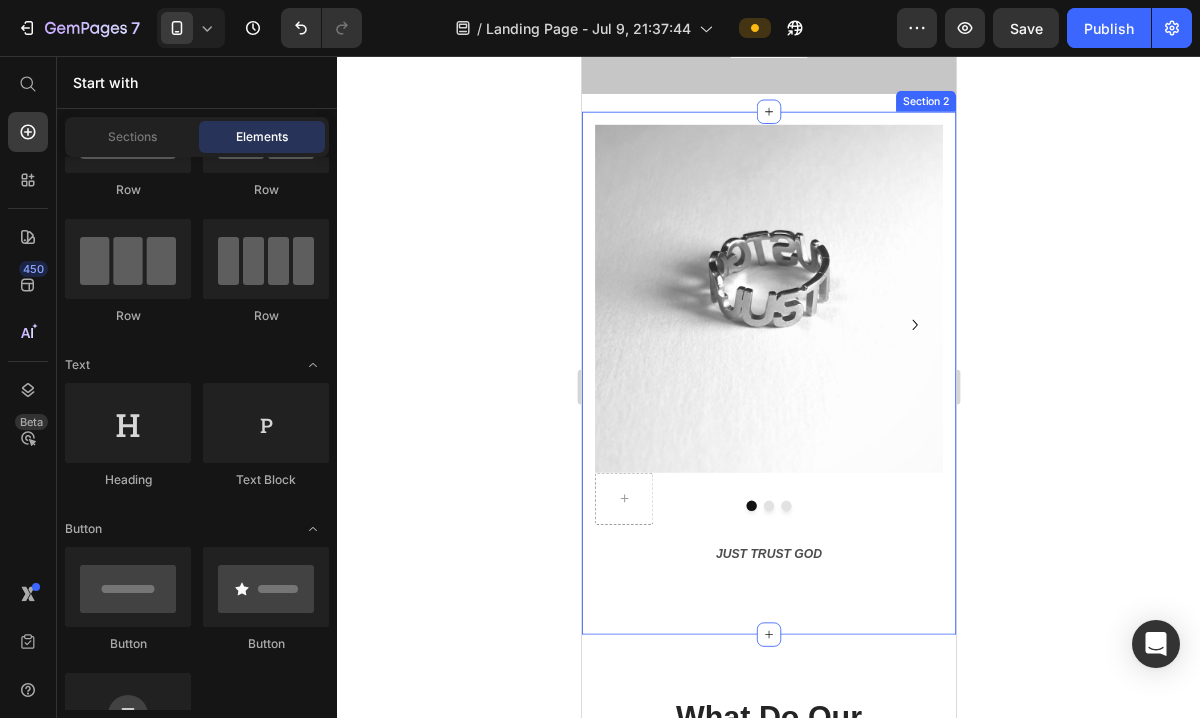 scroll, scrollTop: 287, scrollLeft: 0, axis: vertical 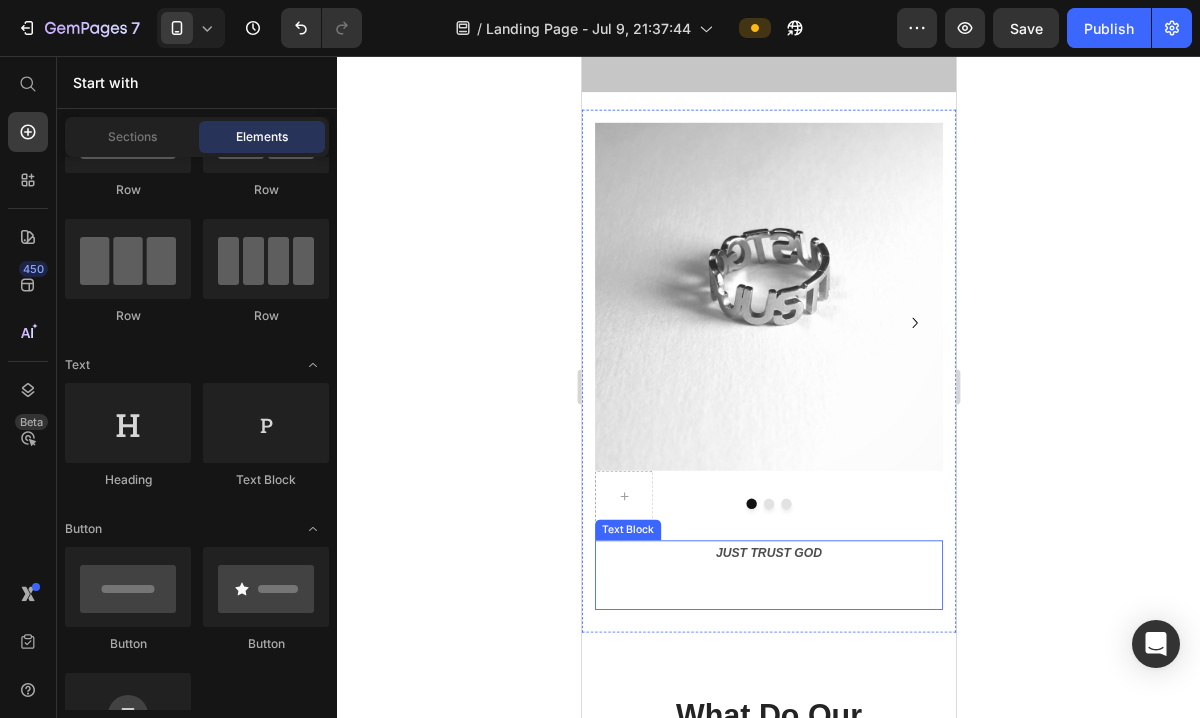 click on "JUST TRUST GOD" at bounding box center (796, 626) 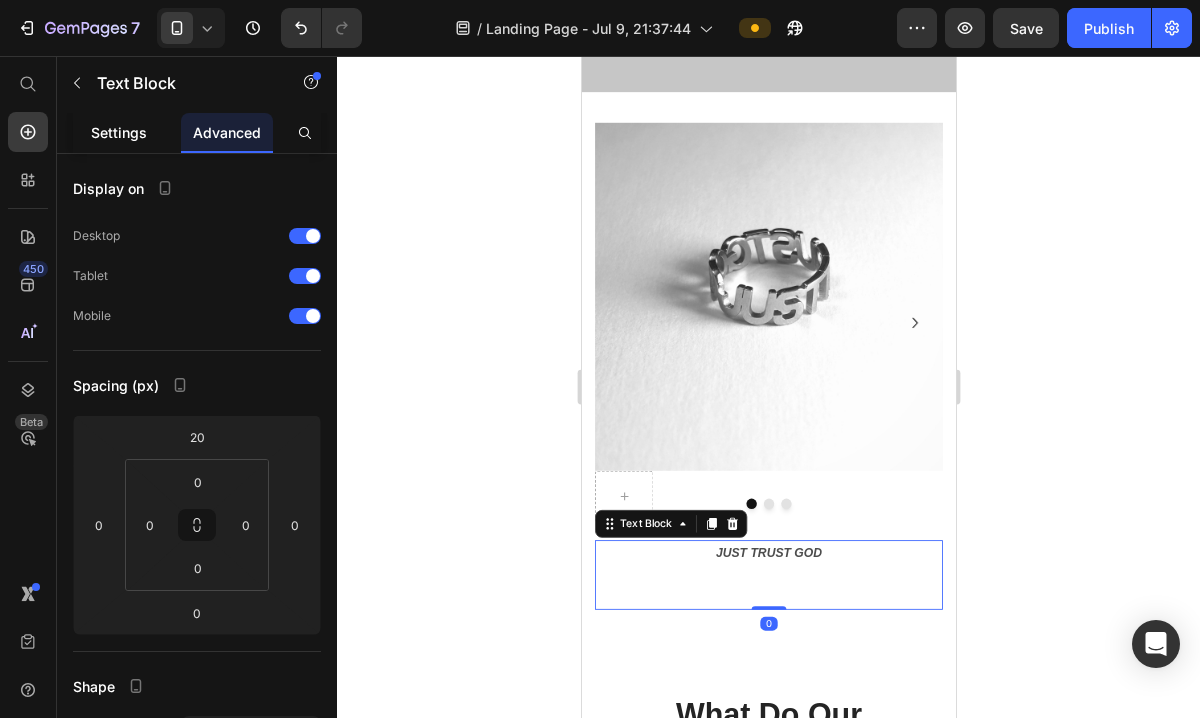 click on "Settings" at bounding box center (119, 132) 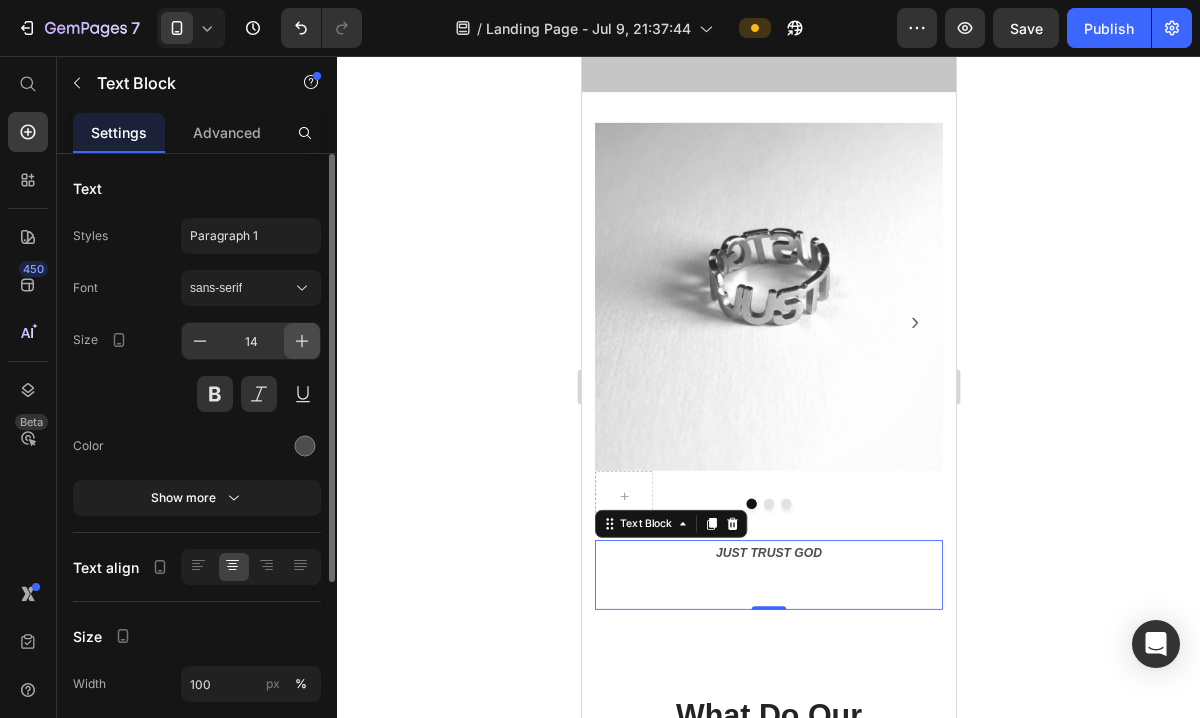 click at bounding box center (302, 341) 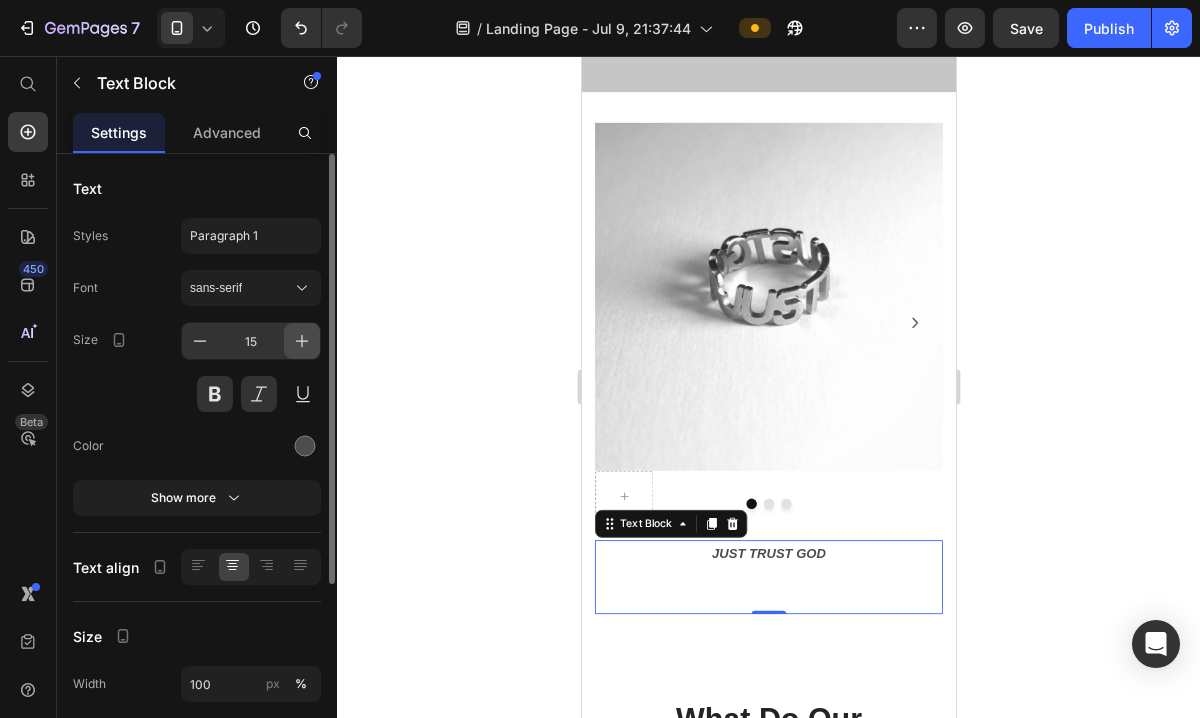 click at bounding box center (302, 341) 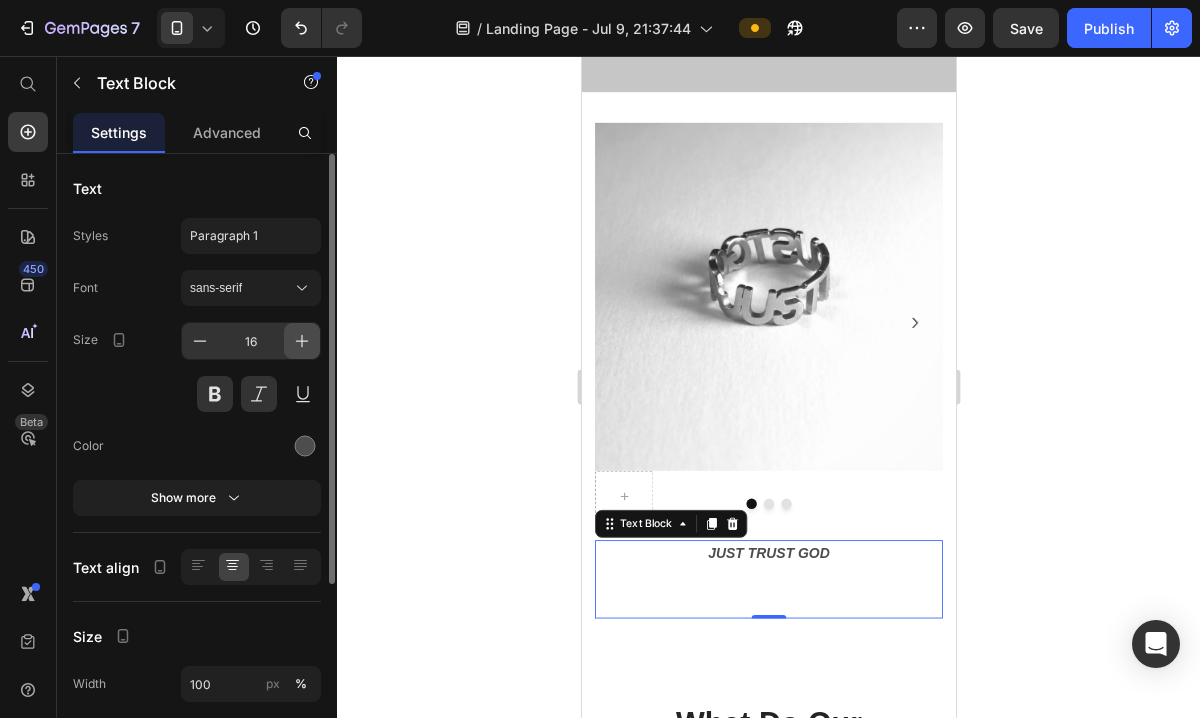 click 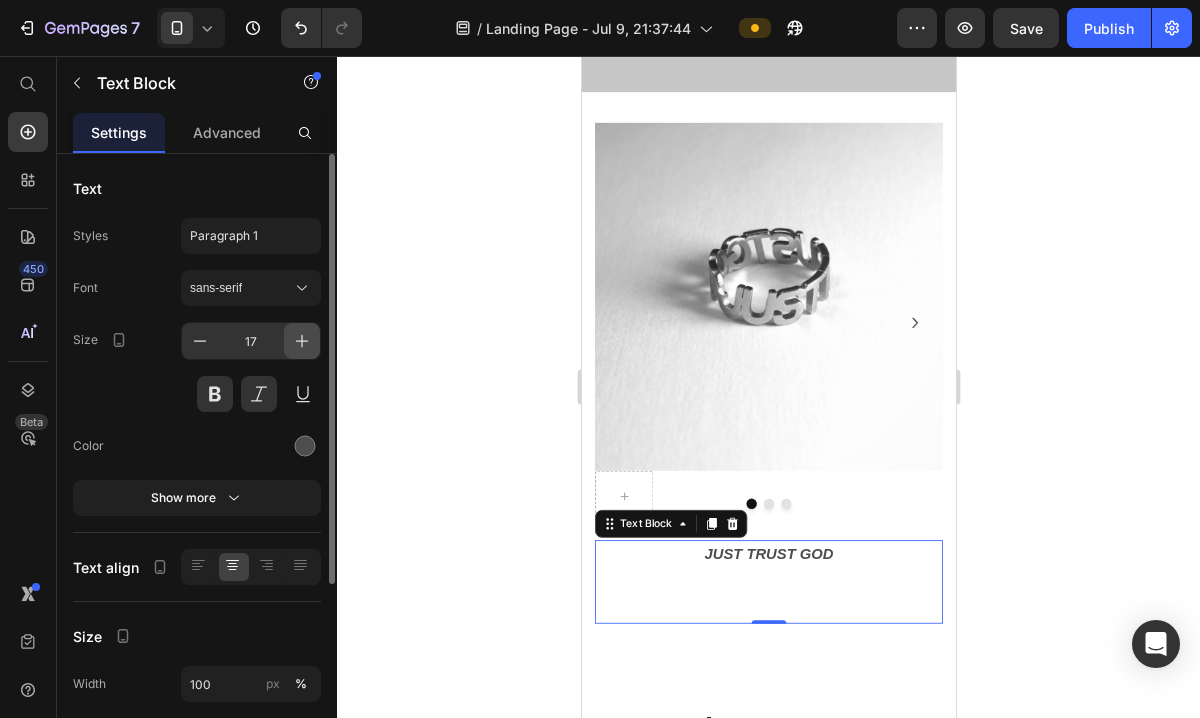 click 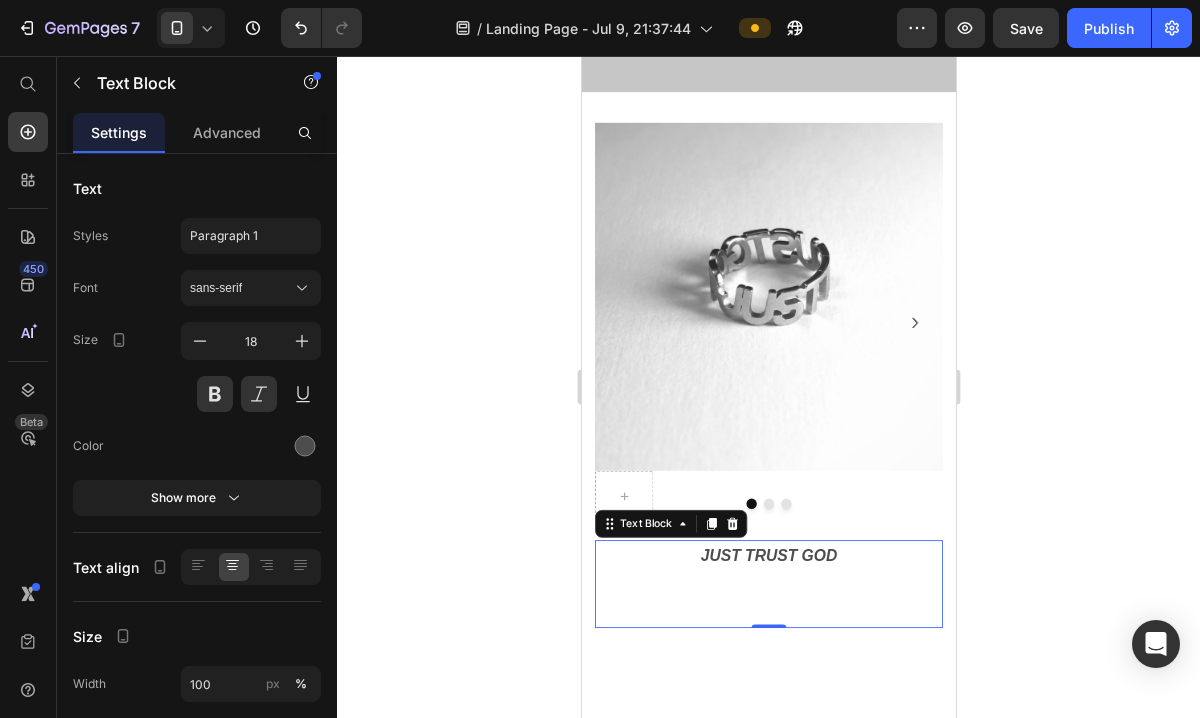 click 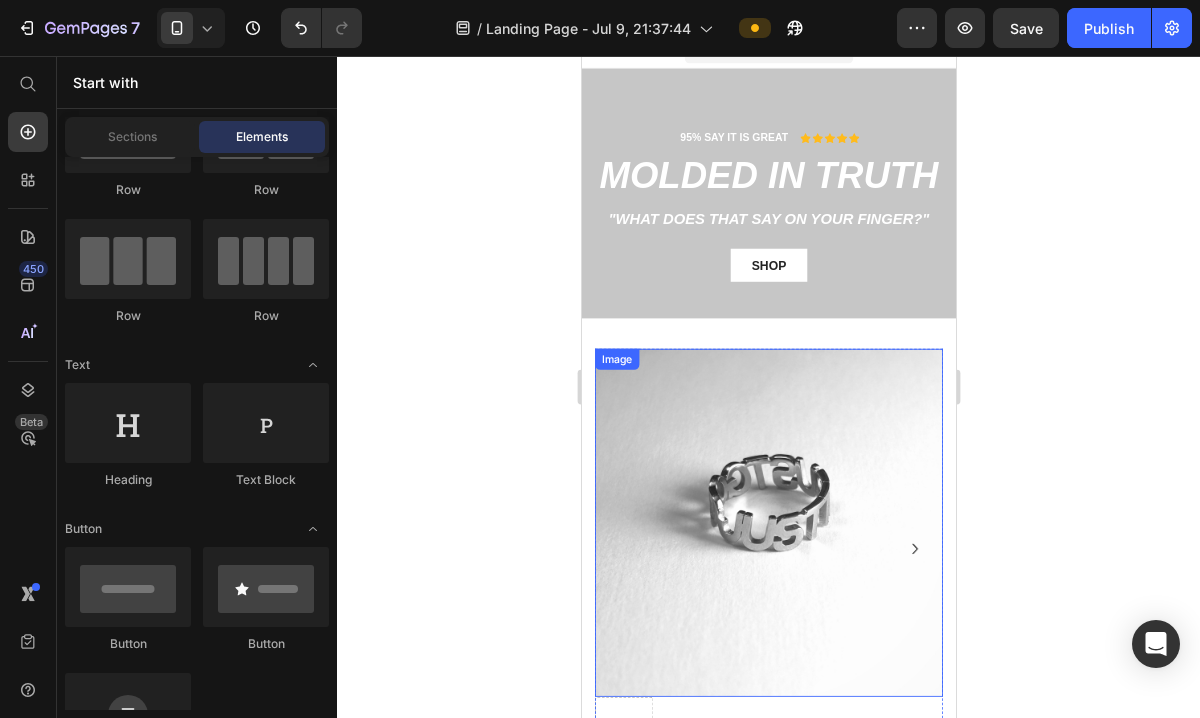 scroll, scrollTop: 0, scrollLeft: 0, axis: both 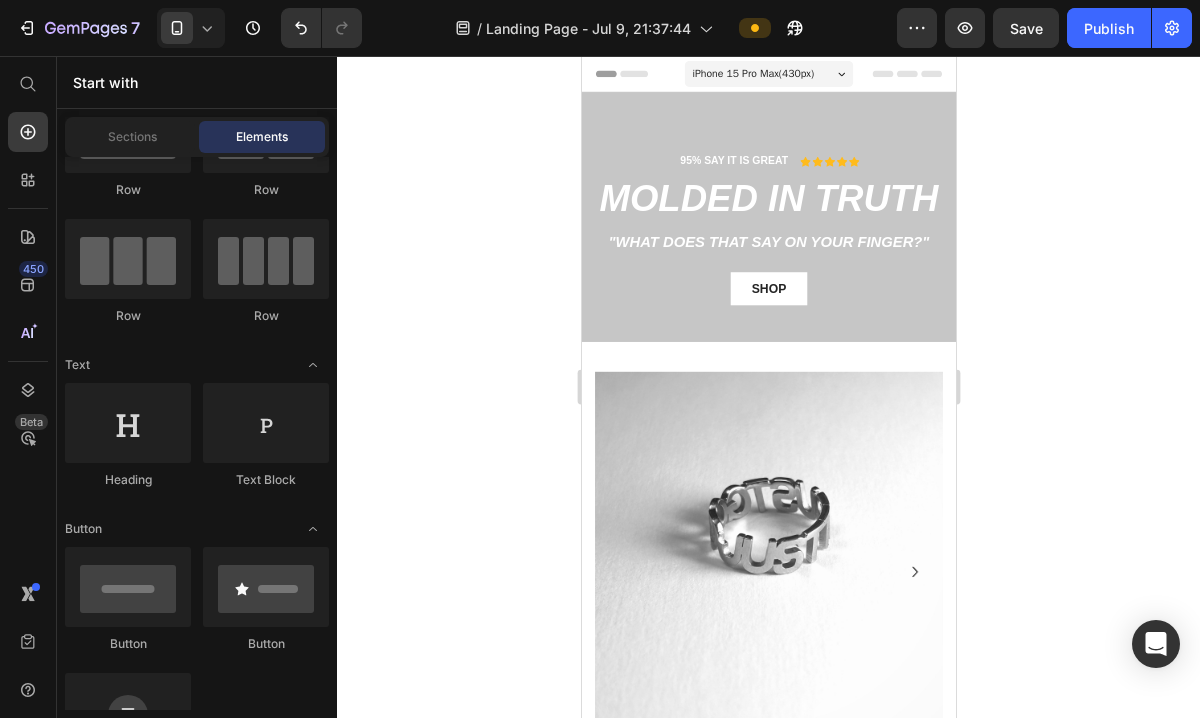 click on "iPhone 15 Pro Max  ( 430 px)" at bounding box center (778, 76) 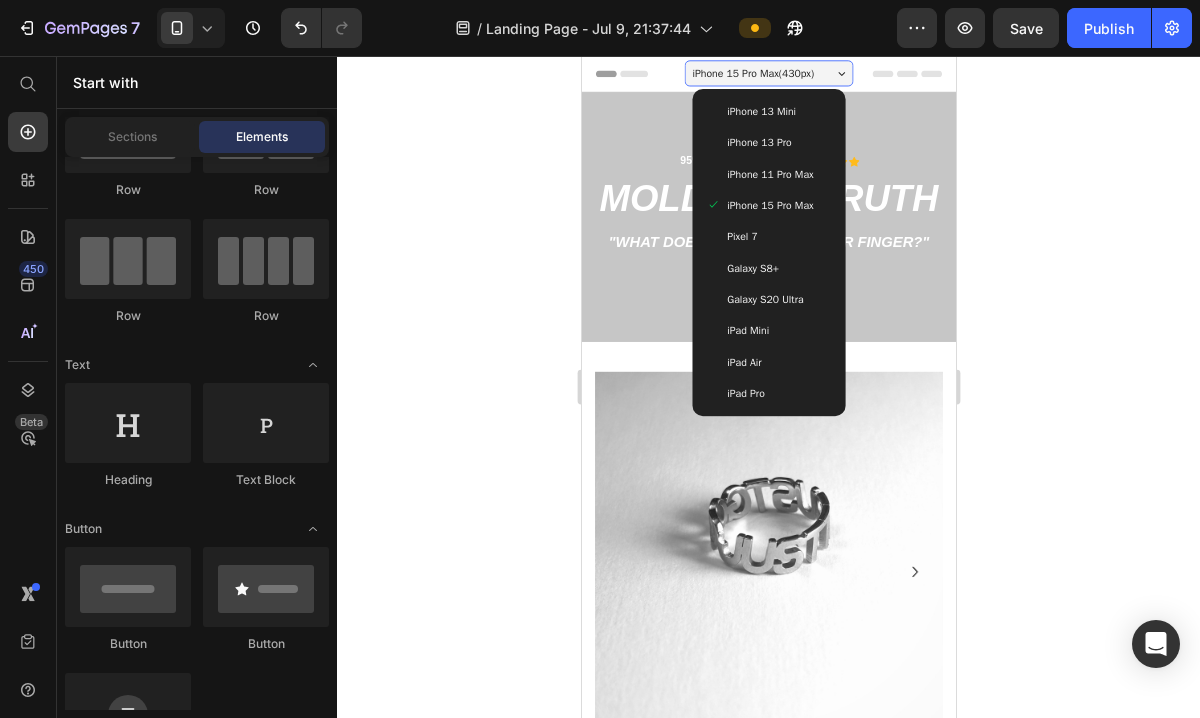 click on "iPhone 11 Pro Max" at bounding box center (797, 192) 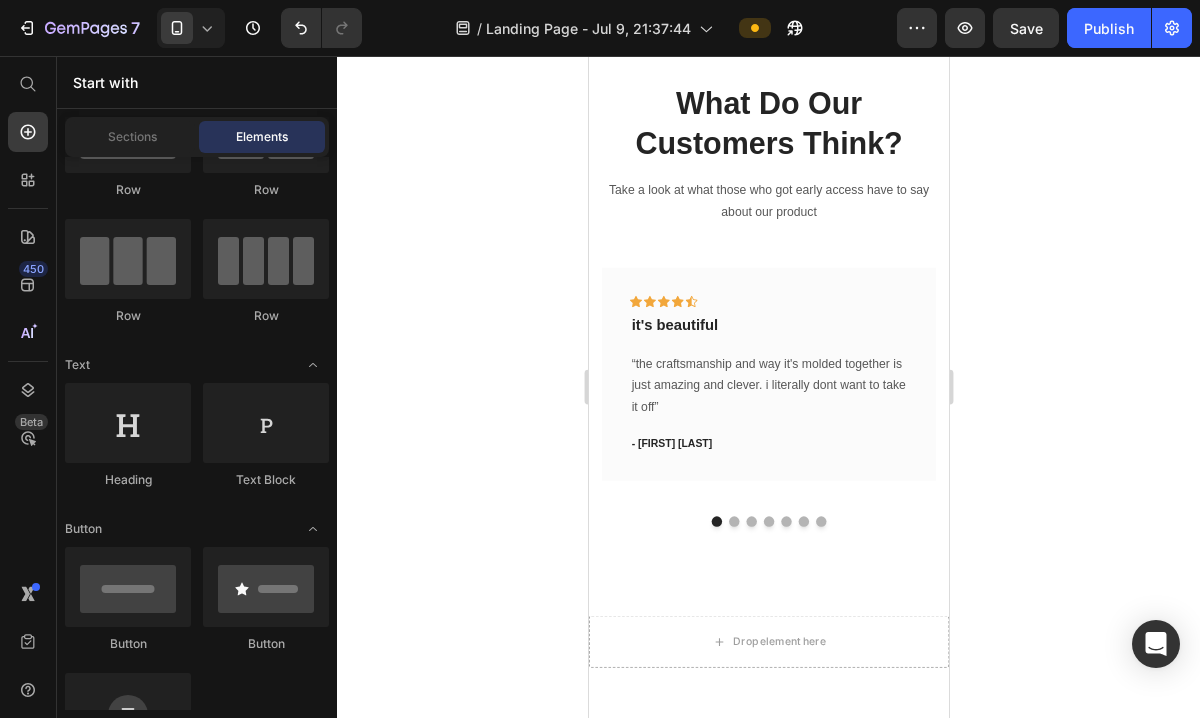 scroll, scrollTop: 1032, scrollLeft: 0, axis: vertical 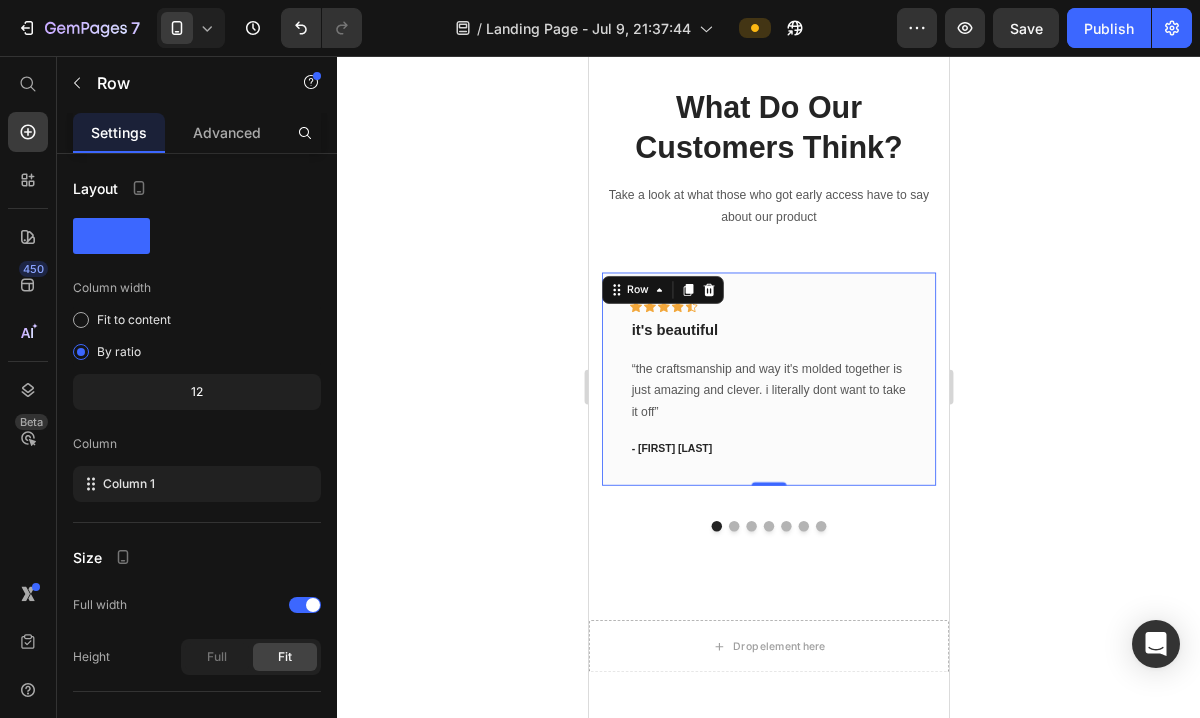 click on "Icon
Icon
Icon
Icon
Icon Row it's beautiful Text block “the craftsmanship and way it's molded together is just amazing and clever. i literally dont want to take it off” Text block - [FIRST] [LAST].  Text block Row   0" at bounding box center (795, 427) 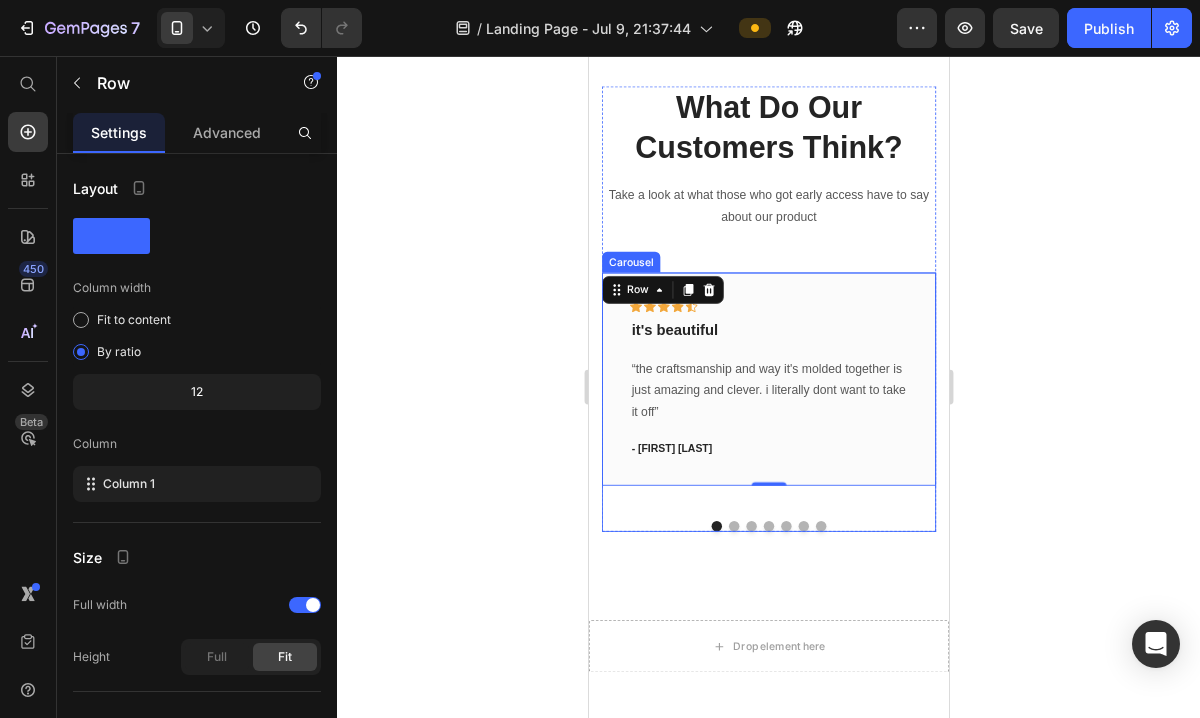 click at bounding box center [755, 596] 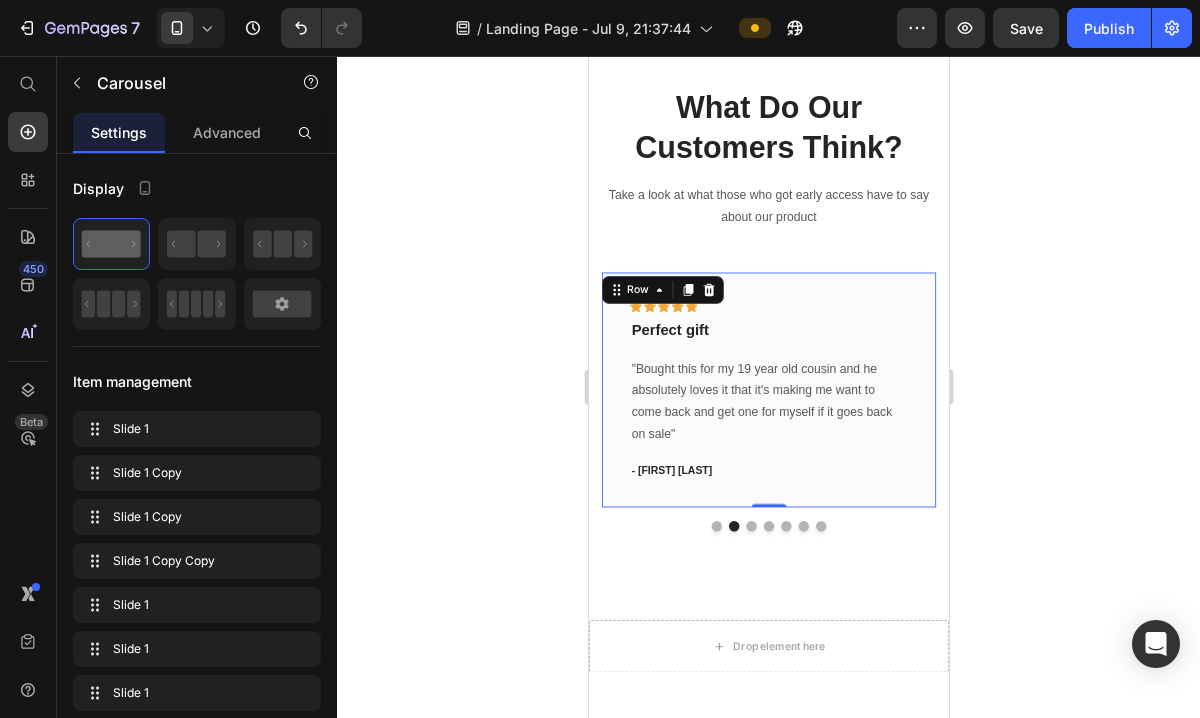 click on "Icon
Icon
Icon
Icon
Icon Row Perfect gift Text block "Bought this for my 19 year old cousin and he absolutely loves it that it's making me want to come back and get one for myself if it goes back on sale" Text block - [FIRST] [LAST]. Text block Row   0" at bounding box center [795, 439] 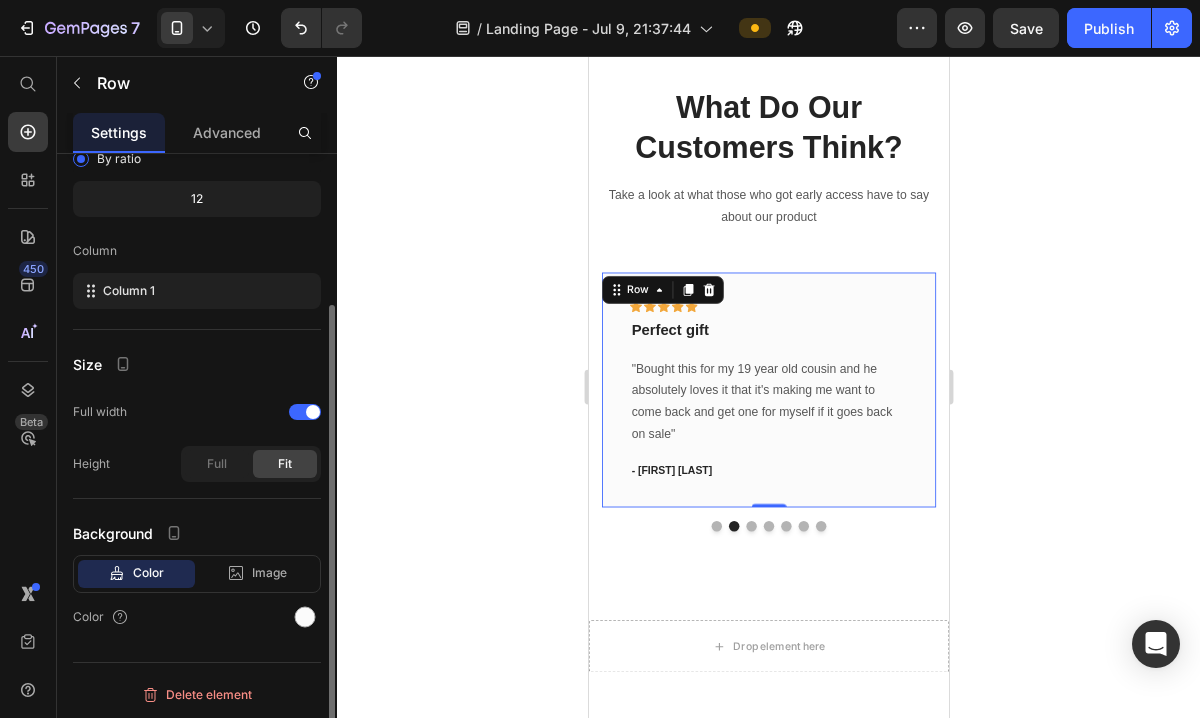 scroll, scrollTop: 195, scrollLeft: 0, axis: vertical 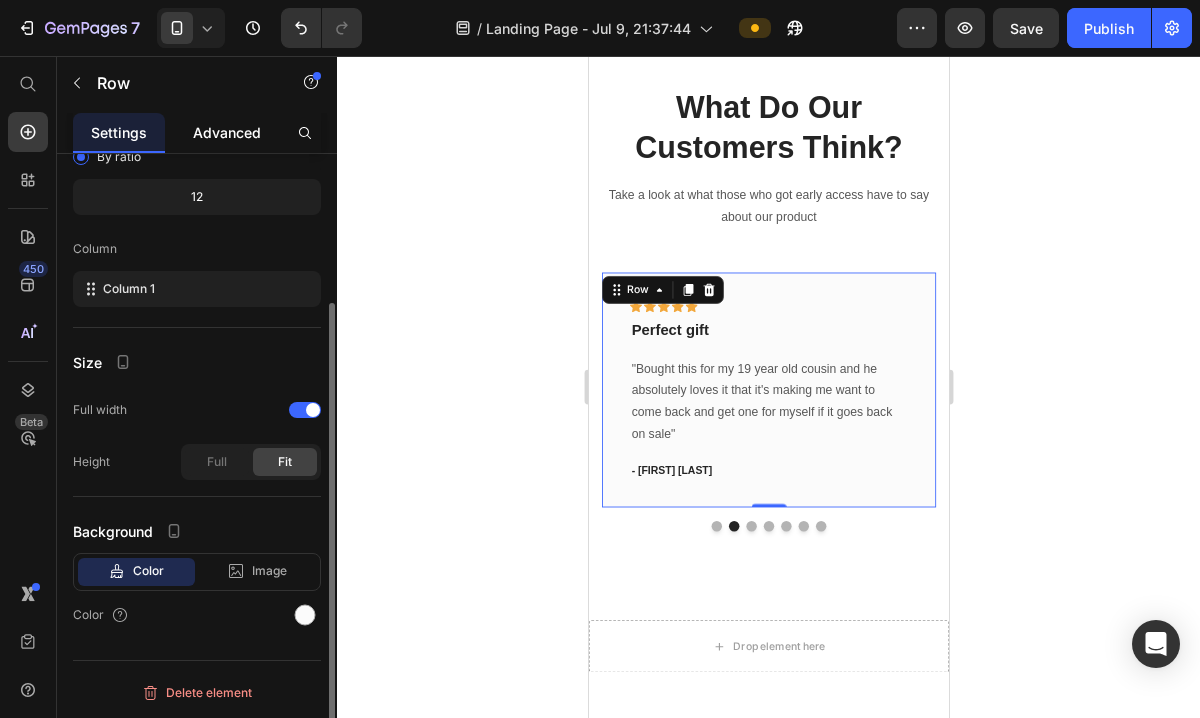 click on "Advanced" at bounding box center [227, 132] 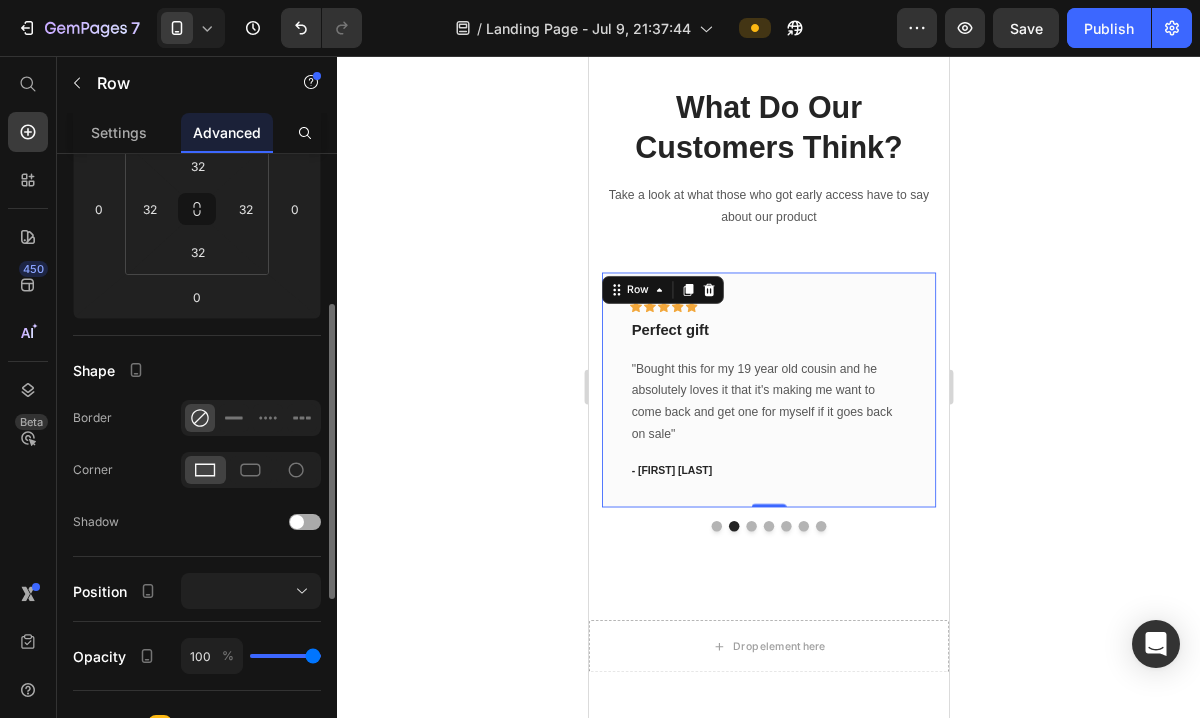 scroll, scrollTop: 0, scrollLeft: 0, axis: both 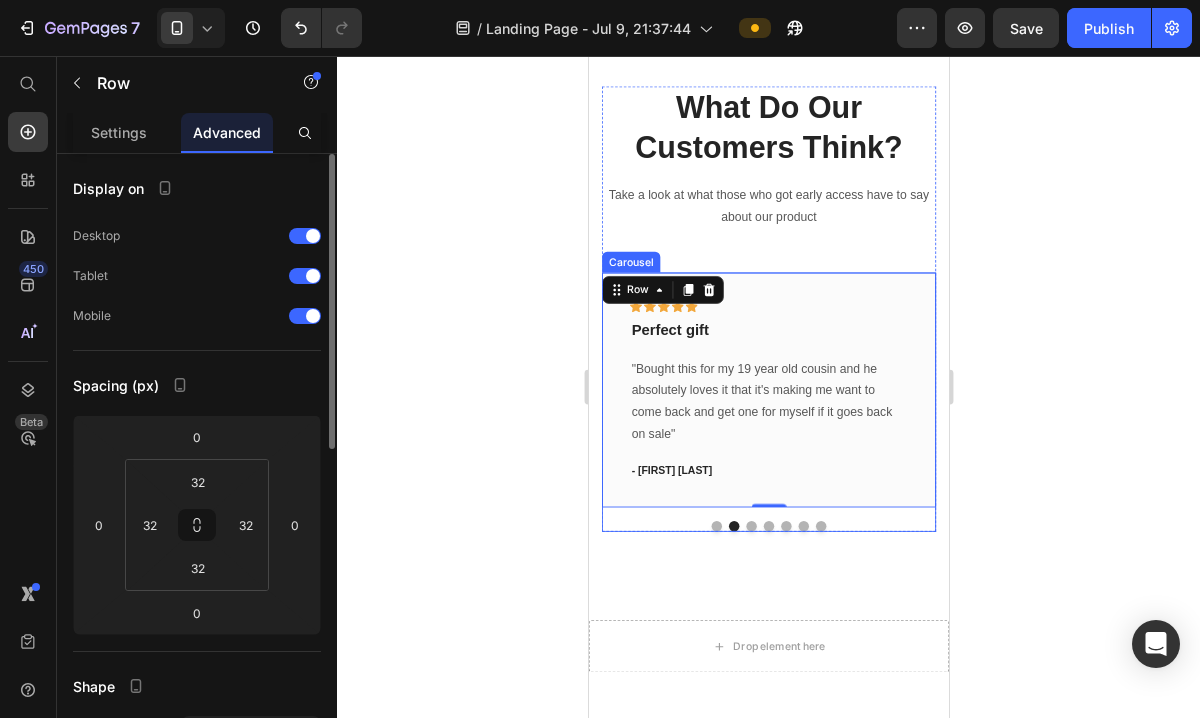 click on "Icon
Icon
Icon
Icon
Icon Row it's beautiful Text block “the craftsmanship and way it's molded together is just amazing and clever. i literally dont want to take it off” Text block - [FIRST] [LAST].  Text block Row
Icon
Icon
Icon
Icon
Icon Row Perfect gift Text block "Bought this for my 19 year old cousin and he absolutely loves it that it's making me want to come back and get one for myself if it goes back on sale" Text block - [FIRST] [LAST]. Text block Row   0
Icon
Icon
Icon
Icon
Icon Row :) Text block “ The detail is stunning, and the quality exceeded my expectations ” Text block - [FIRST] [LAST]. Text block Row
Icon
Icon
Icon
Icon
Icon Row God bless you all  Text block Text block - [LAST]. Text block" at bounding box center (795, 453) 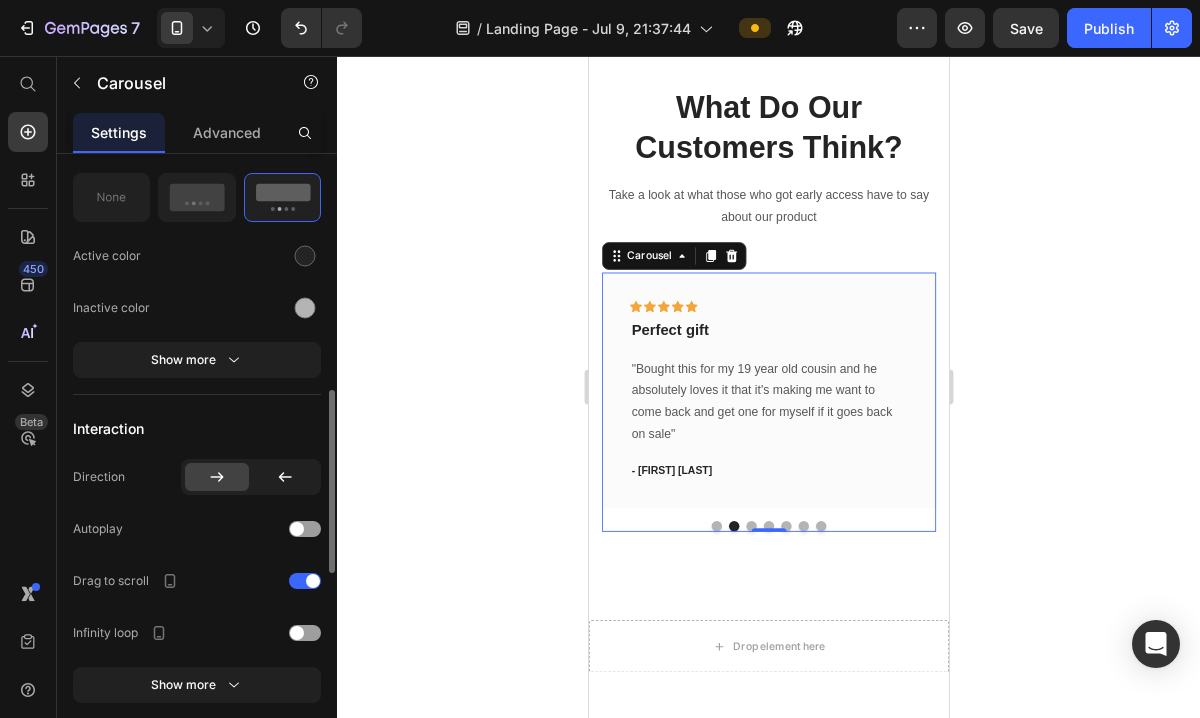 scroll, scrollTop: 748, scrollLeft: 0, axis: vertical 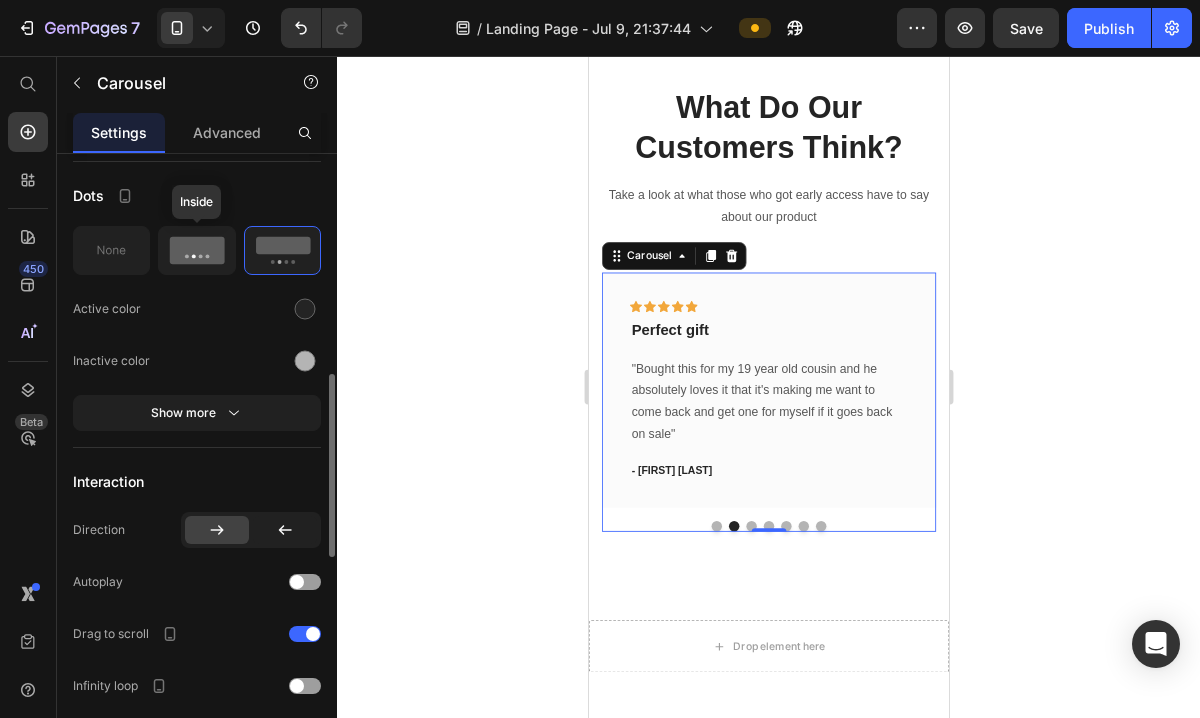 click 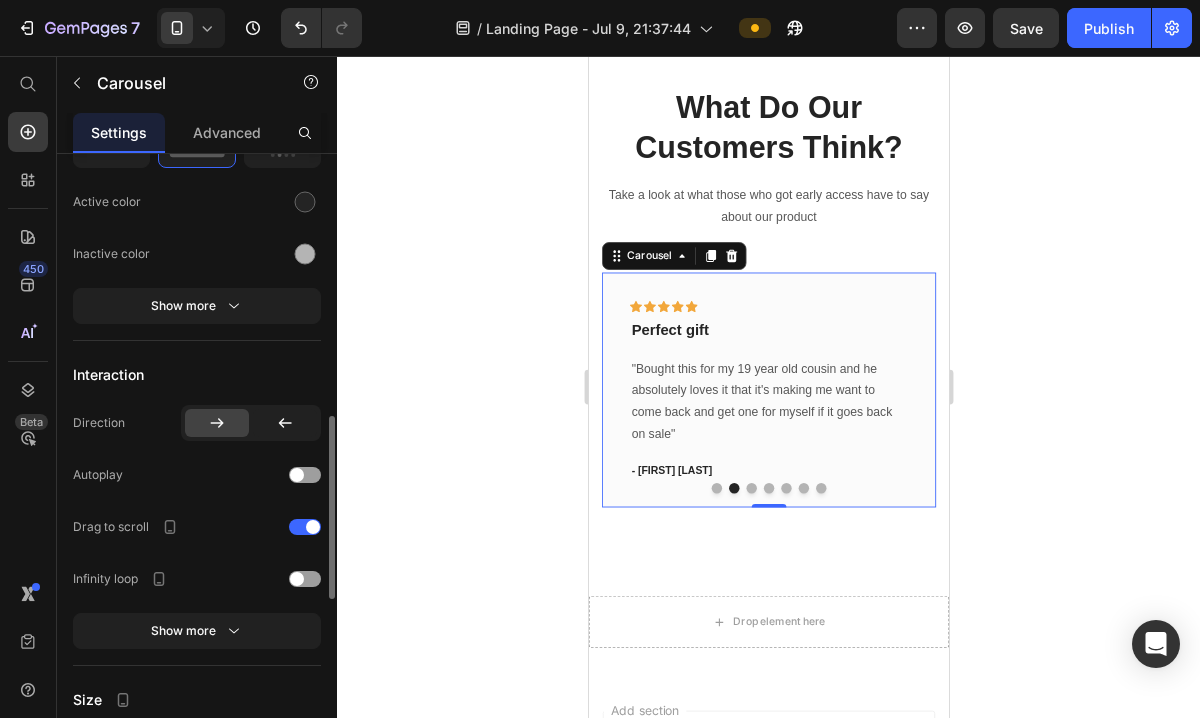 scroll, scrollTop: 863, scrollLeft: 0, axis: vertical 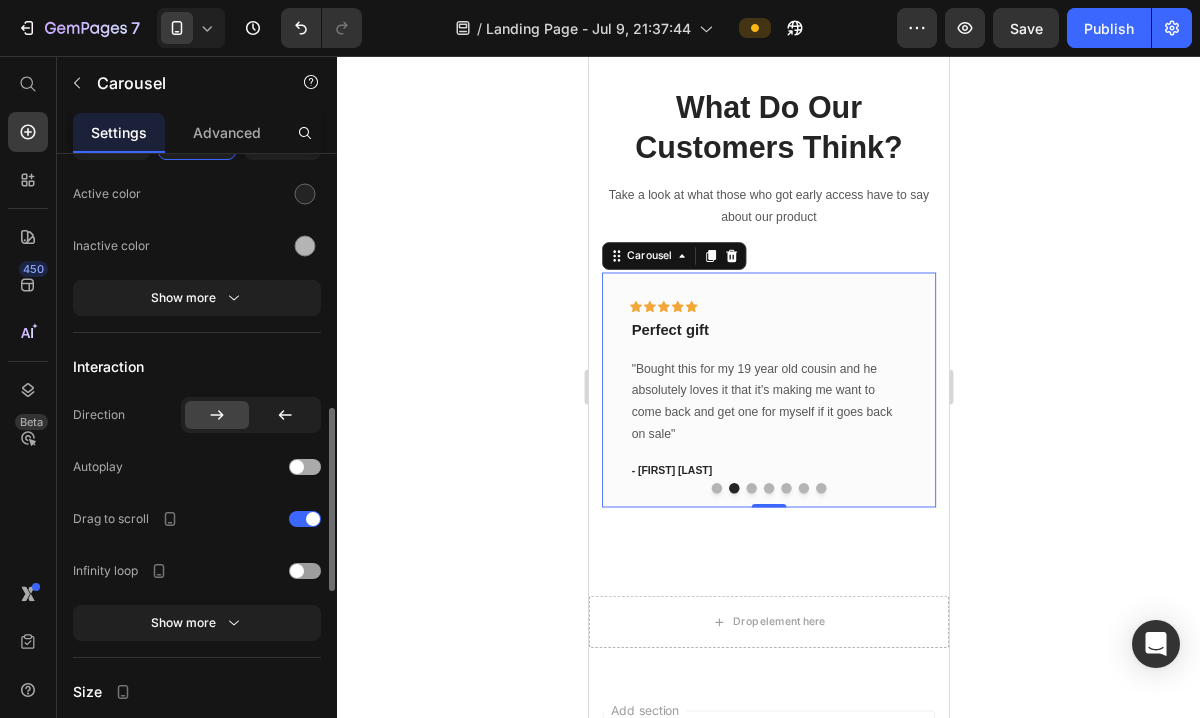 click at bounding box center (305, 467) 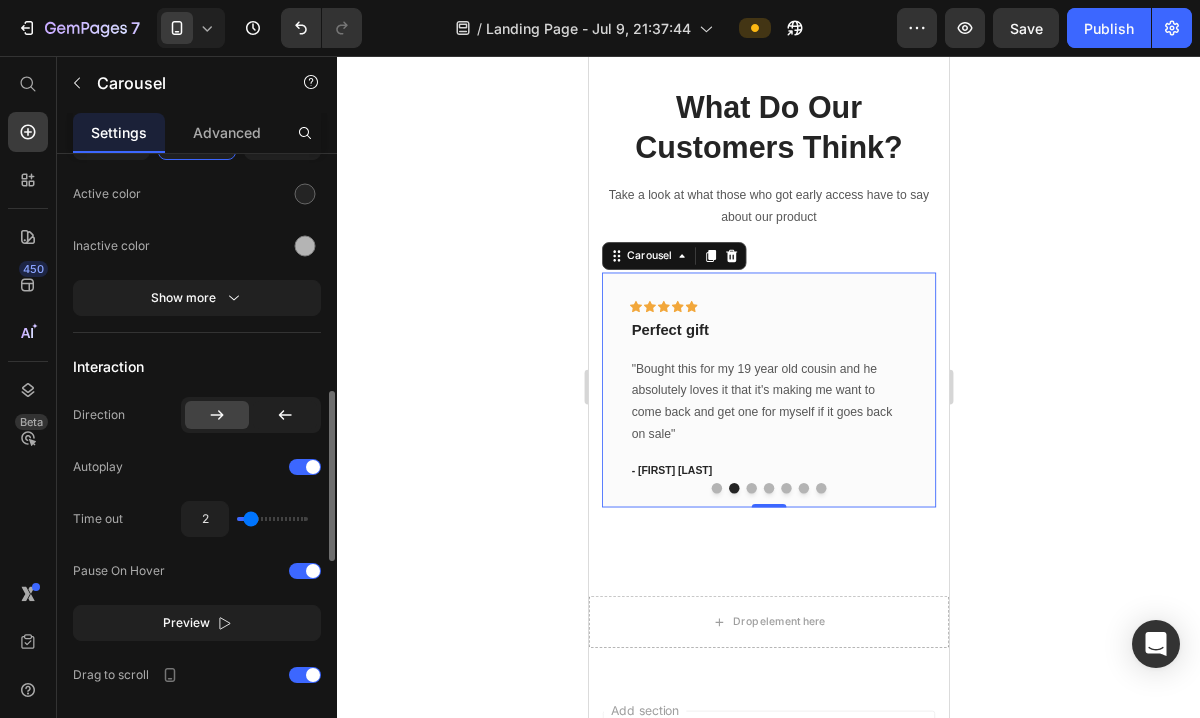 click on "2" 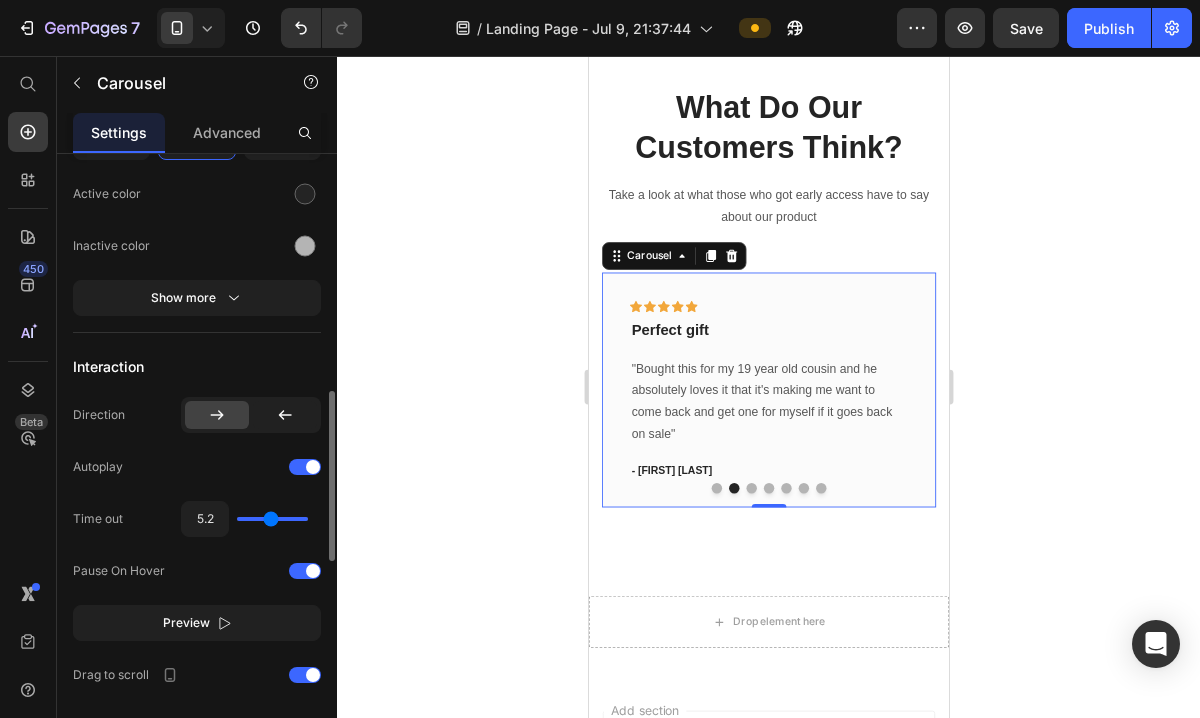 type on "5.2" 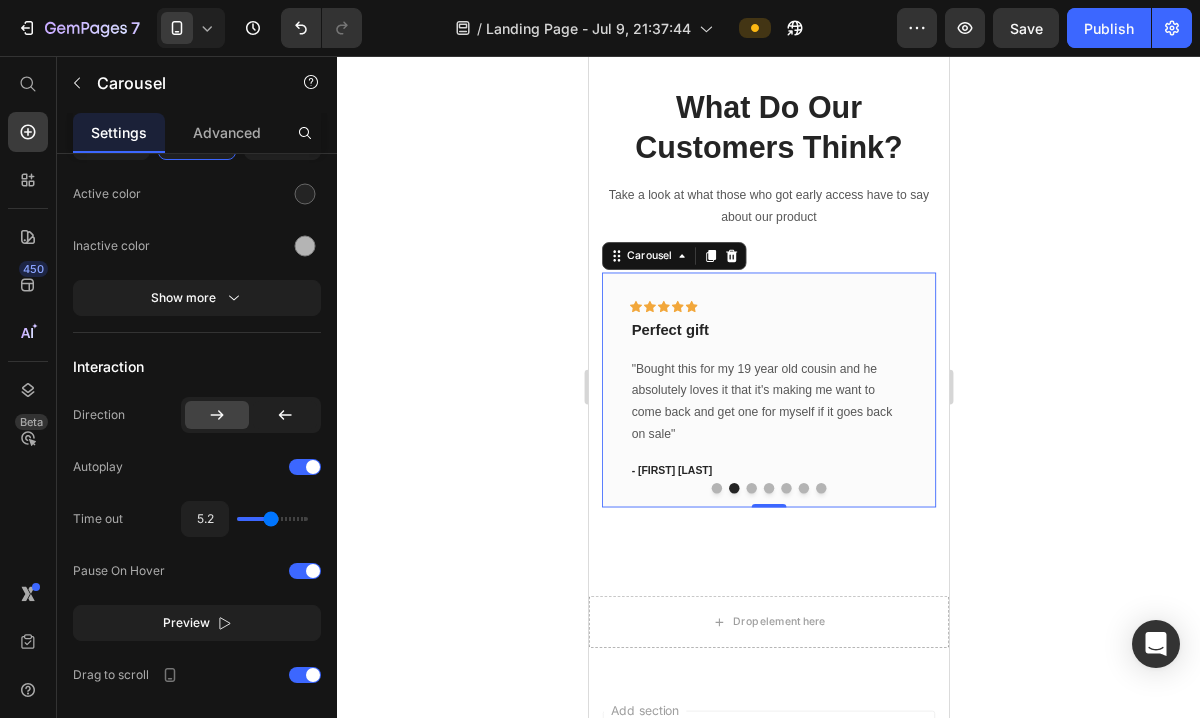 click 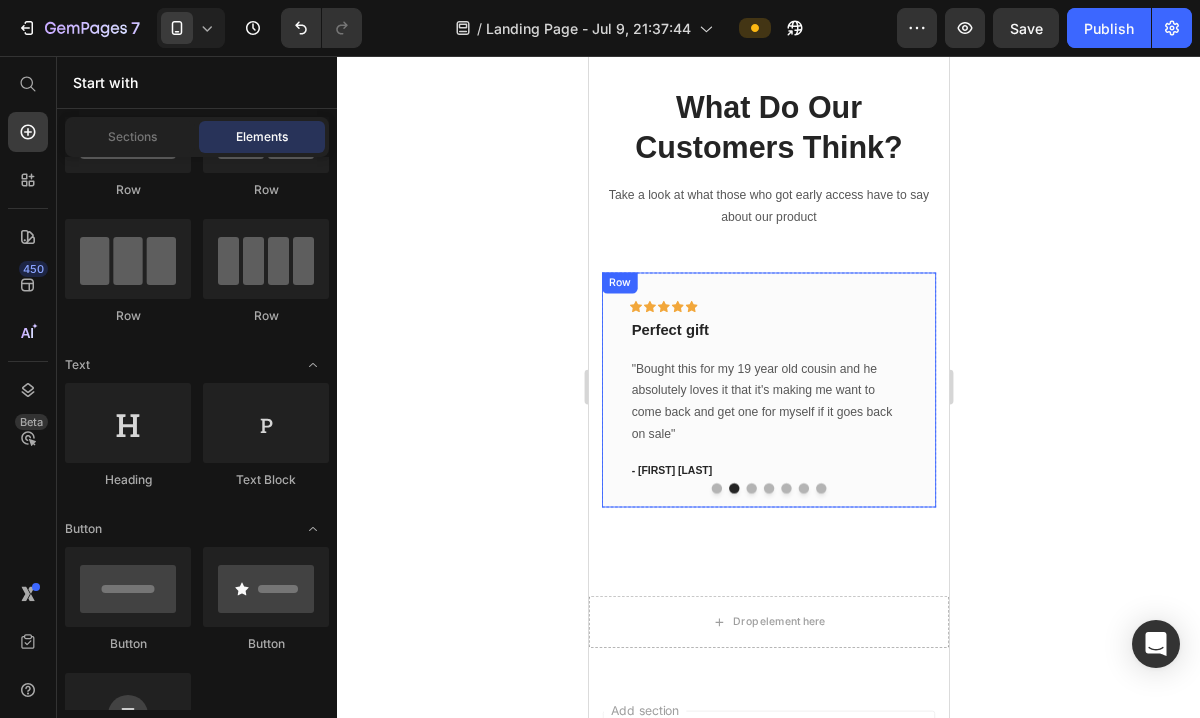 click on "Icon
Icon
Icon
Icon
Icon Row Perfect gift Text block "Bought this for my 19 year old cousin and he absolutely loves it that it's making me want to come back and get one for myself if it goes back on sale" Text block - [FIRST] [LAST]. Text block Row" at bounding box center (795, 439) 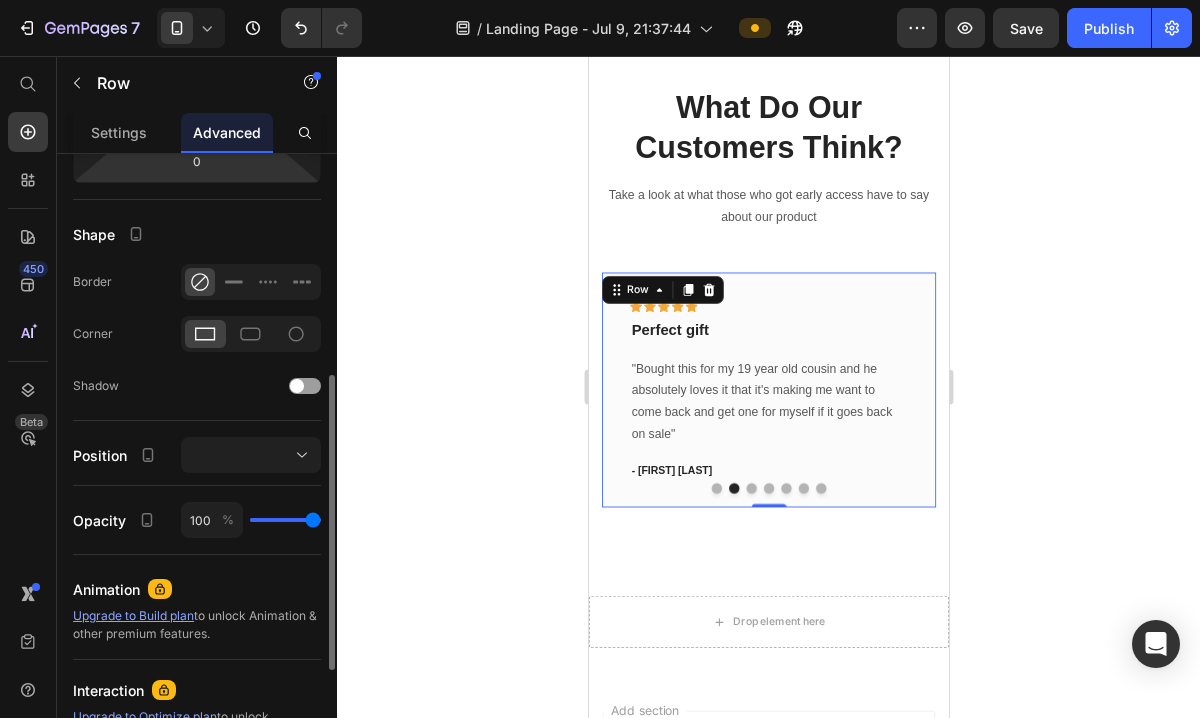 scroll, scrollTop: 459, scrollLeft: 0, axis: vertical 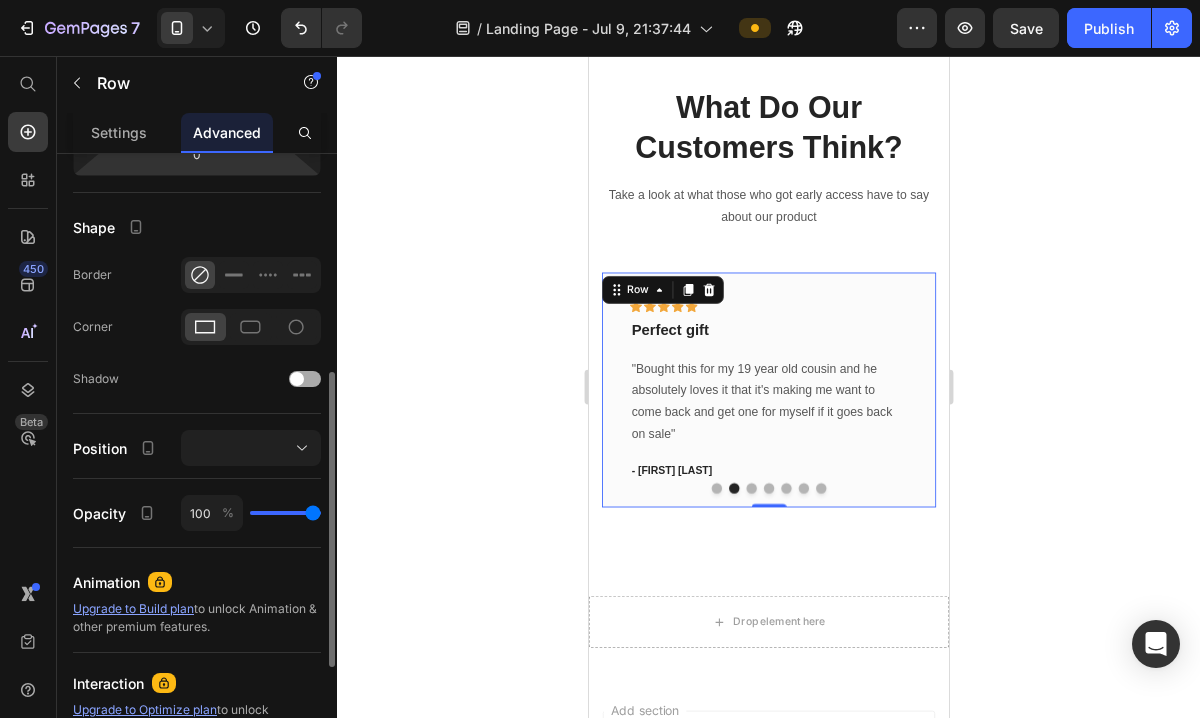 click at bounding box center (305, 379) 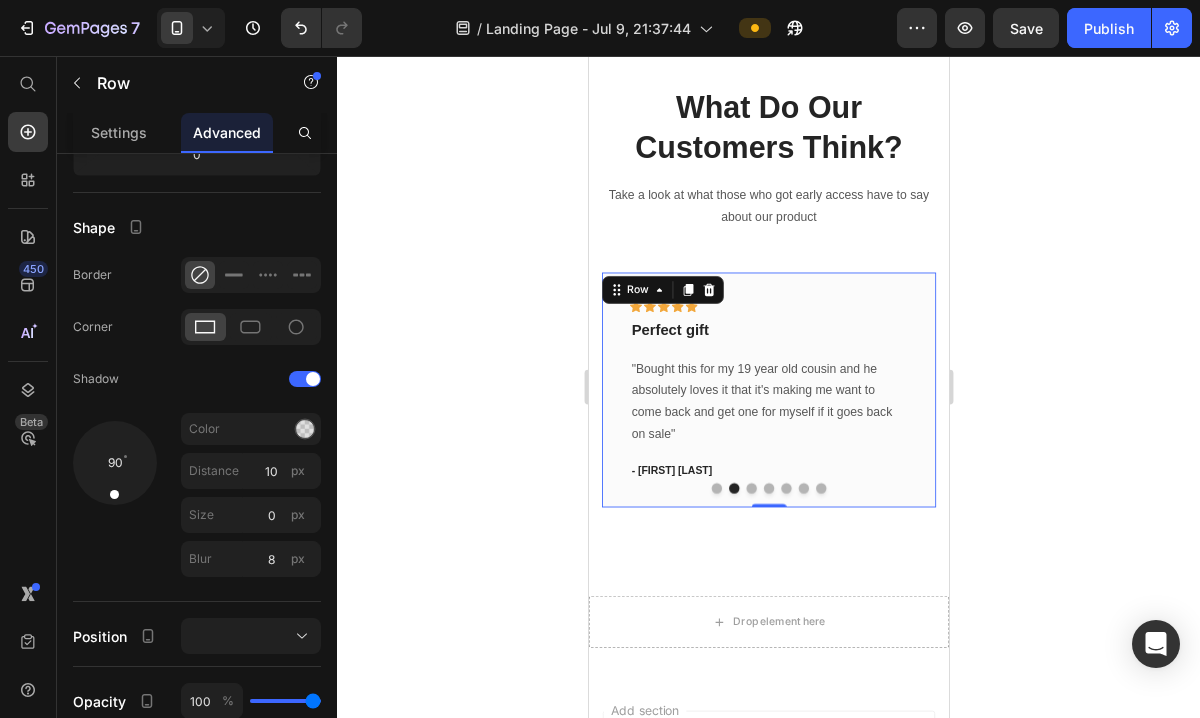 click 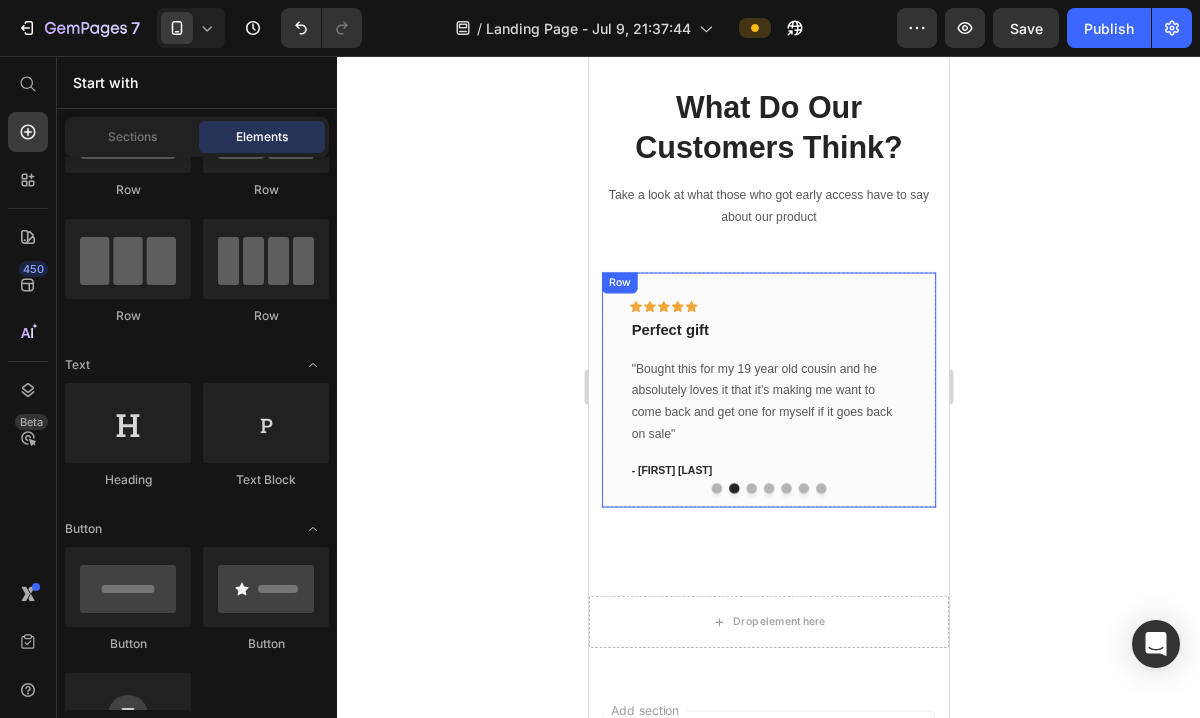 click on "Icon
Icon
Icon
Icon
Icon Row Perfect gift Text block "Bought this for my 19 year old cousin and he absolutely loves it that it's making me want to come back and get one for myself if it goes back on sale" Text block - [FIRST] [LAST]. Text block Row" at bounding box center [795, 439] 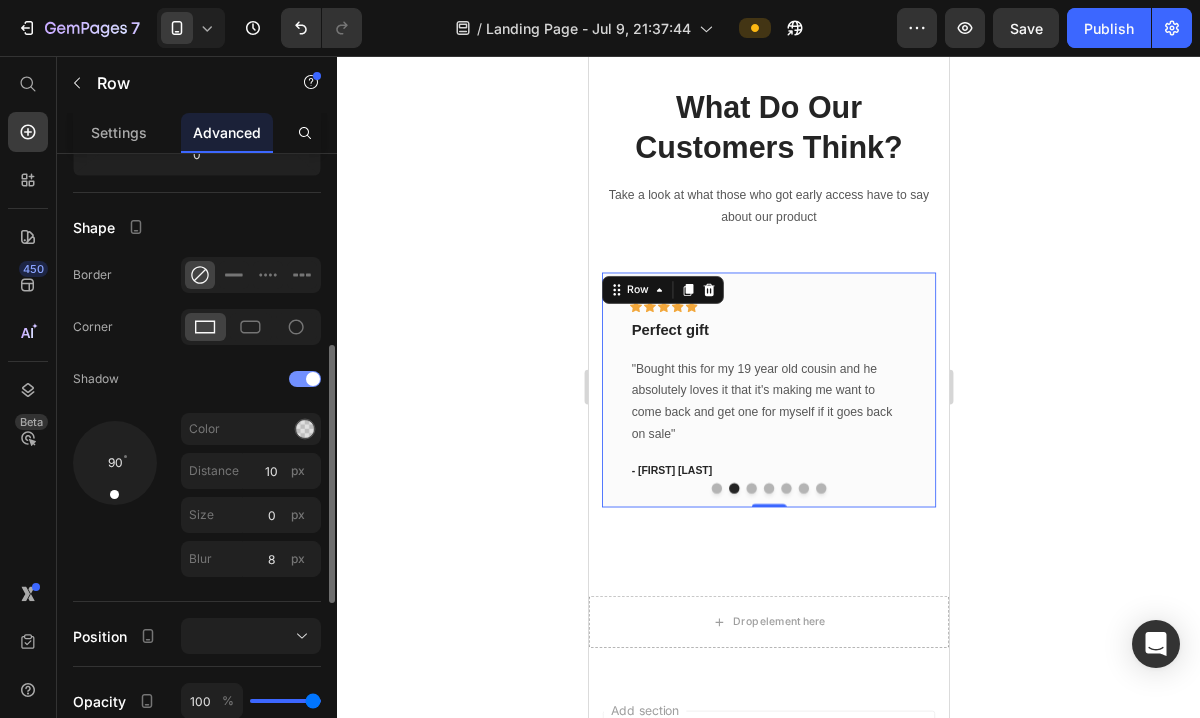 click at bounding box center [305, 379] 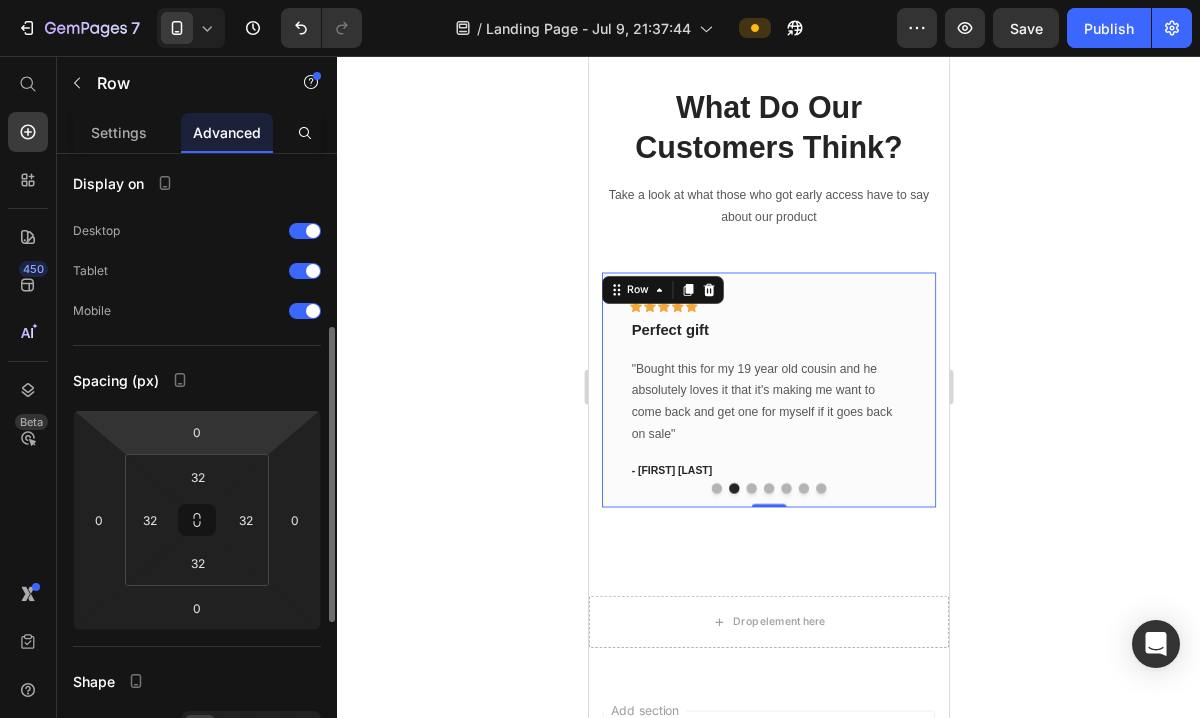 scroll, scrollTop: 0, scrollLeft: 0, axis: both 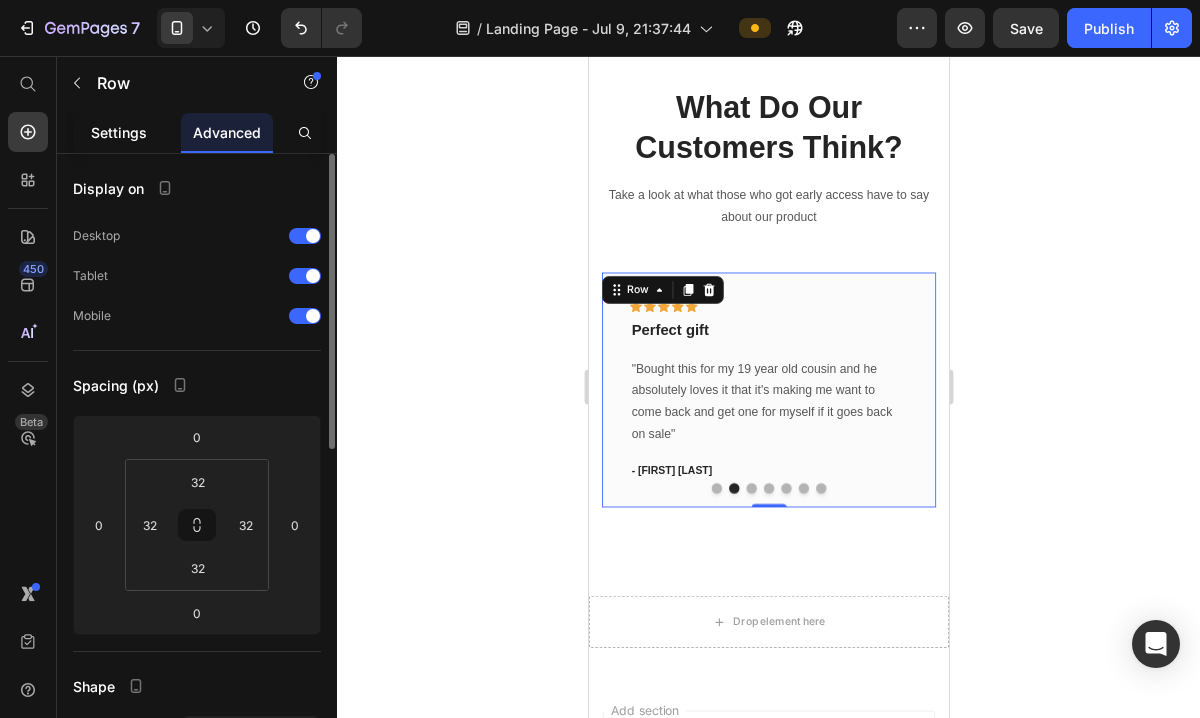 click on "Settings" 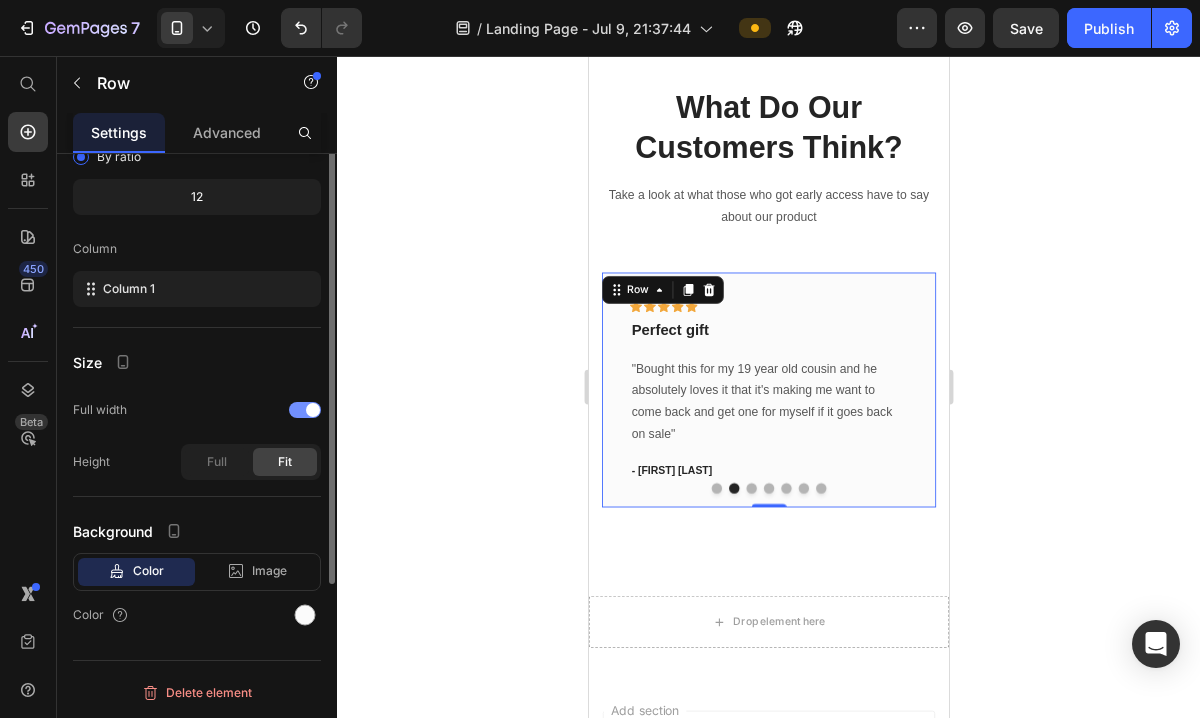 scroll, scrollTop: 0, scrollLeft: 0, axis: both 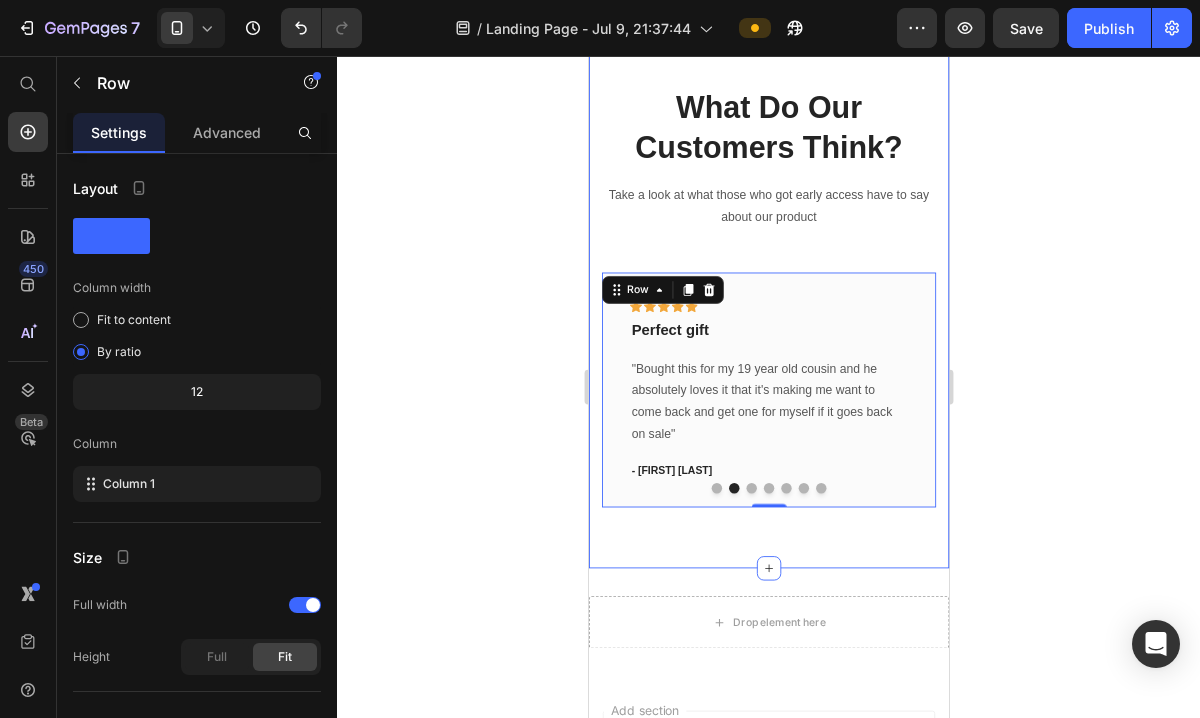 click on "What Do Our Customers Think? Heading Take a look at what those who got early access have to say about our product Text block
Icon
Icon
Icon
Icon
Icon Row it's beautiful Text block “the craftsmanship and way it's molded together is just amazing and clever. i literally dont want to take it off” Text block - [FIRST] [LAST].  Text block Row
Icon
Icon
Icon
Icon
Icon Row Perfect gift Text block "Bought this for my 19 year old cousin and he absolutely loves it that it's making me want to come back and get one for myself if it goes back on sale" Text block - [FIRST] [LAST]. Text block Row   0
Icon
Icon
Icon
Icon
Icon Row :) Text block “ The detail is stunning, and the quality exceeded my expectations ” Text block - [FIRST] [LAST]. Text block Row
Icon
Icon" at bounding box center (795, 332) 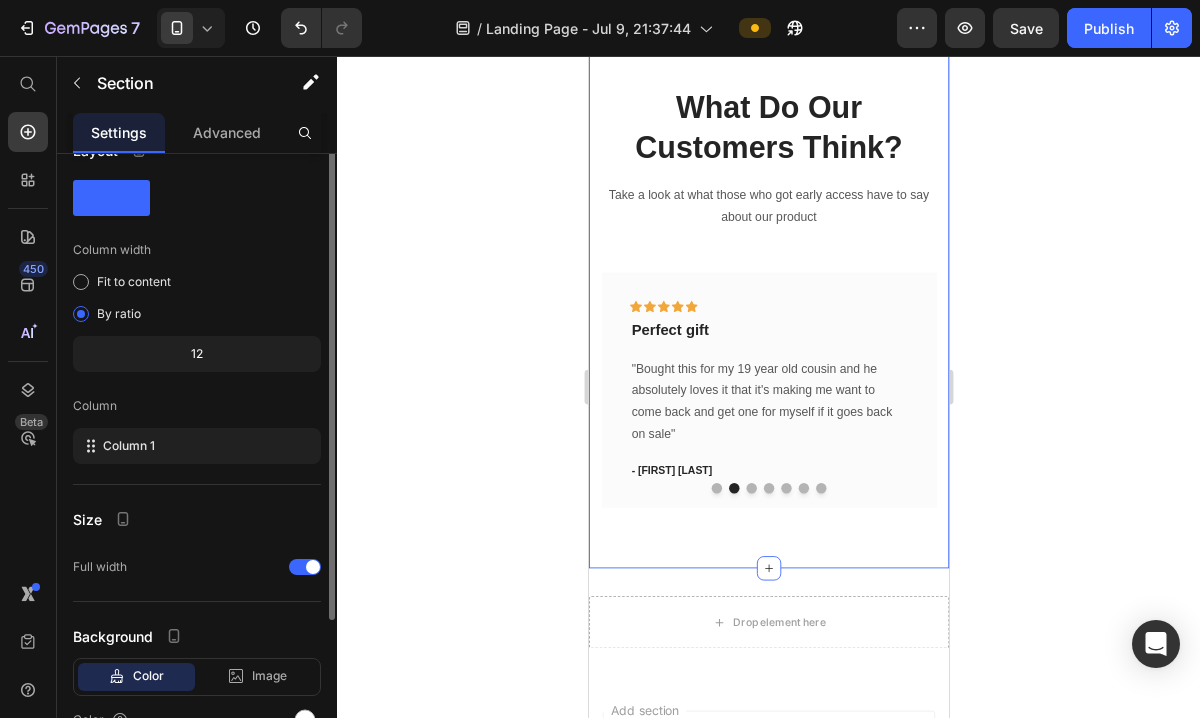 scroll, scrollTop: 0, scrollLeft: 0, axis: both 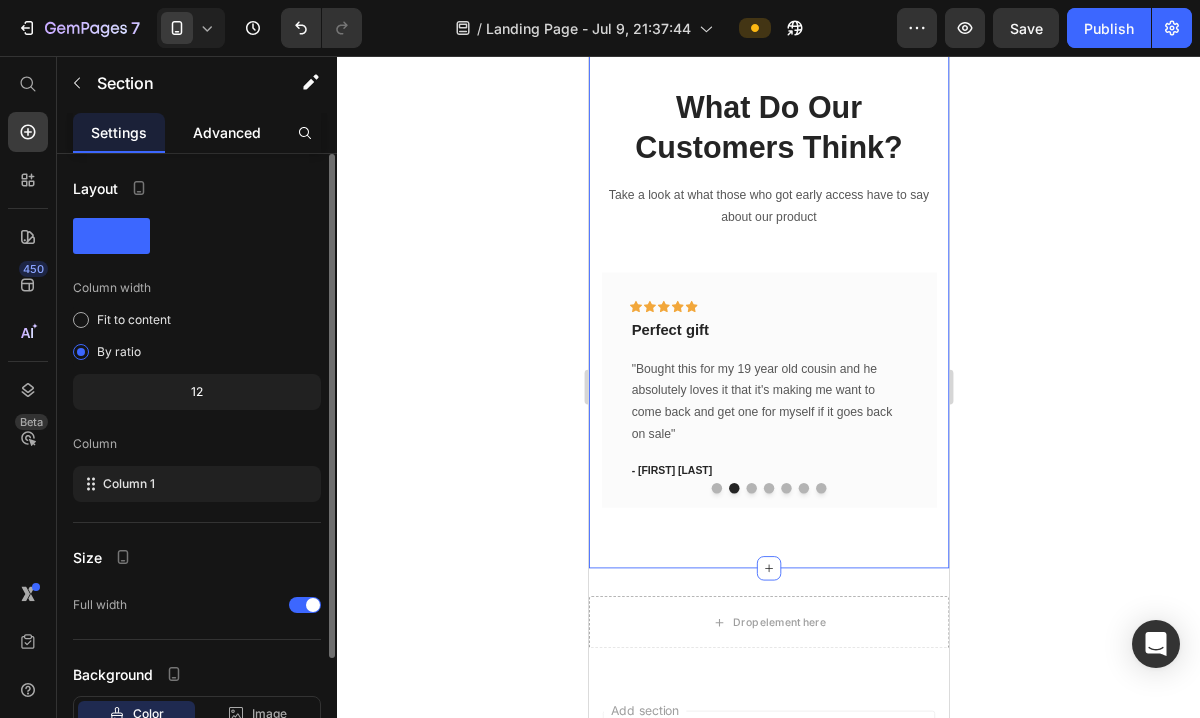 click on "Advanced" at bounding box center [227, 132] 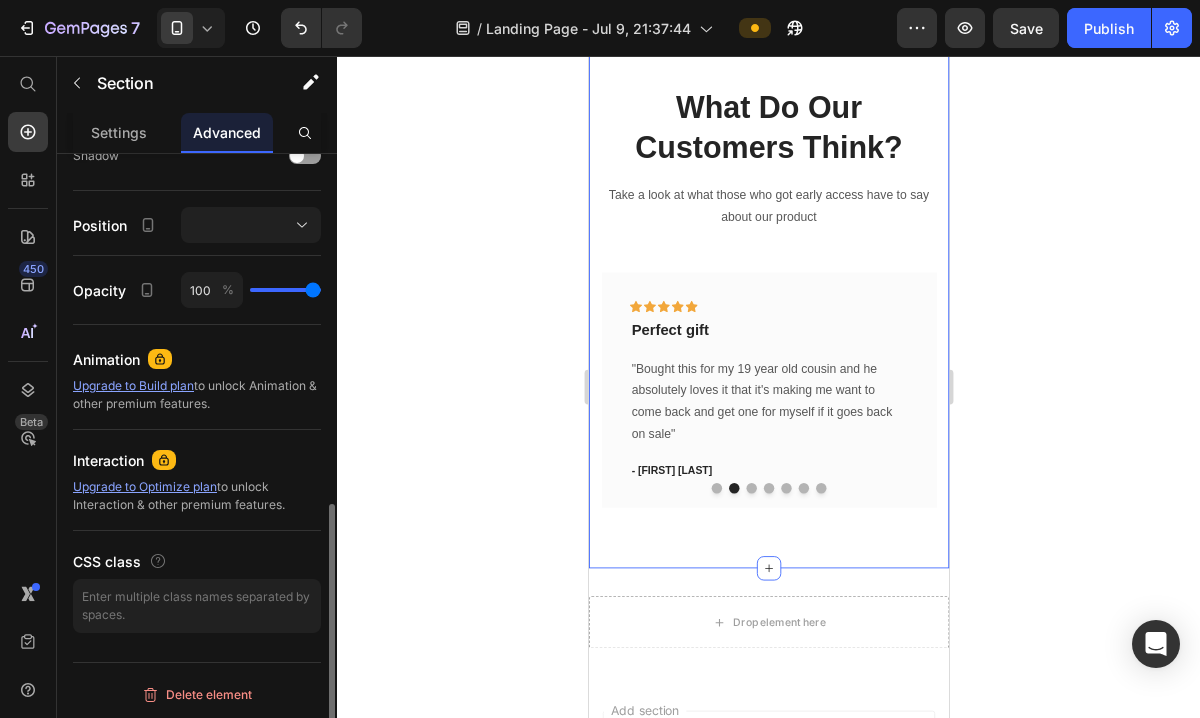 scroll, scrollTop: 788, scrollLeft: 0, axis: vertical 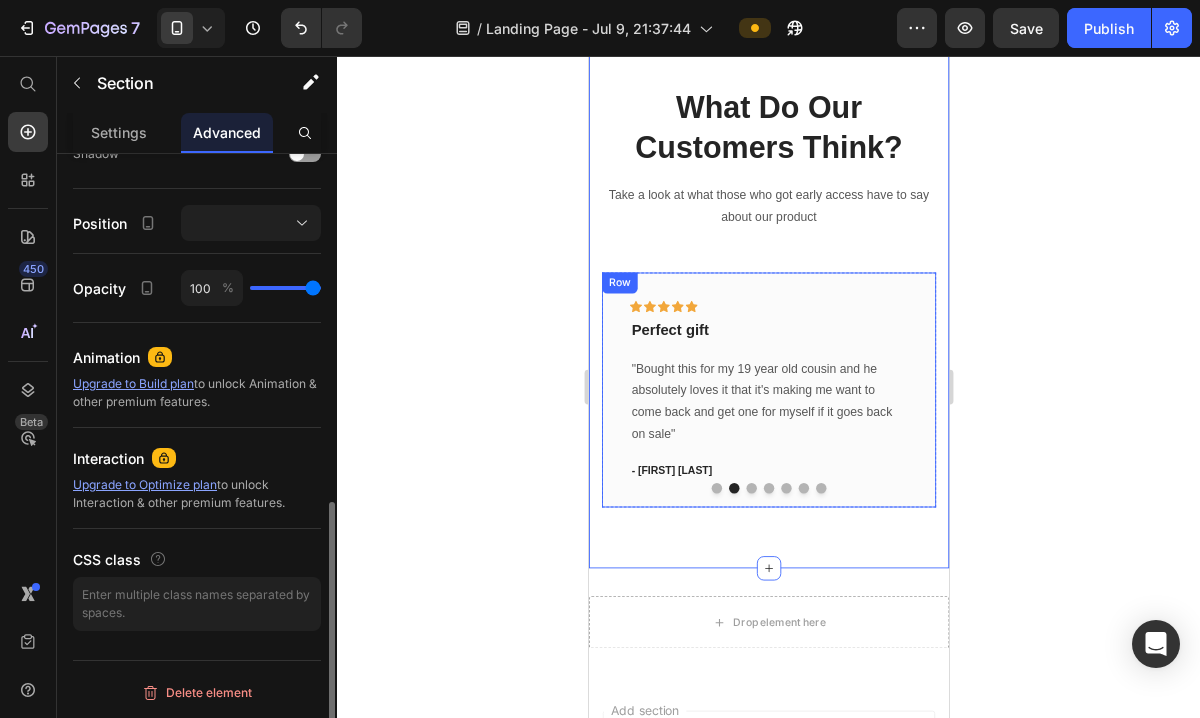 click on "Perfect gift" at bounding box center [795, 371] 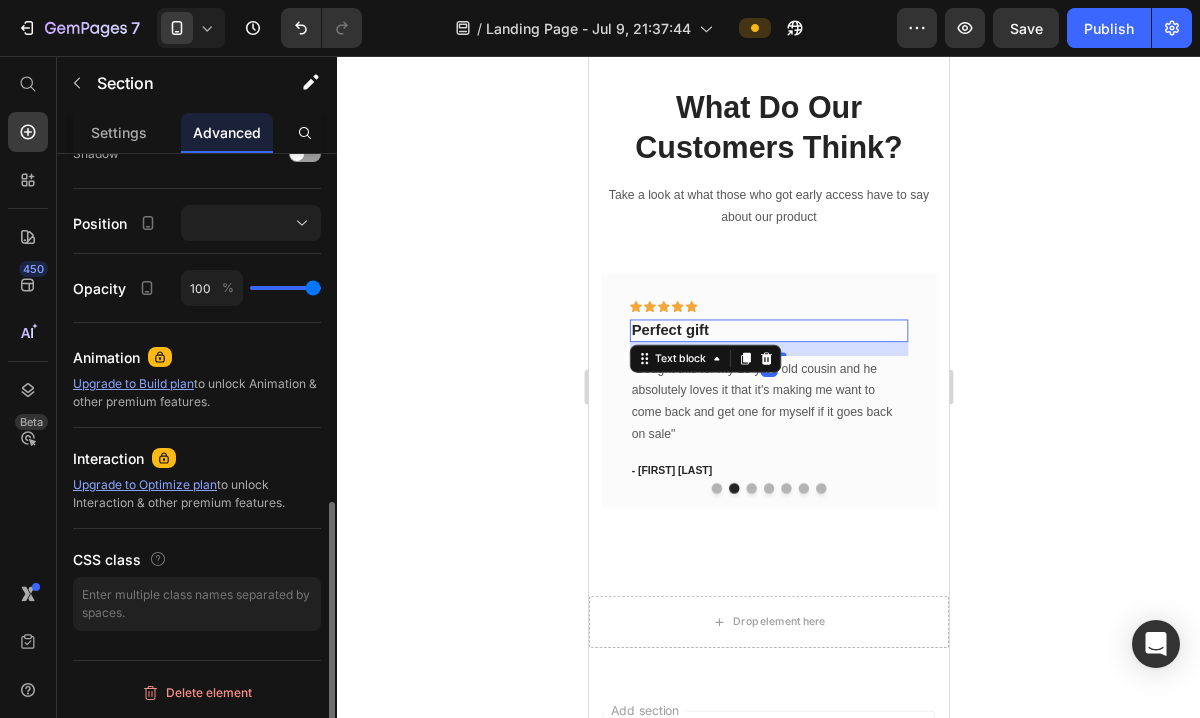 scroll, scrollTop: 0, scrollLeft: 0, axis: both 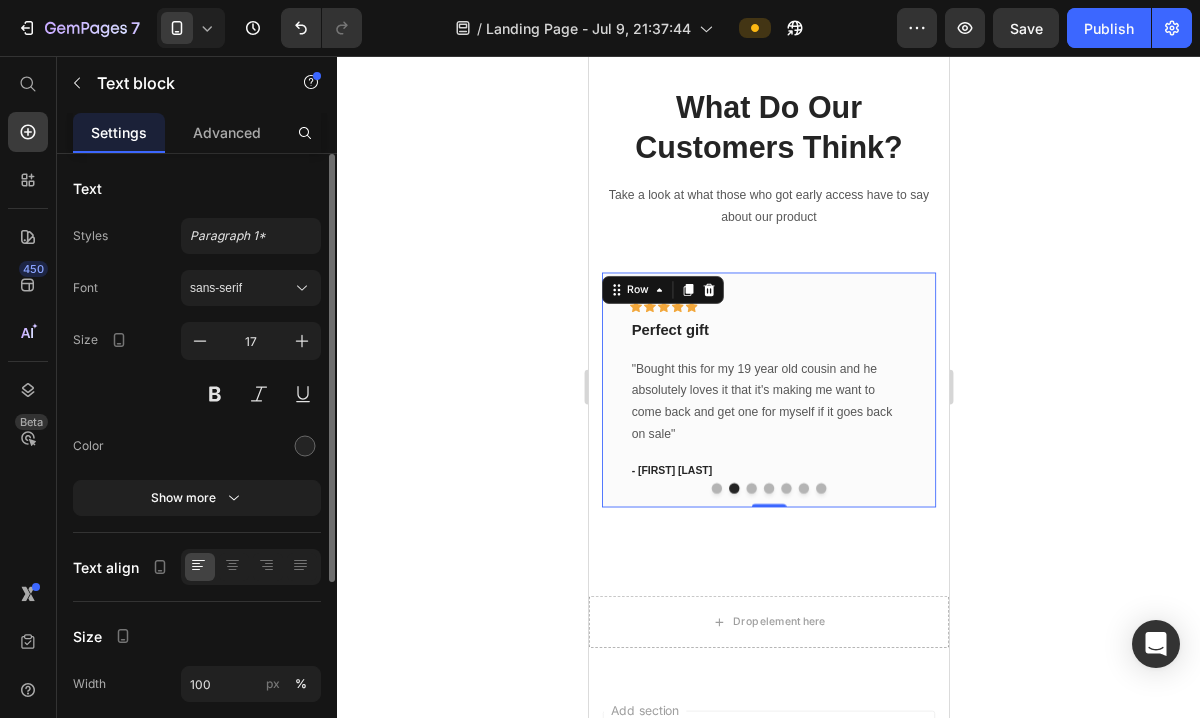 click on "Icon
Icon
Icon
Icon
Icon Row Perfect gift Text block "Bought this for my 19 year old cousin and he absolutely loves it that it's making me want to come back and get one for myself if it goes back on sale" Text block - [FIRST] [LAST]. Text block Row   0" at bounding box center (795, 439) 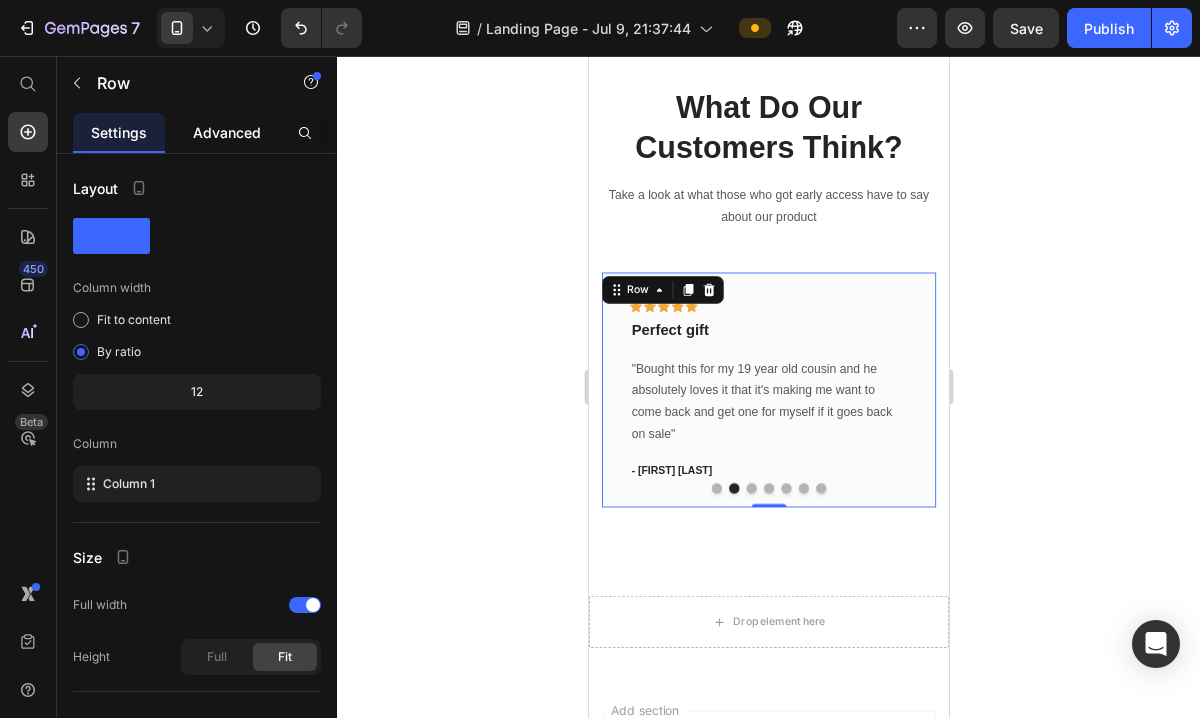 click on "Advanced" at bounding box center [227, 132] 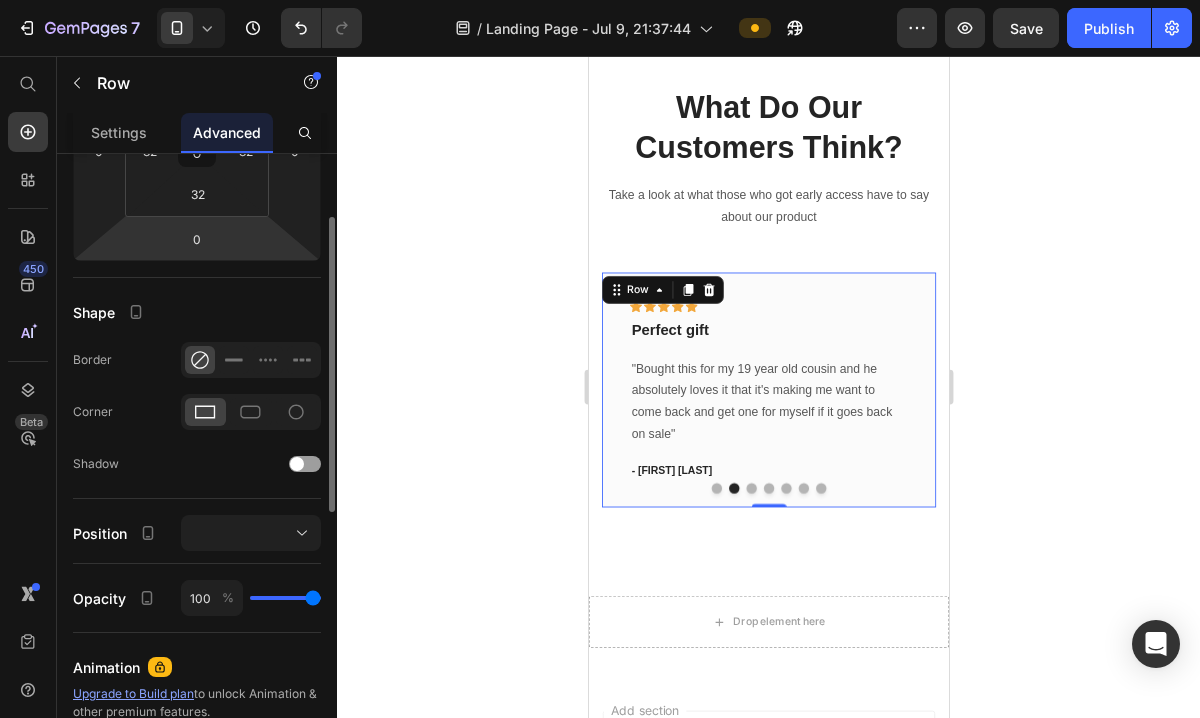 scroll, scrollTop: 270, scrollLeft: 0, axis: vertical 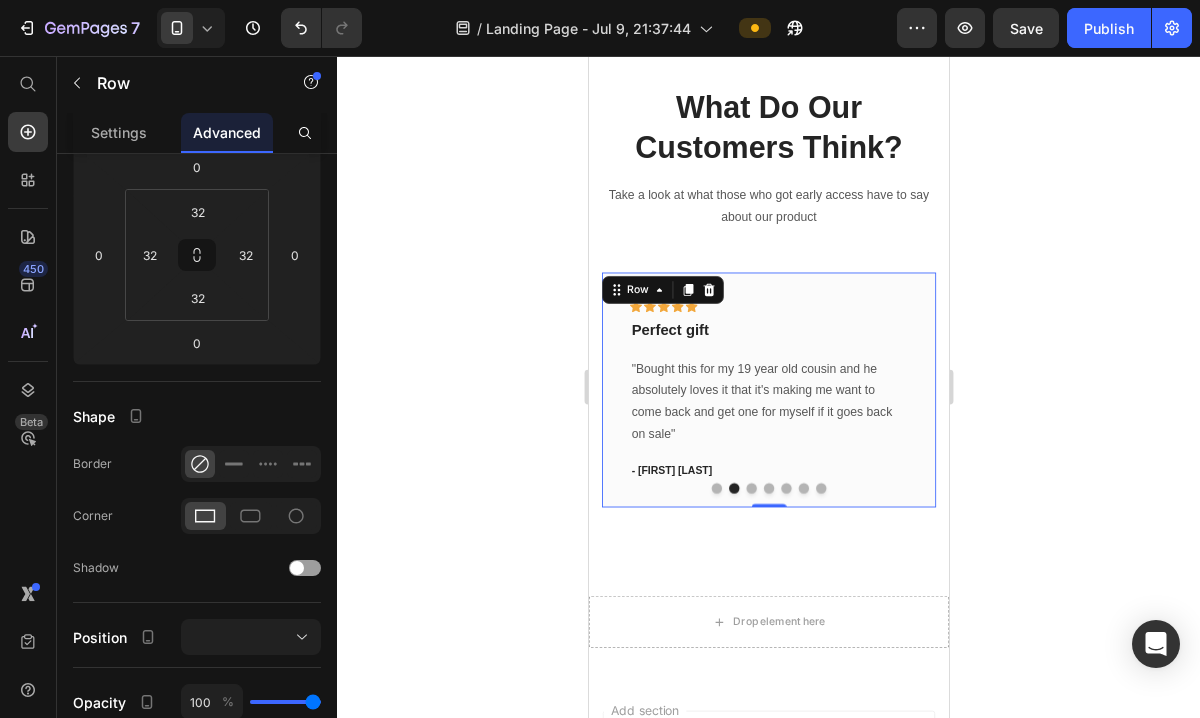 click 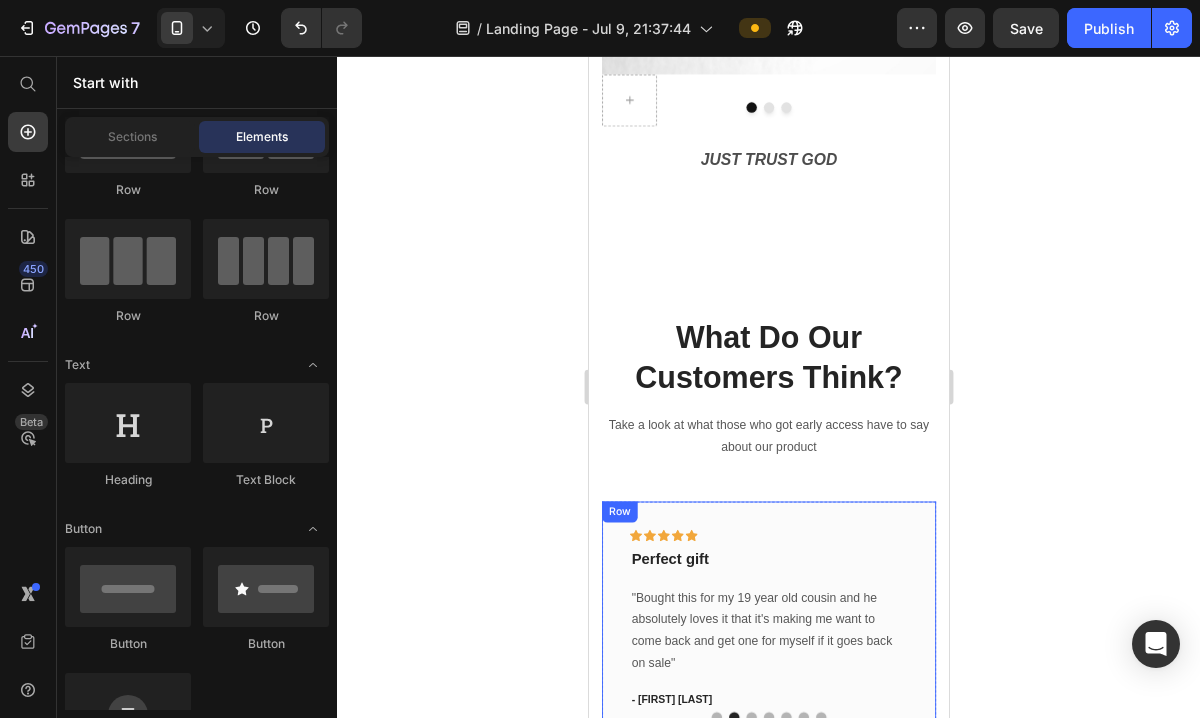 scroll, scrollTop: 777, scrollLeft: 0, axis: vertical 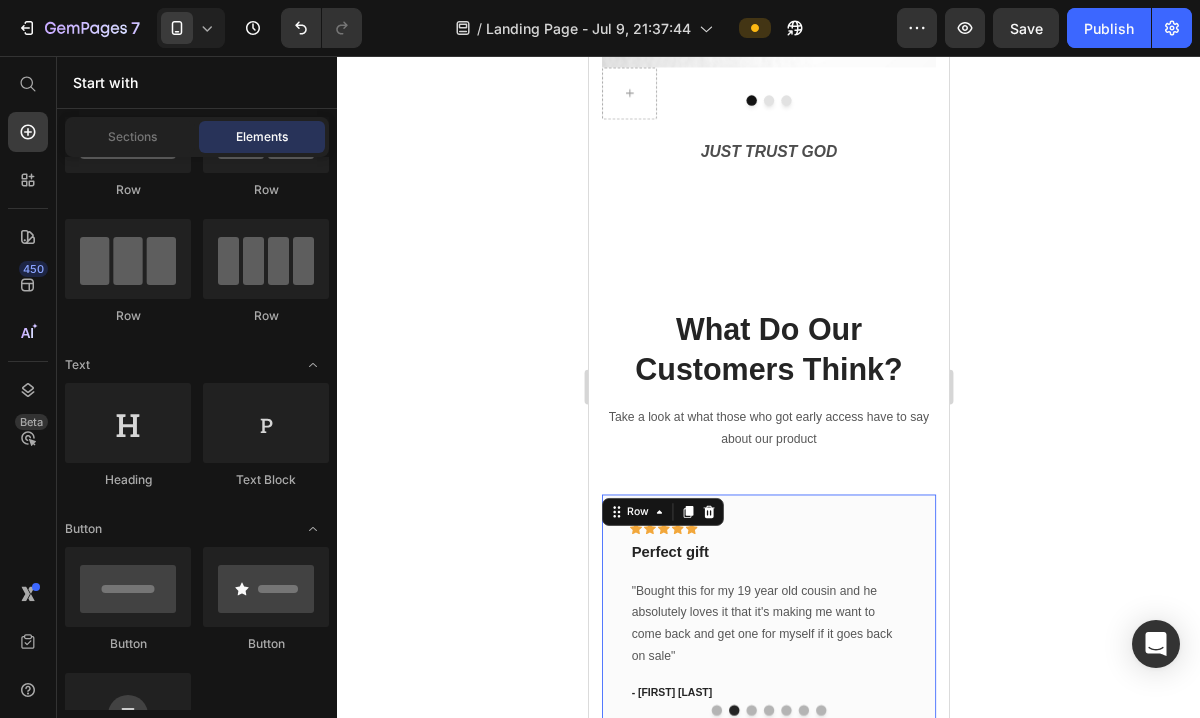click on "Icon
Icon
Icon
Icon
Icon Row Perfect gift Text block "Bought this for my 19 year old cousin and he absolutely loves it that it's making me want to come back and get one for myself if it goes back on sale" Text block - [FIRST] [LAST]. Text block Row   0" at bounding box center (795, 694) 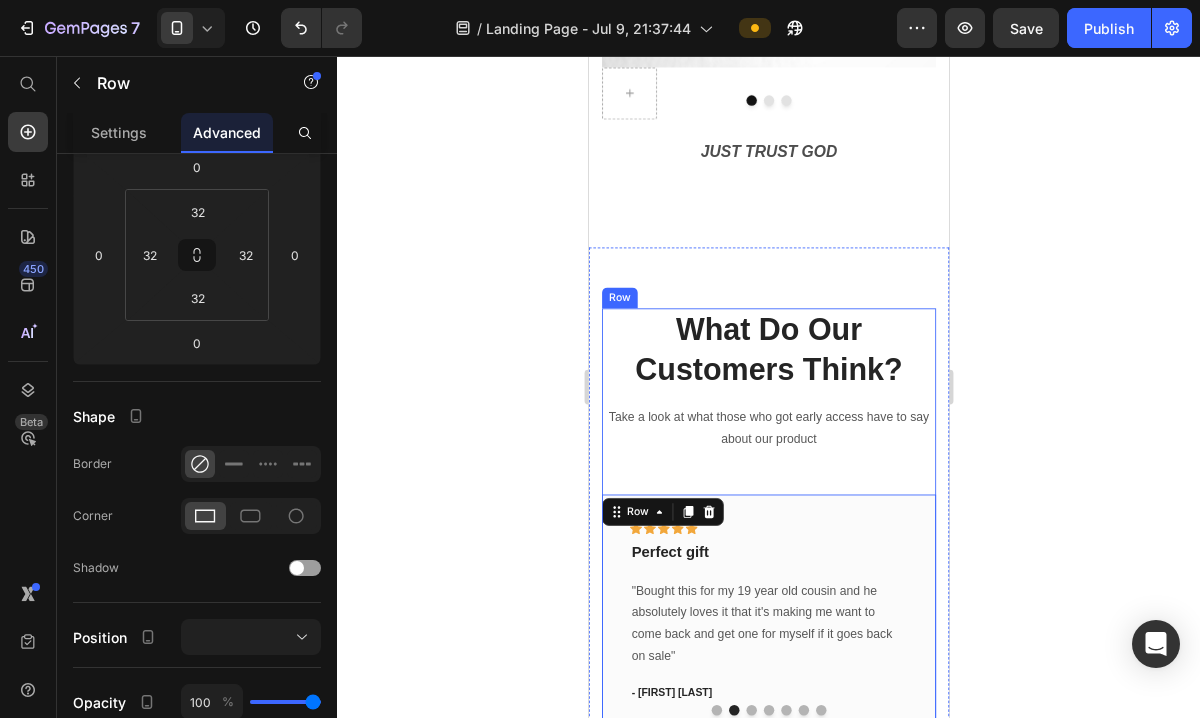 click on "Take a look at what those who got early access have to say about our product" at bounding box center [795, 483] 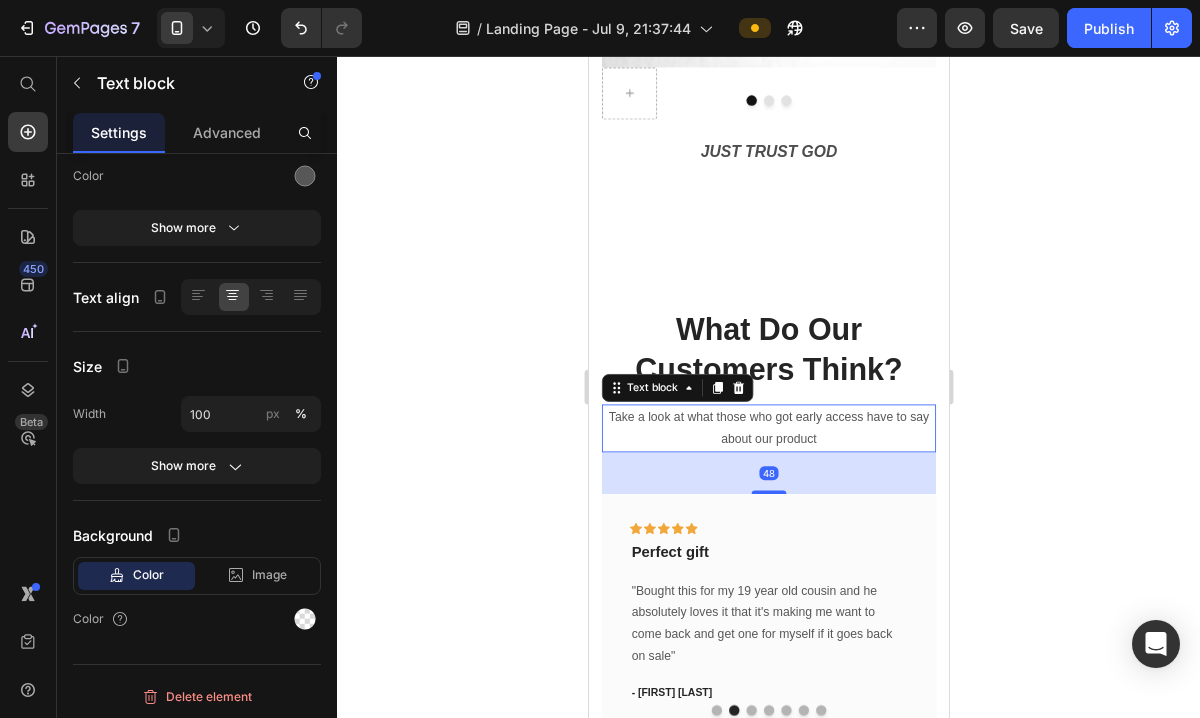scroll, scrollTop: 0, scrollLeft: 0, axis: both 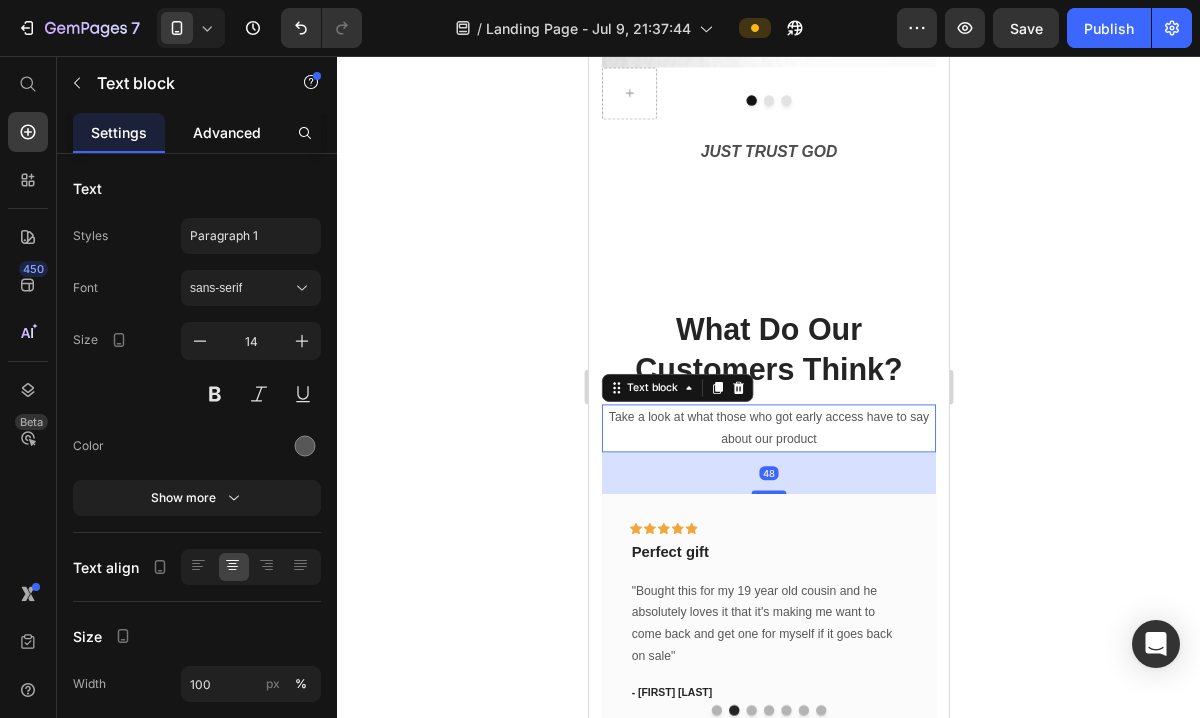 click on "Advanced" 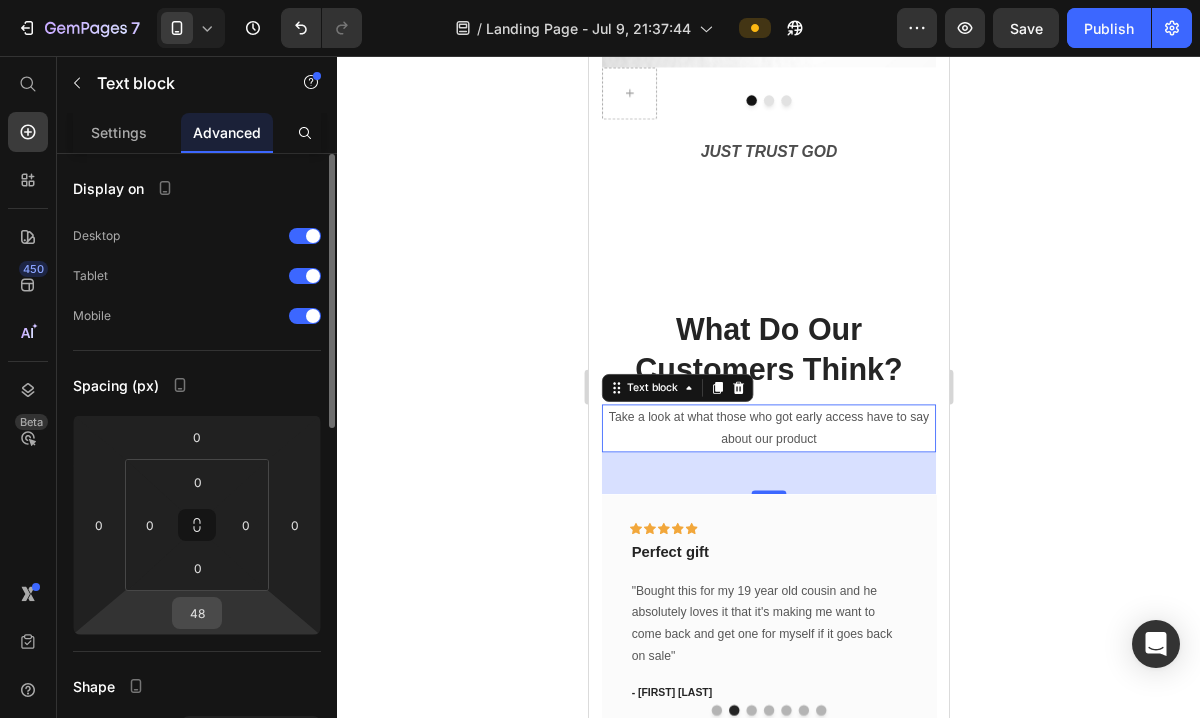 click on "48" at bounding box center (197, 613) 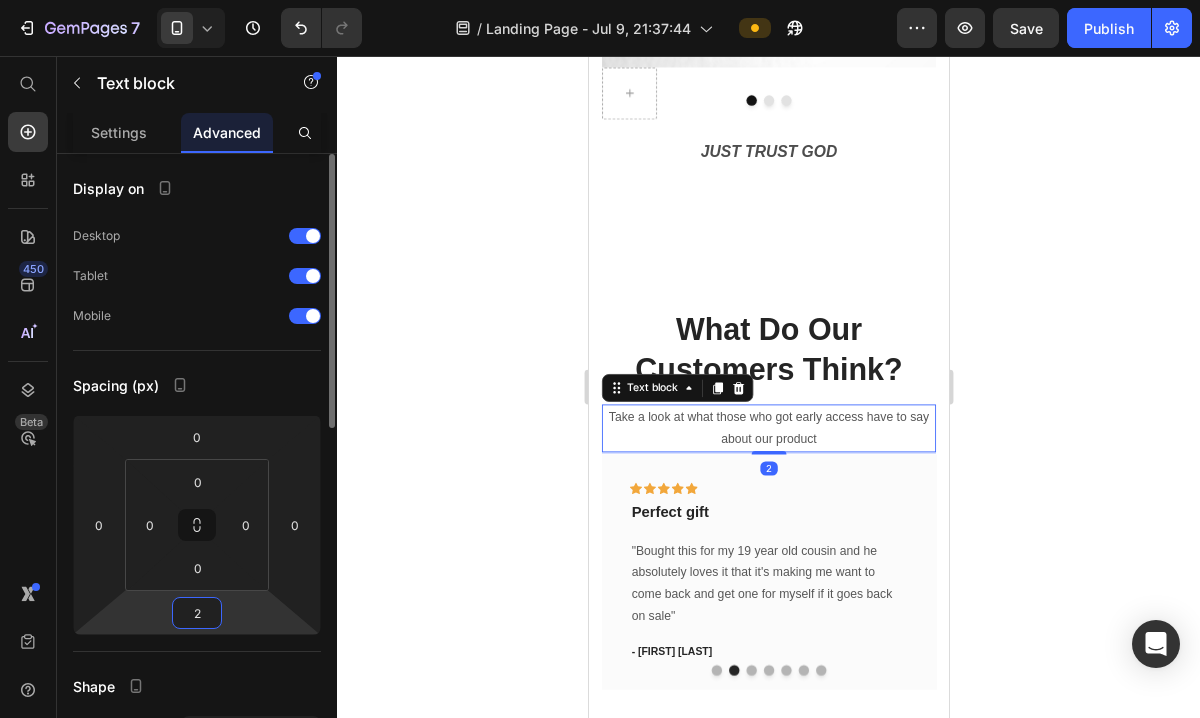 type on "20" 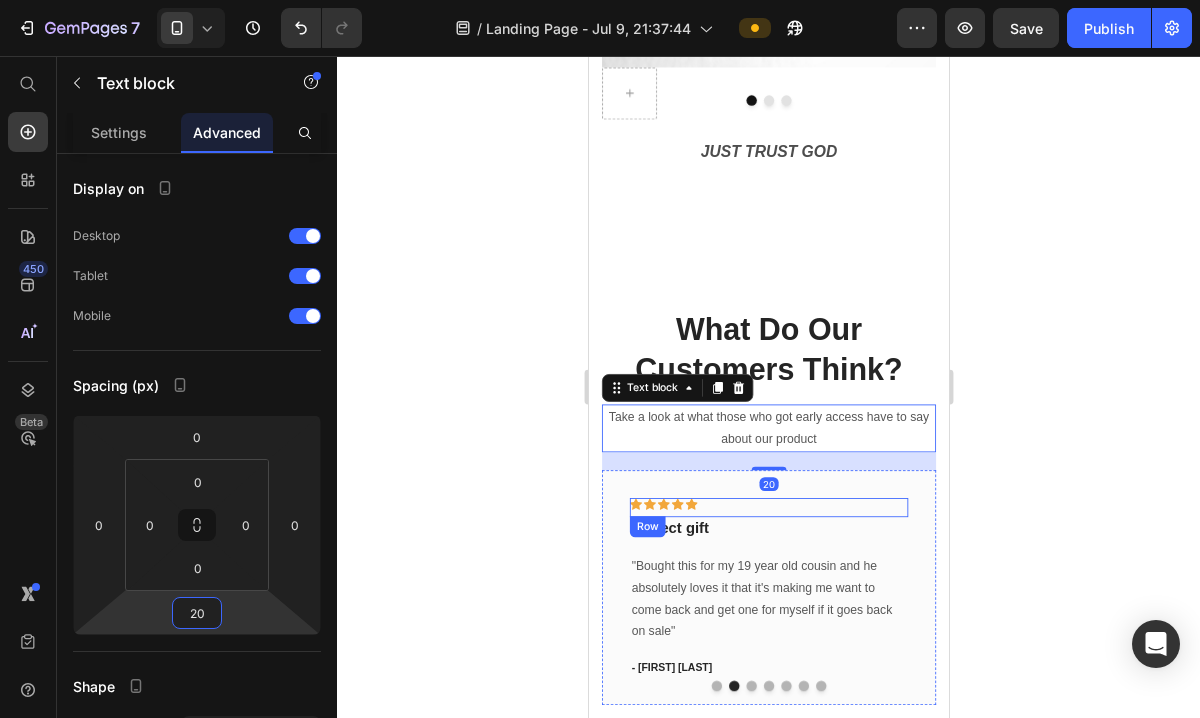 click 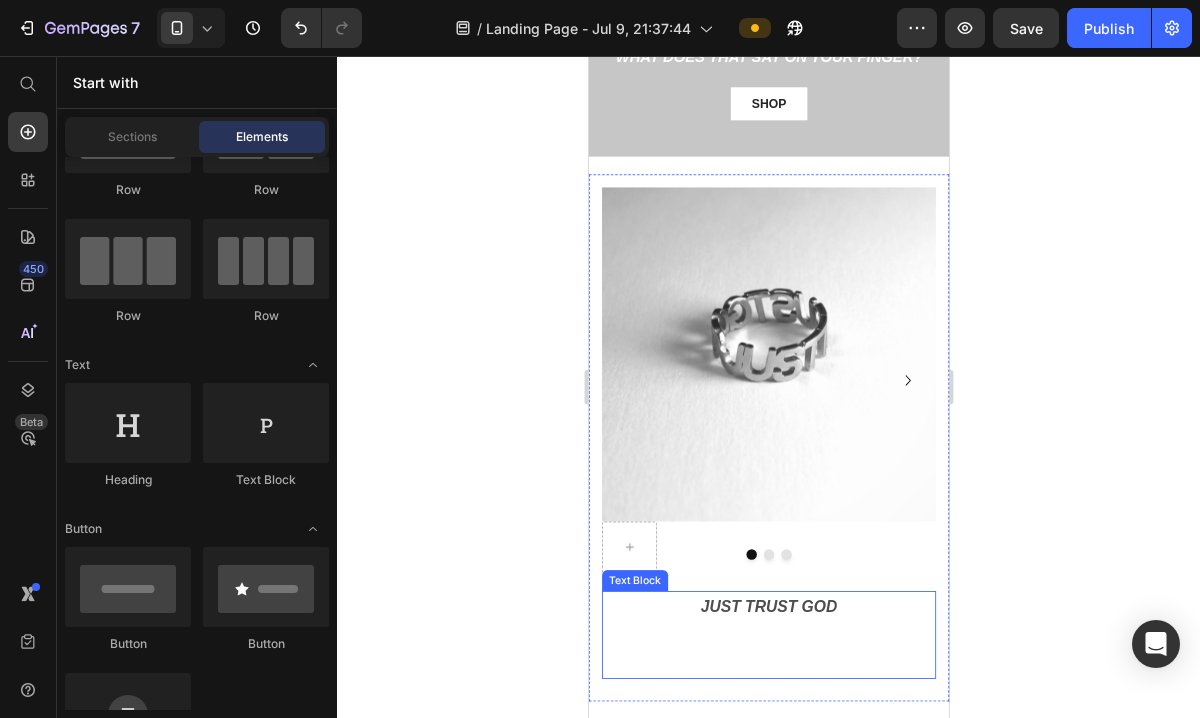scroll, scrollTop: 375, scrollLeft: 0, axis: vertical 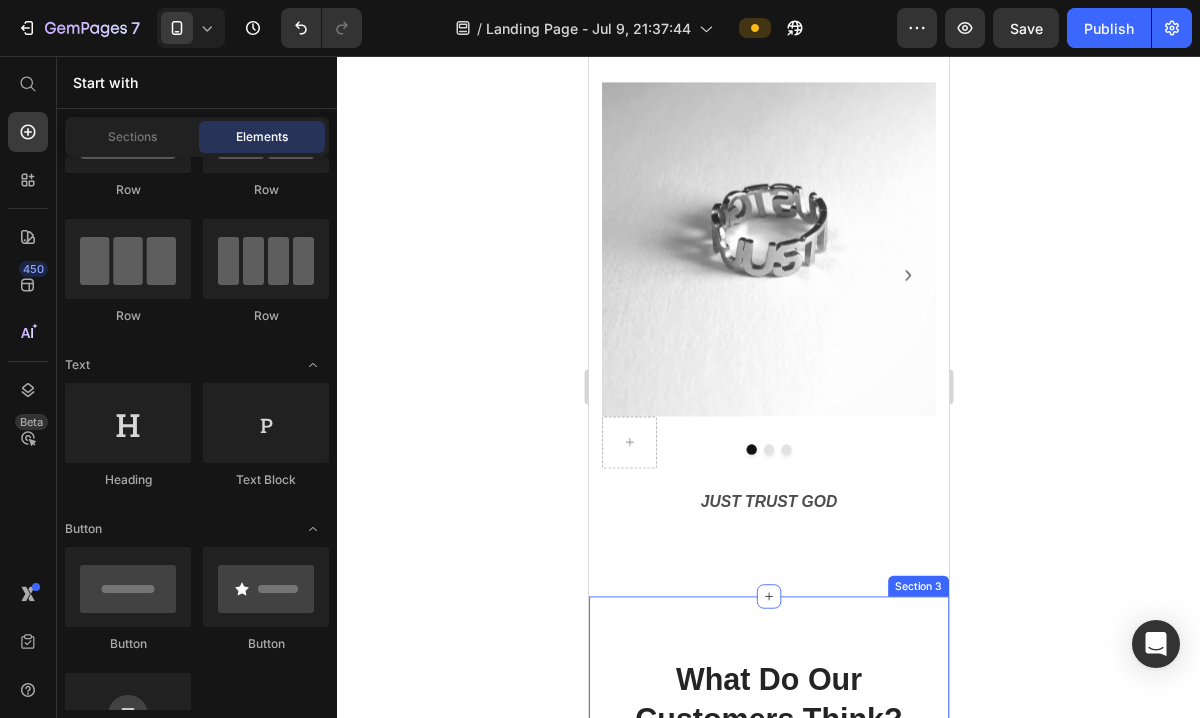 click on "What Do Our Customers Think? Heading Take a look at what those who got early access have to say about our product Text block
Icon
Icon
Icon
Icon
Icon Row it's beautiful Text block “the craftsmanship and way it's molded together is just amazing and clever. i literally dont want to take it off” Text block - [FIRST] [LAST].  Text block Row
Icon
Icon
Icon
Icon
Icon Row Perfect gift Text block "Bought this for my 19 year old cousin and he absolutely loves it that it's making me want to come back and get one for myself if it goes back on sale" Text block - [FIRST] [LAST]. Text block Row
Icon
Icon
Icon
Icon
Icon Row :) Text block “ The detail is stunning, and the quality exceeded my expectations ” Text block - [FIRST] [LAST]. Text block Row
Icon
Icon Icon" at bounding box center [795, 975] 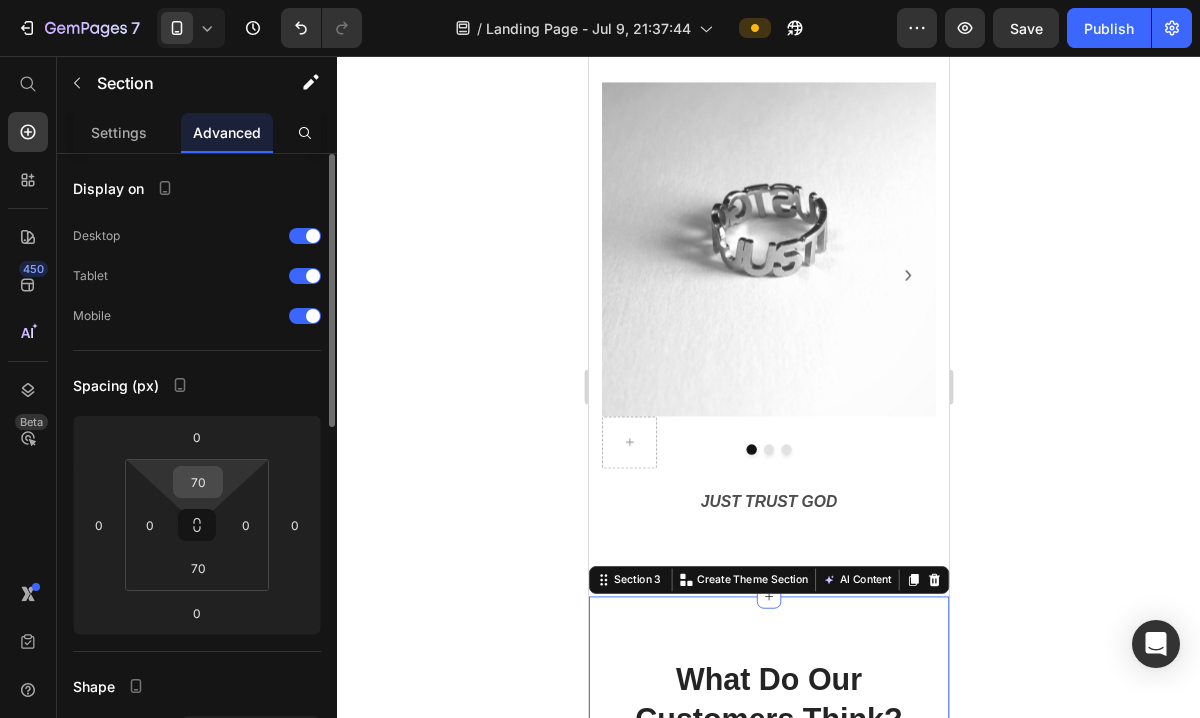 click on "70" at bounding box center (198, 482) 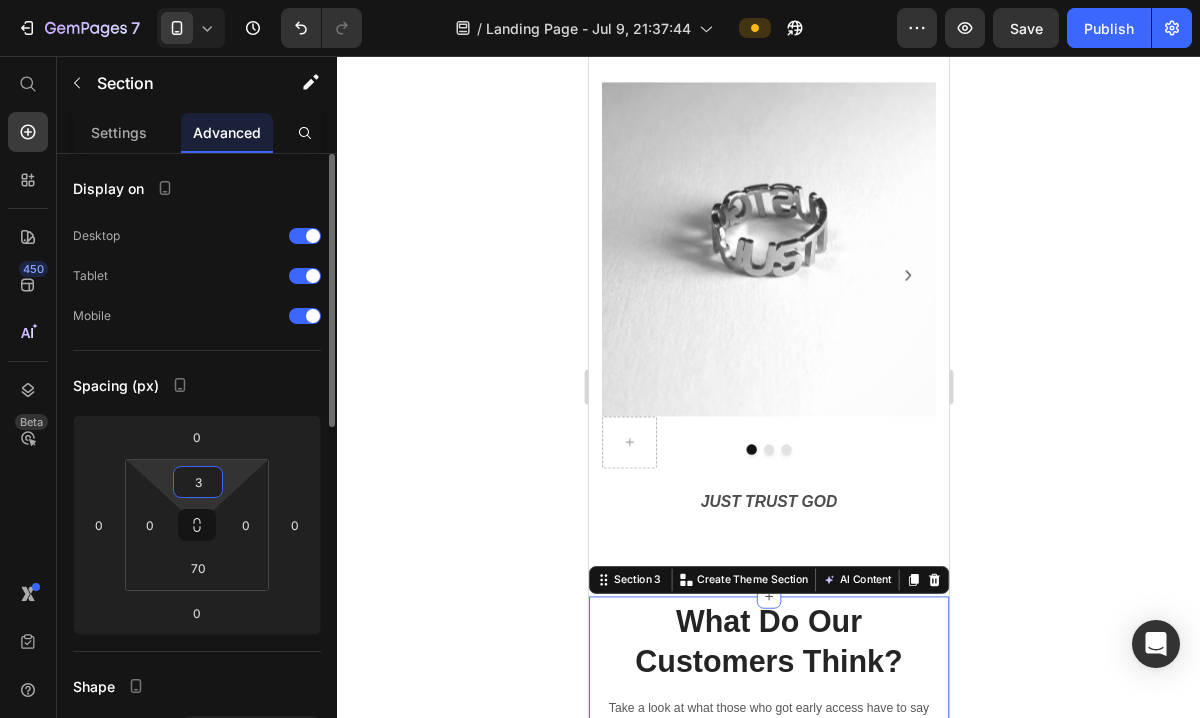 type on "30" 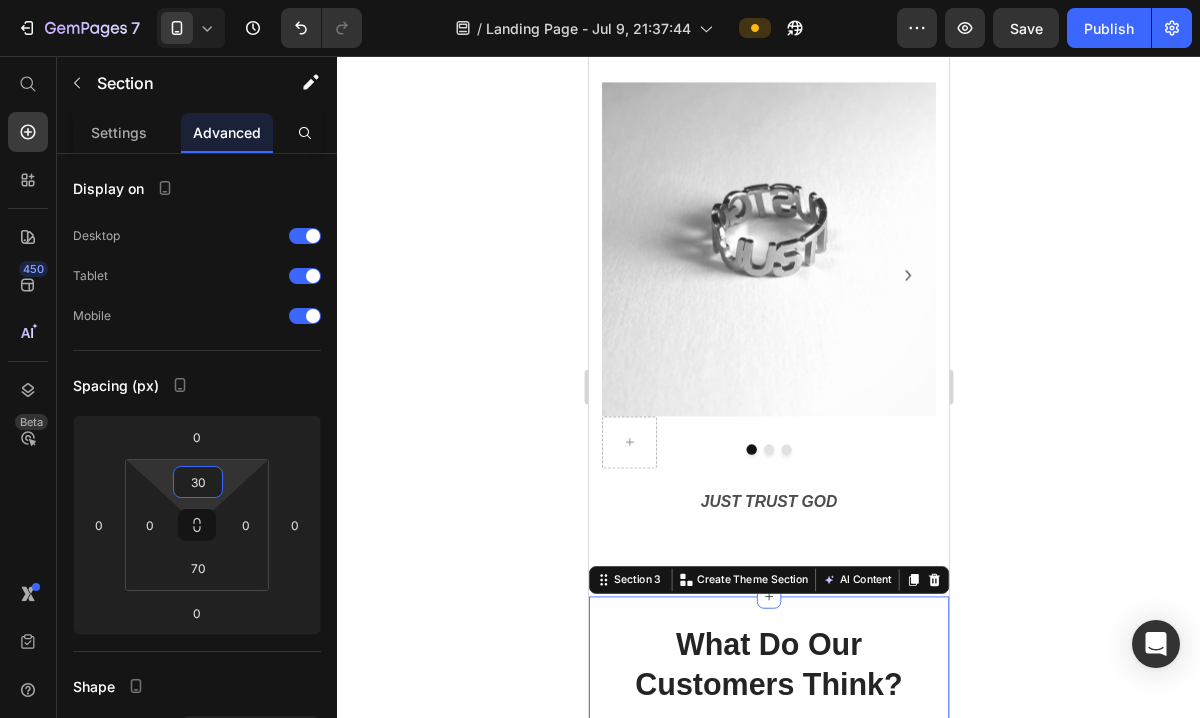 click 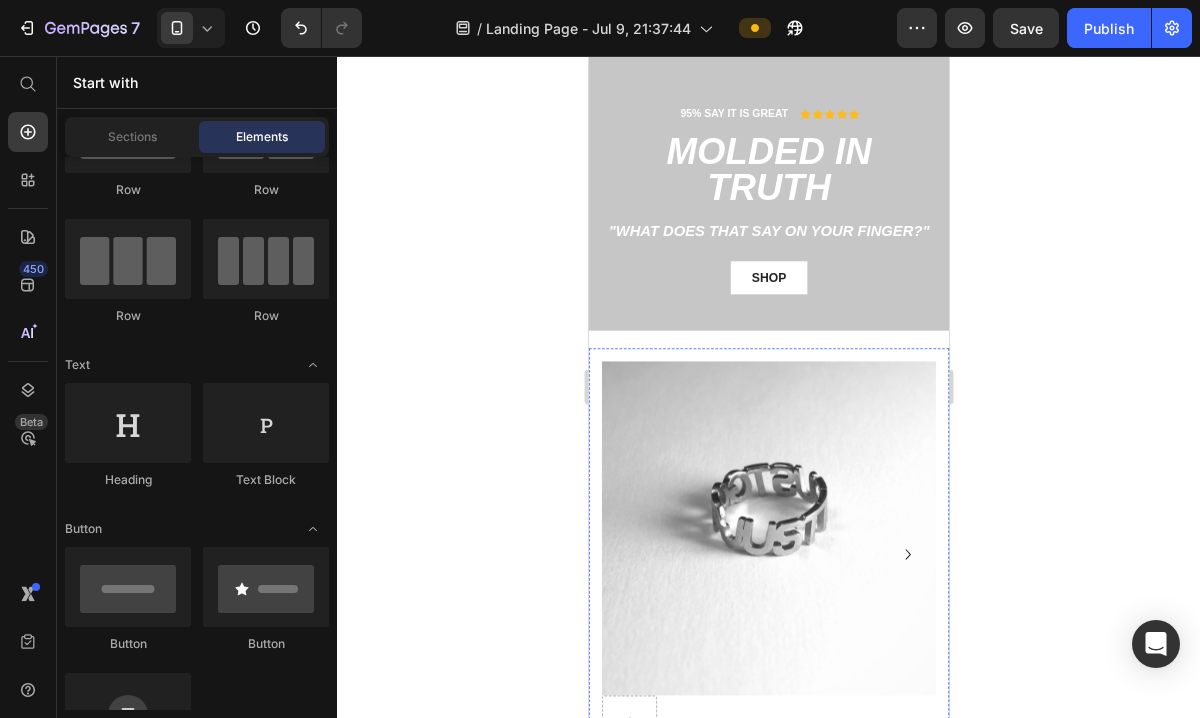 scroll, scrollTop: 0, scrollLeft: 0, axis: both 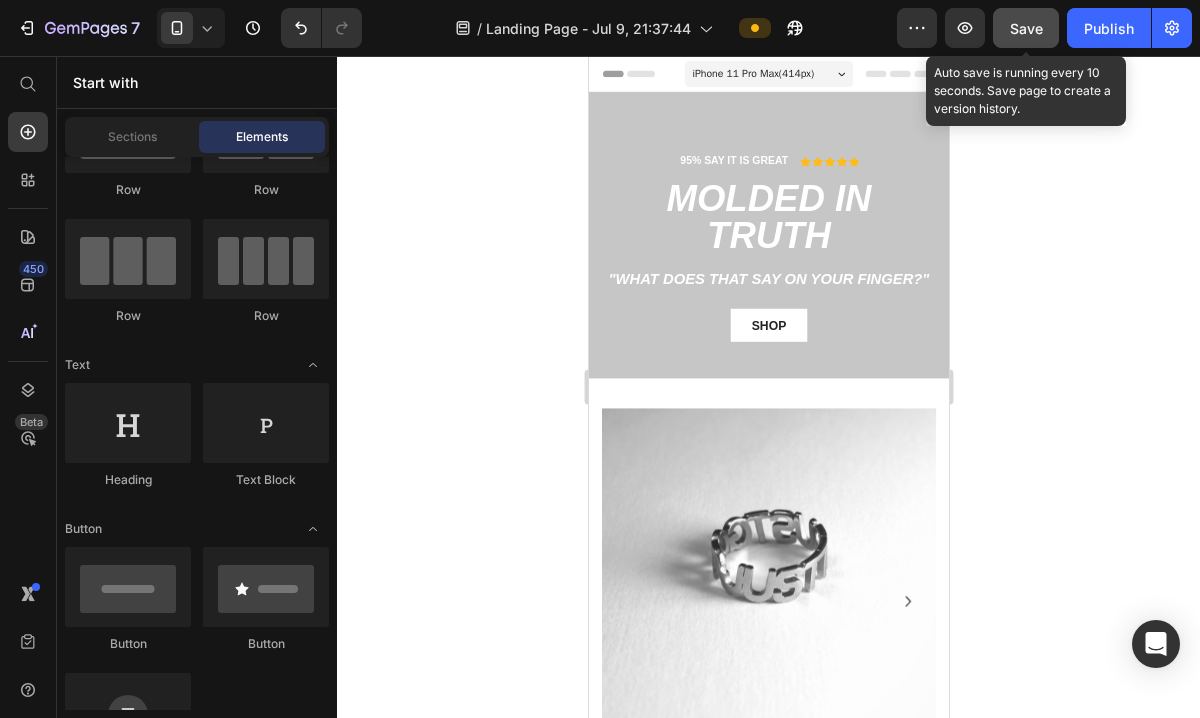 click on "Save" at bounding box center (1026, 28) 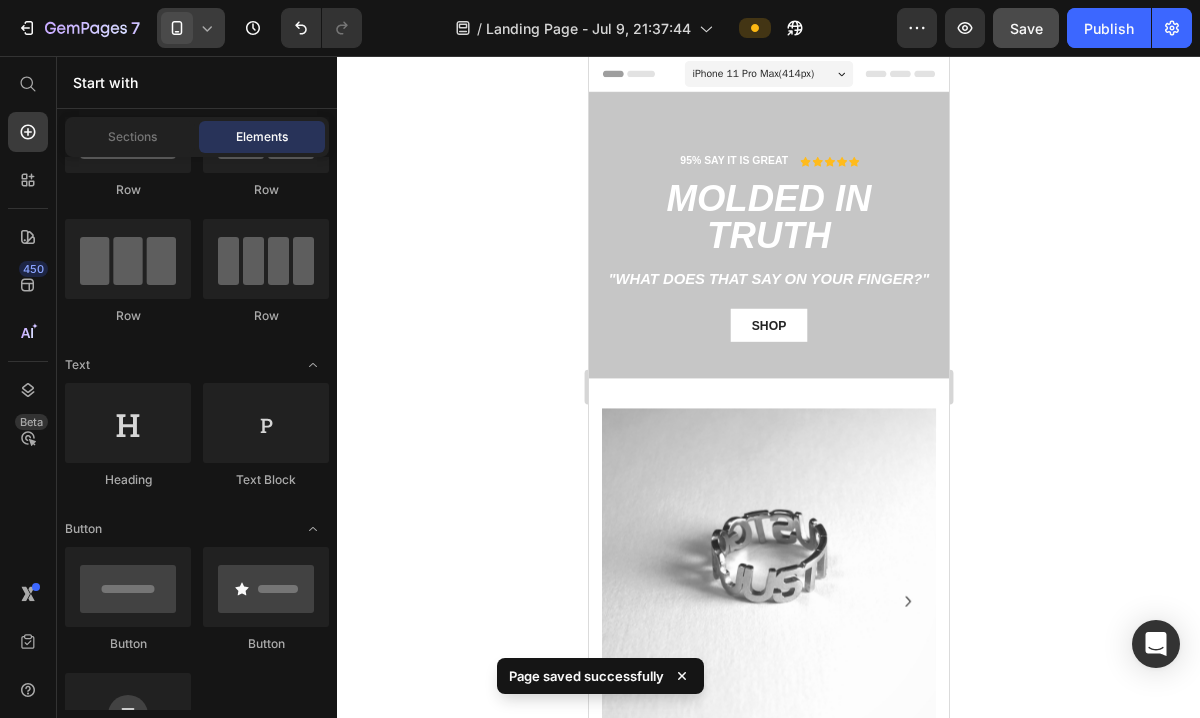 click 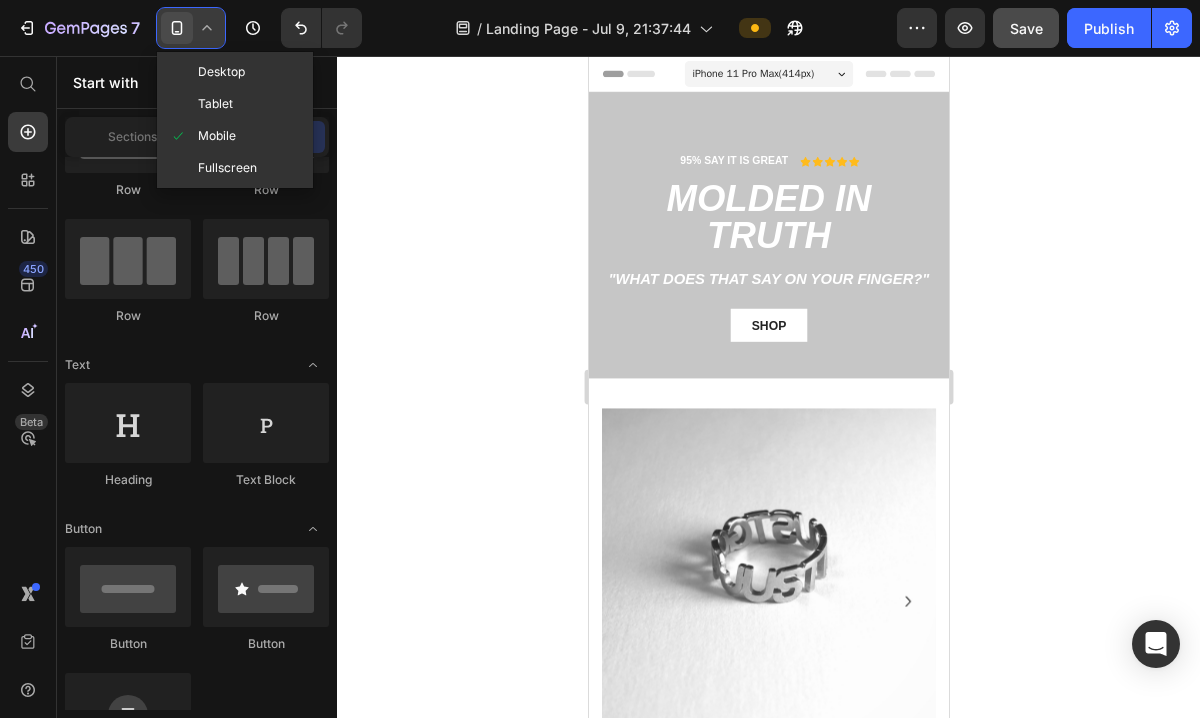 click on "Desktop Tablet Mobile Fullscreen" 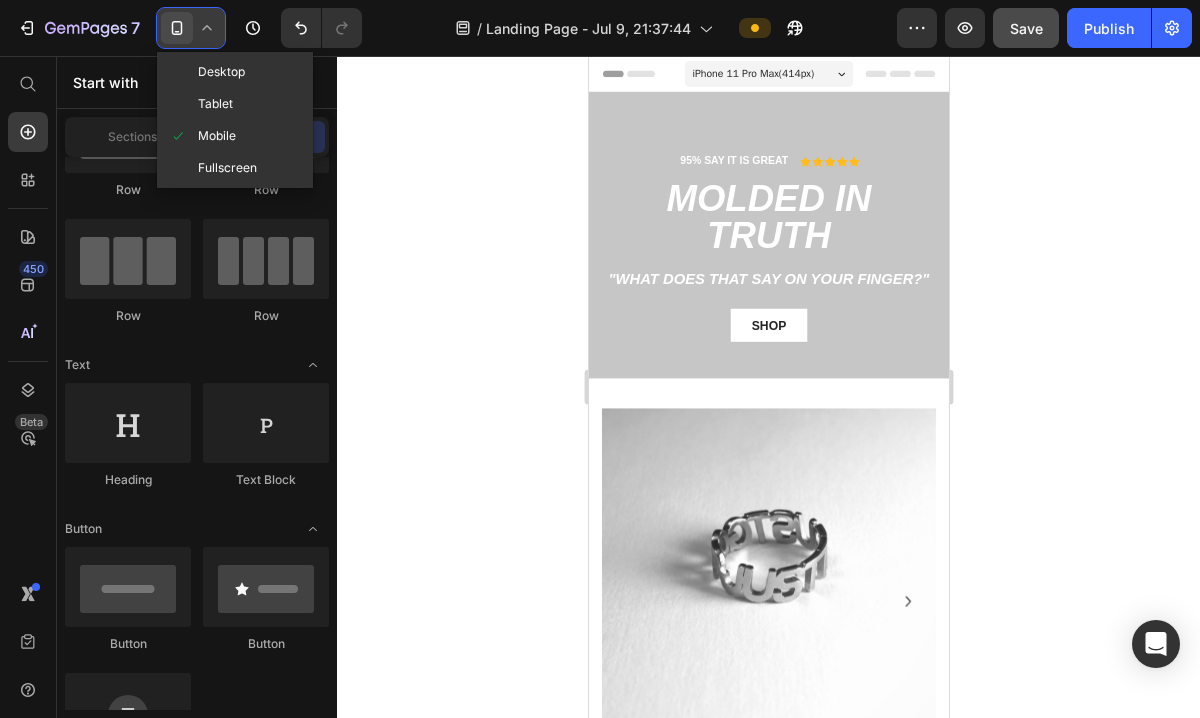 click 